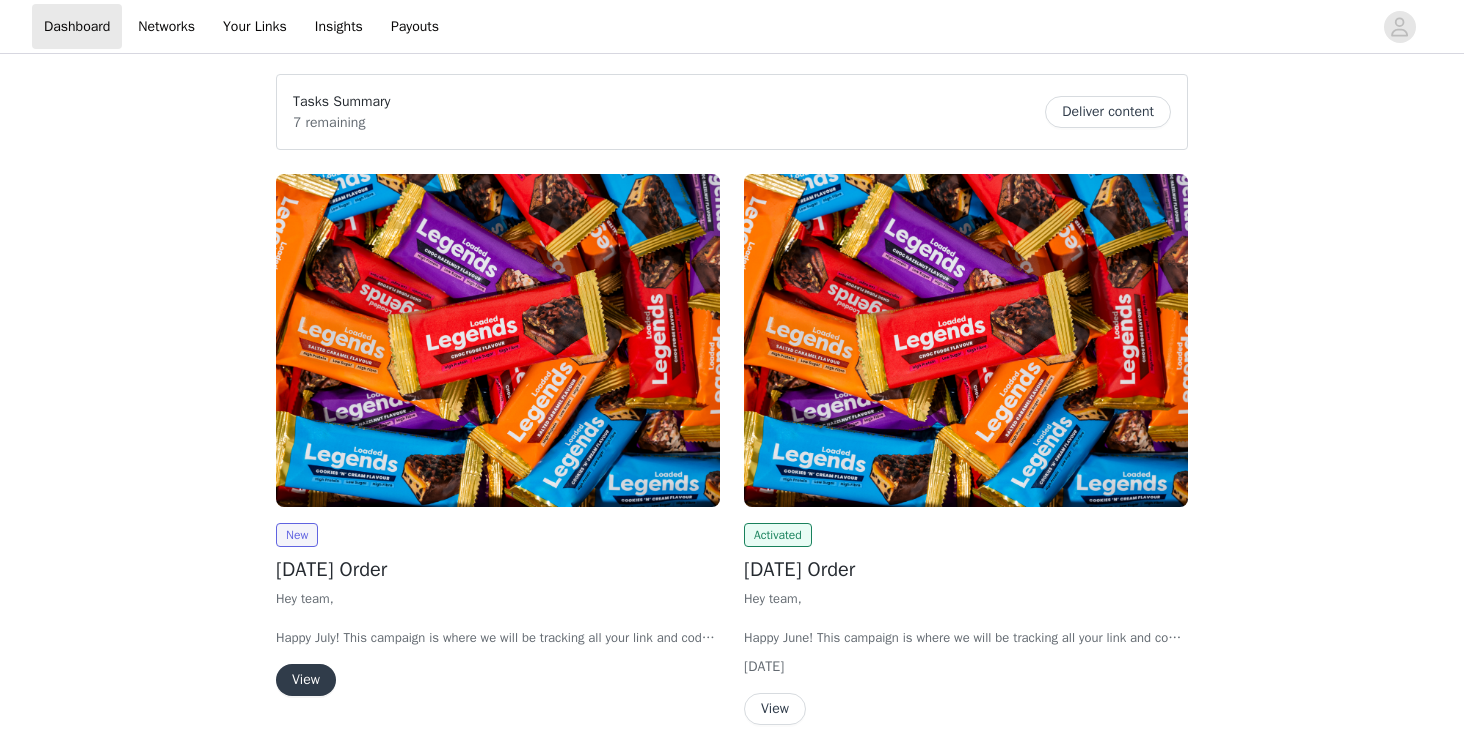 scroll, scrollTop: 0, scrollLeft: 0, axis: both 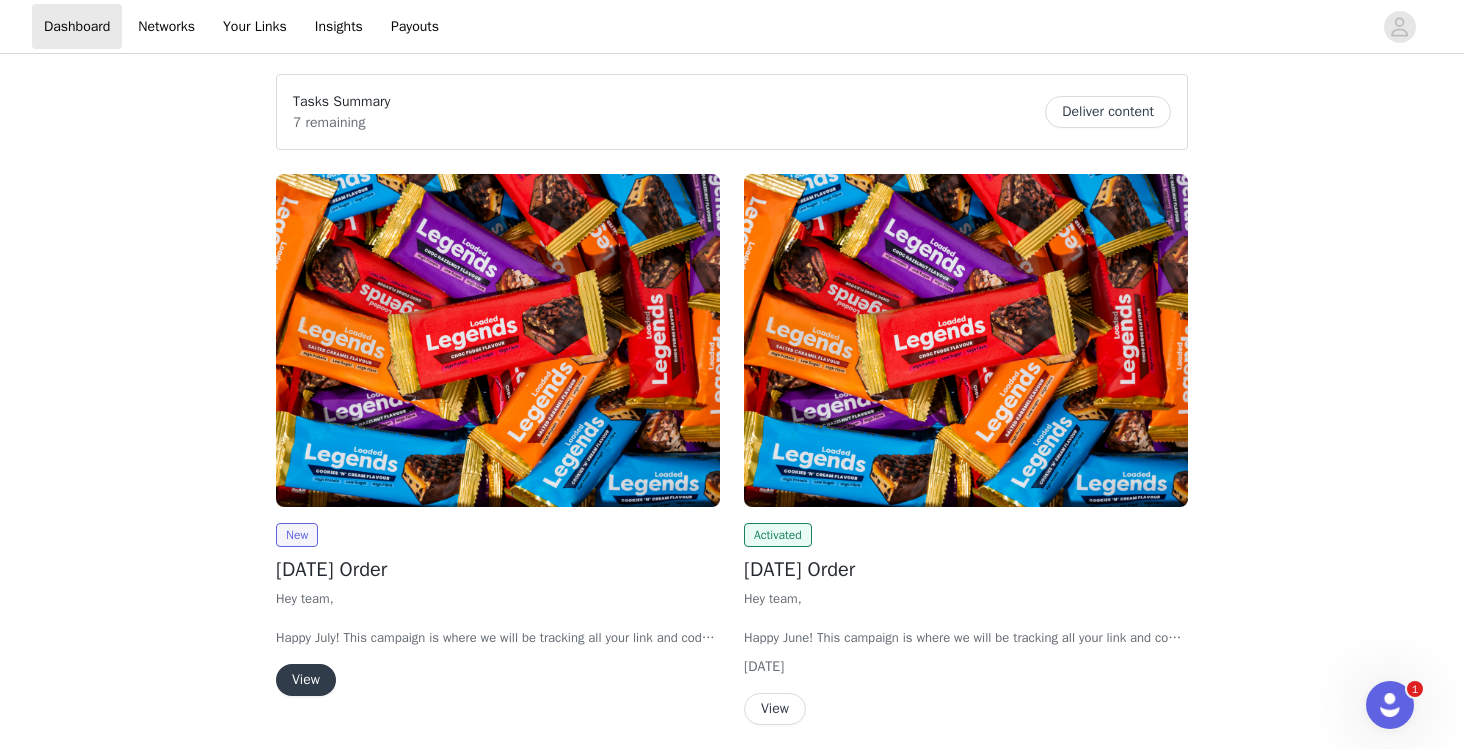 click on "View" at bounding box center [306, 680] 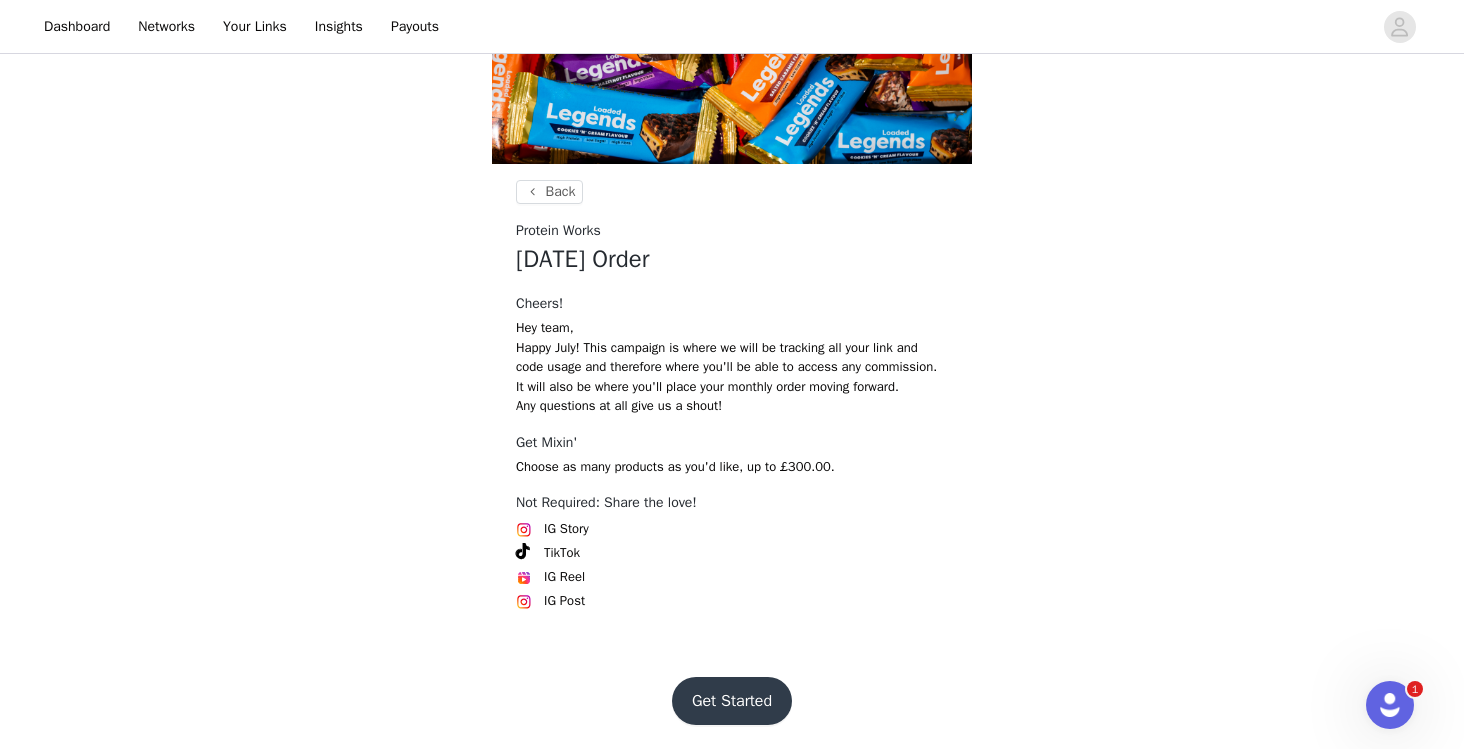 scroll, scrollTop: 230, scrollLeft: 0, axis: vertical 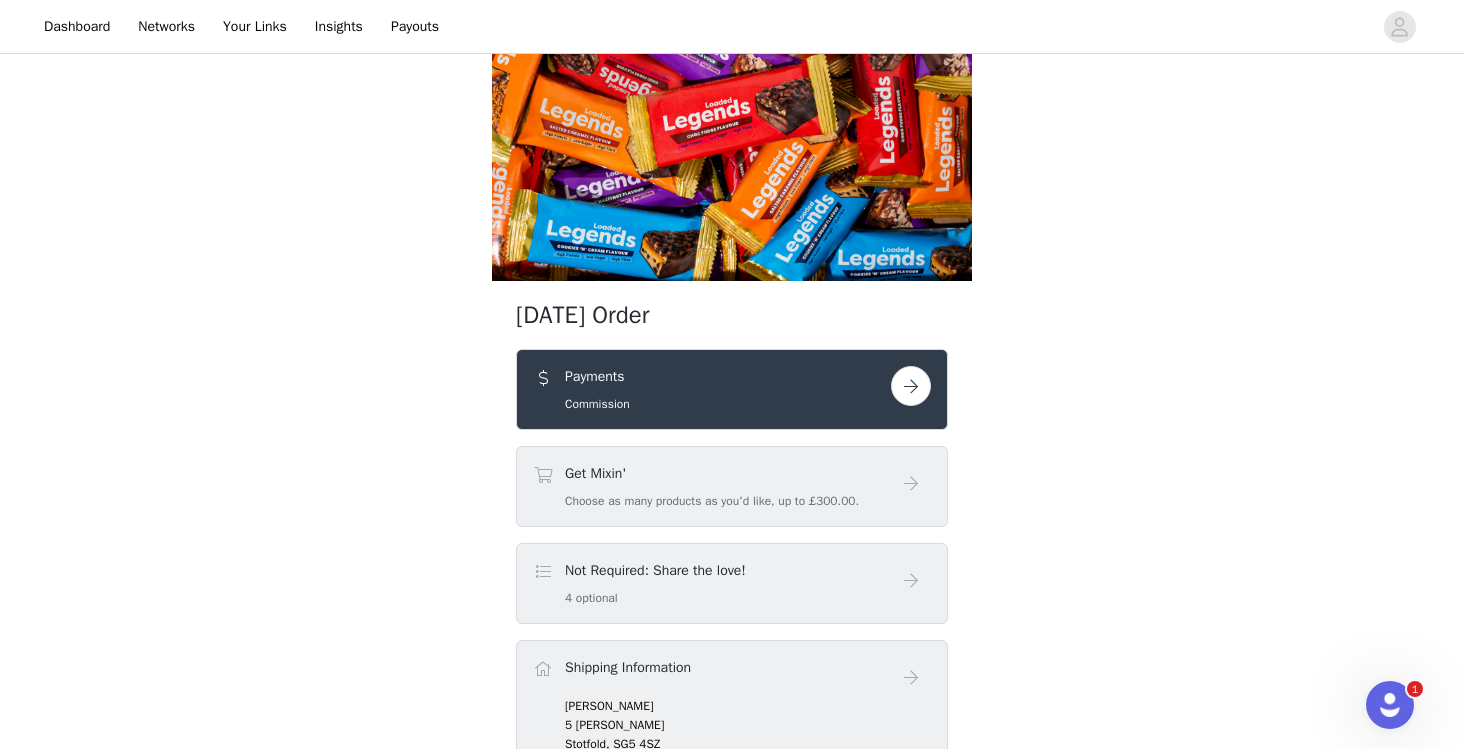 click on "Get Mixin'   Choose as many products as you'd like, up to £300.00." at bounding box center [712, 486] 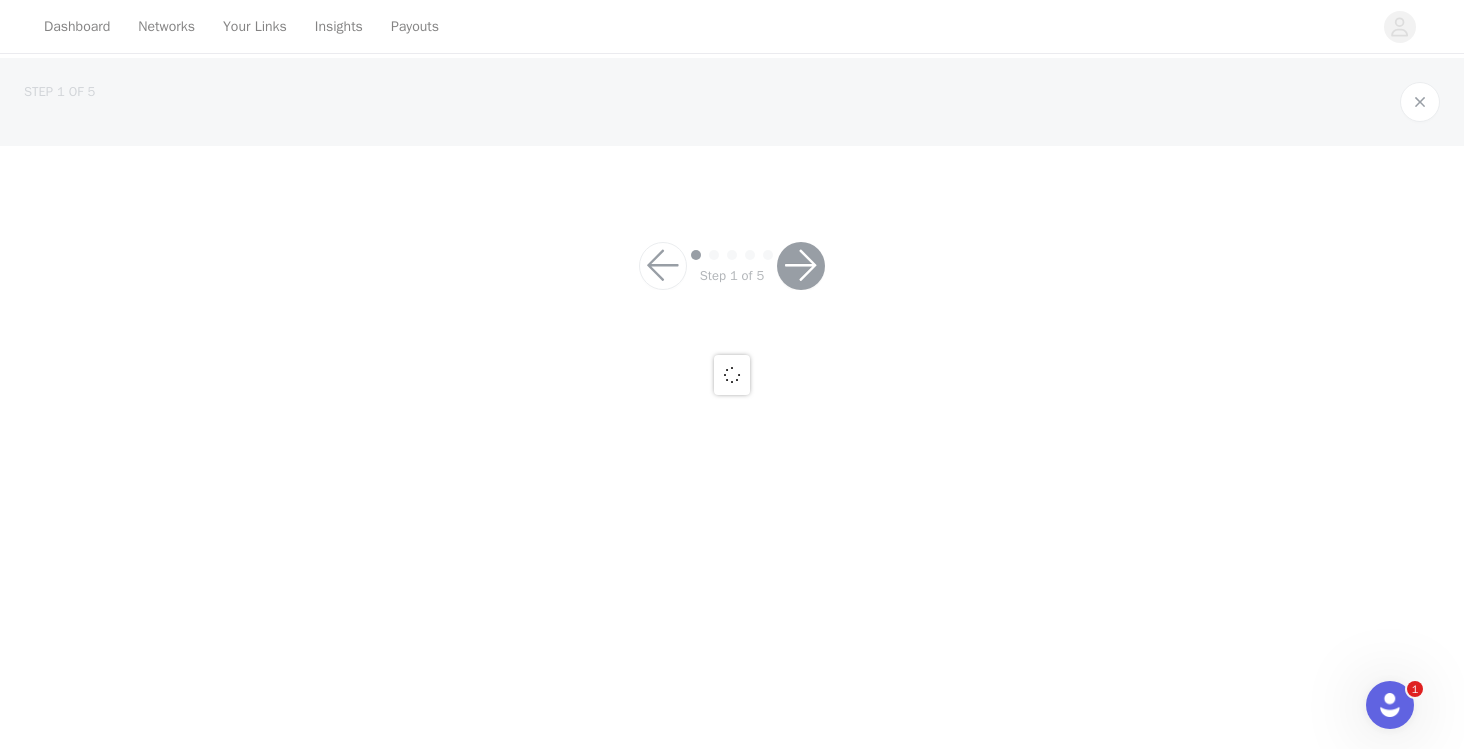 scroll, scrollTop: 0, scrollLeft: 0, axis: both 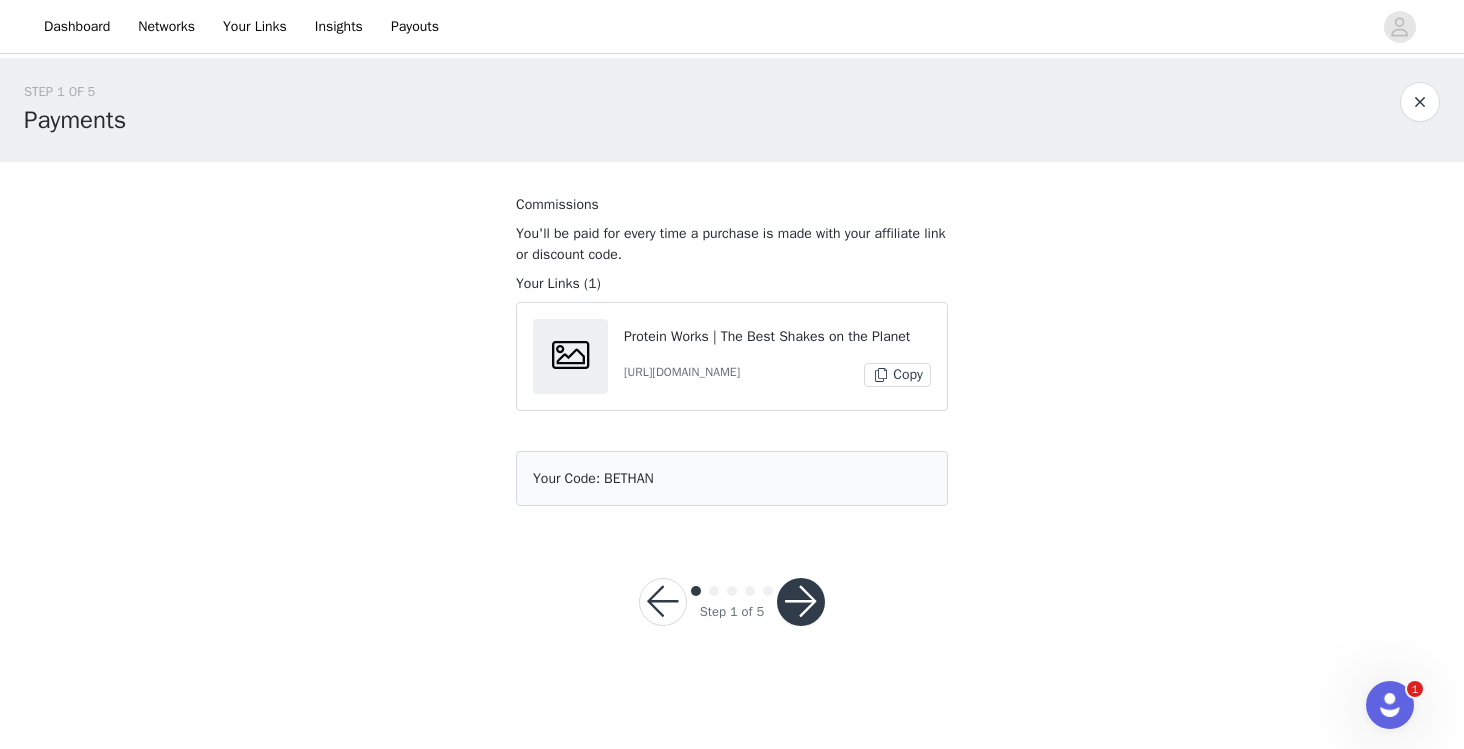 click at bounding box center (801, 602) 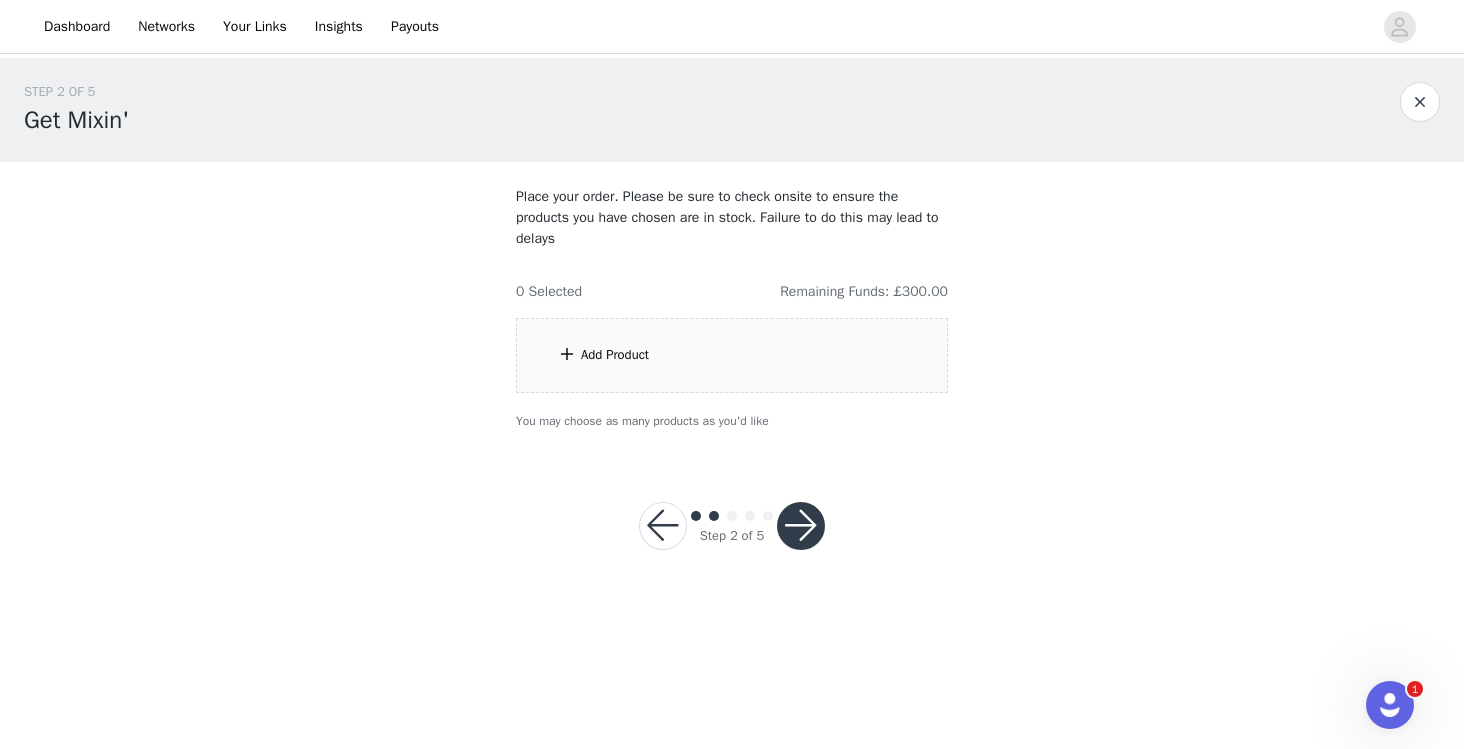 click on "Add Product" at bounding box center [732, 355] 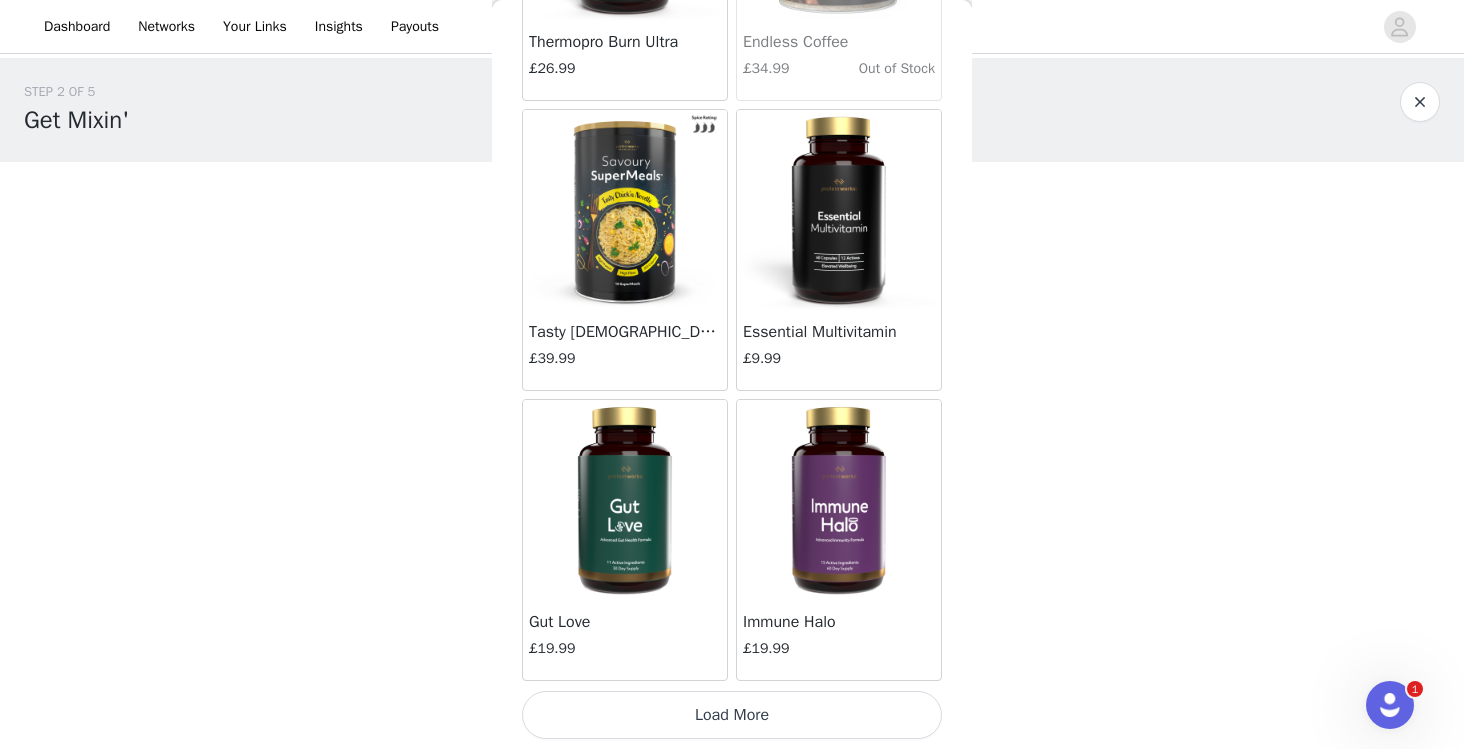 scroll, scrollTop: 2311, scrollLeft: 0, axis: vertical 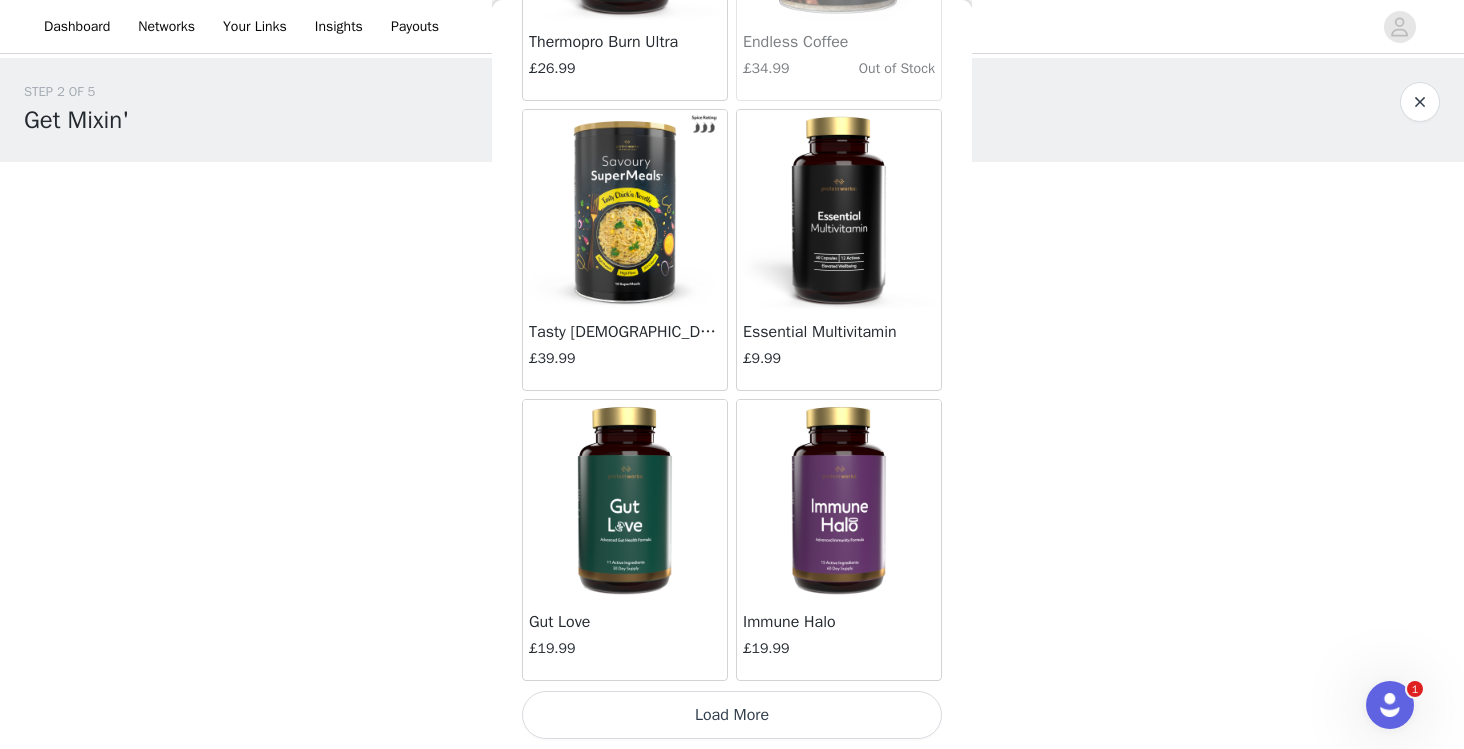 click on "Load More" at bounding box center (732, 715) 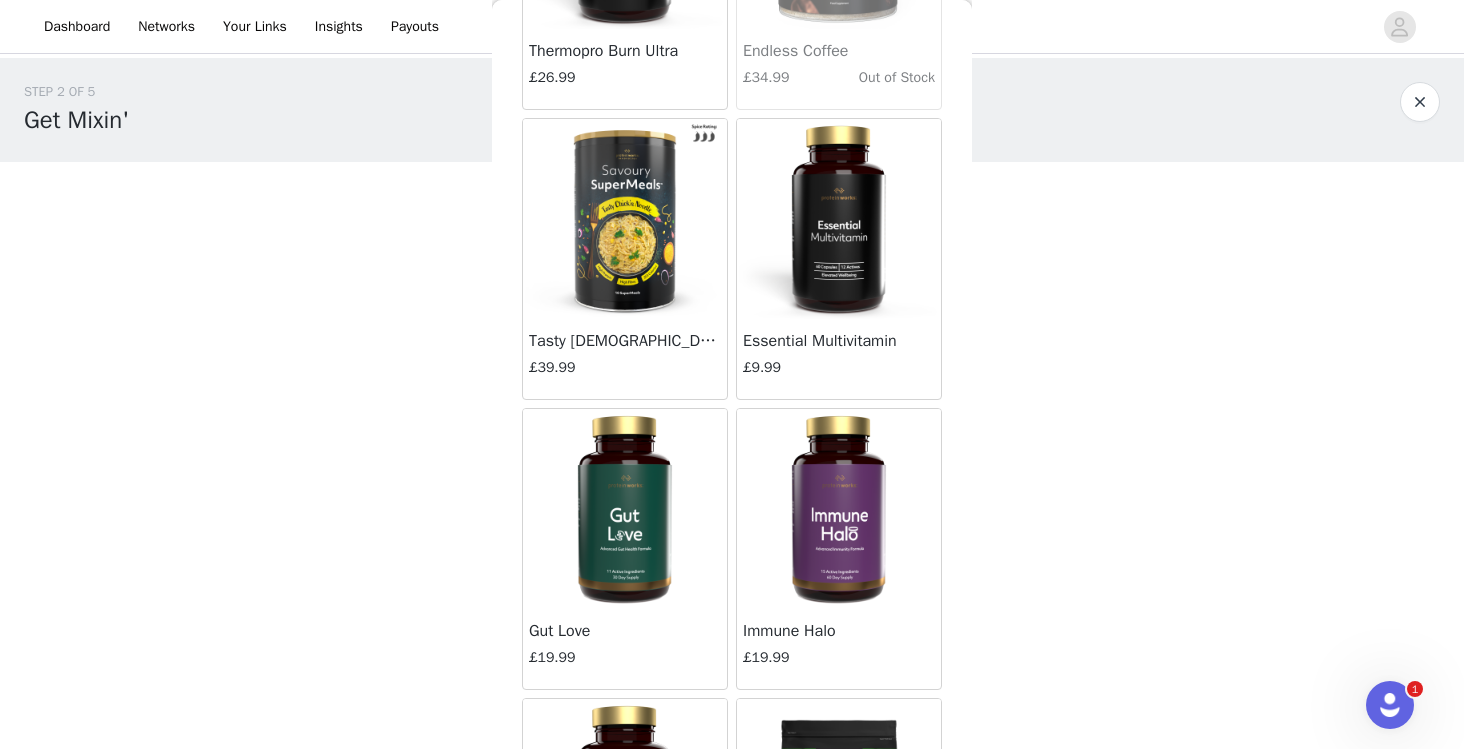 scroll, scrollTop: 0, scrollLeft: 0, axis: both 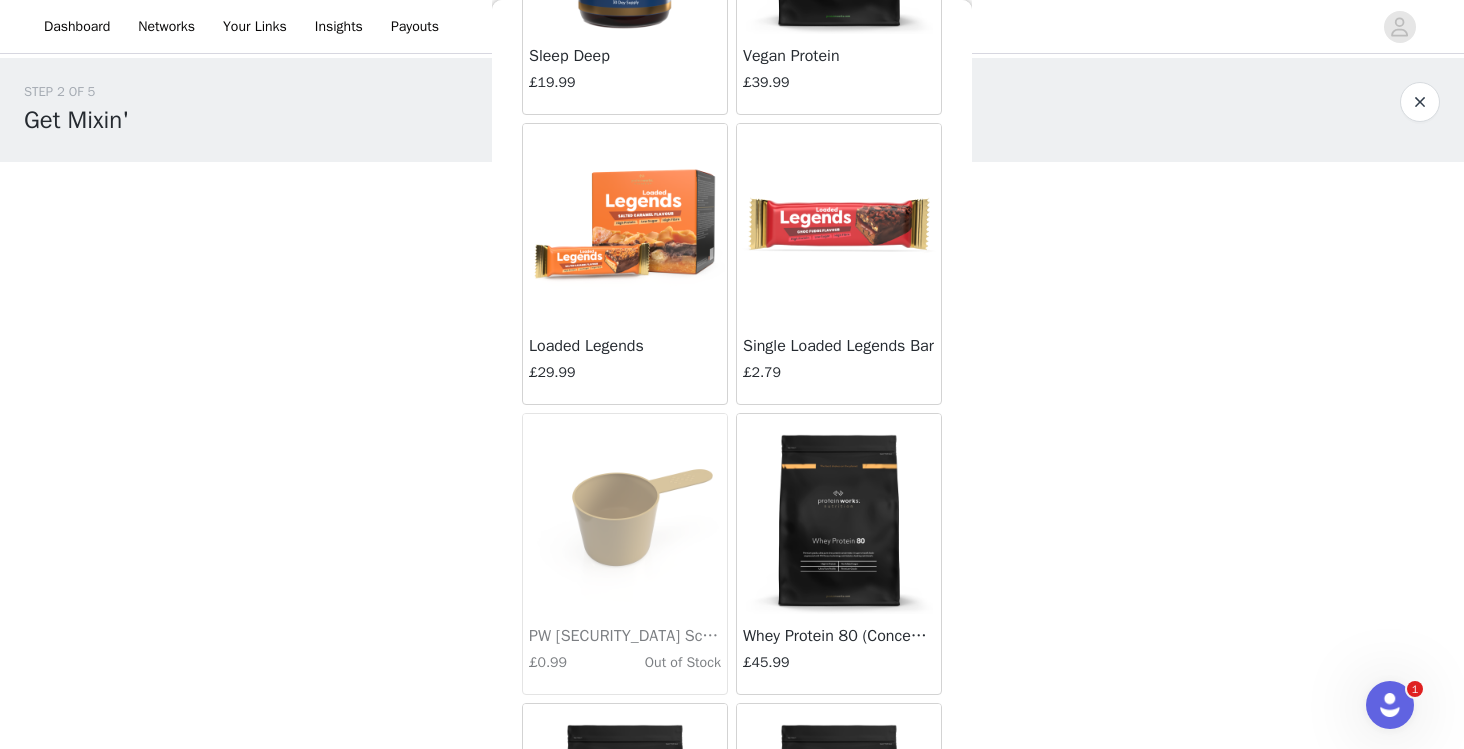 click at bounding box center [625, 224] 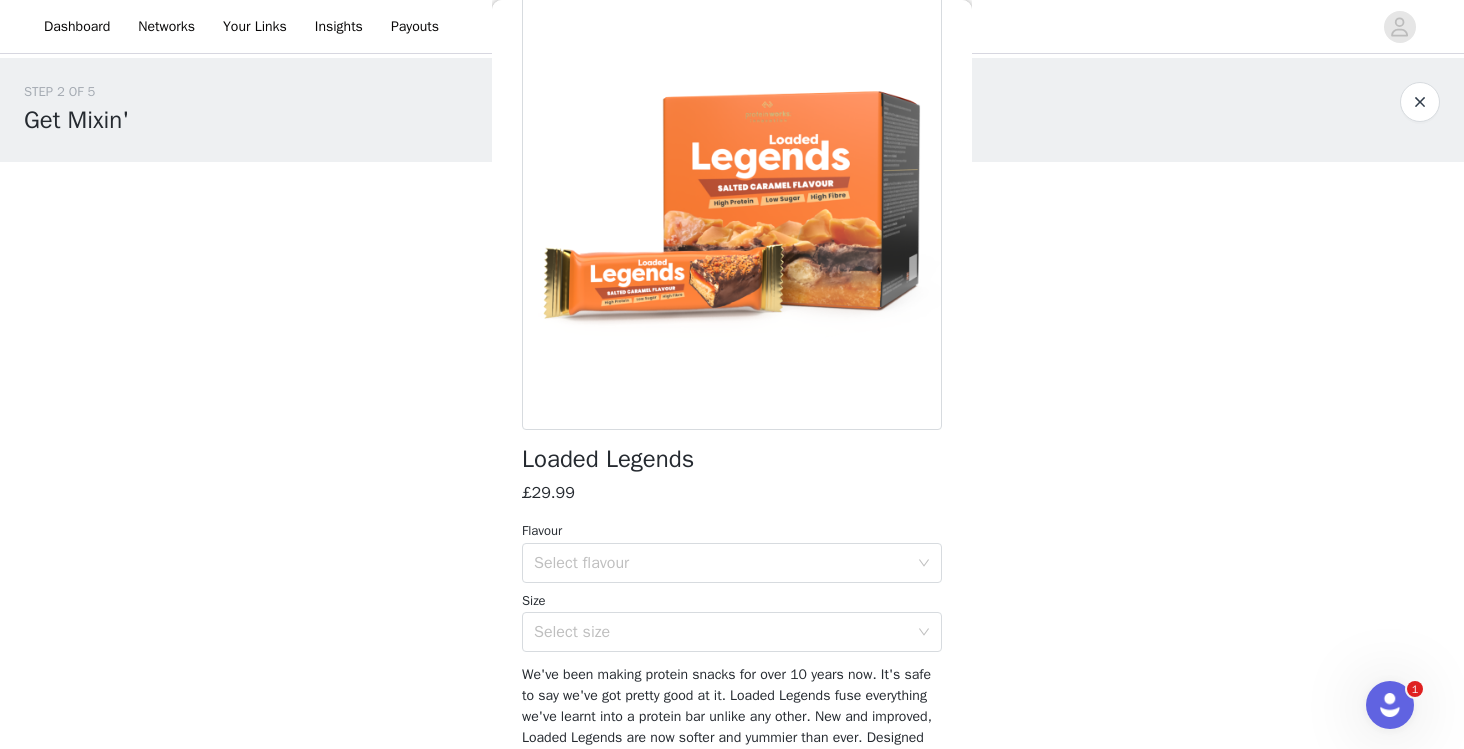 scroll, scrollTop: 124, scrollLeft: 0, axis: vertical 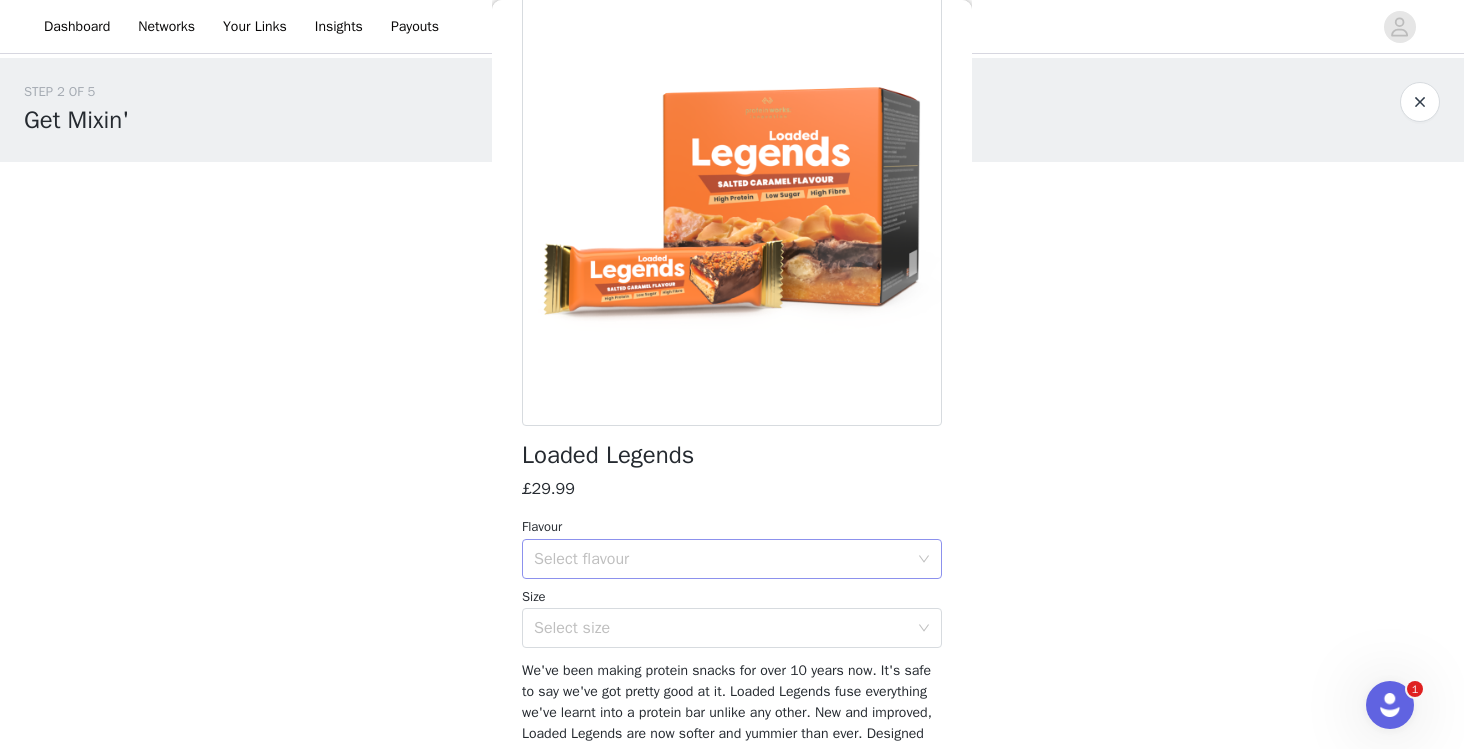 click on "Select flavour" at bounding box center (721, 559) 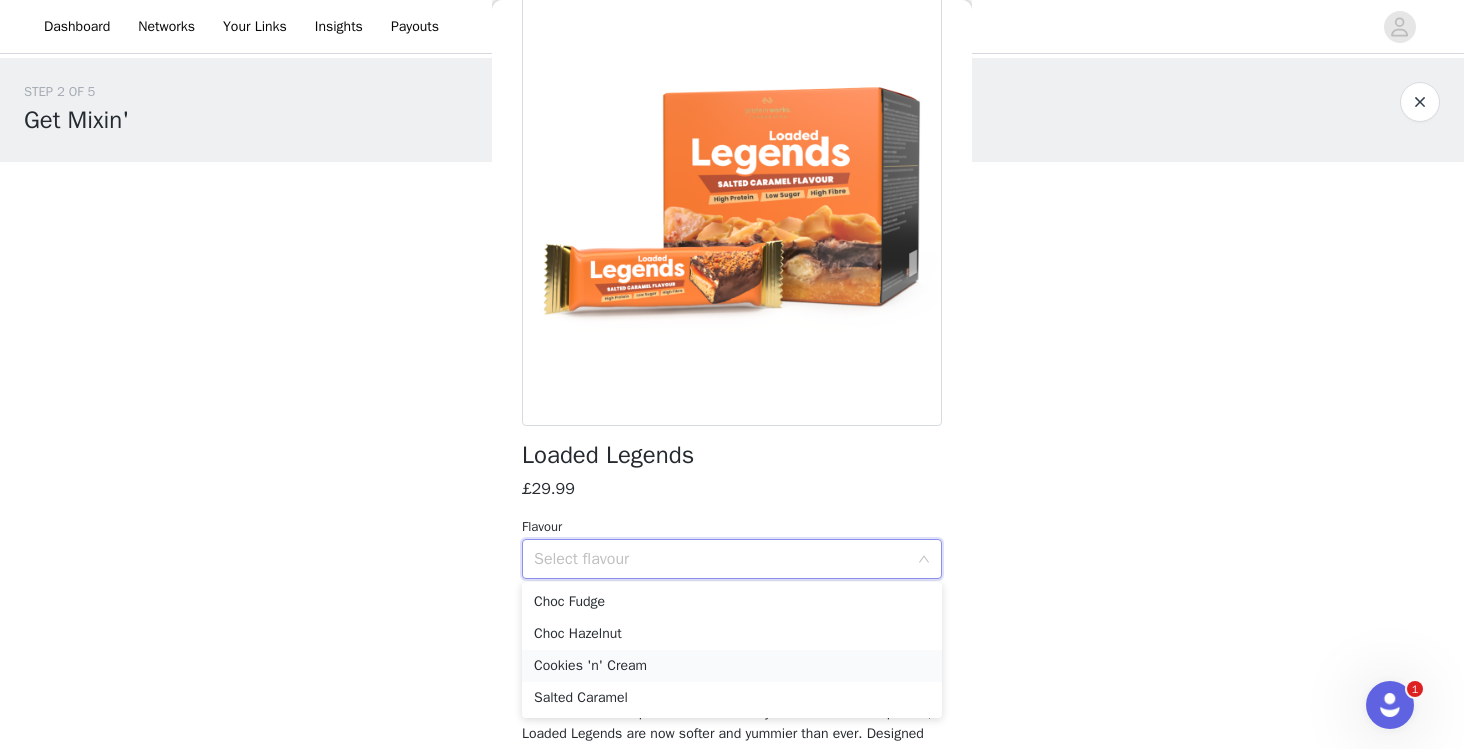click on "Cookies 'n' Cream" at bounding box center (732, 666) 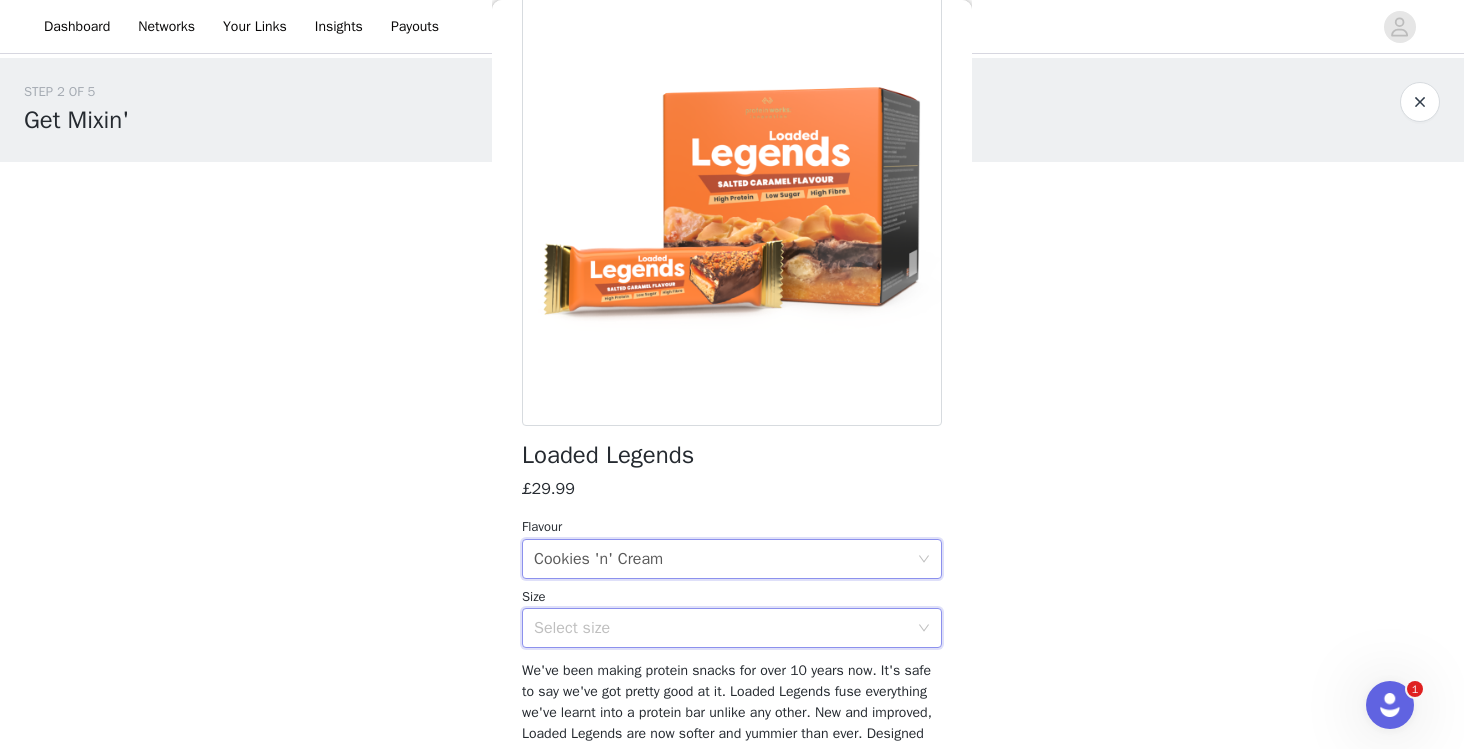 click on "Select size" at bounding box center (725, 628) 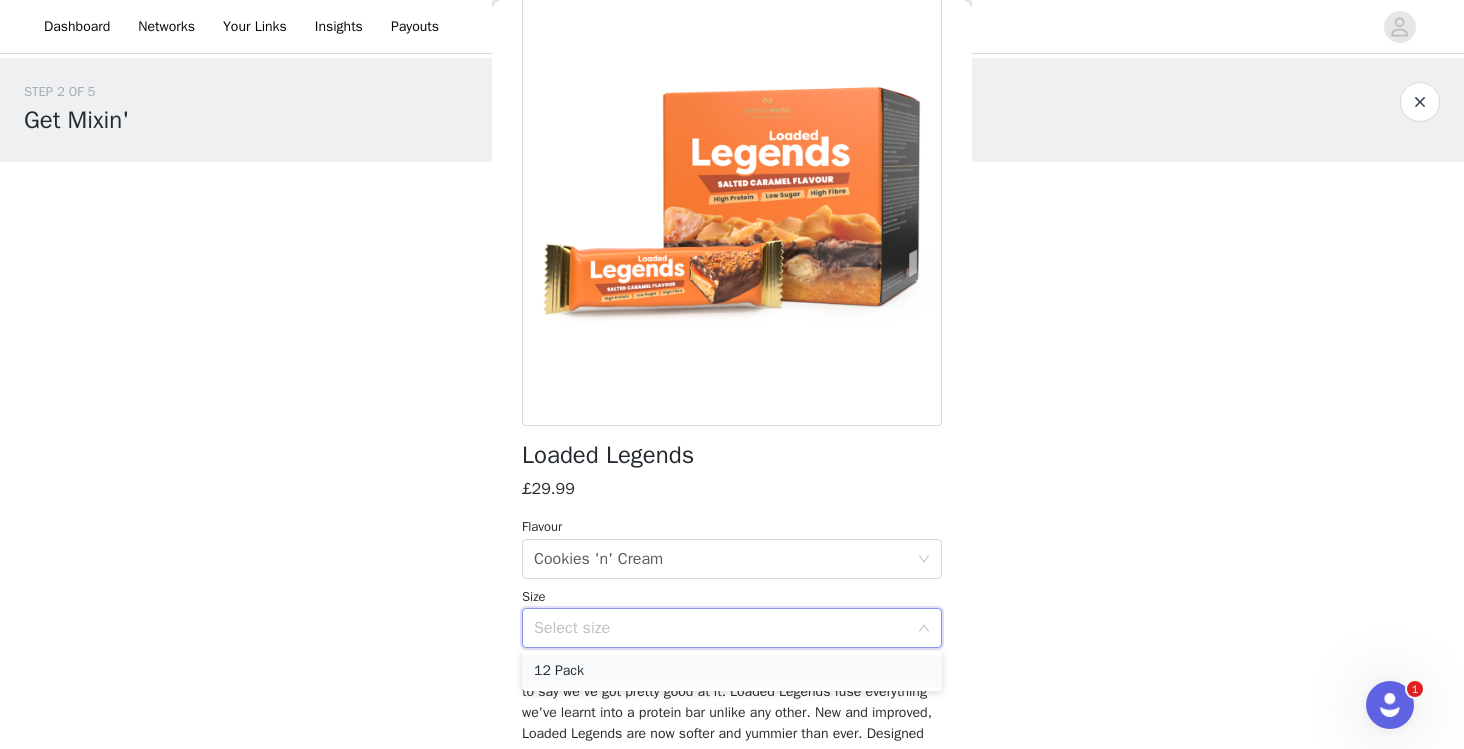 click on "12 Pack" at bounding box center (732, 671) 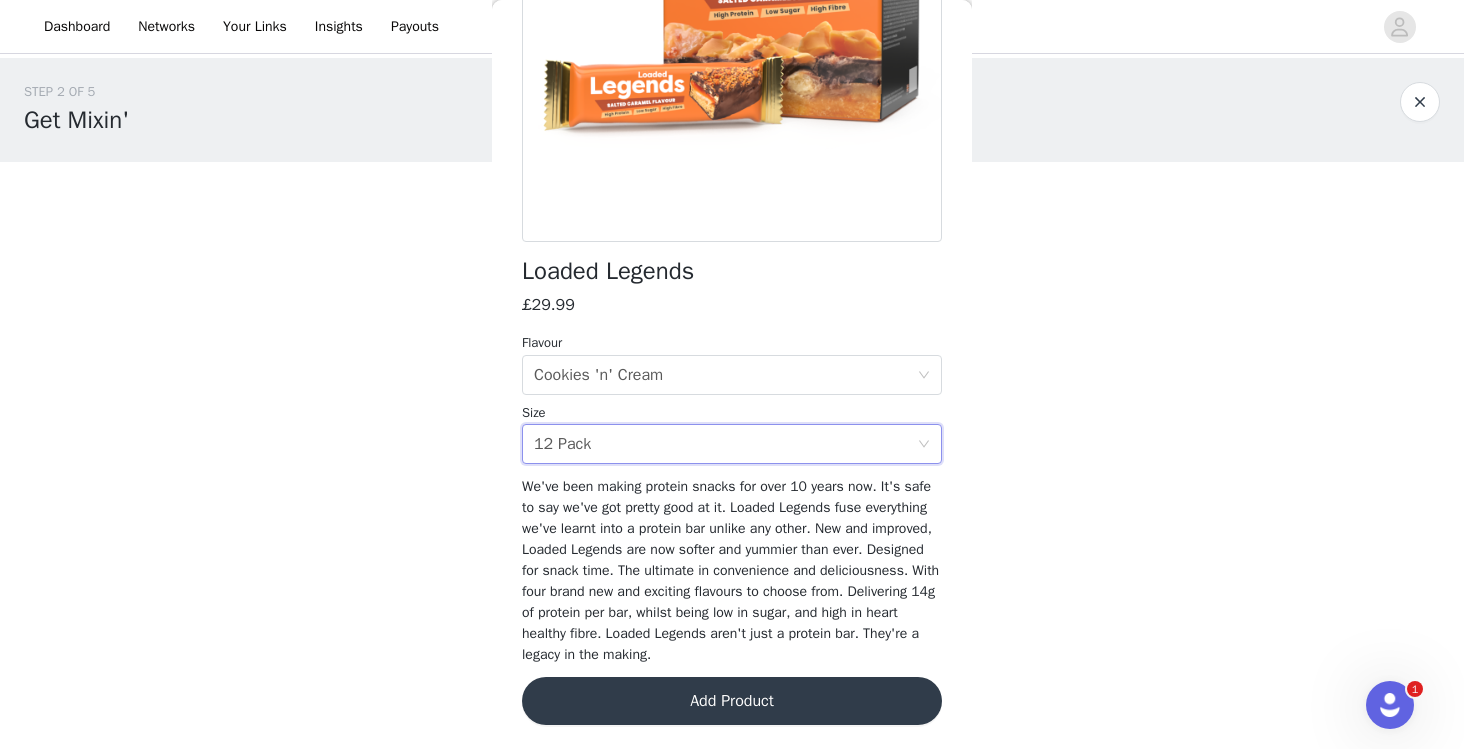 scroll, scrollTop: 307, scrollLeft: 0, axis: vertical 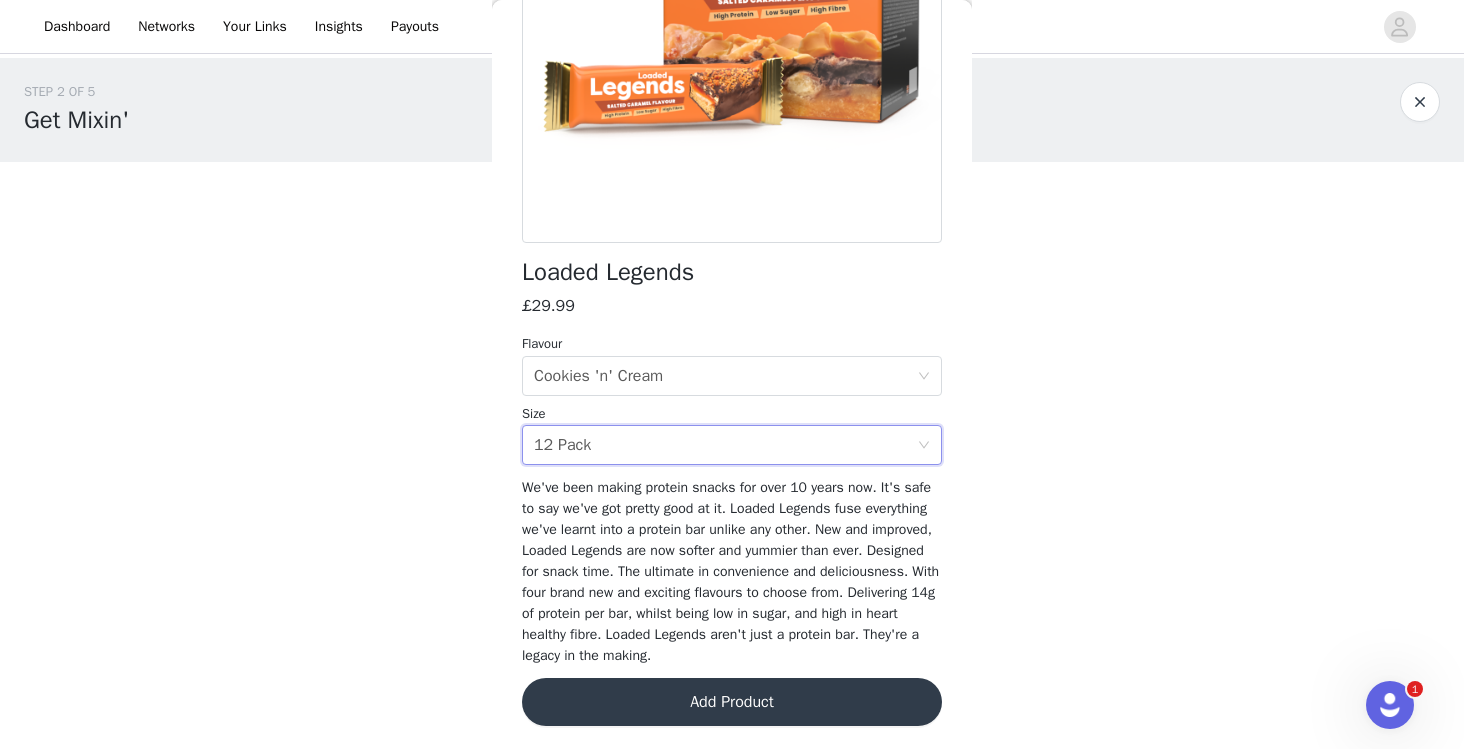 click on "Add Product" at bounding box center (732, 702) 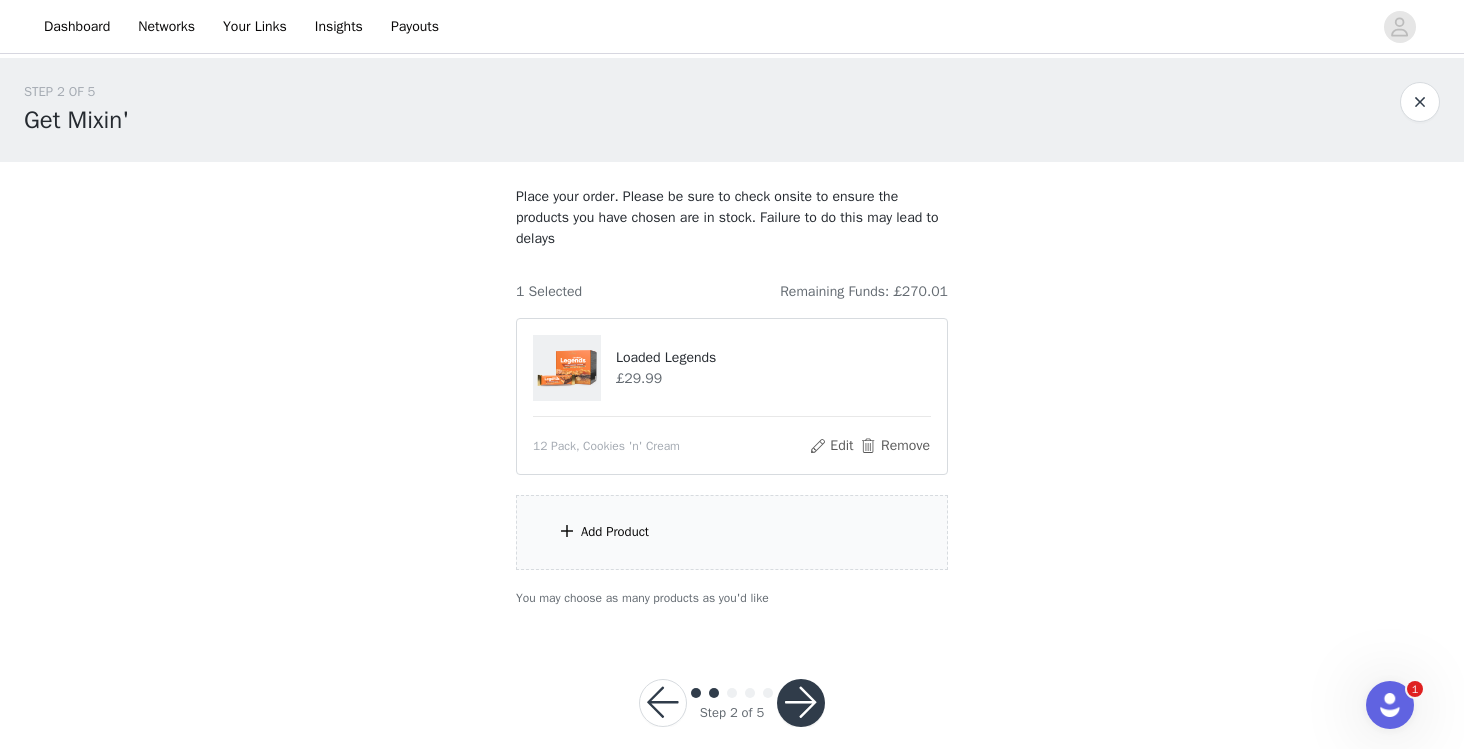 click on "Add Product" at bounding box center (732, 532) 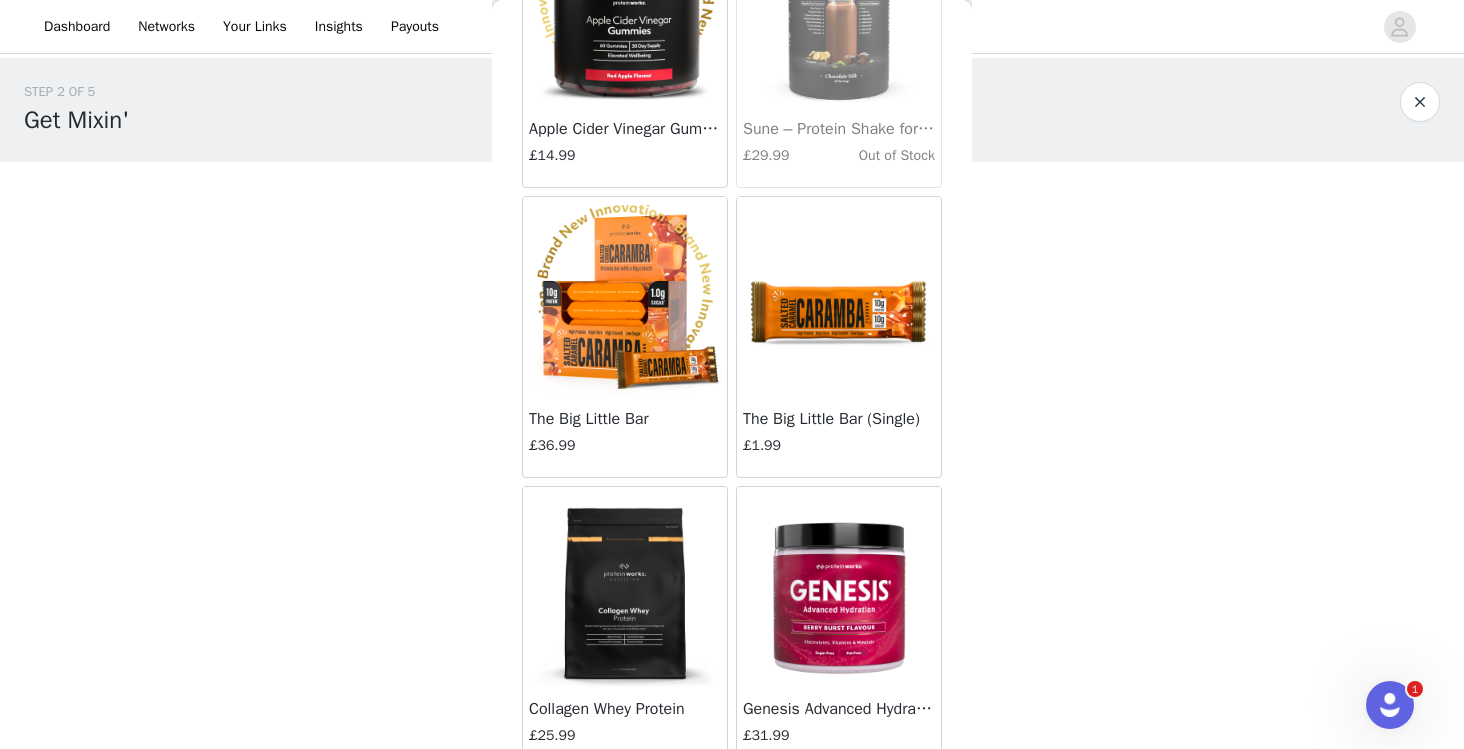 scroll, scrollTop: 7748, scrollLeft: 0, axis: vertical 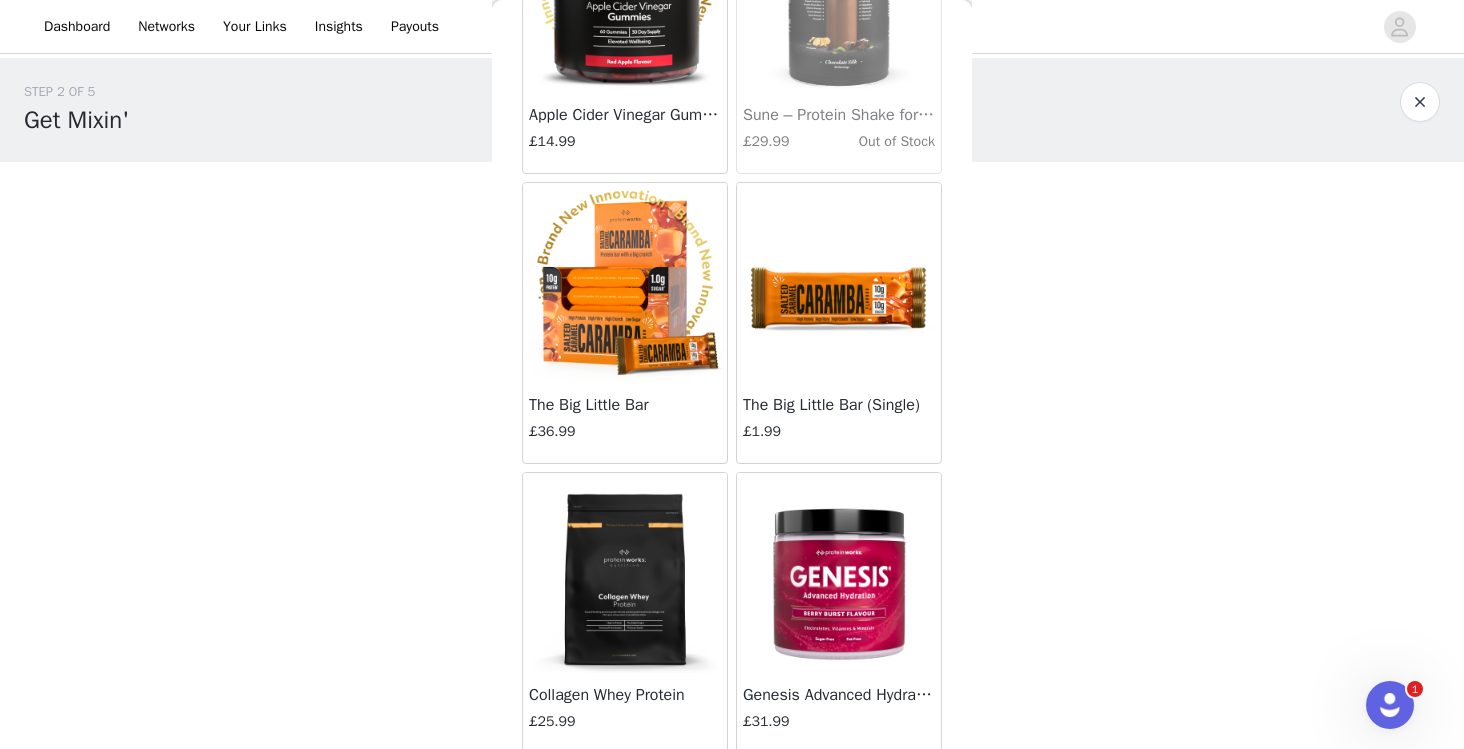click at bounding box center (839, 573) 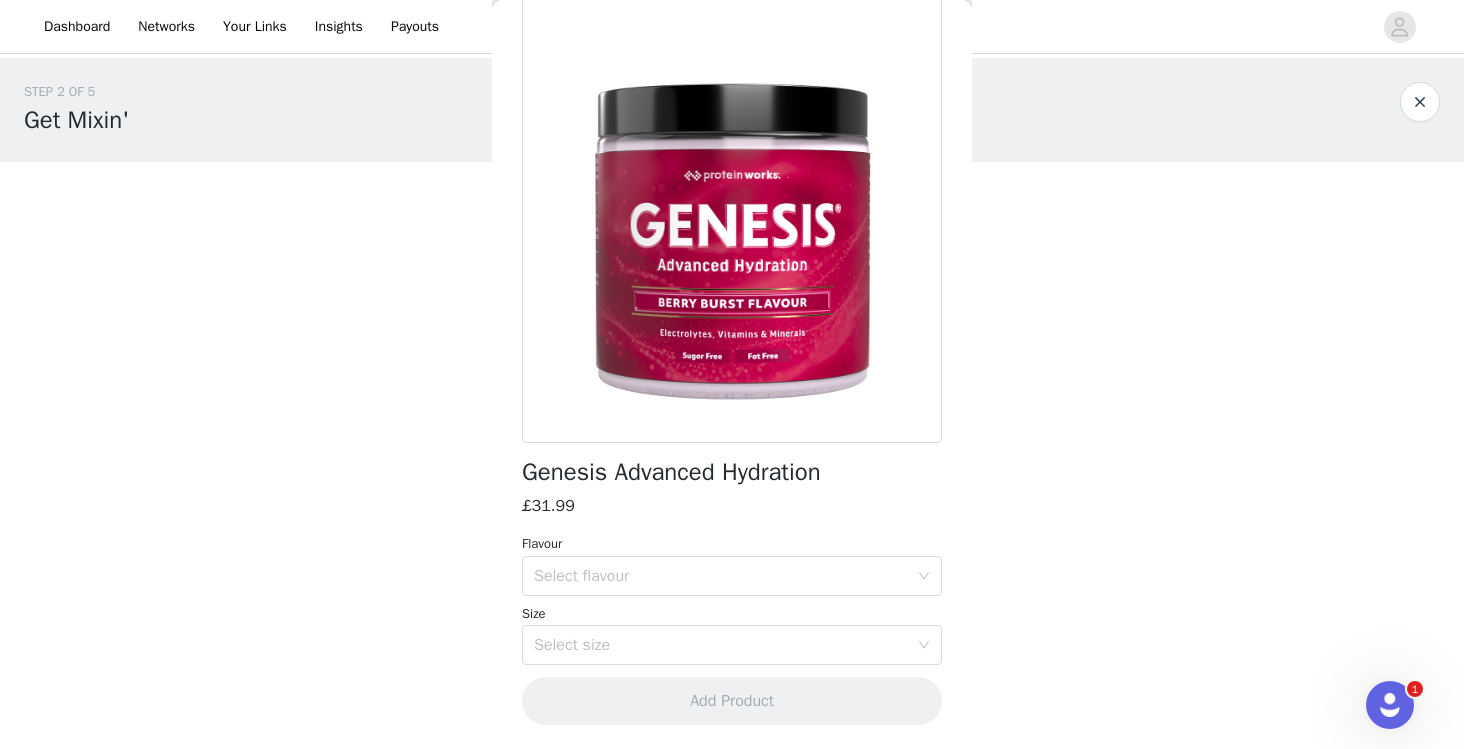 scroll, scrollTop: 106, scrollLeft: 0, axis: vertical 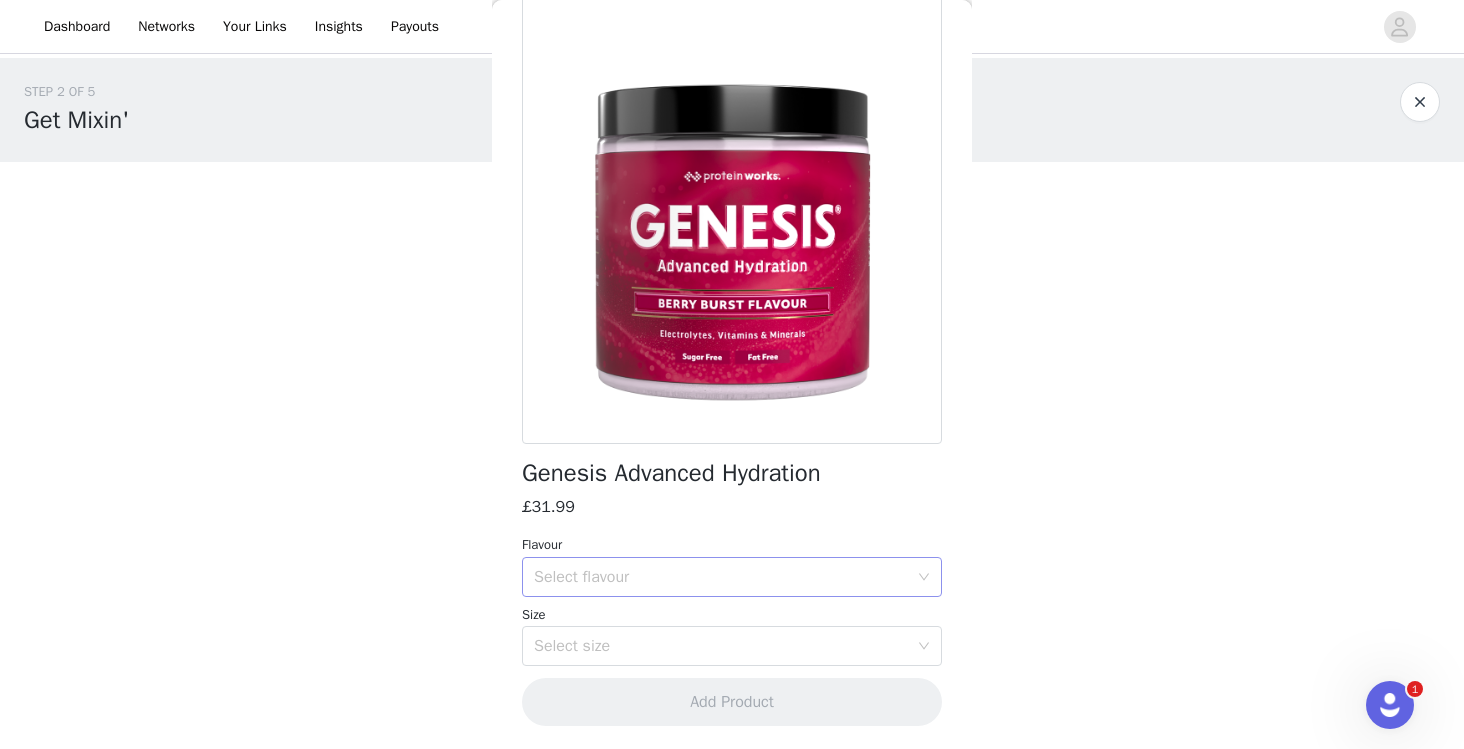 click on "Select flavour" at bounding box center (721, 577) 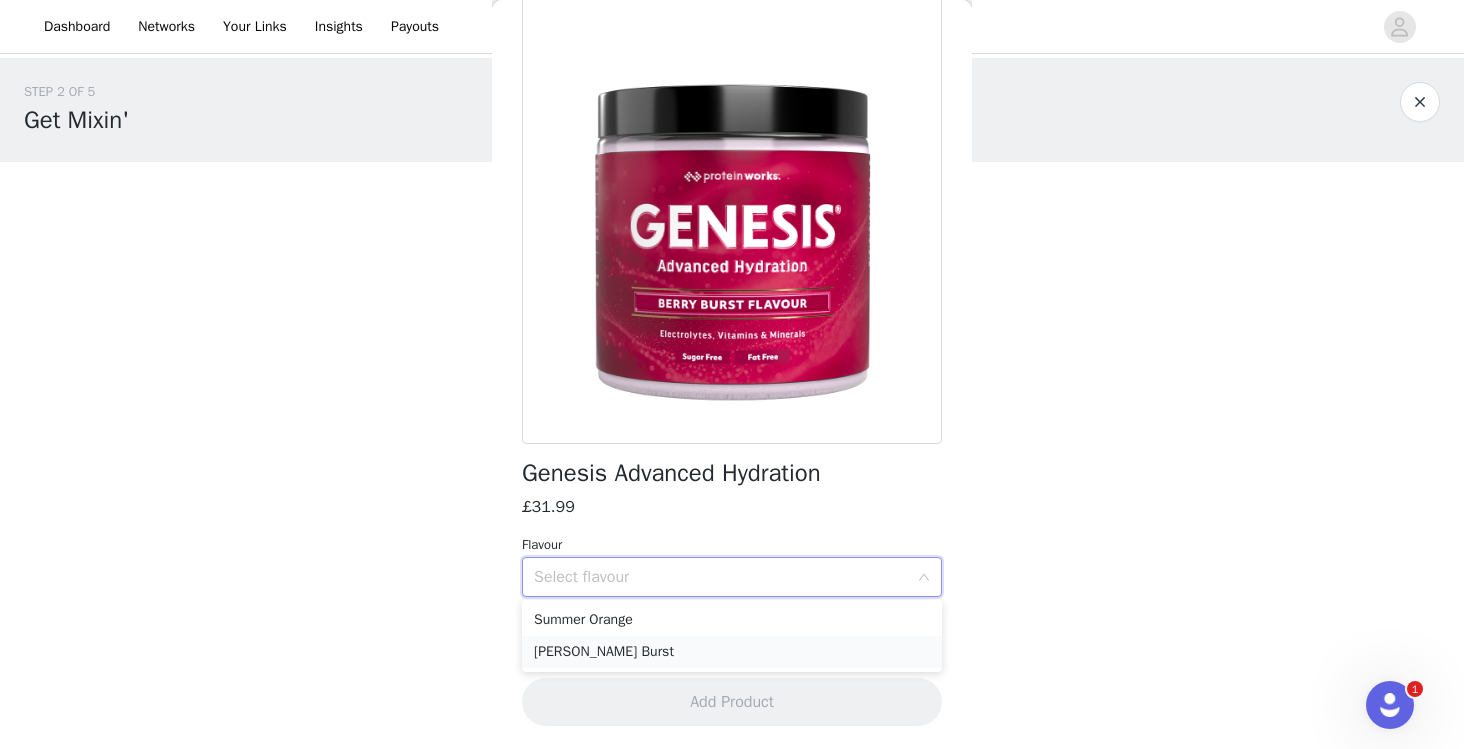 click on "[PERSON_NAME] Burst" at bounding box center [732, 652] 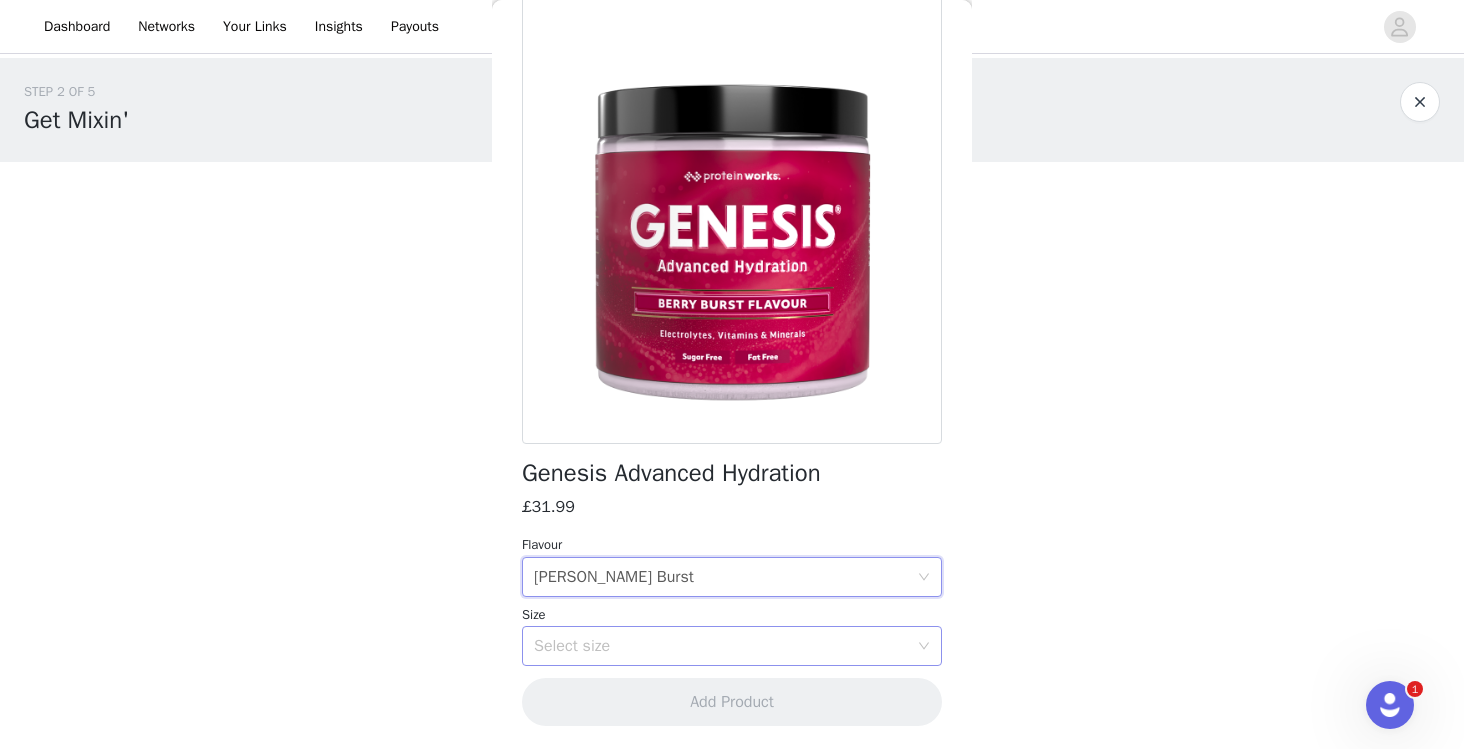 click on "Select size" at bounding box center (721, 646) 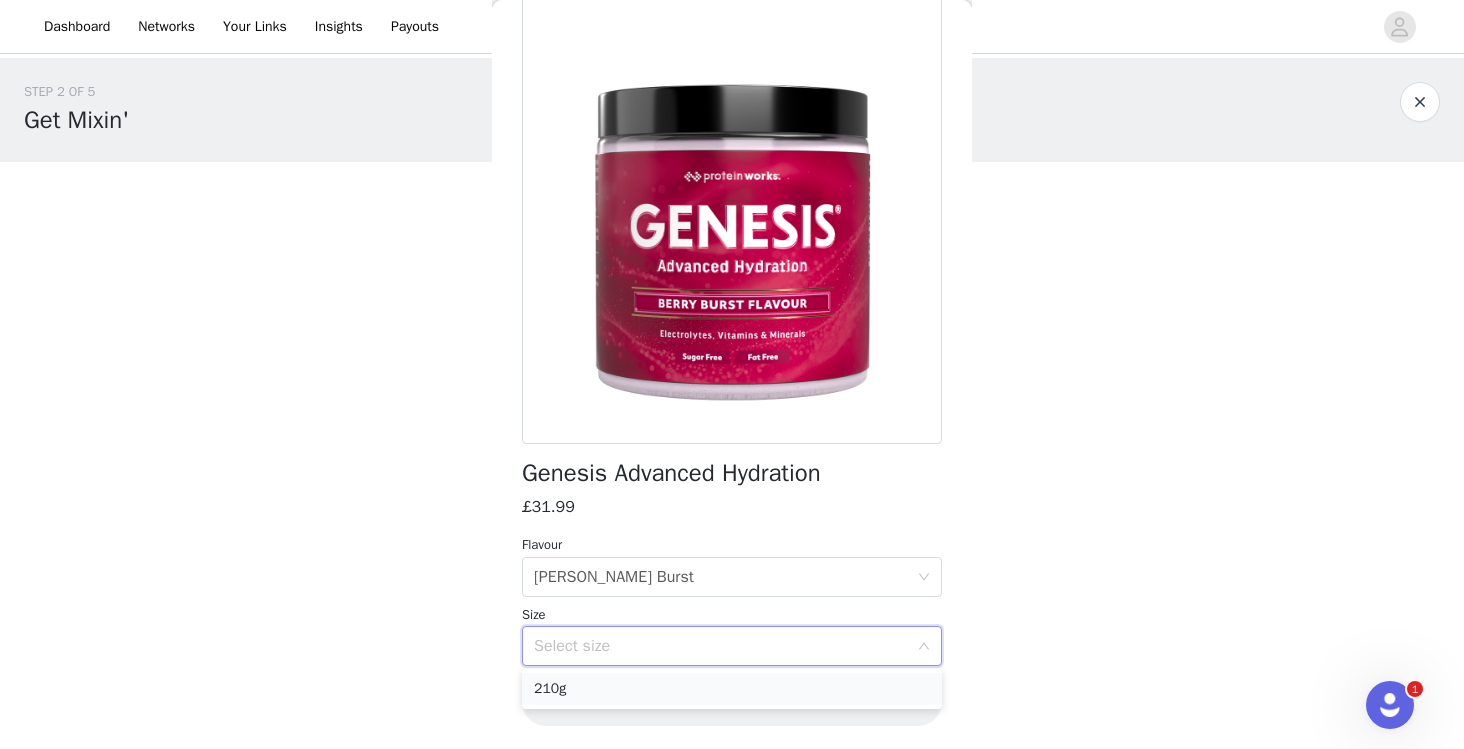 click on "210g" at bounding box center (732, 689) 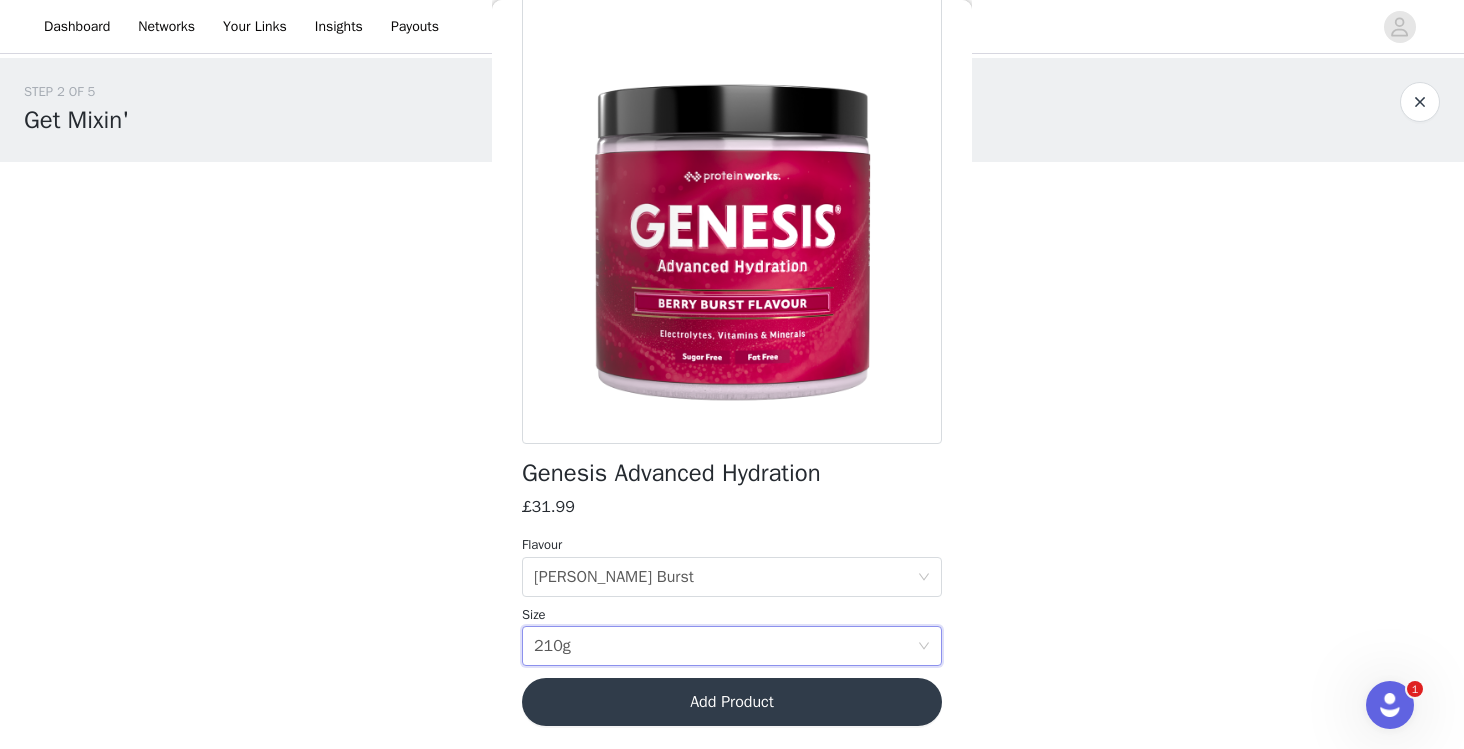 click on "Add Product" at bounding box center (732, 702) 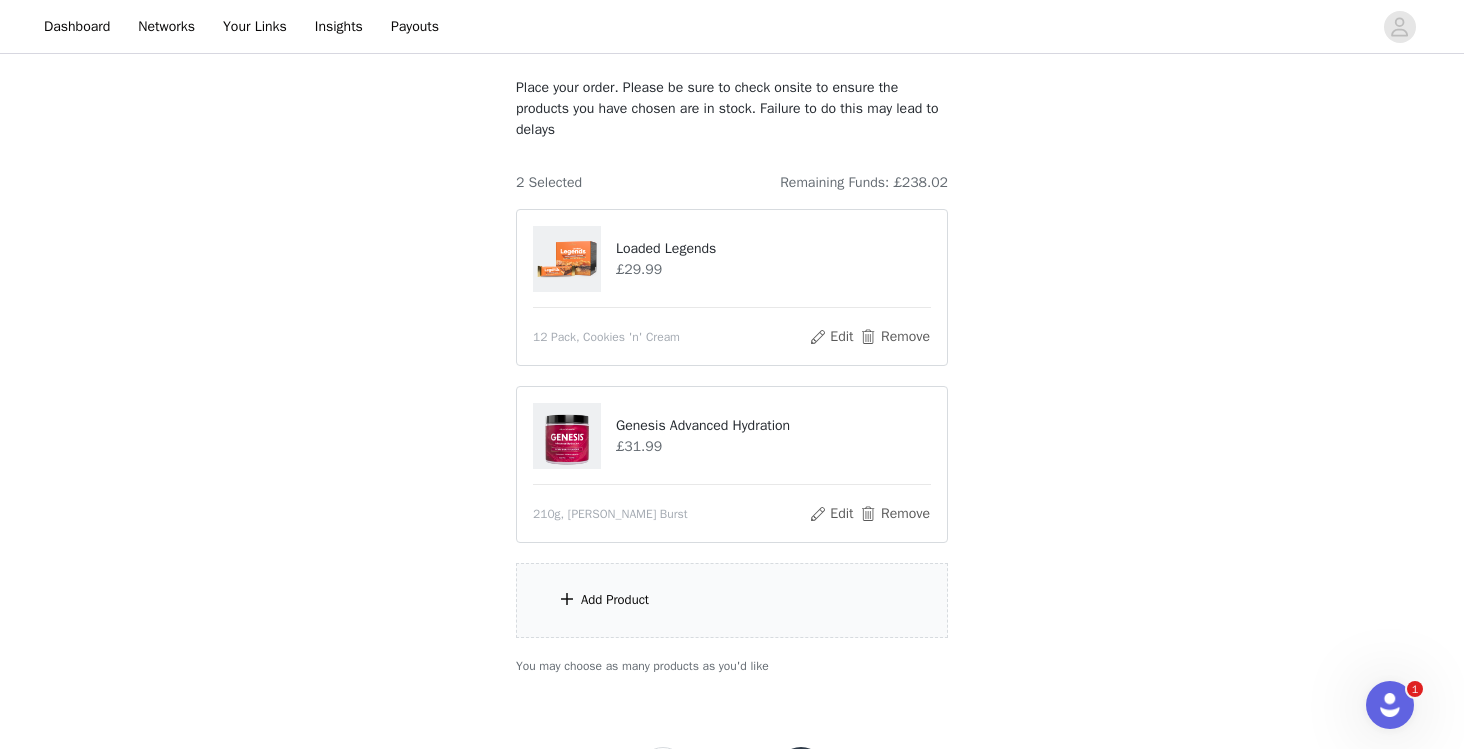 scroll, scrollTop: 128, scrollLeft: 0, axis: vertical 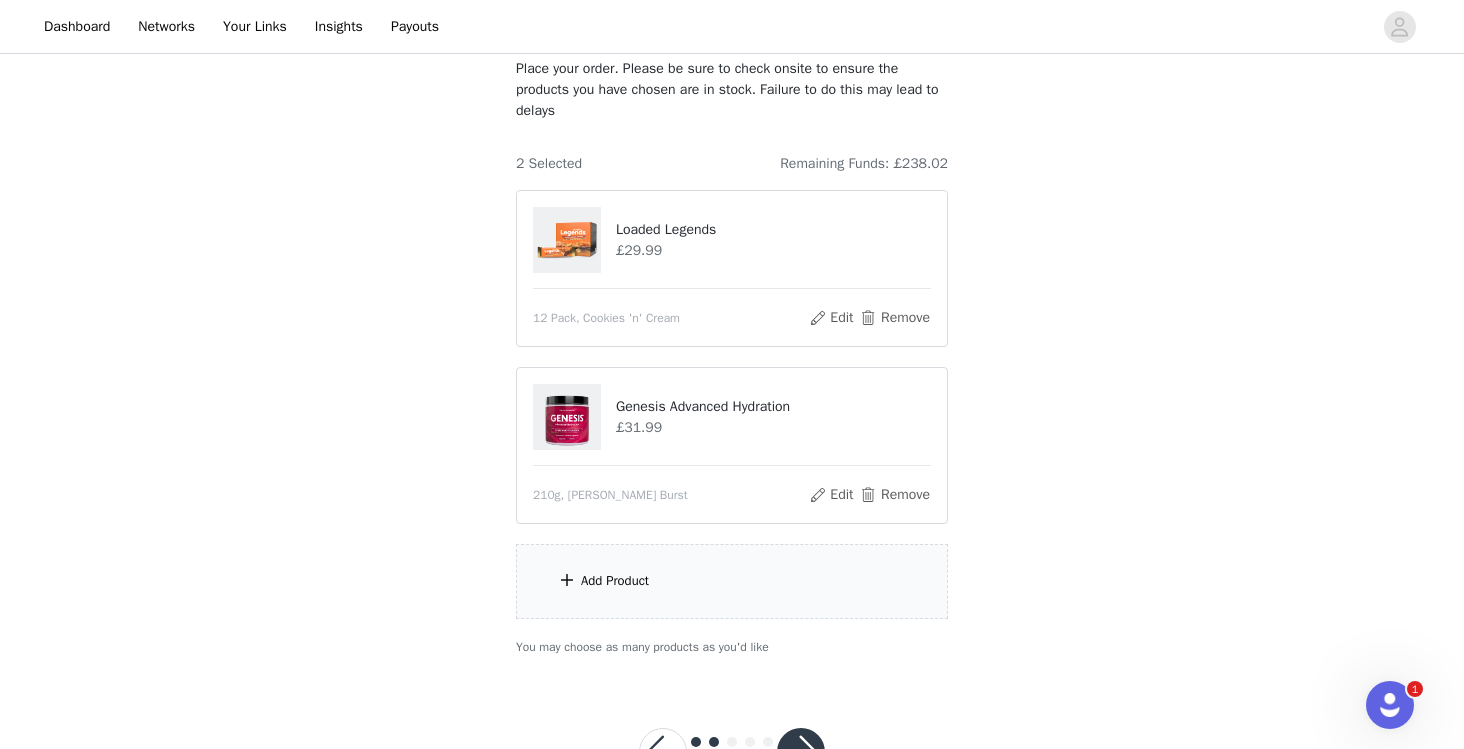 click on "Add Product" at bounding box center (732, 581) 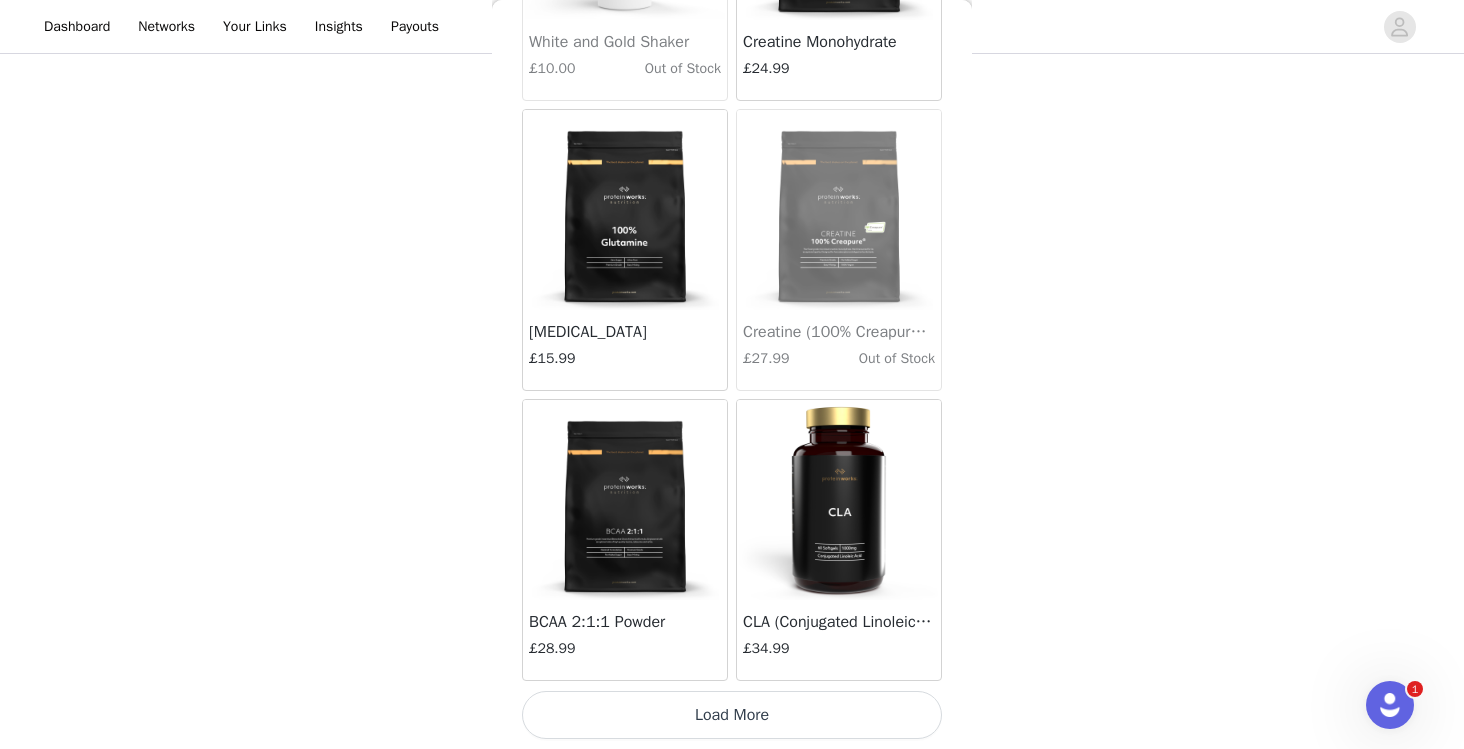 scroll, scrollTop: 11013, scrollLeft: 0, axis: vertical 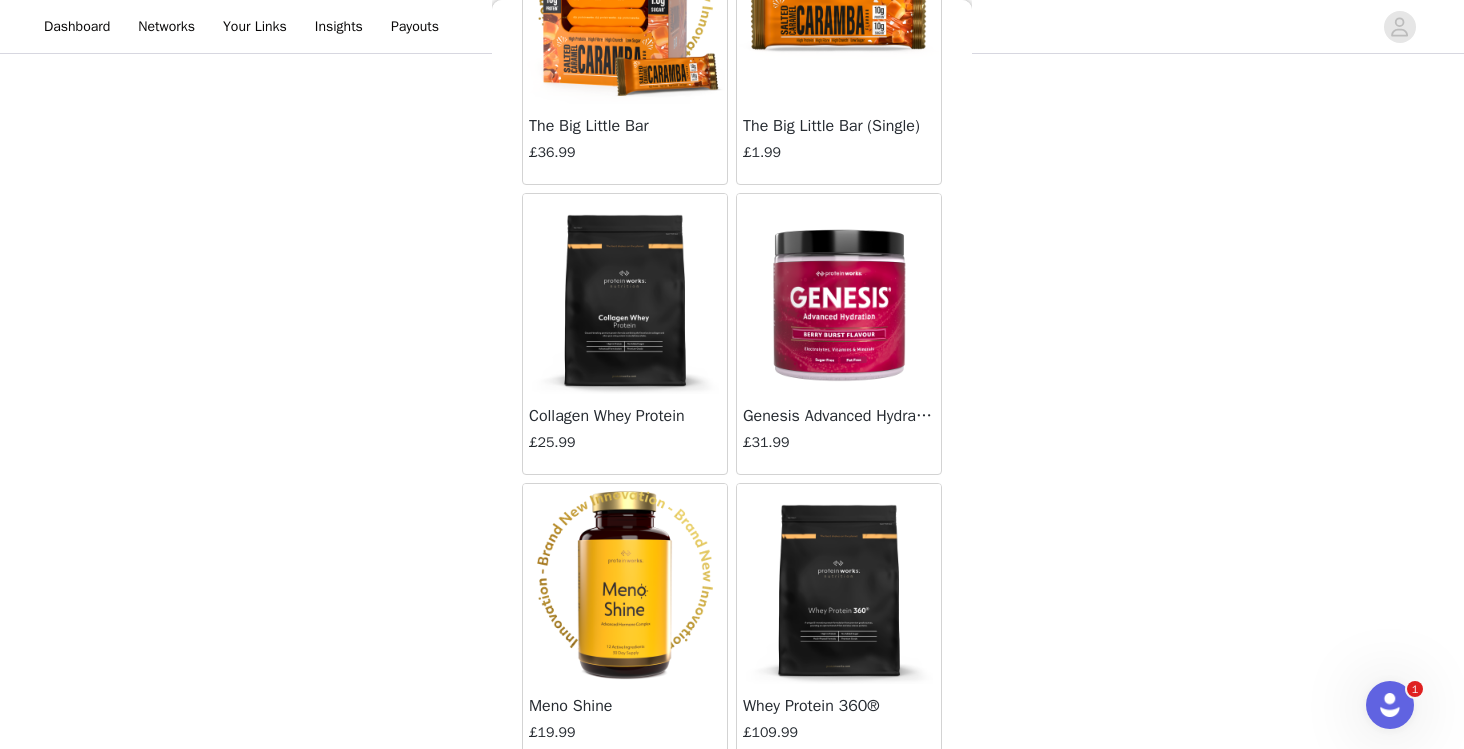 click at bounding box center [839, 294] 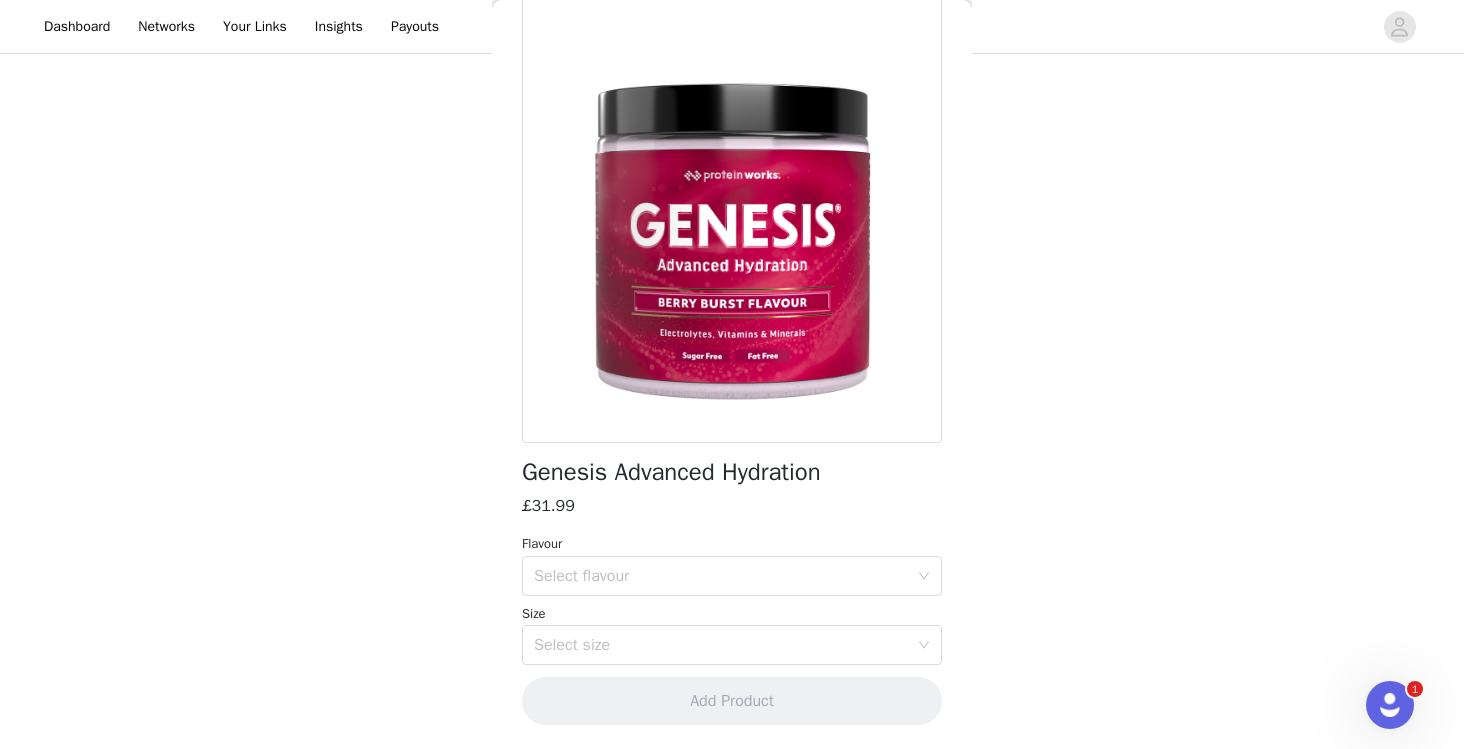 scroll, scrollTop: 106, scrollLeft: 0, axis: vertical 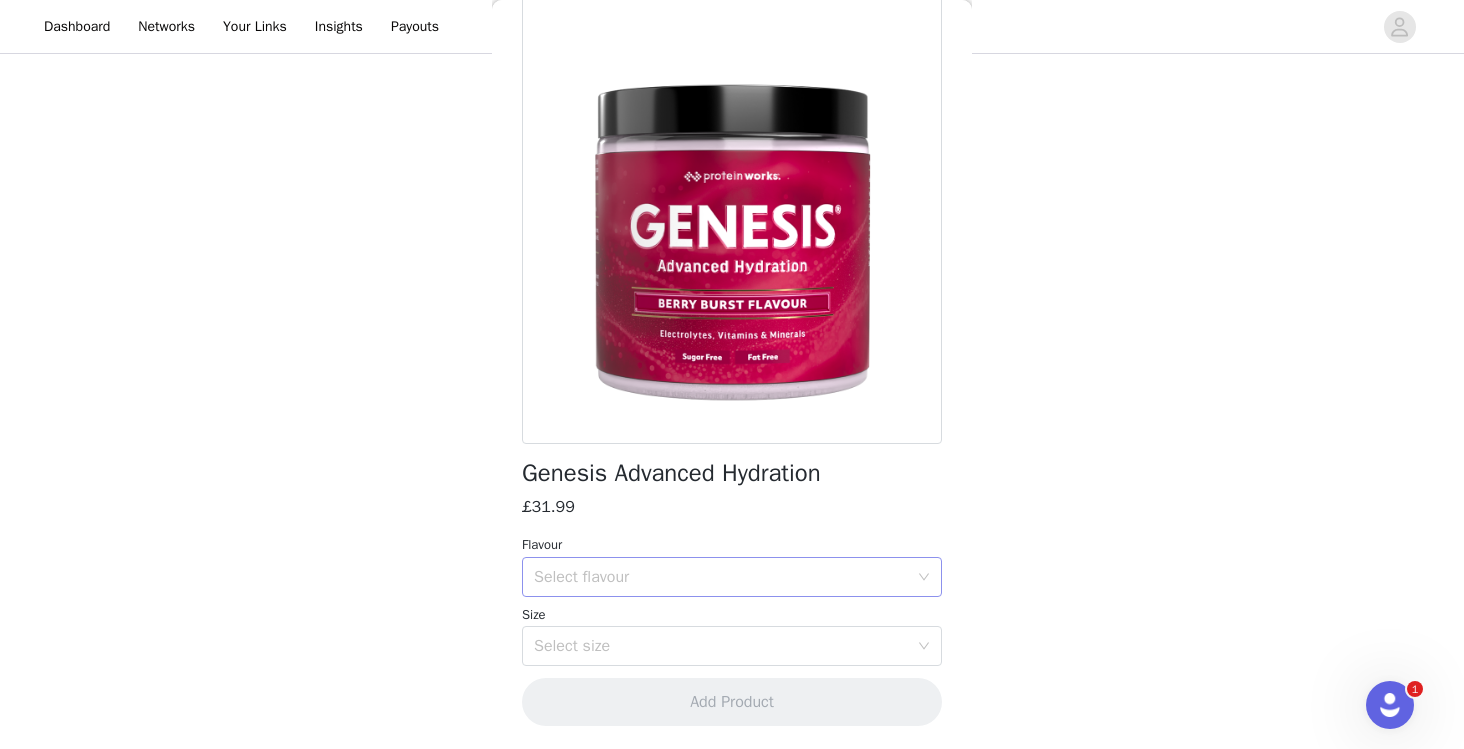 click on "Select flavour" at bounding box center [721, 577] 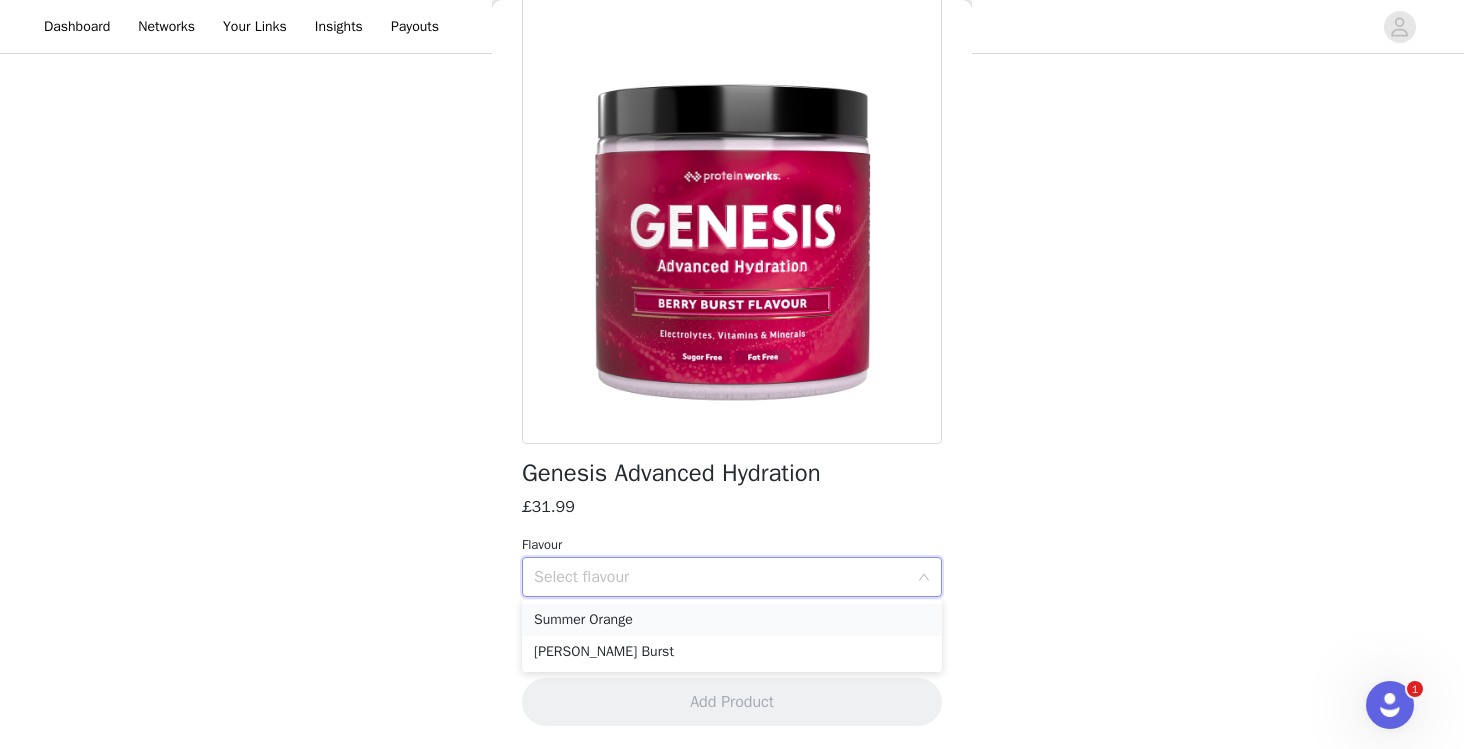 click on "Summer Orange" at bounding box center (732, 620) 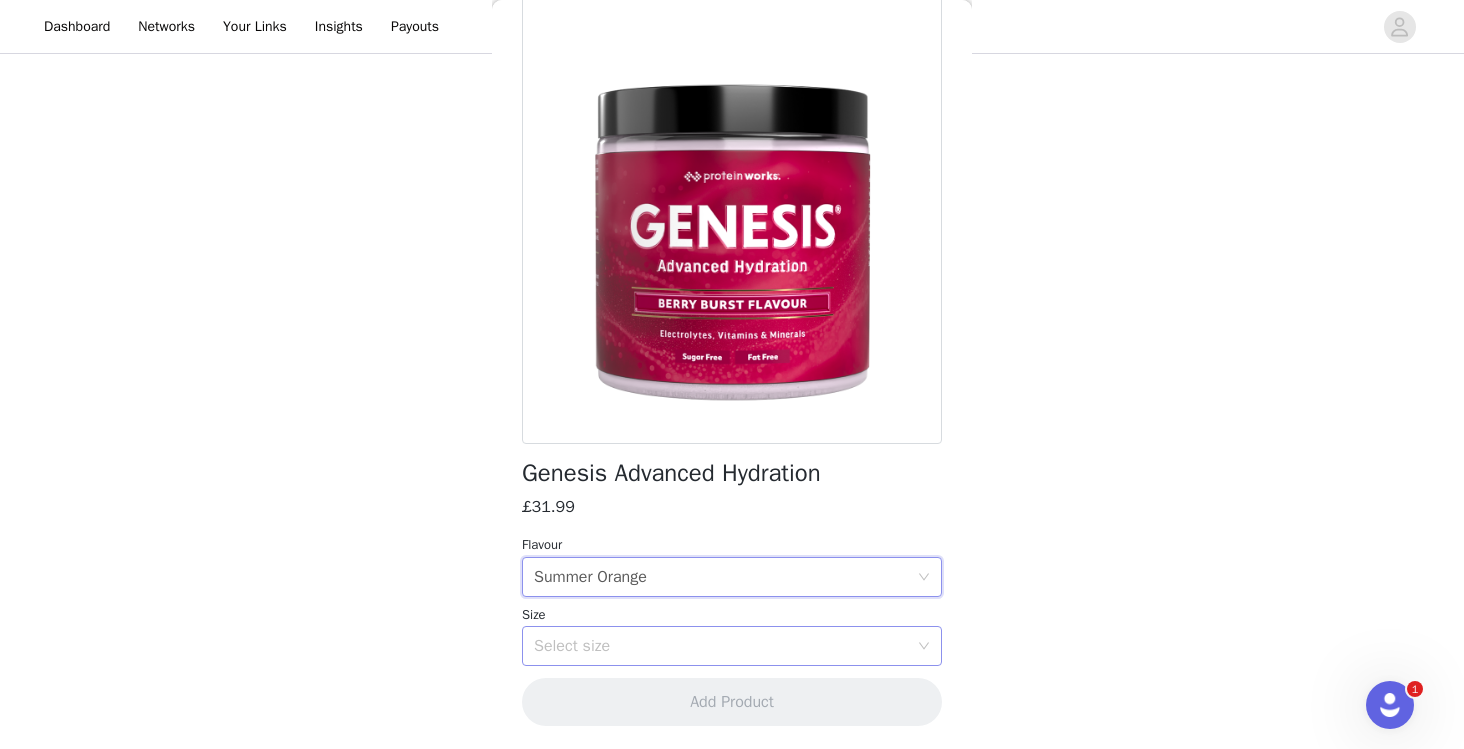 click on "Select size" at bounding box center [725, 646] 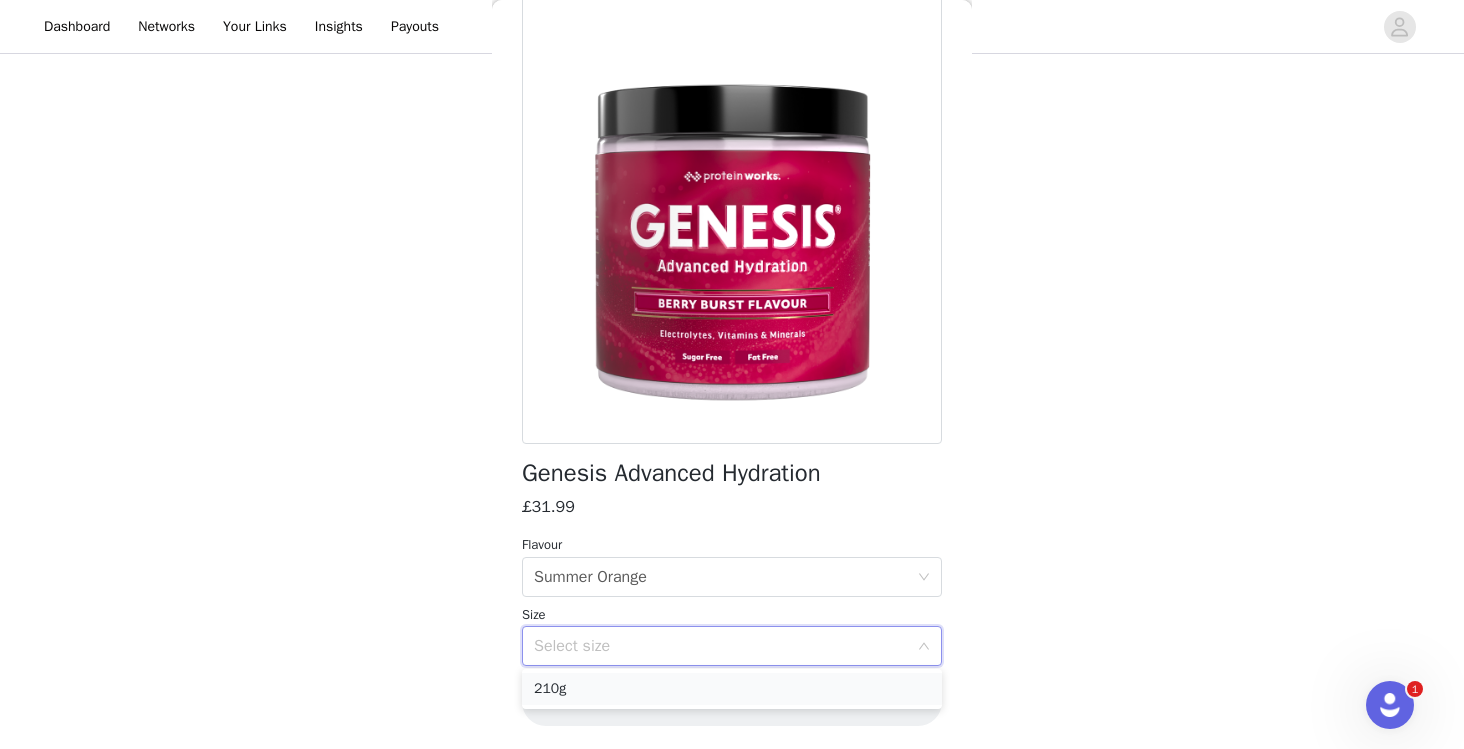 click on "210g" at bounding box center [732, 689] 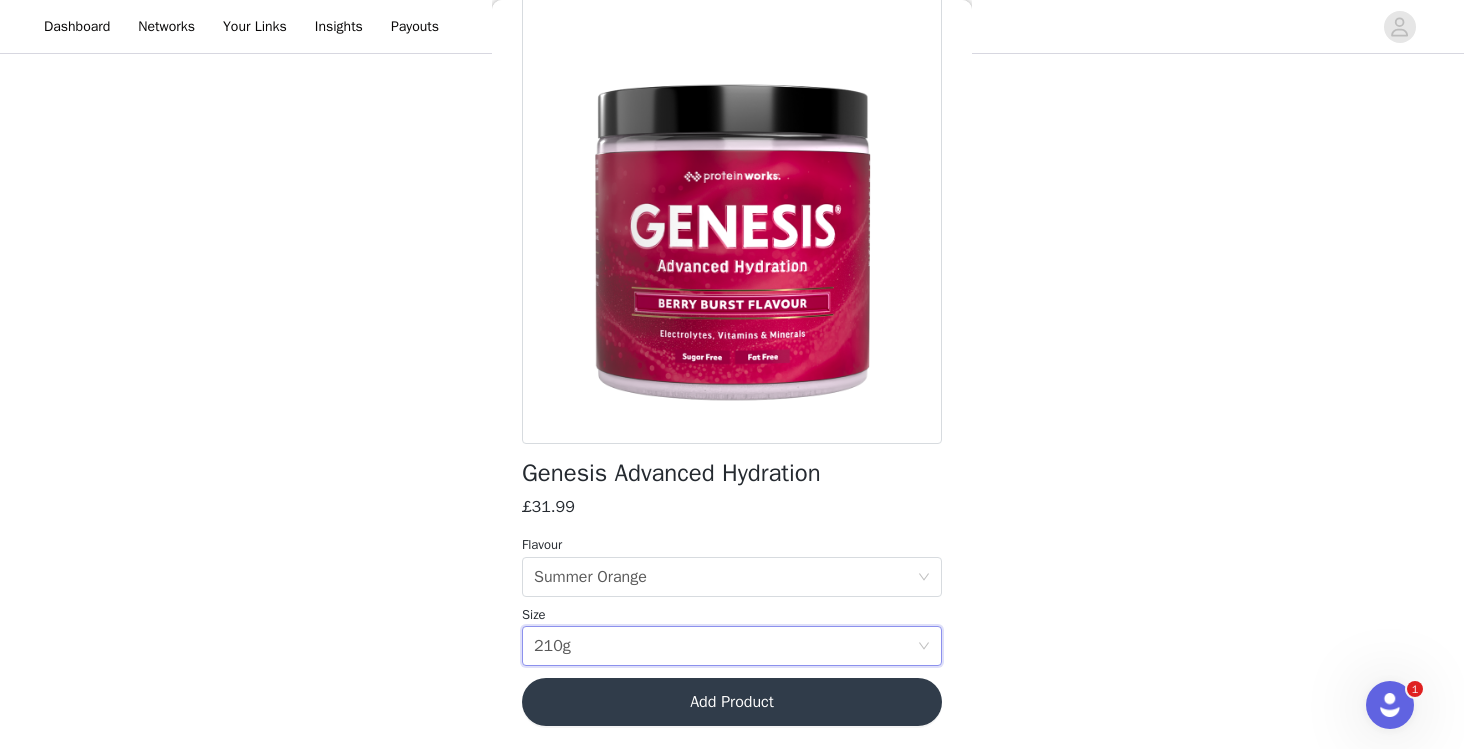 click on "Add Product" at bounding box center [732, 702] 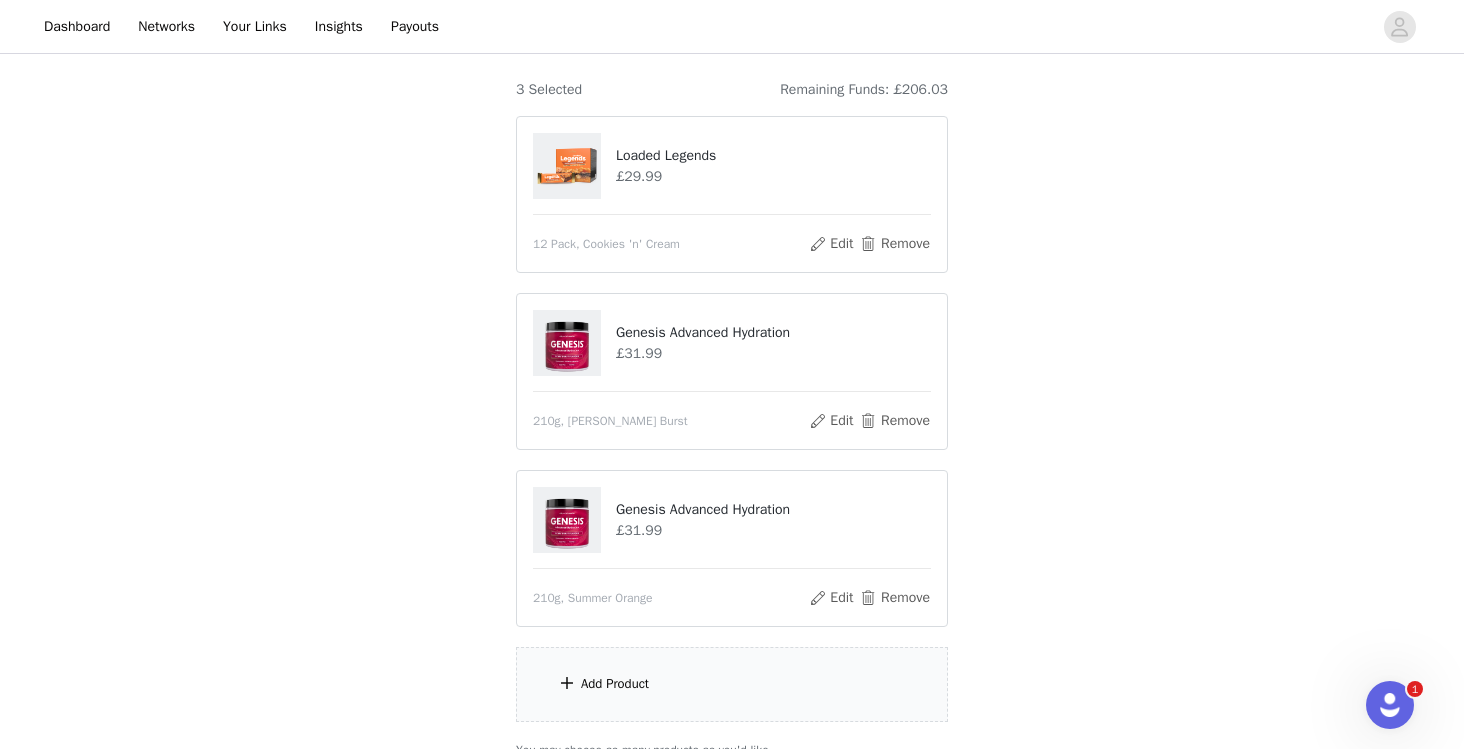 click on "Add Product" at bounding box center [615, 684] 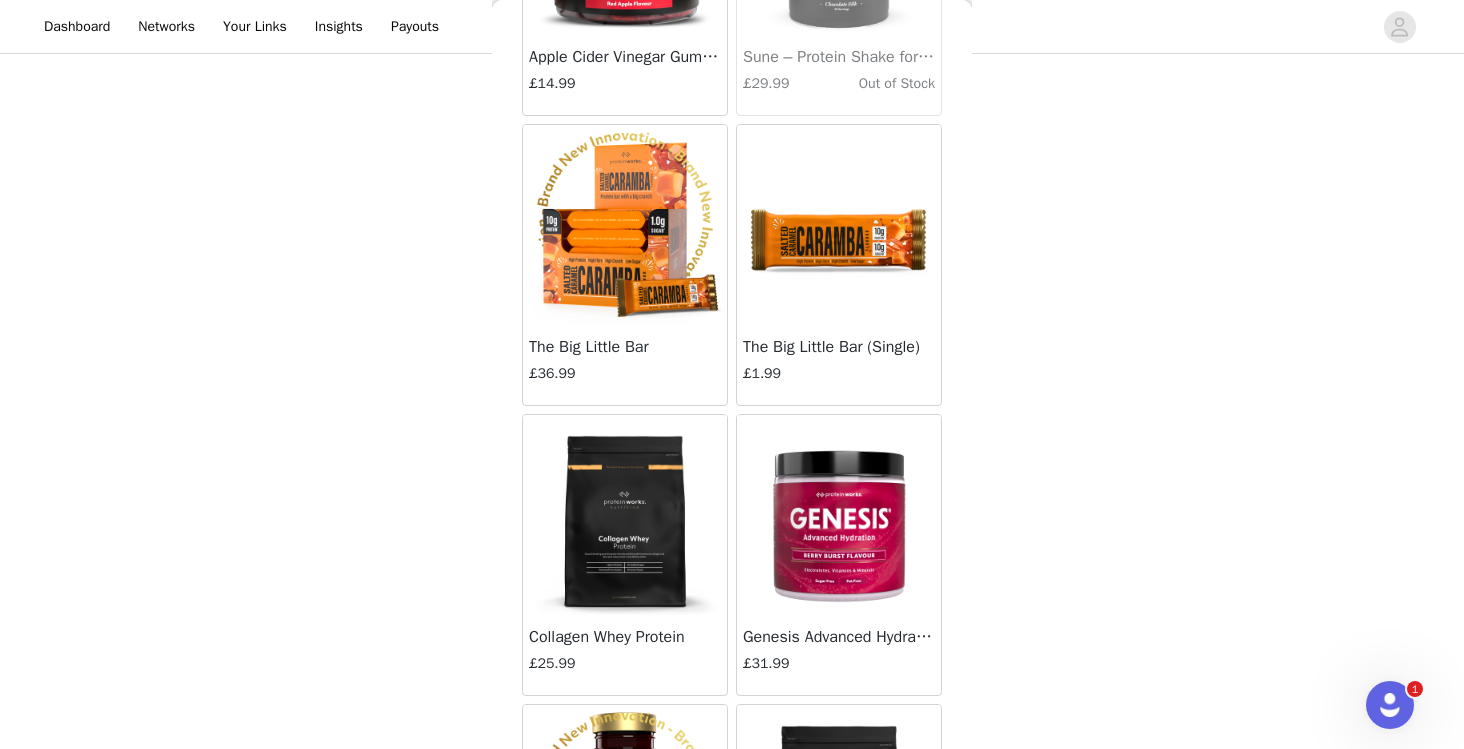 scroll, scrollTop: 7805, scrollLeft: 0, axis: vertical 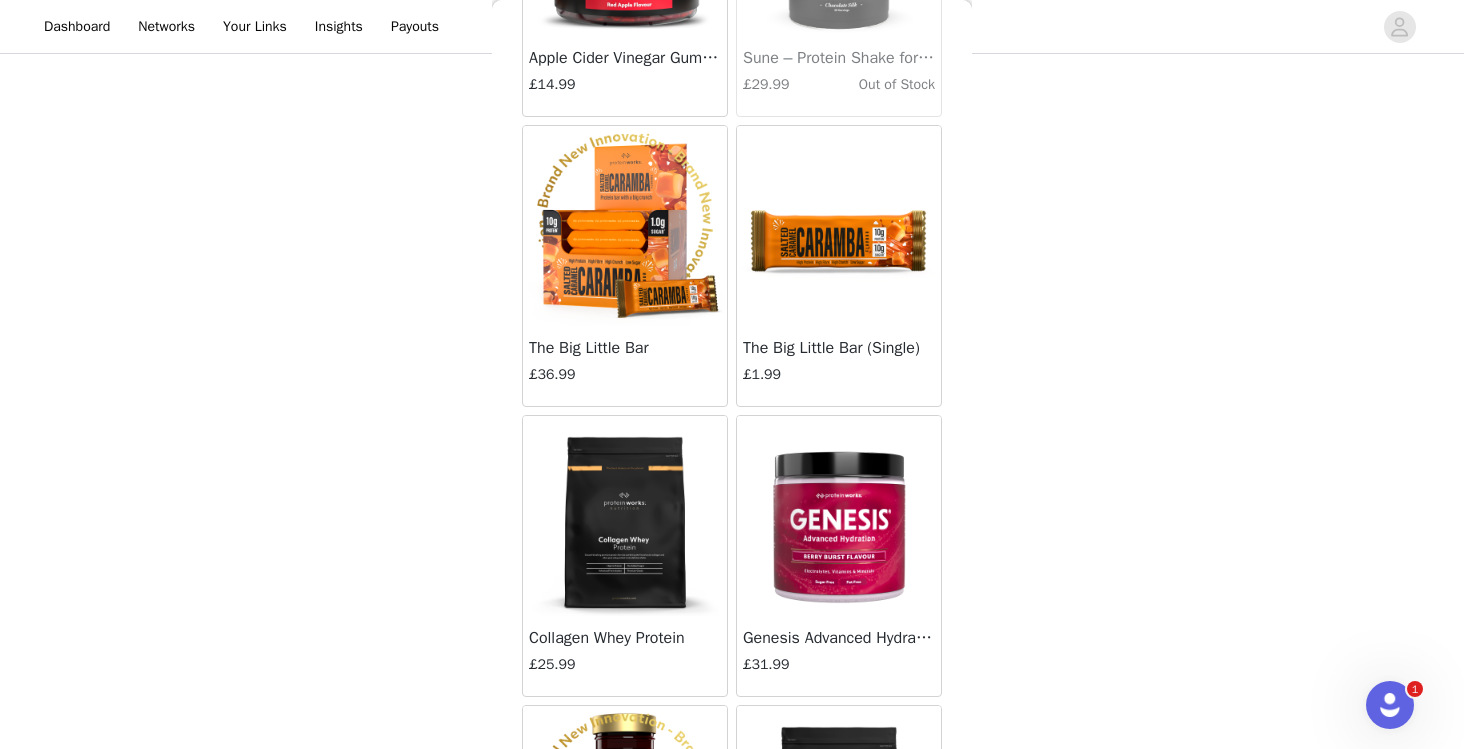 click at bounding box center (625, 226) 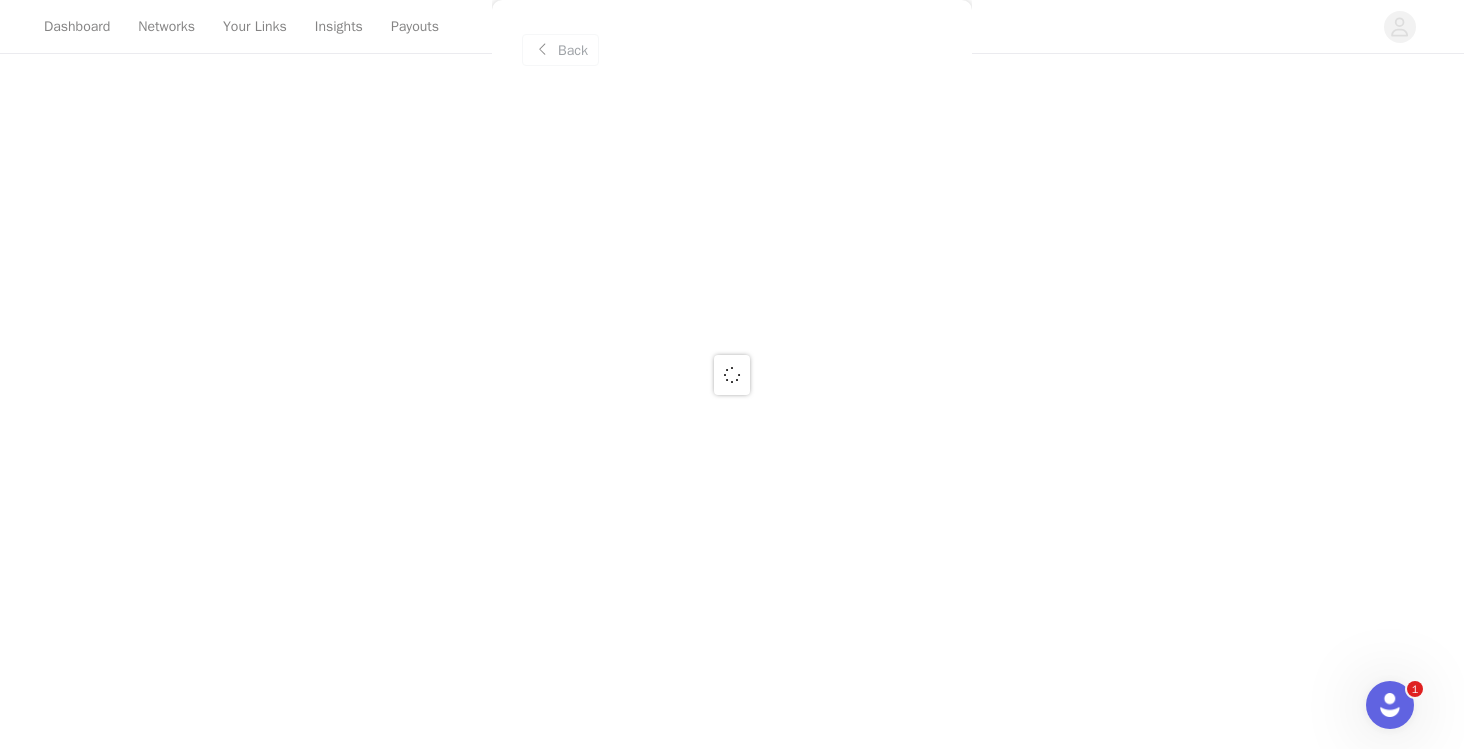 scroll, scrollTop: 0, scrollLeft: 0, axis: both 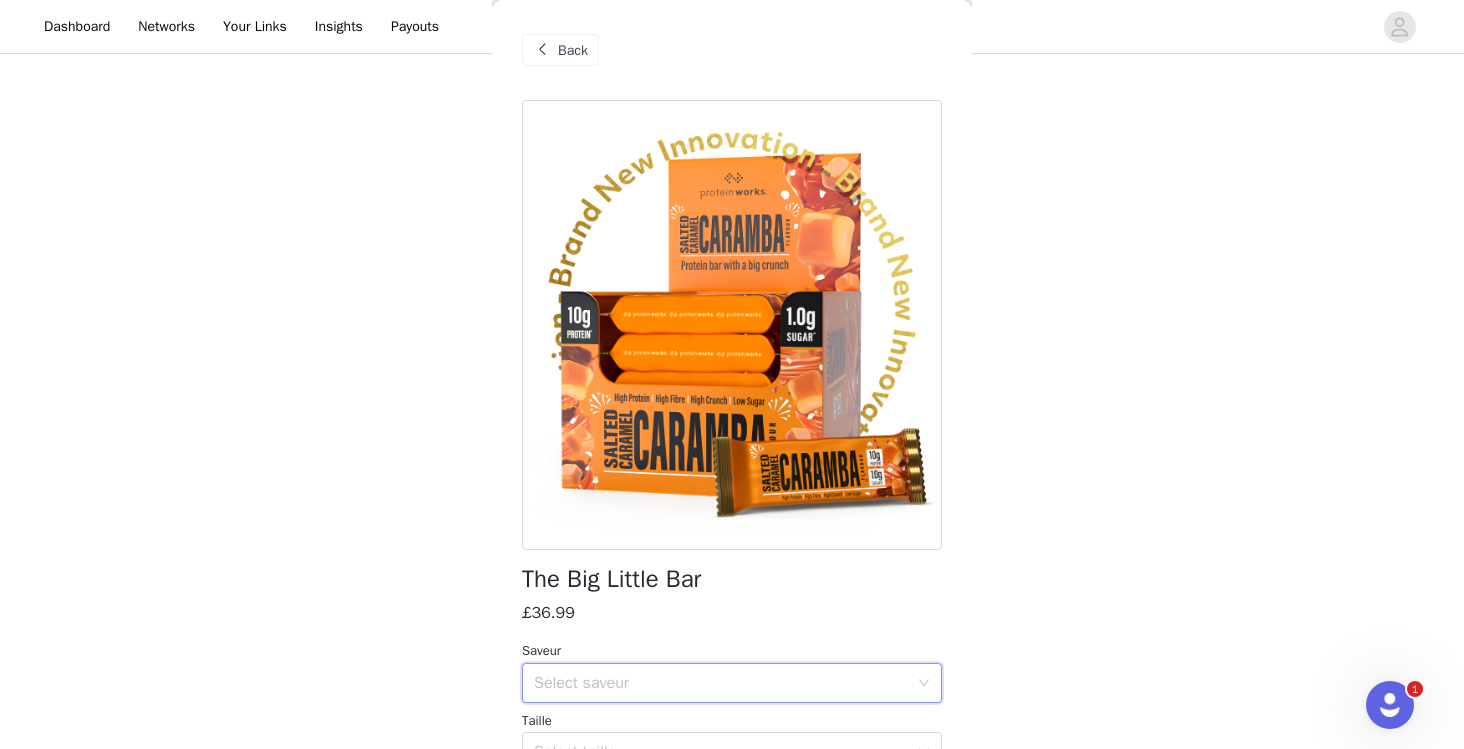click on "Select saveur" at bounding box center (725, 683) 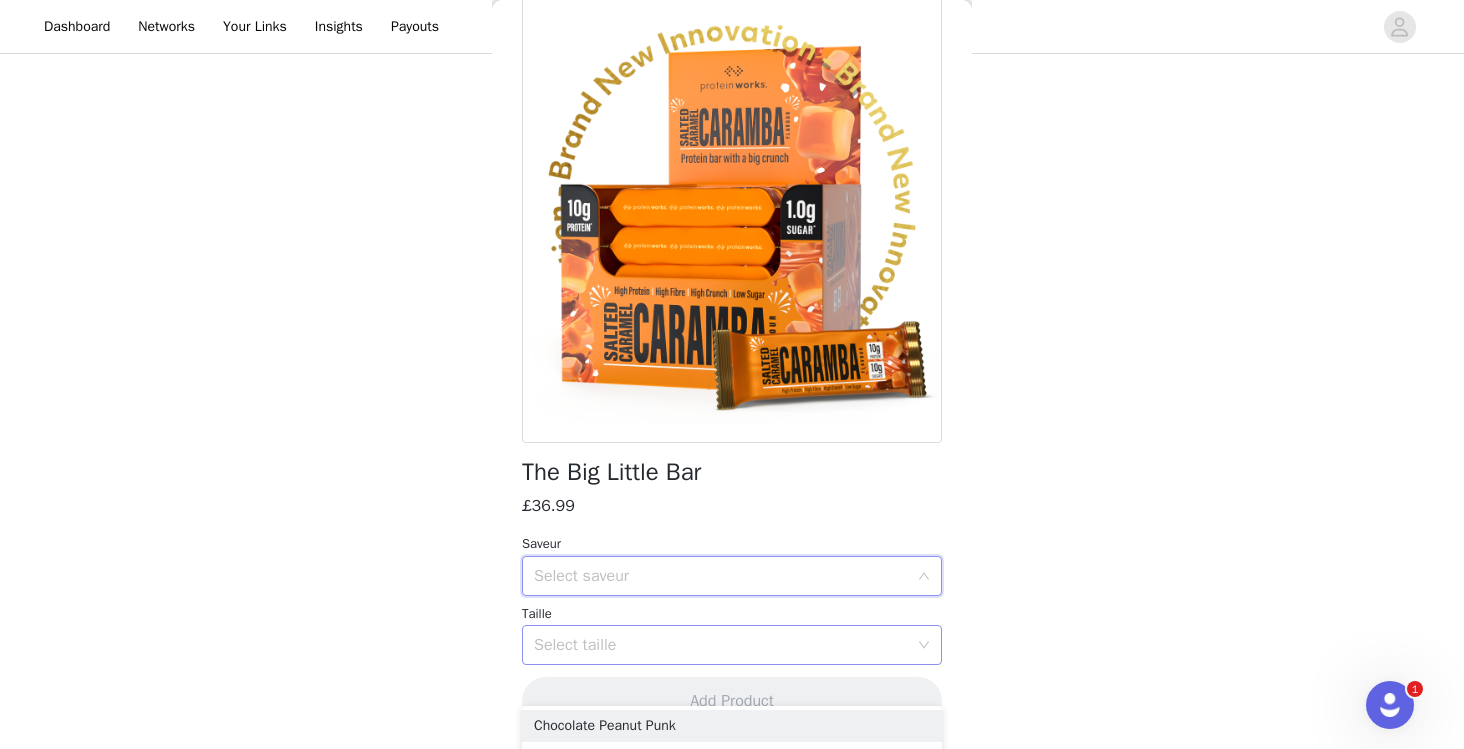 scroll, scrollTop: 106, scrollLeft: 0, axis: vertical 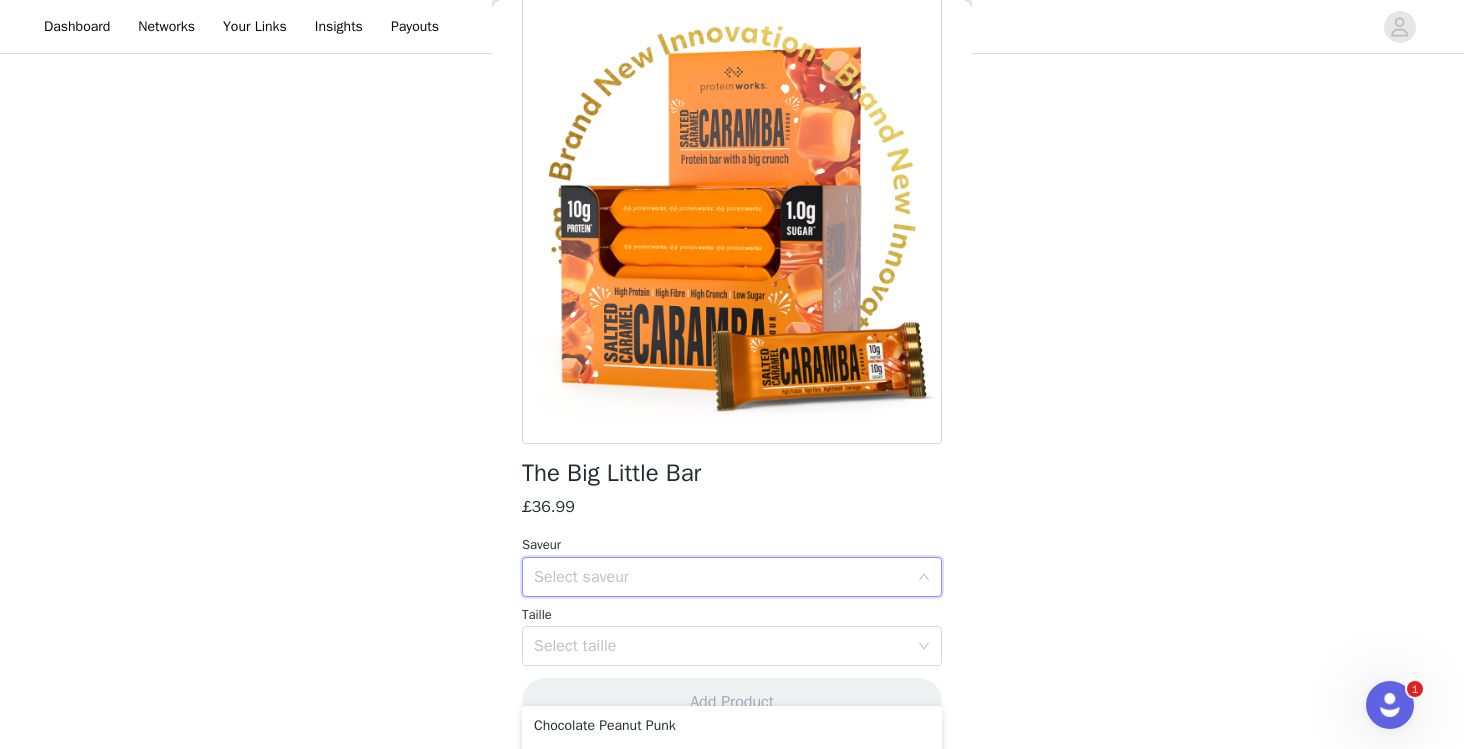 click on "Select saveur" at bounding box center (721, 577) 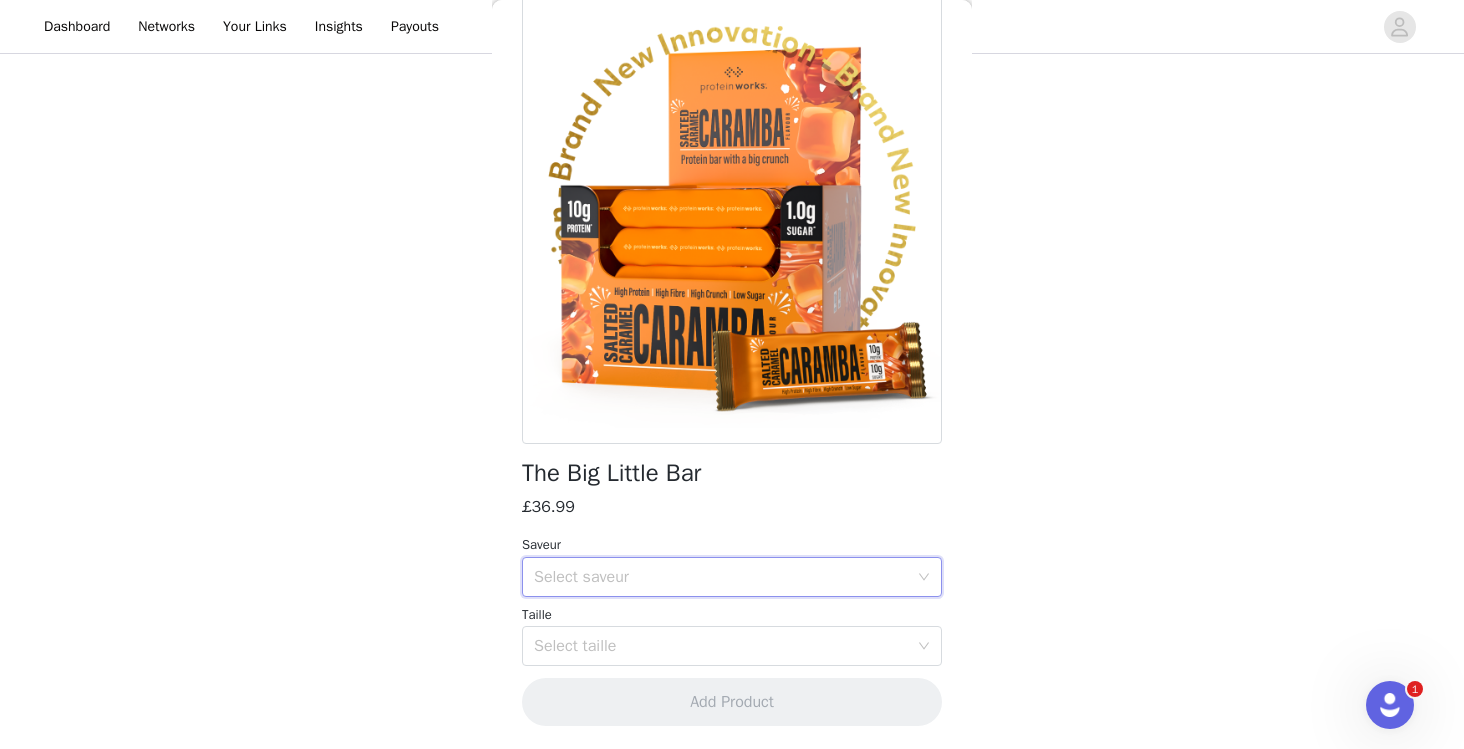 click on "Select saveur" at bounding box center [721, 577] 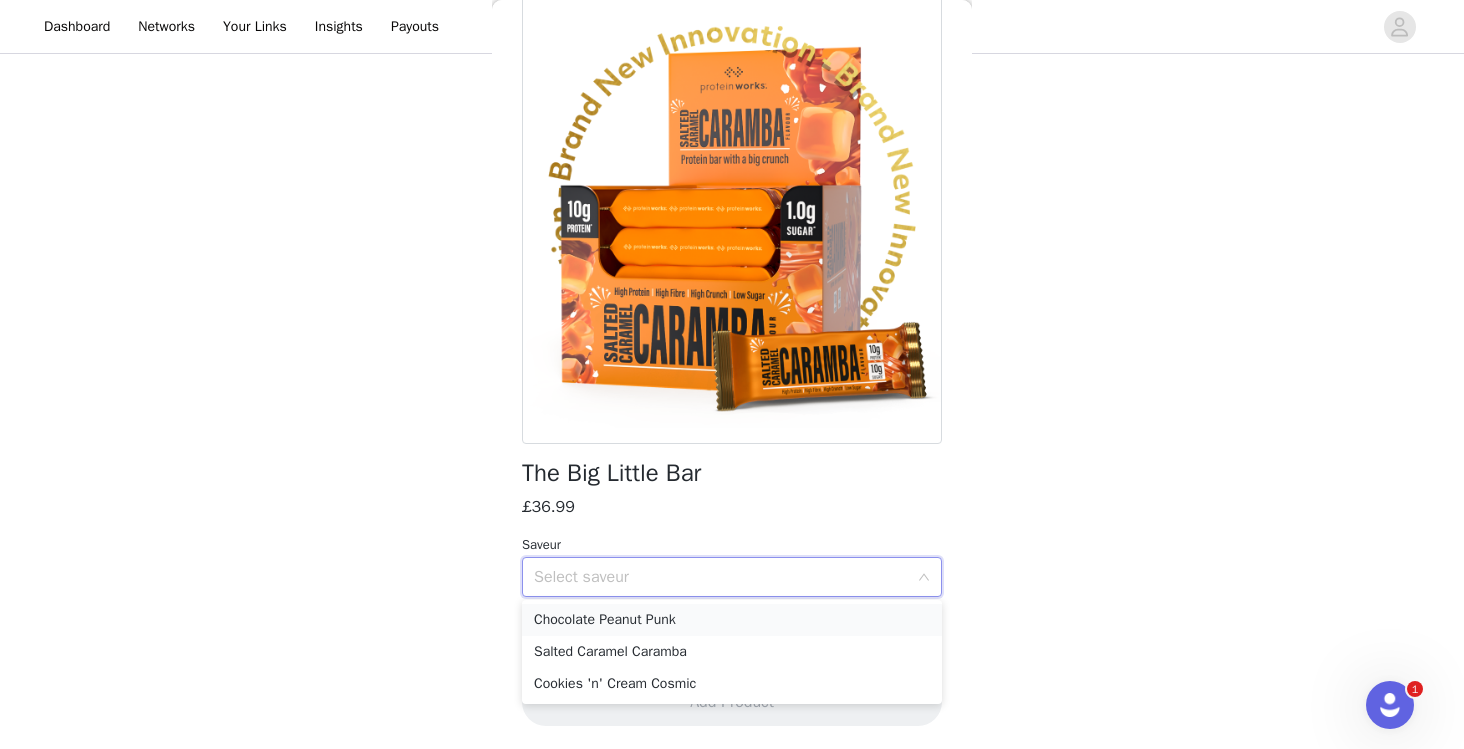 click on "Chocolate Peanut Punk" at bounding box center [732, 620] 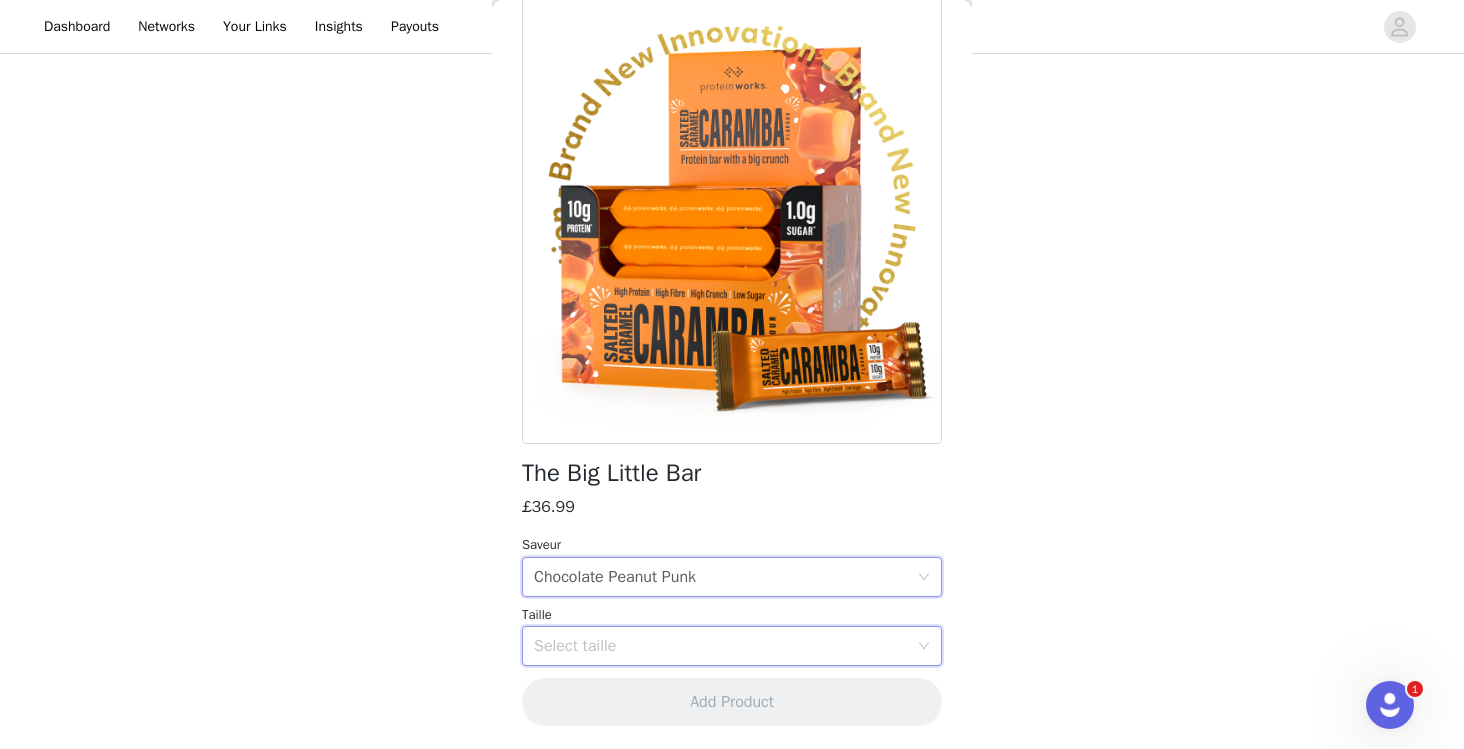click on "Select taille" at bounding box center (725, 646) 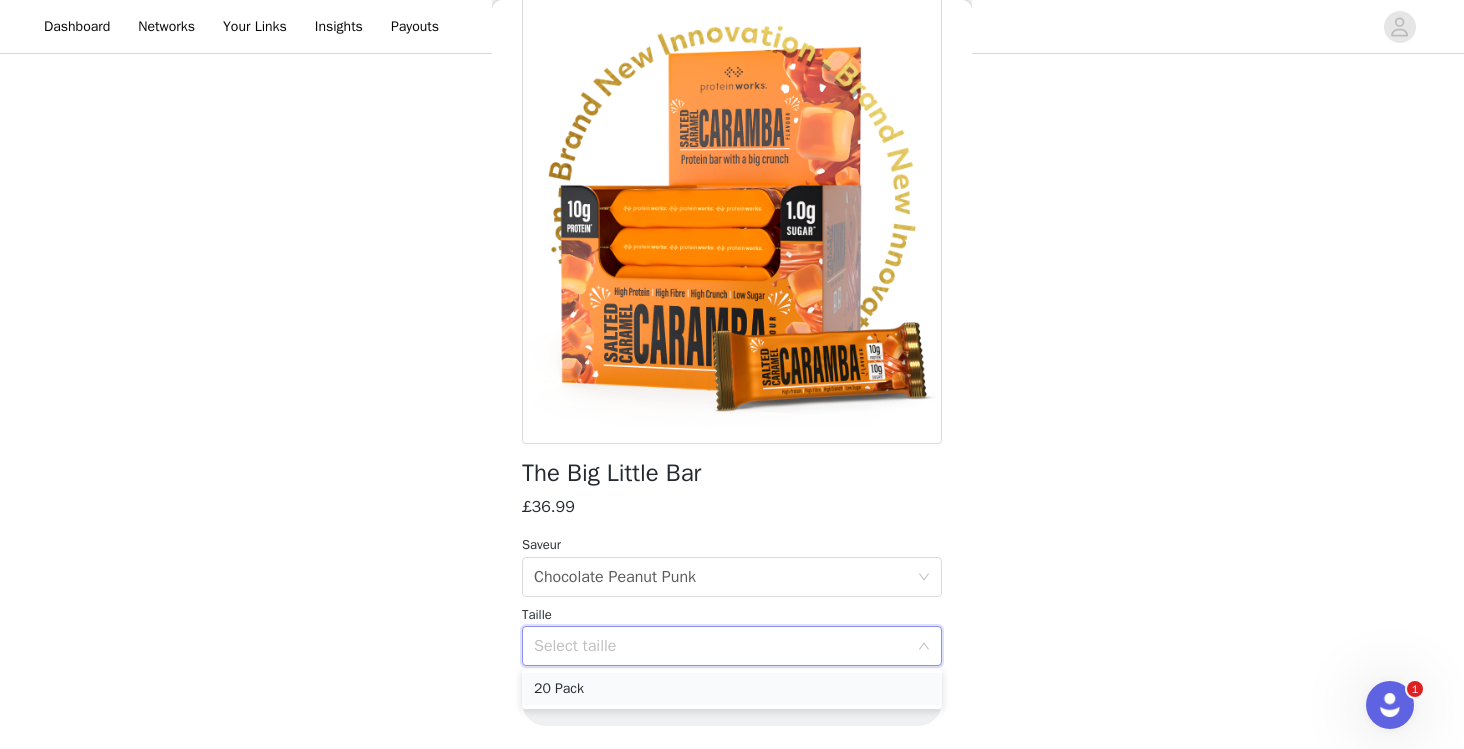 click on "20 Pack" at bounding box center (732, 689) 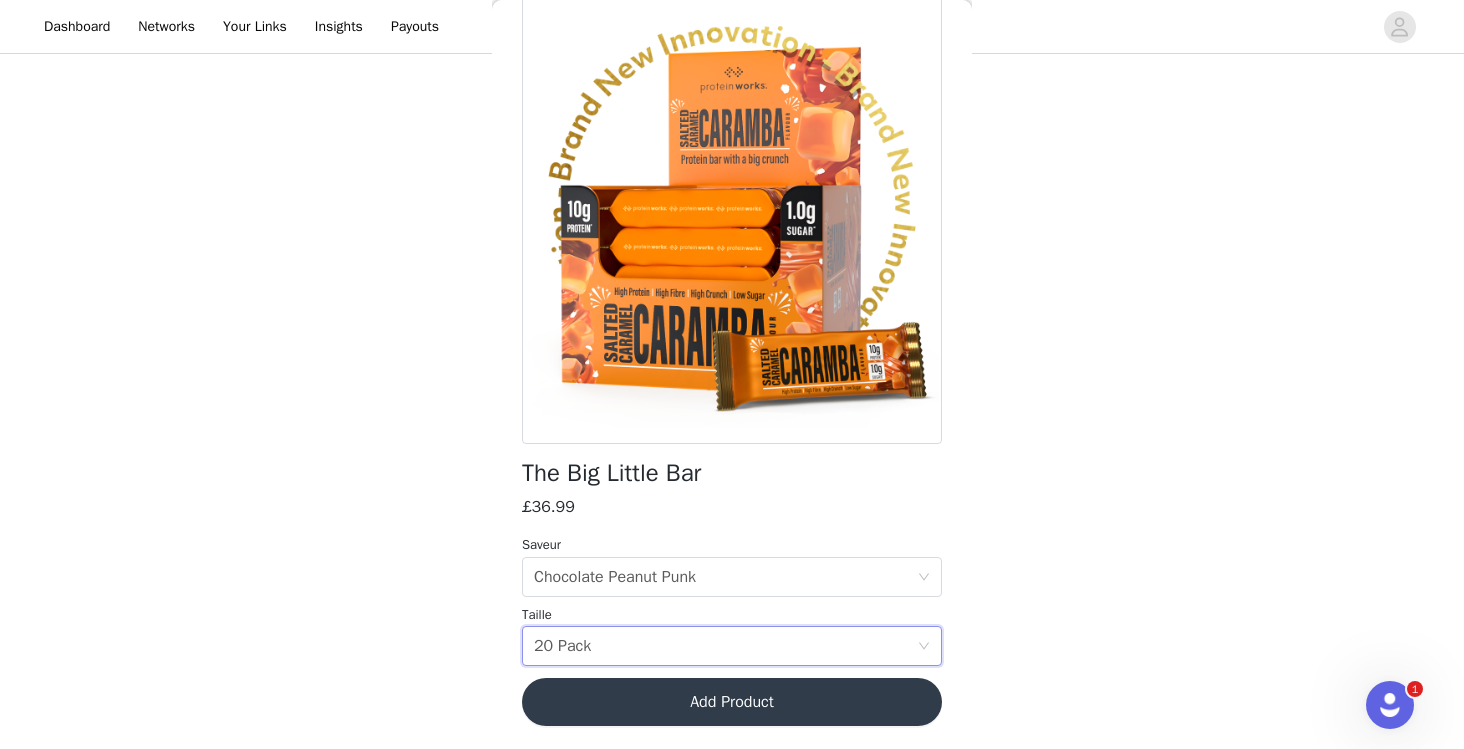 click on "Add Product" at bounding box center (732, 702) 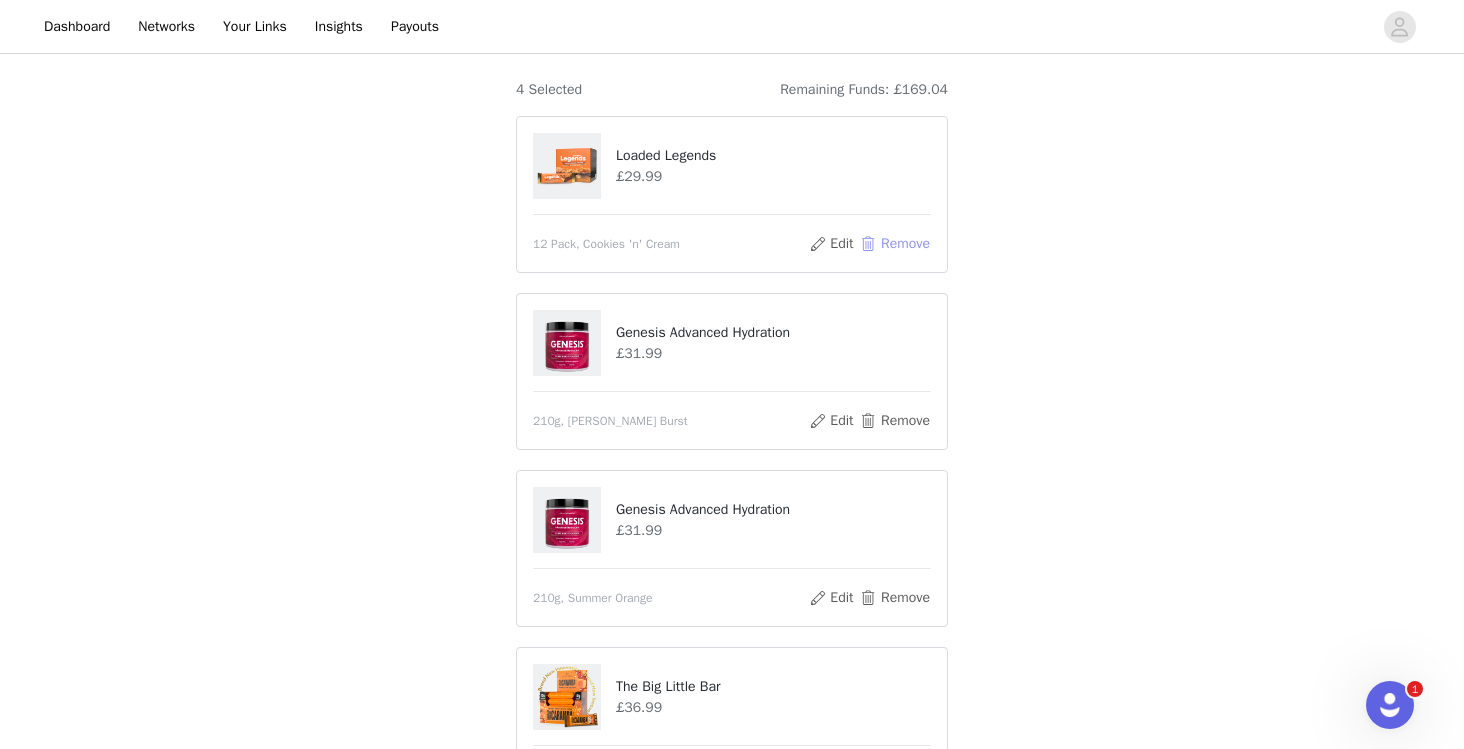 click on "Remove" at bounding box center [895, 244] 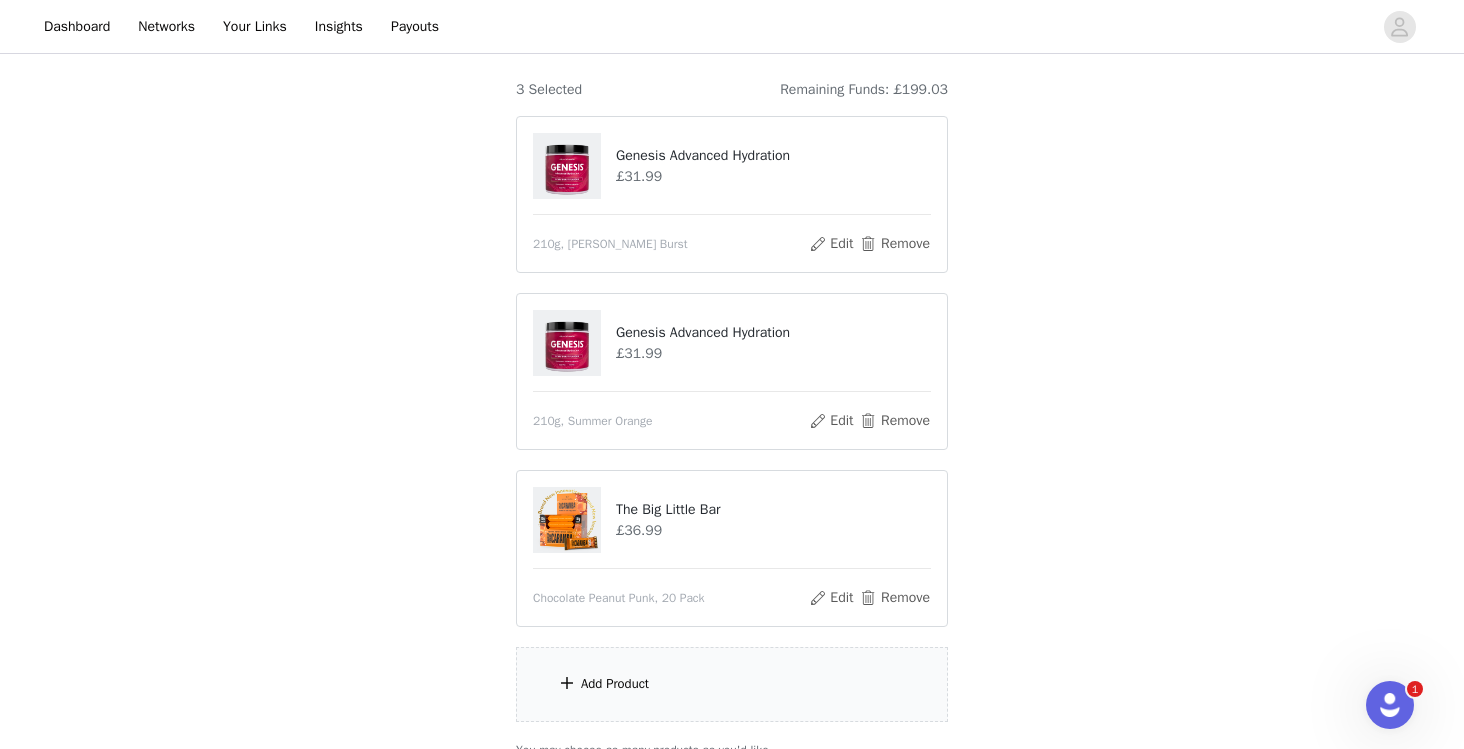 click on "Add Product" at bounding box center [615, 684] 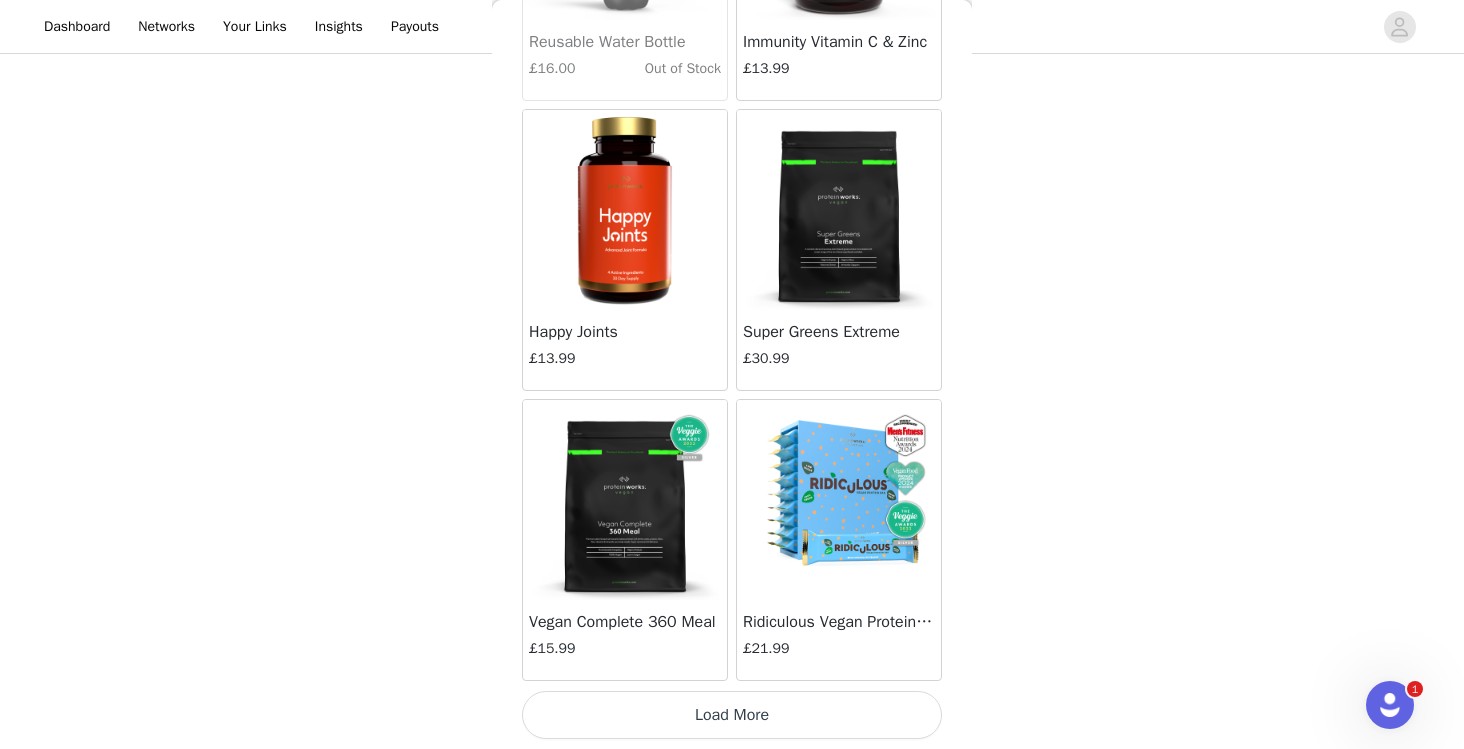 scroll, scrollTop: 16811, scrollLeft: 0, axis: vertical 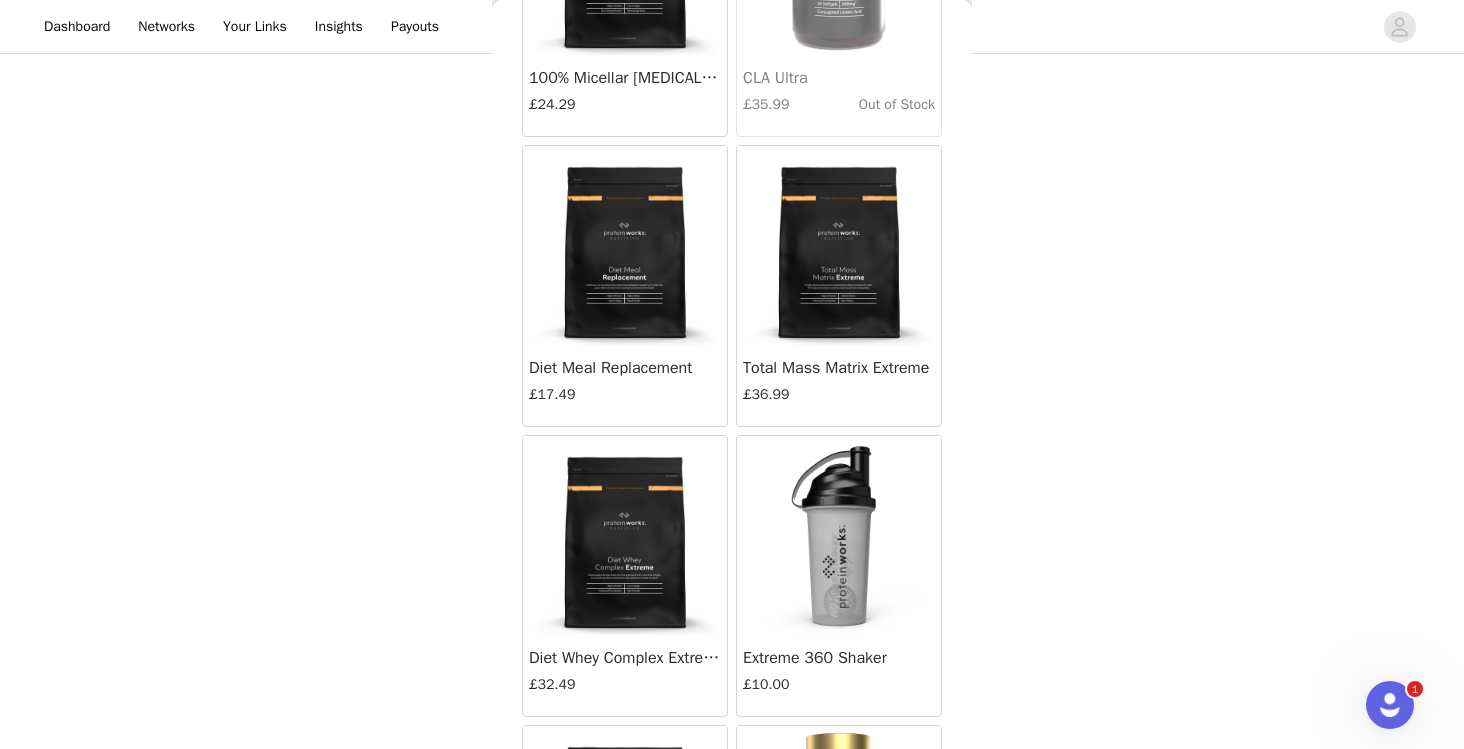 click at bounding box center [625, 246] 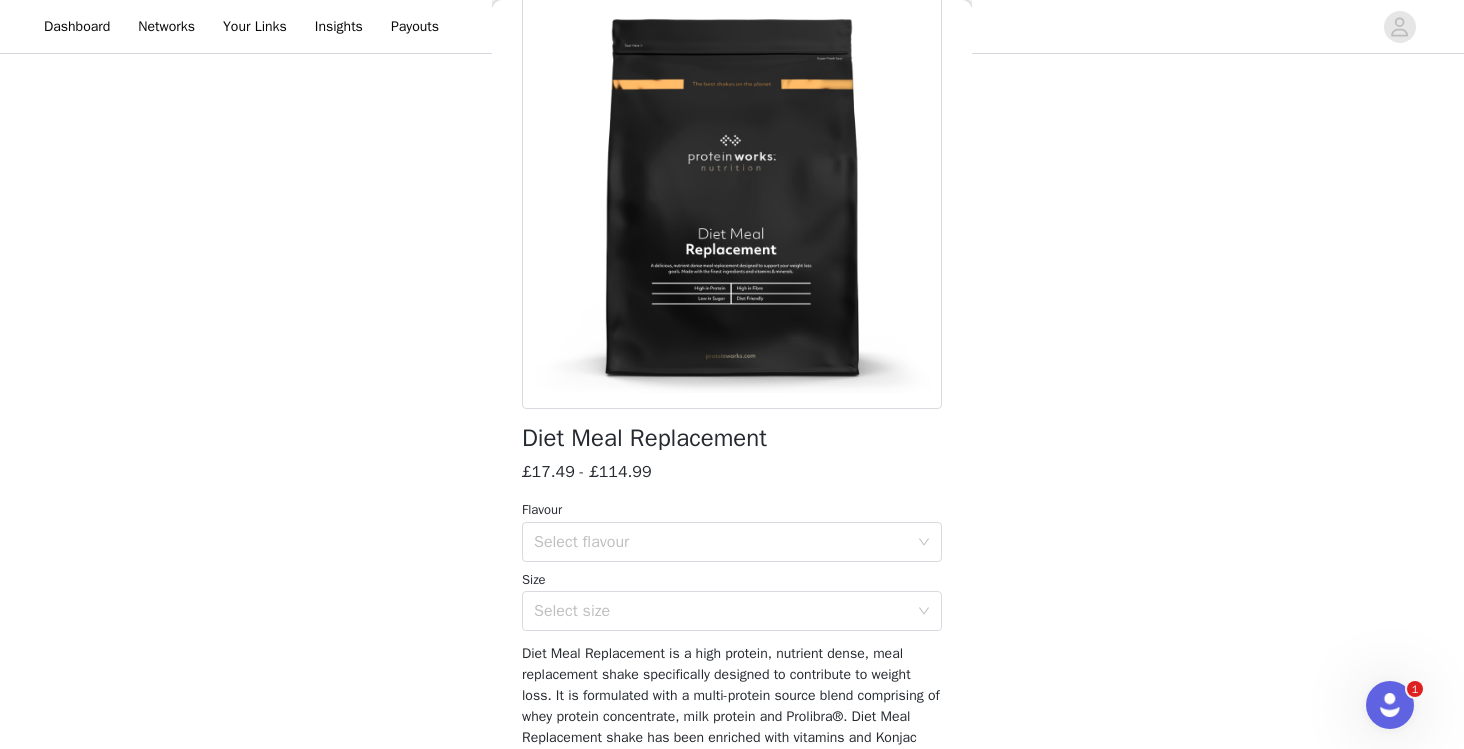 scroll, scrollTop: 154, scrollLeft: 0, axis: vertical 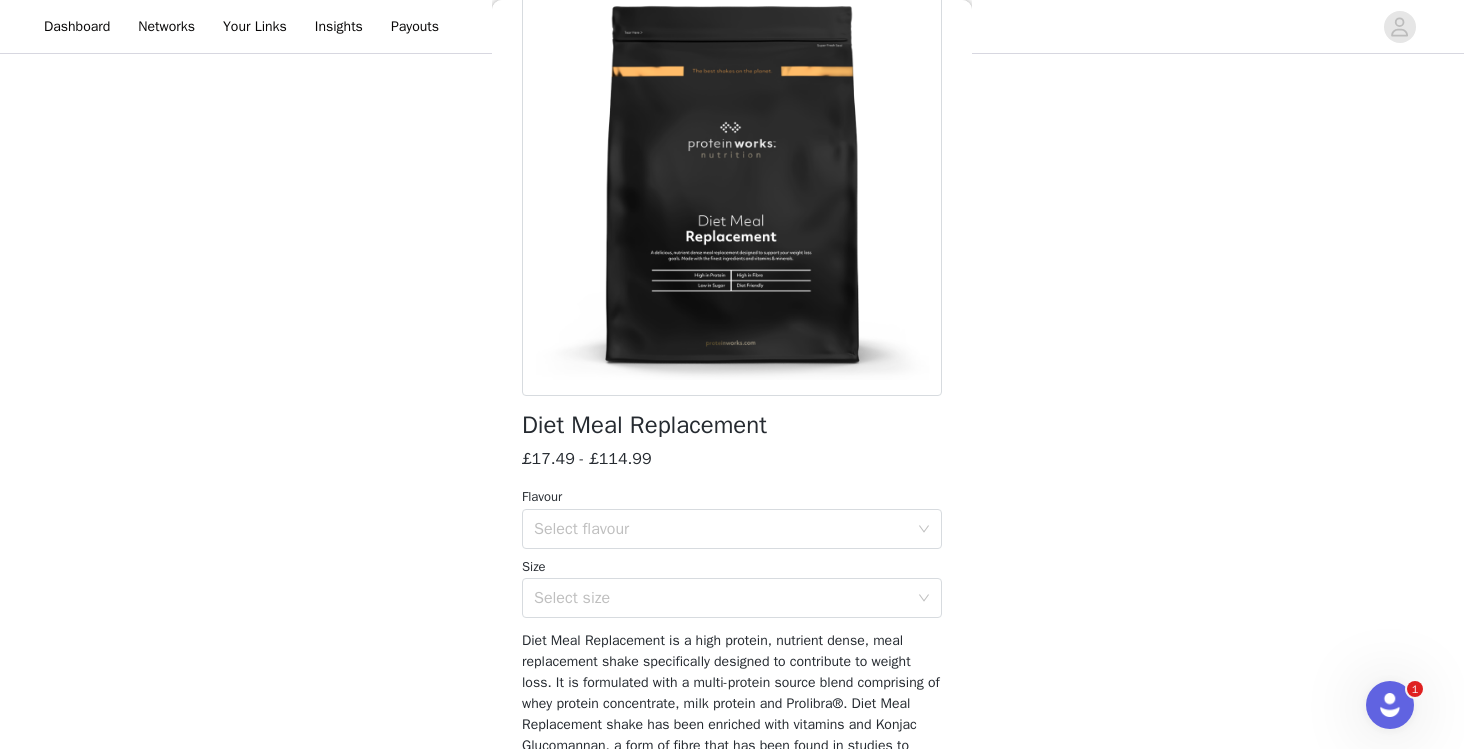 click on "Flavour   Select flavour Size   Select size" at bounding box center (732, 552) 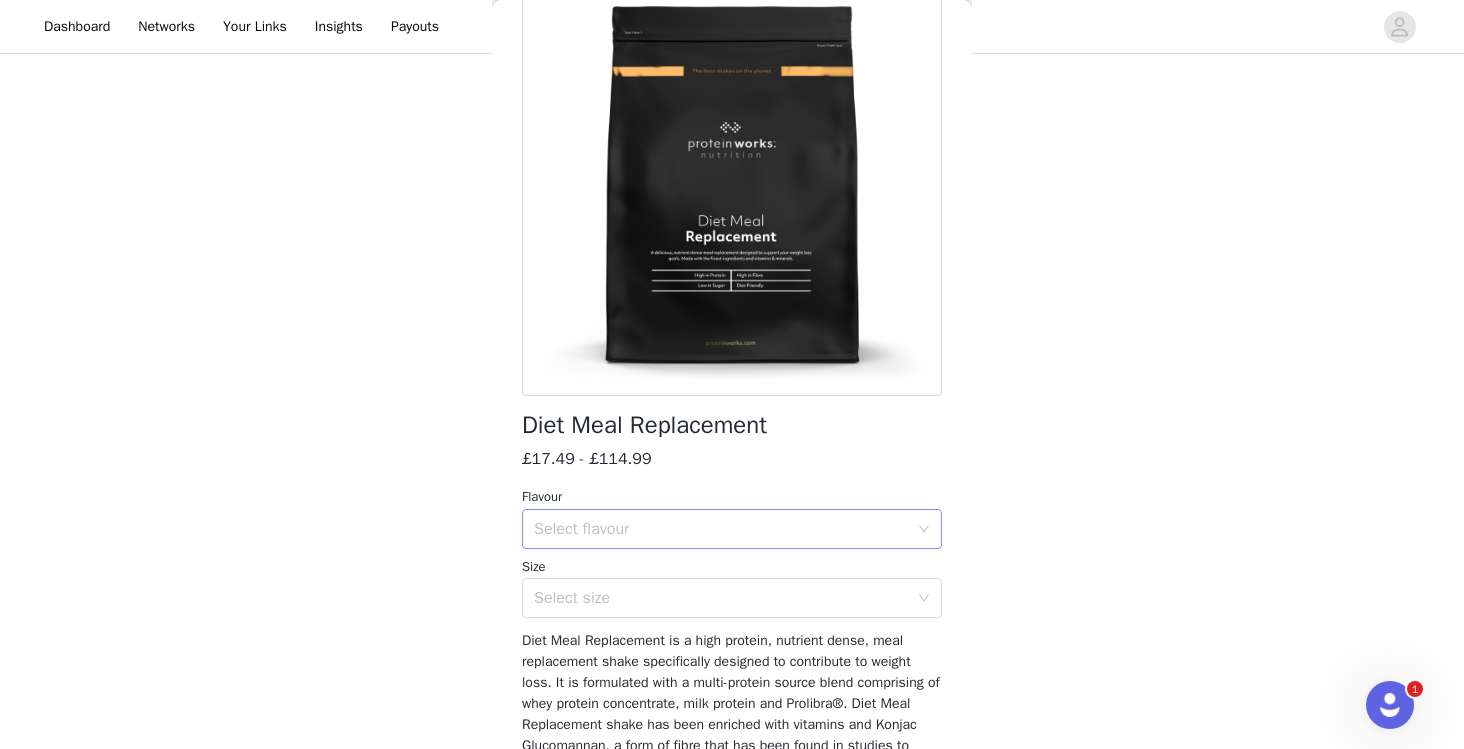 click on "Select flavour" at bounding box center (721, 529) 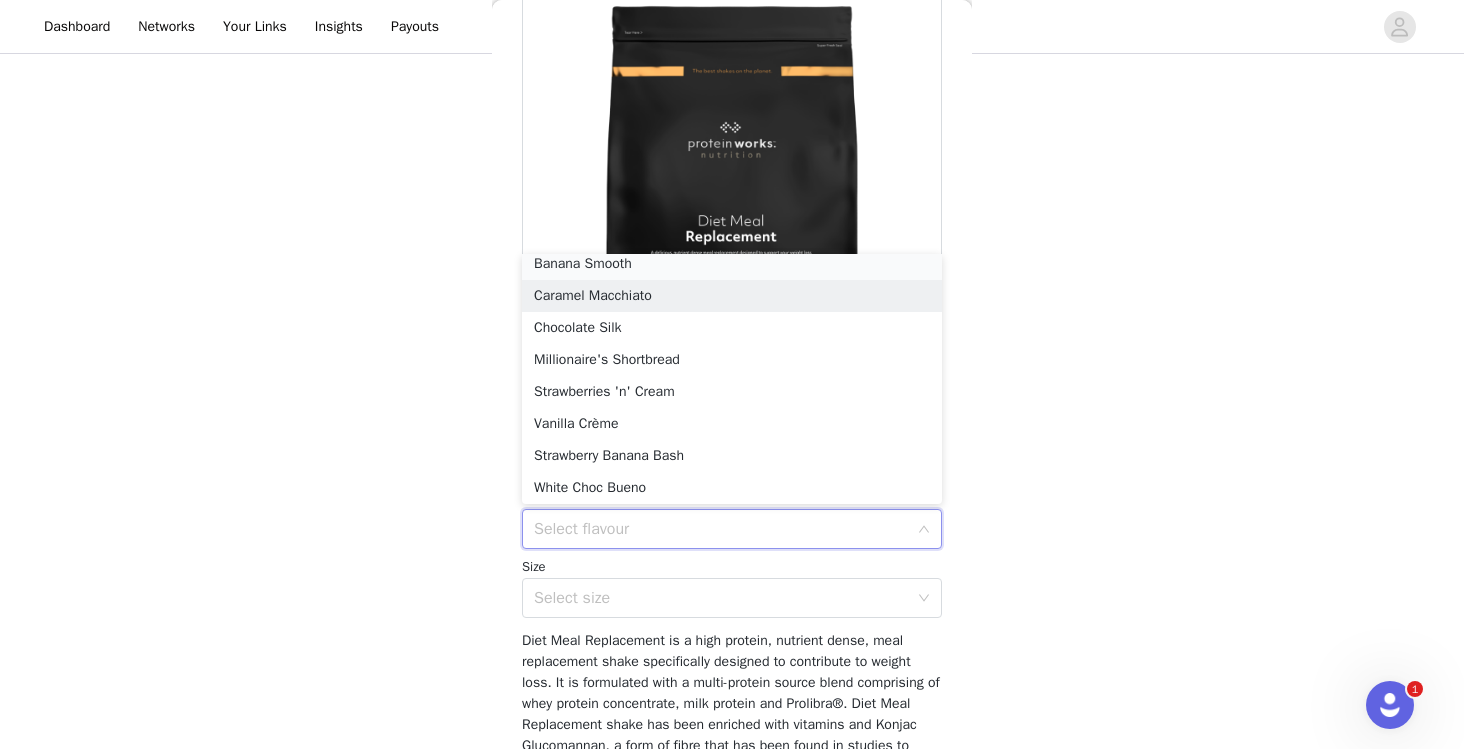 scroll, scrollTop: 4, scrollLeft: 0, axis: vertical 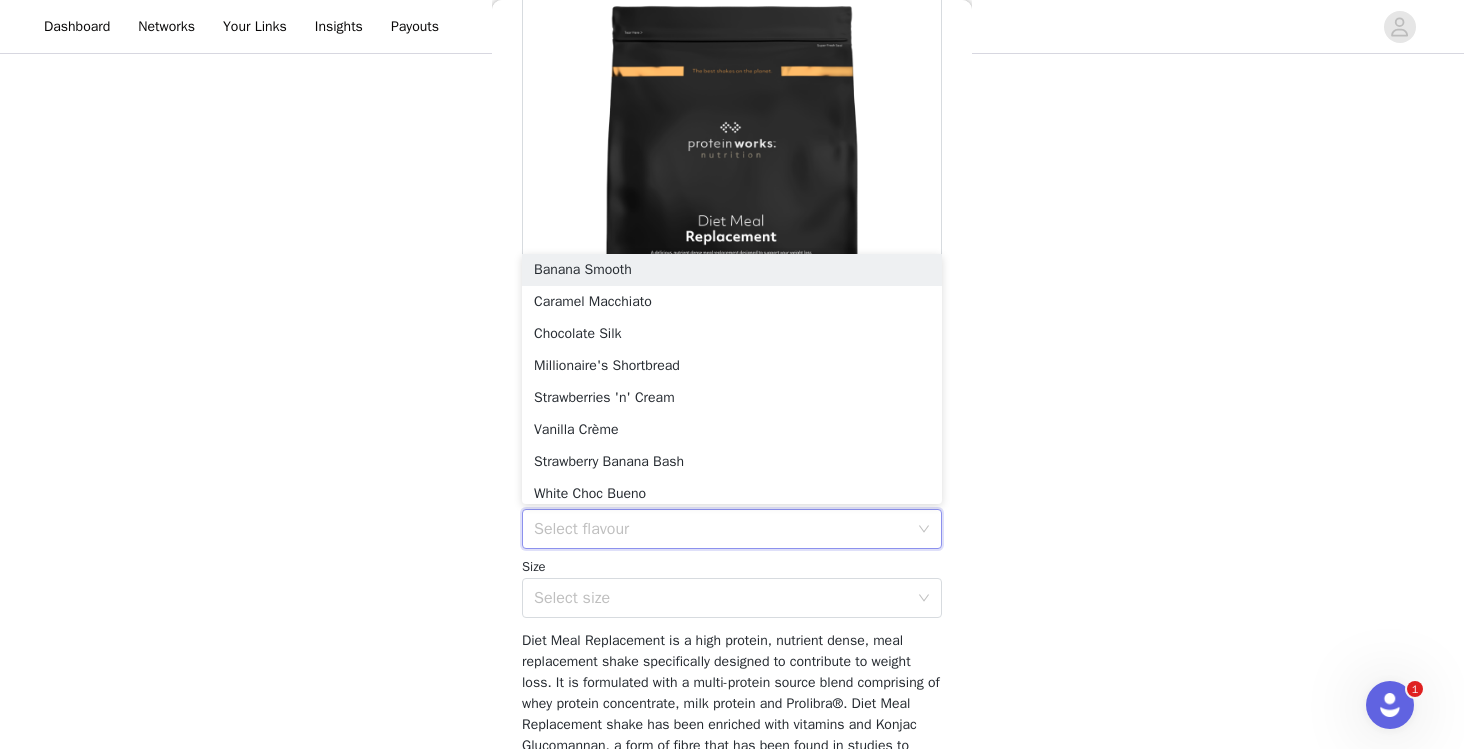 click on "STEP 2 OF 5
Get Mixin'
Place your order. Please be sure to check onsite to ensure the products you have chosen are in stock. Failure to do this may lead to delays       3 Selected   Remaining Funds: £199.03         Genesis Advanced Hydration     £31.99       210g, [PERSON_NAME] Burst       Edit   Remove     Genesis Advanced Hydration     £31.99       210g, Summer Orange       Edit   Remove     The Big Little Bar     £36.99       Chocolate Peanut Punk, 20 Pack       Edit   Remove     Add Product     You may choose as many products as you'd like     Back     Diet Meal Replacement       £17.49 - £114.99         Flavour   Select flavour Size   Select size     Add Product" at bounding box center [732, 142] 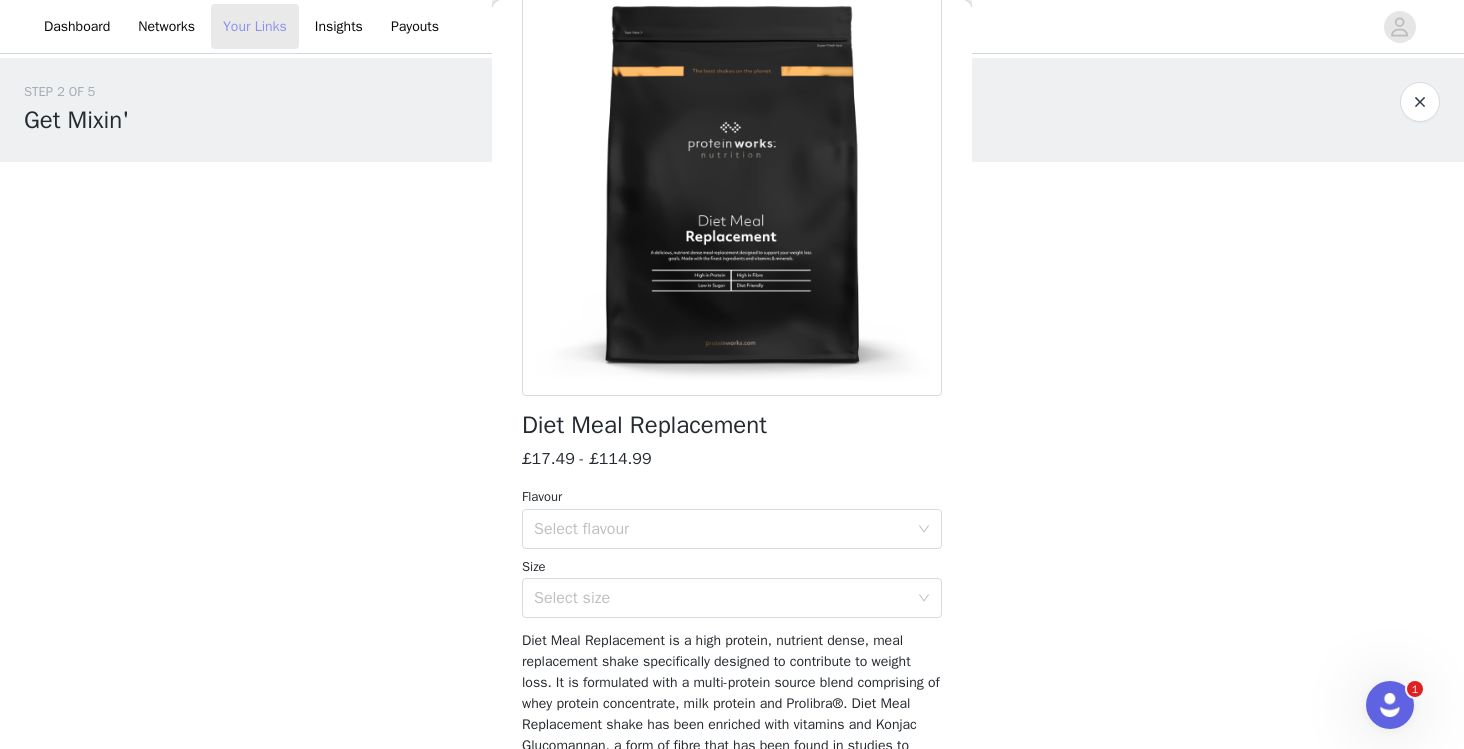 scroll, scrollTop: 0, scrollLeft: 0, axis: both 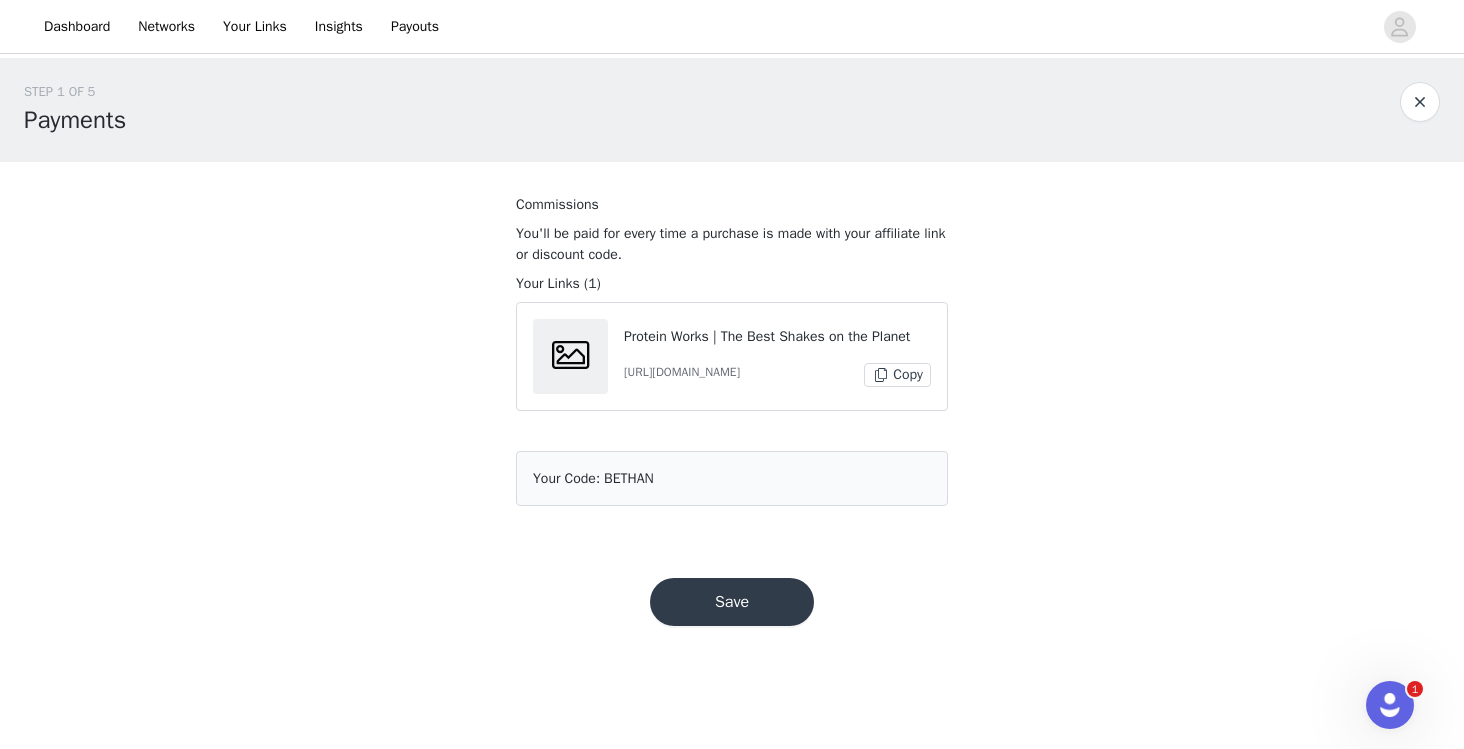 click on "Save" at bounding box center (732, 602) 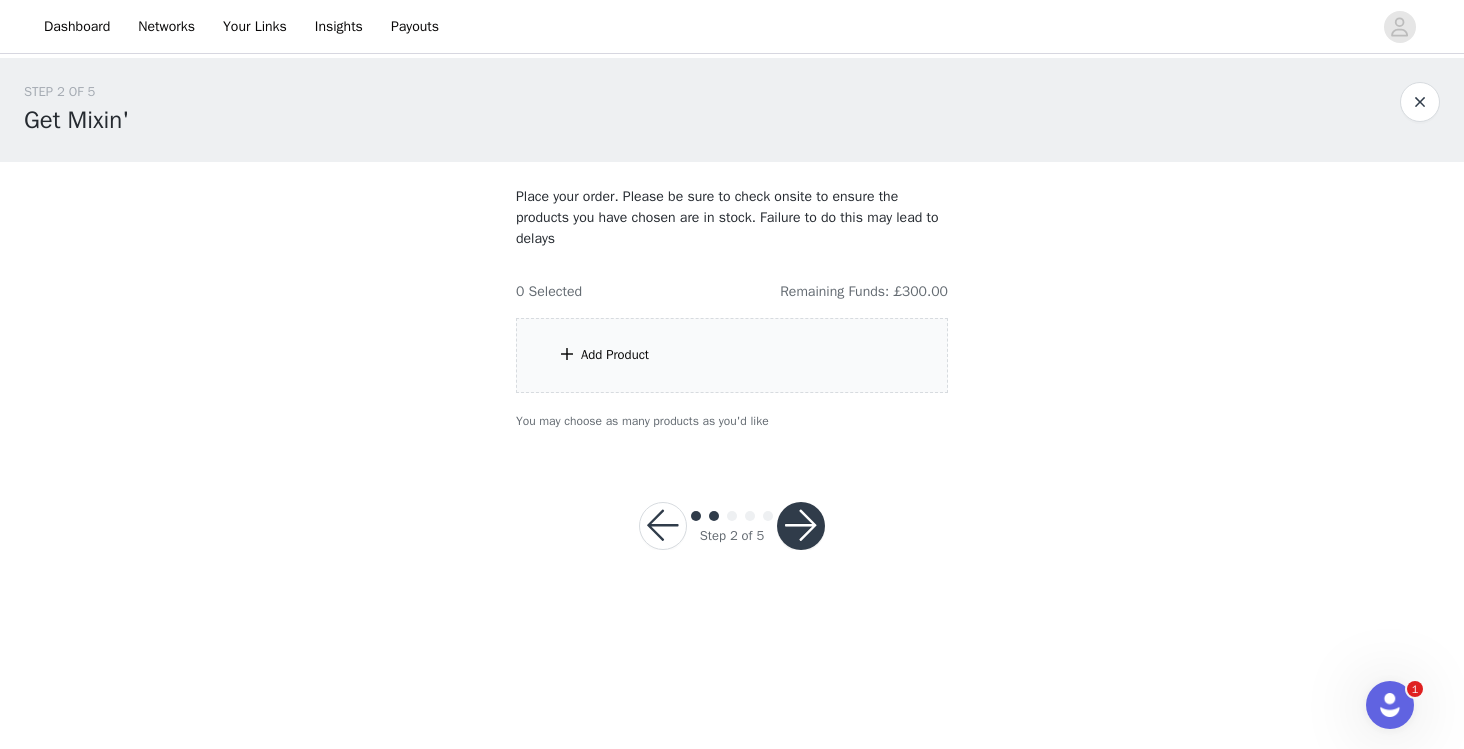 click on "Add Product" at bounding box center (615, 355) 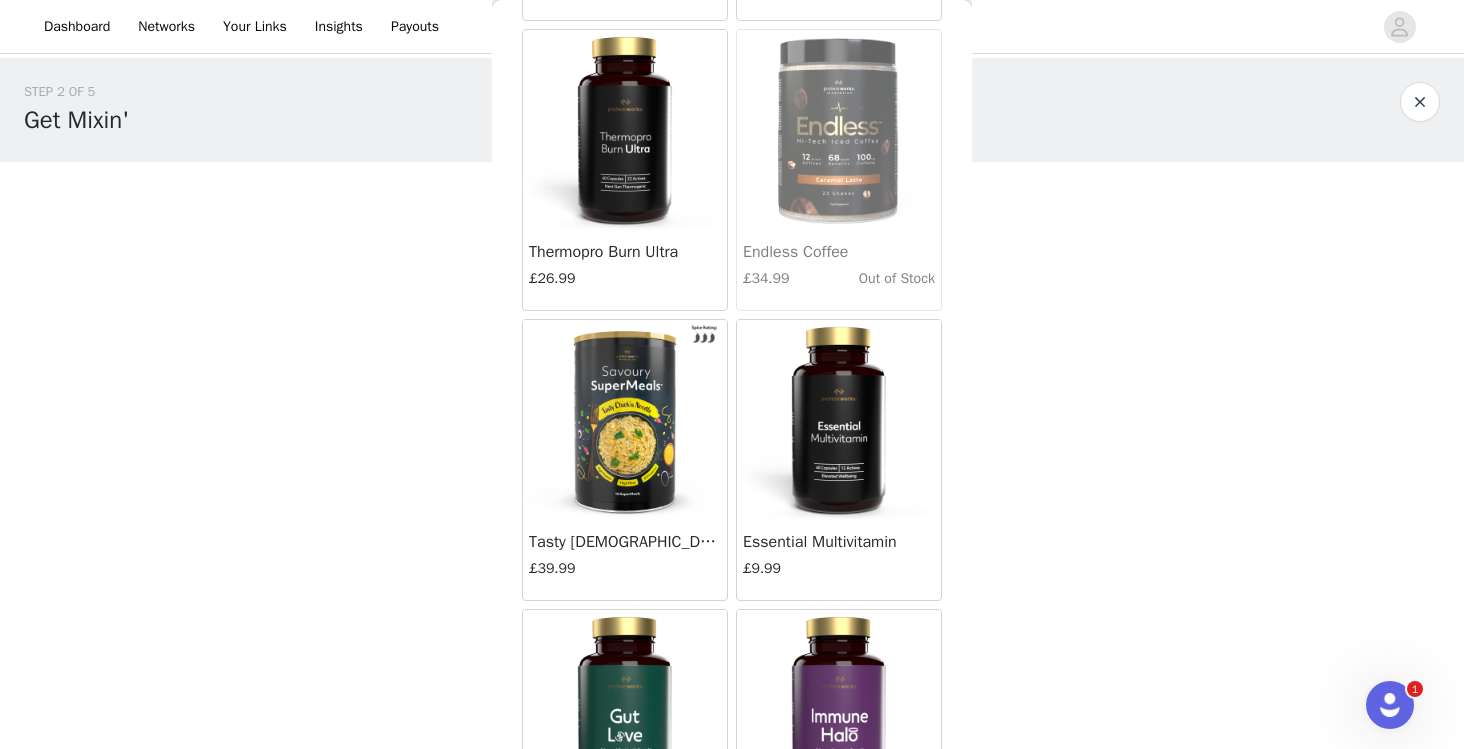 scroll, scrollTop: 2311, scrollLeft: 0, axis: vertical 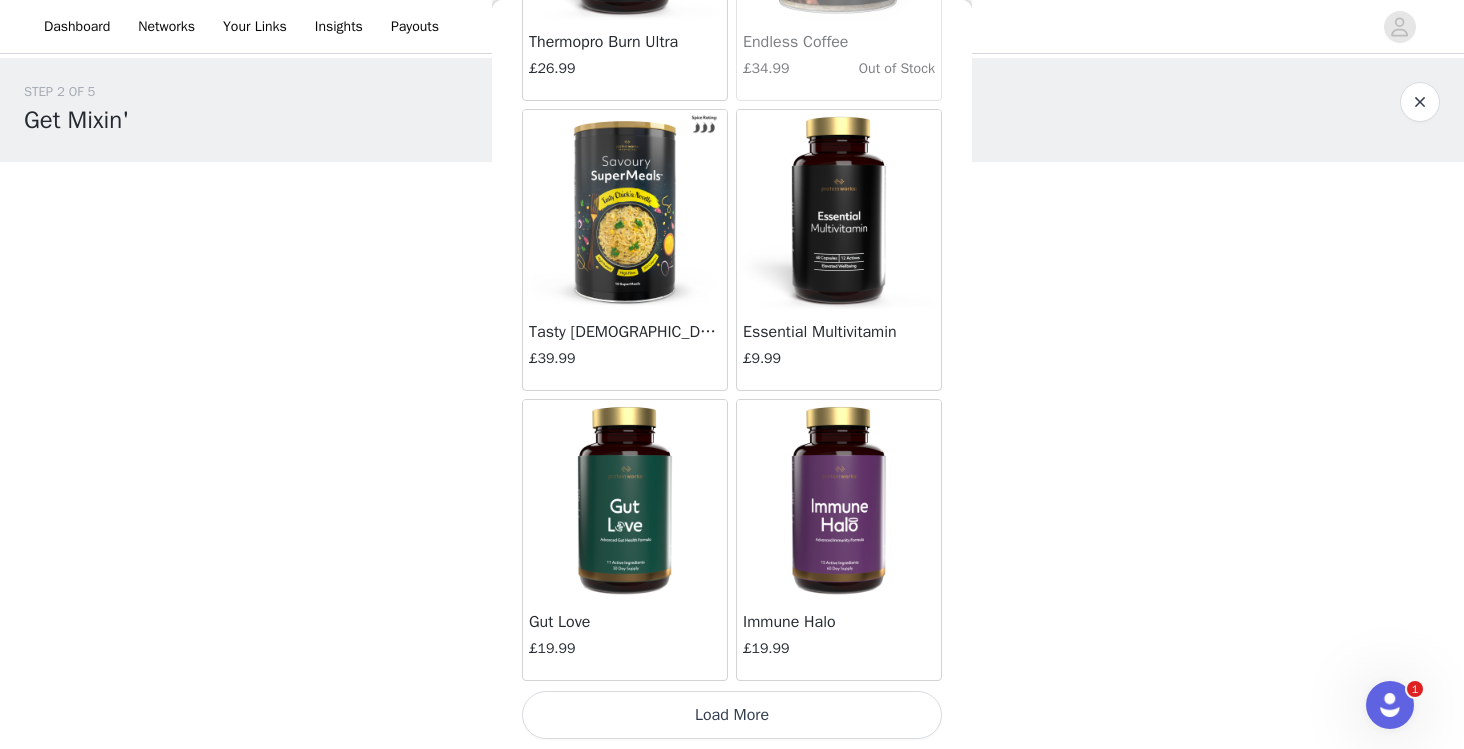 click on "Load More" at bounding box center [732, 715] 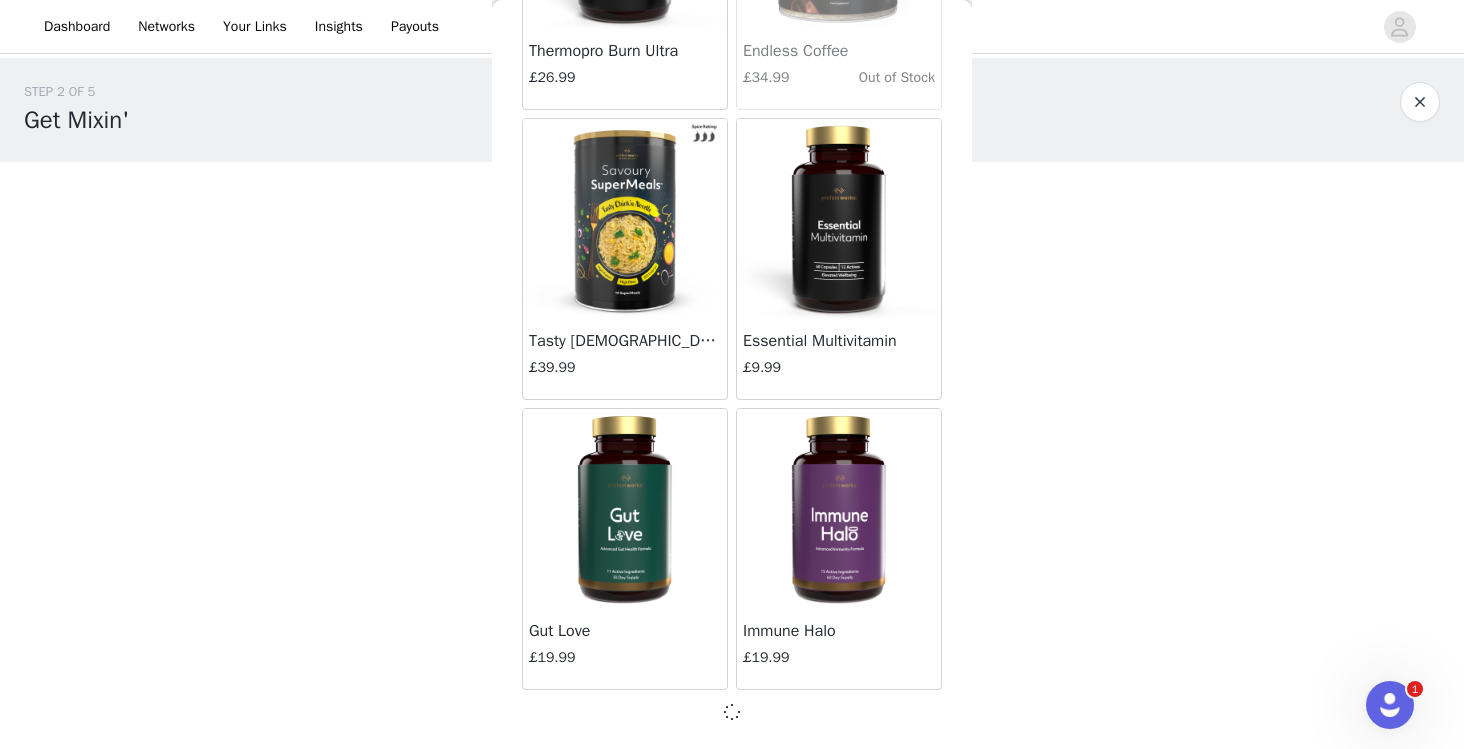 scroll, scrollTop: 2302, scrollLeft: 0, axis: vertical 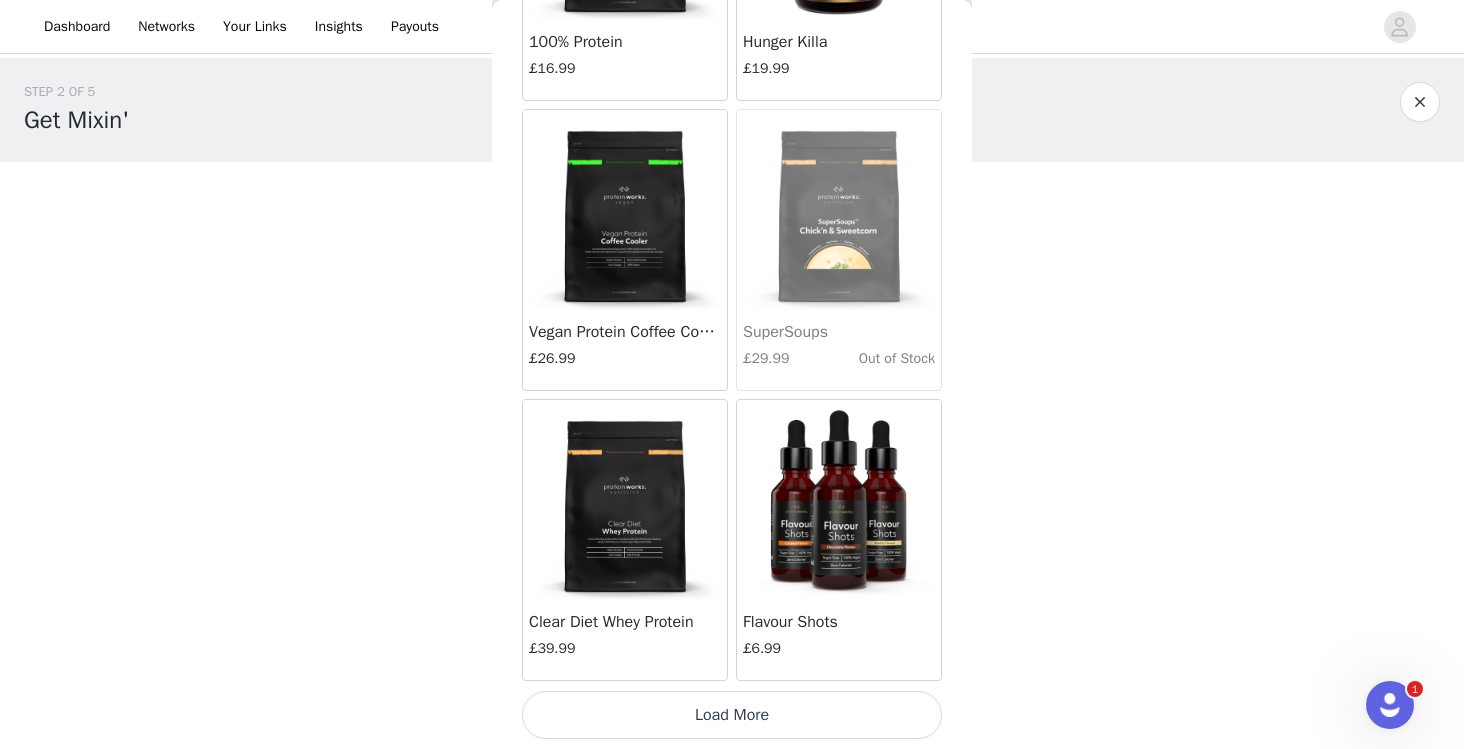 click on "Load More" at bounding box center [732, 715] 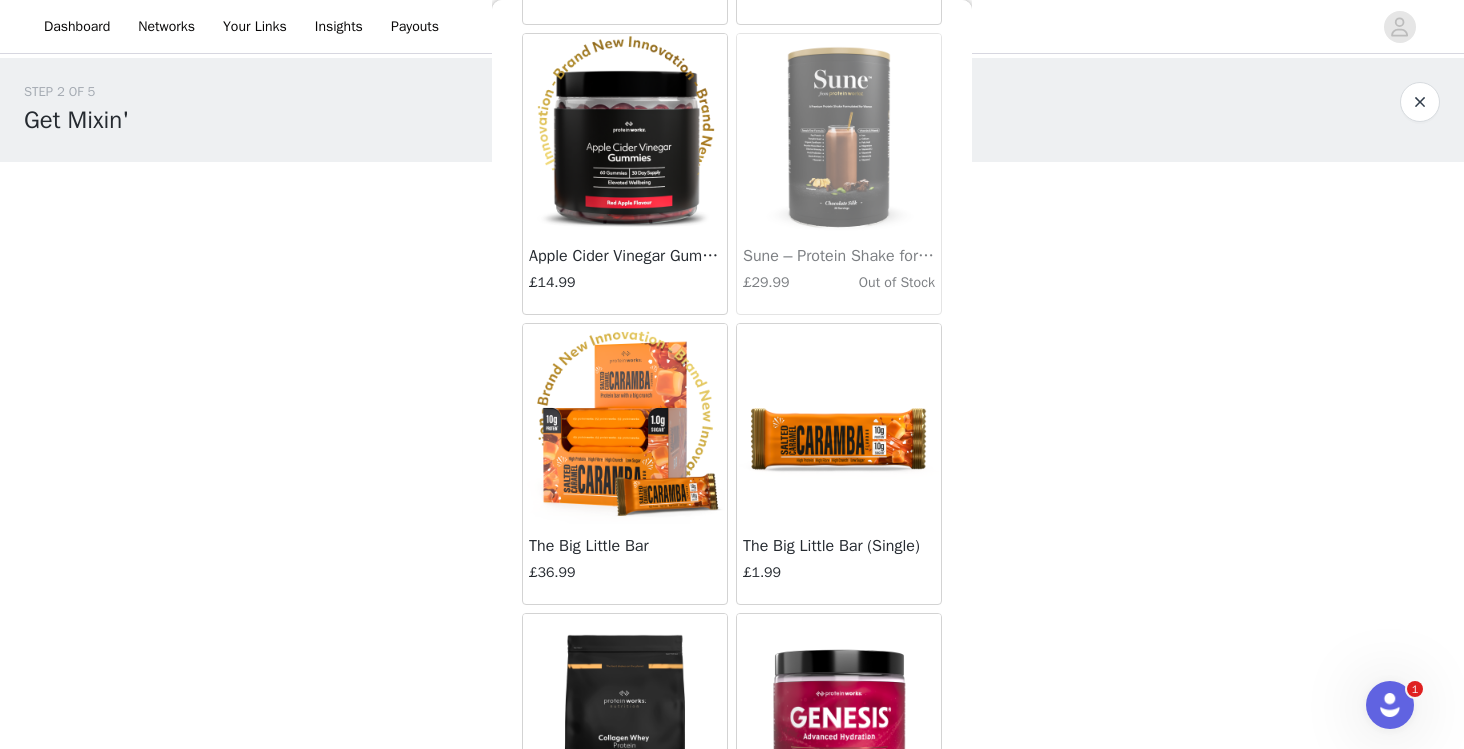 scroll, scrollTop: 7608, scrollLeft: 0, axis: vertical 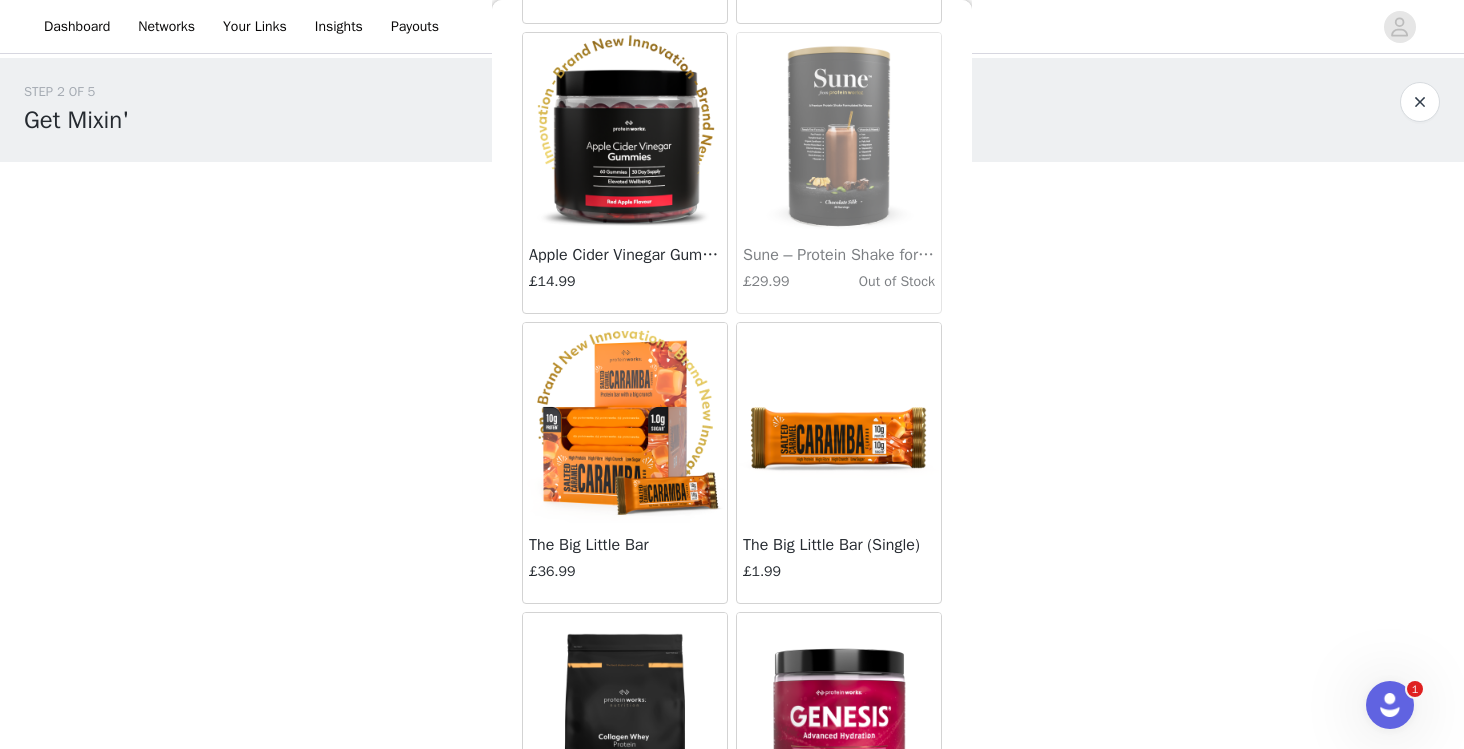 click at bounding box center (625, 423) 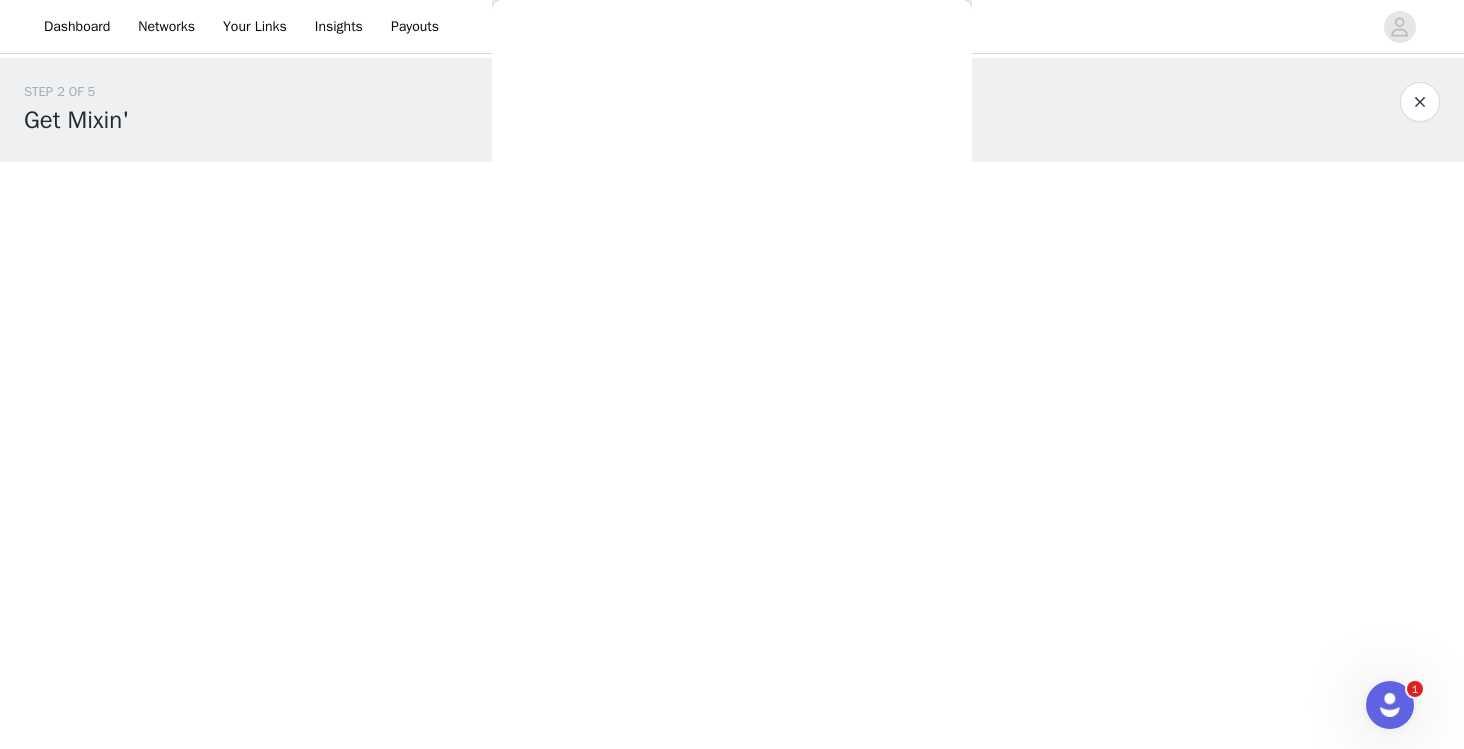 scroll, scrollTop: 106, scrollLeft: 0, axis: vertical 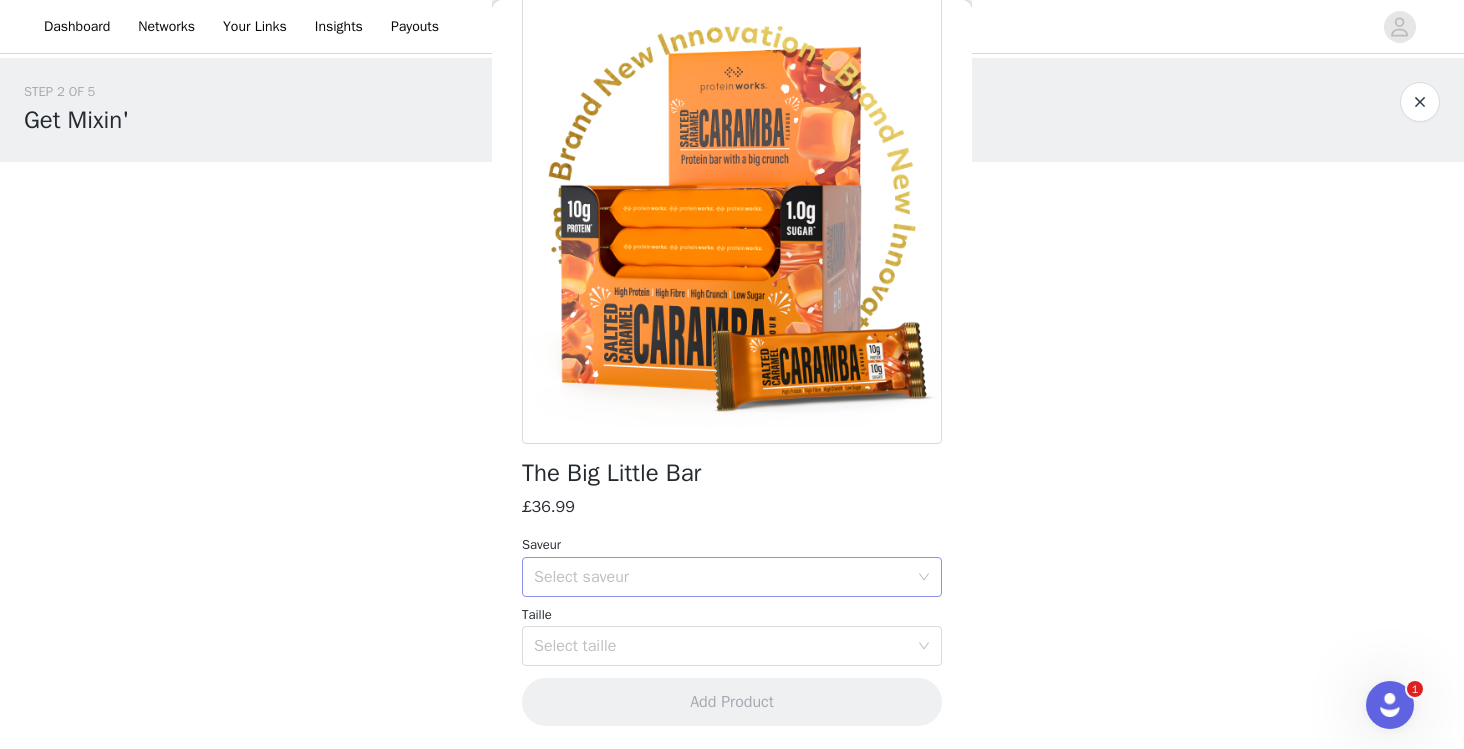click on "Select saveur" at bounding box center (721, 577) 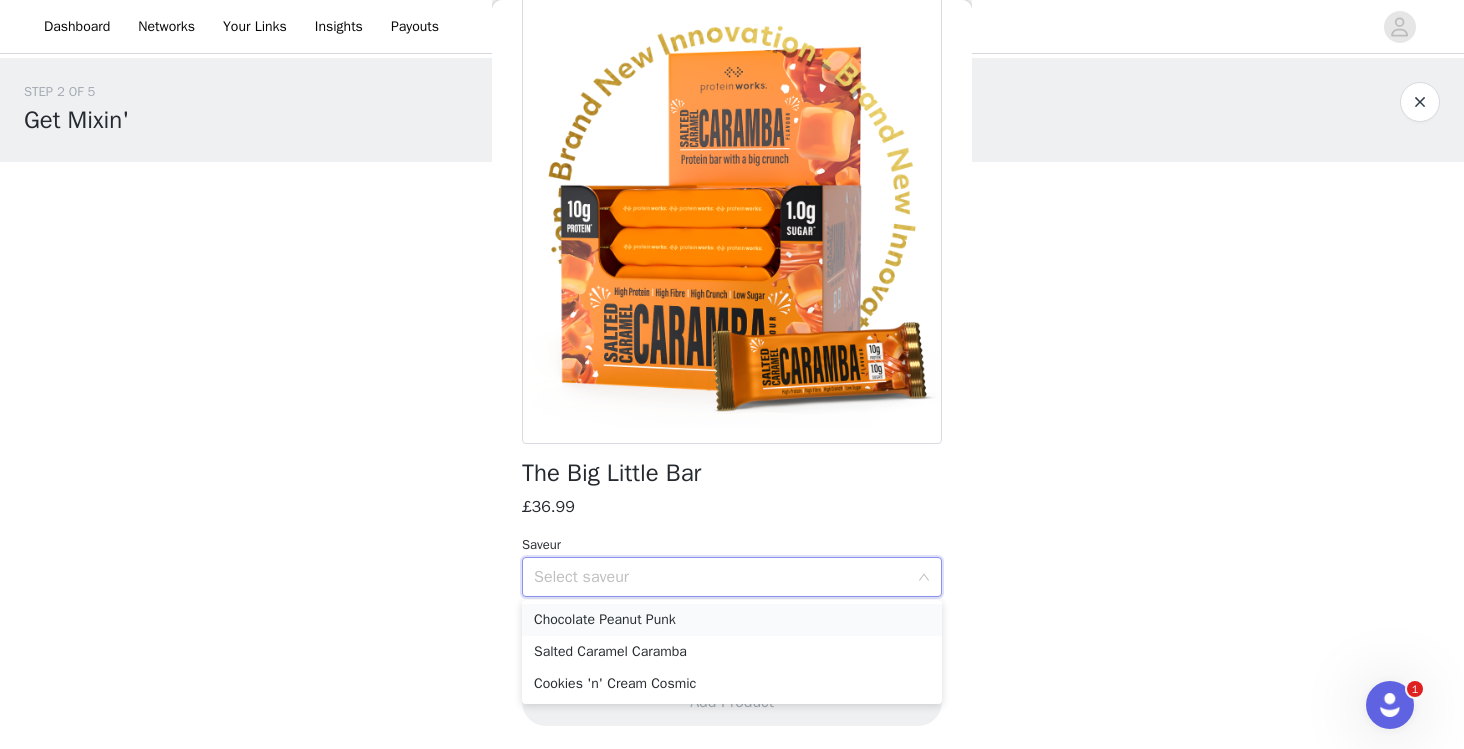 click on "Chocolate Peanut Punk" at bounding box center [732, 620] 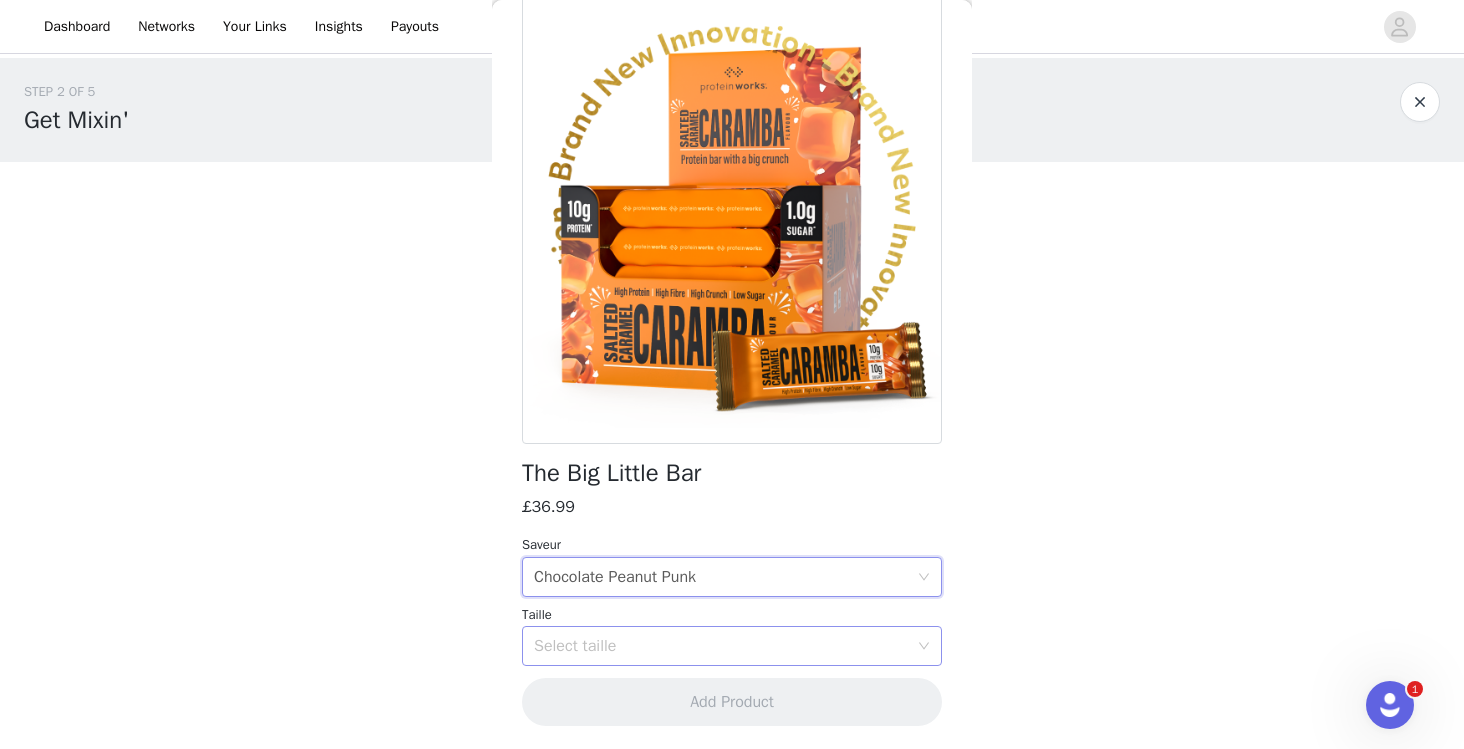 click on "Select taille" at bounding box center (721, 646) 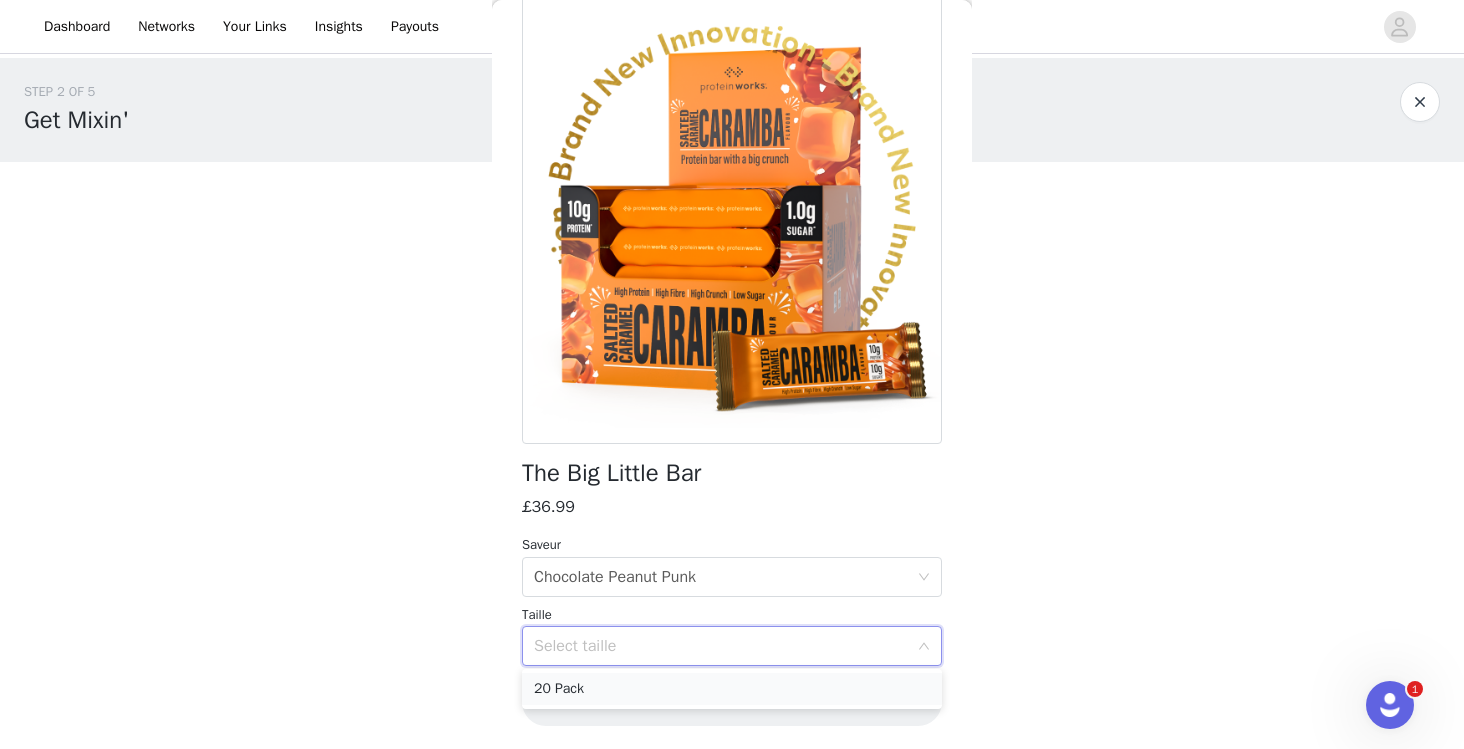 click on "20 Pack" at bounding box center (732, 689) 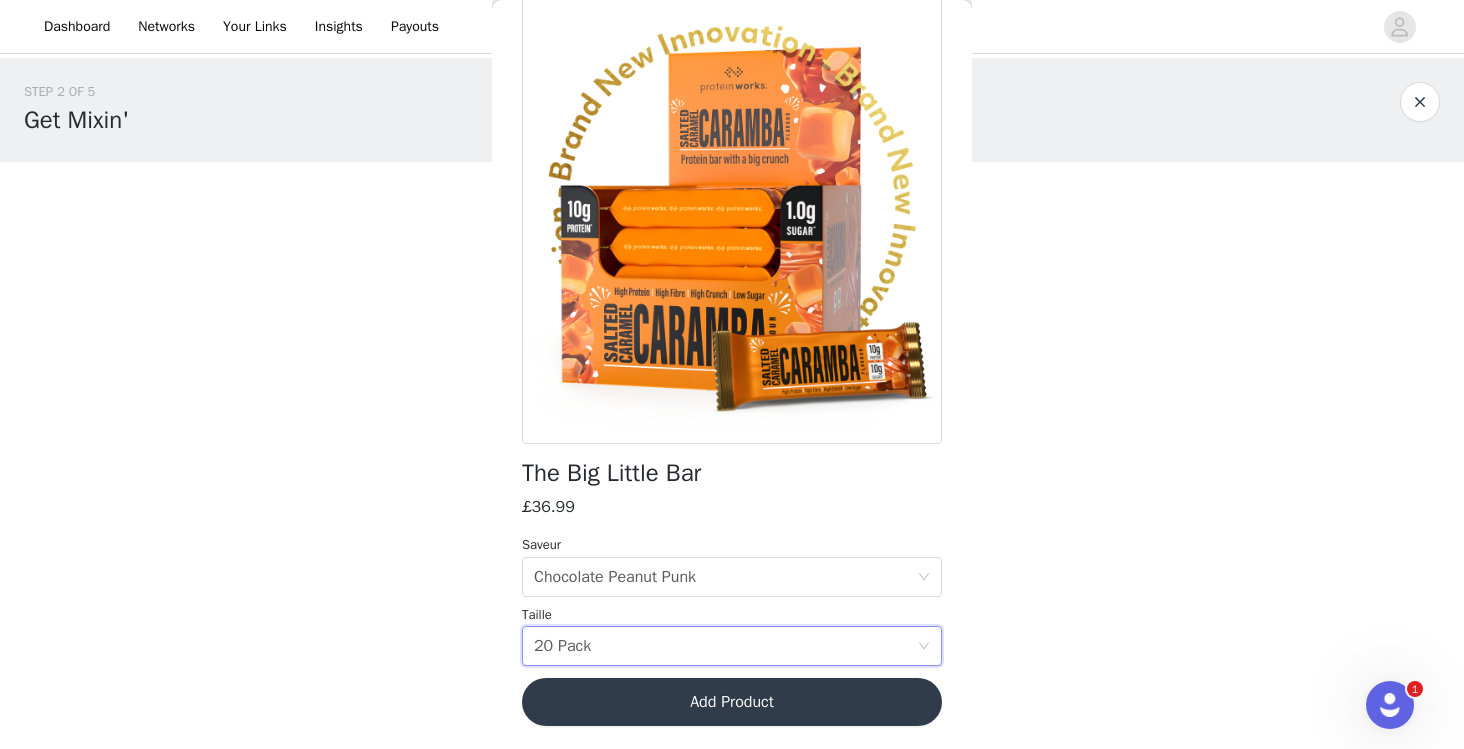 click on "Add Product" at bounding box center [732, 702] 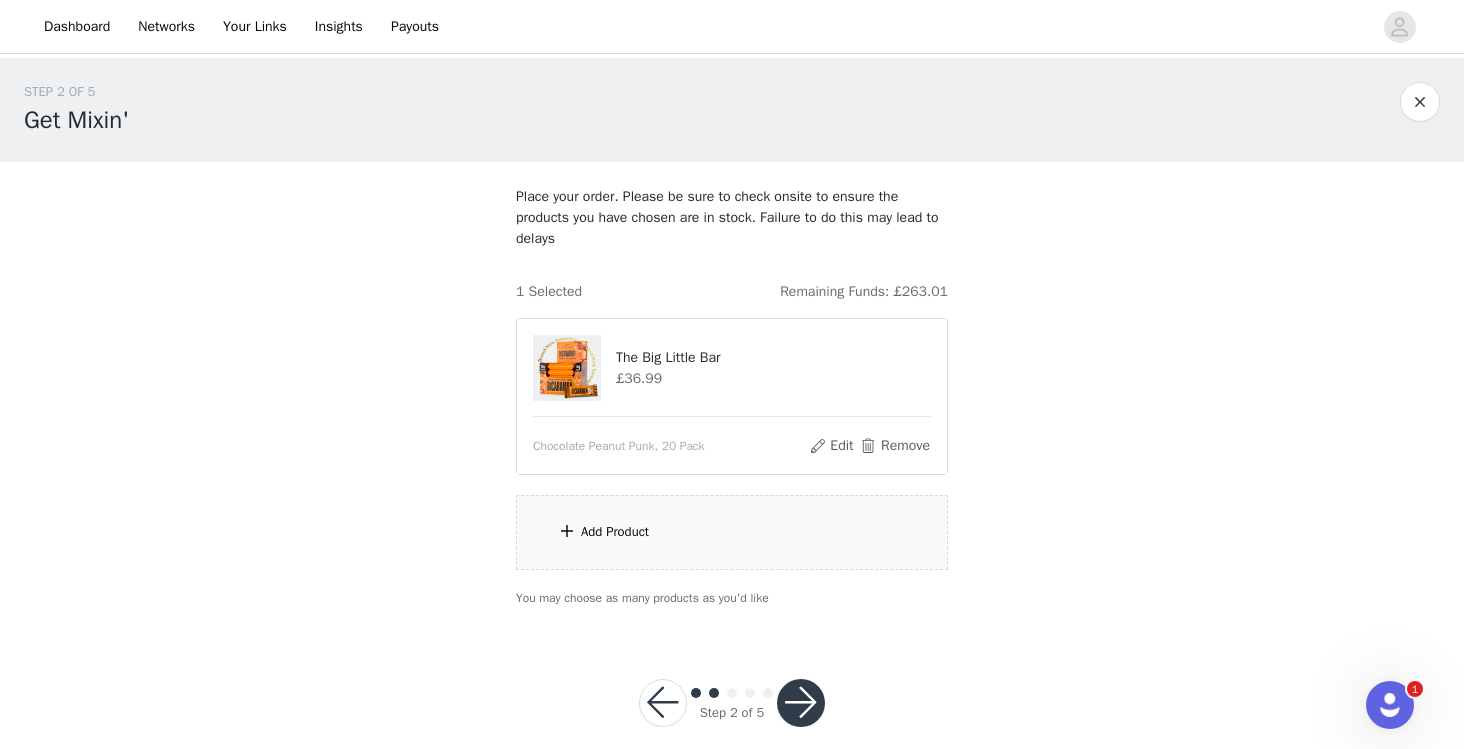 click on "Add Product" at bounding box center [732, 532] 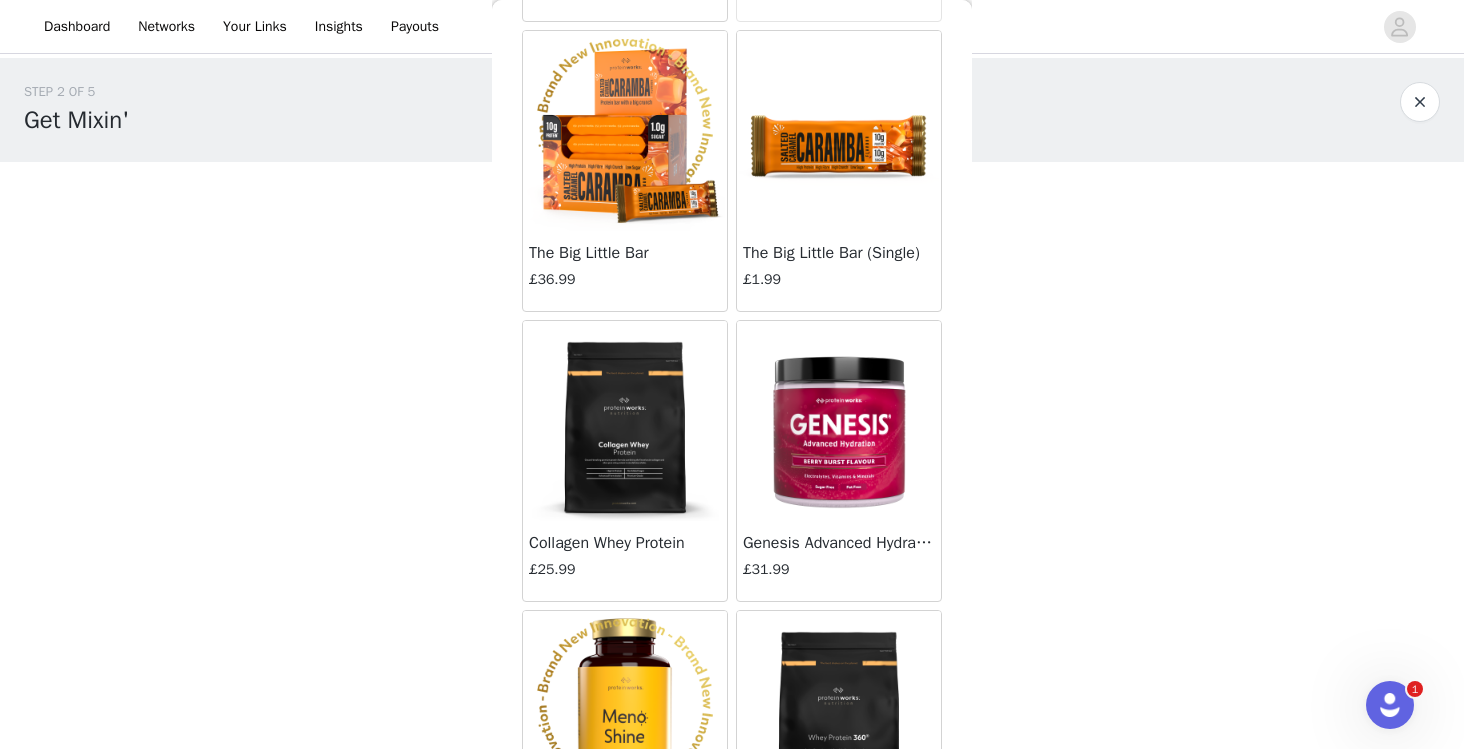 scroll, scrollTop: 7907, scrollLeft: 0, axis: vertical 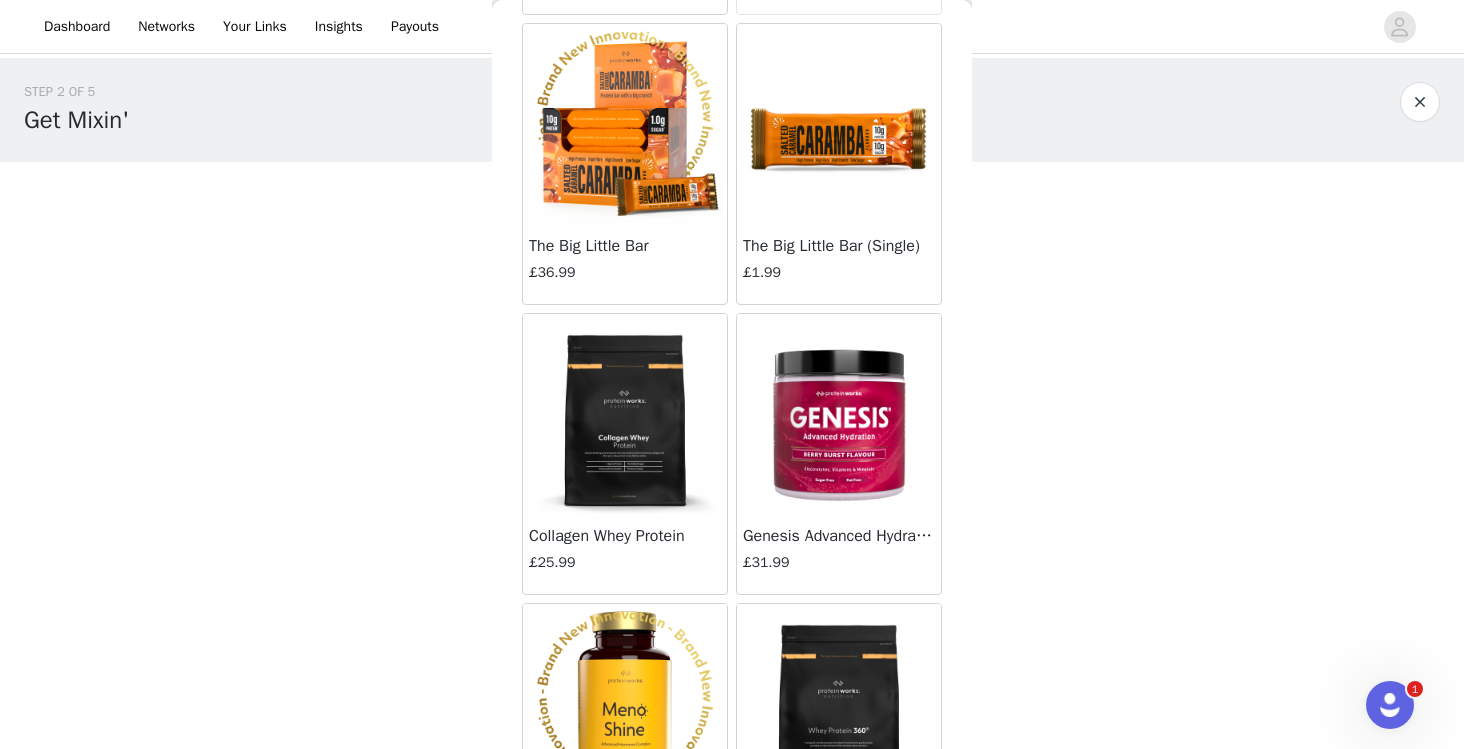 click at bounding box center [839, 414] 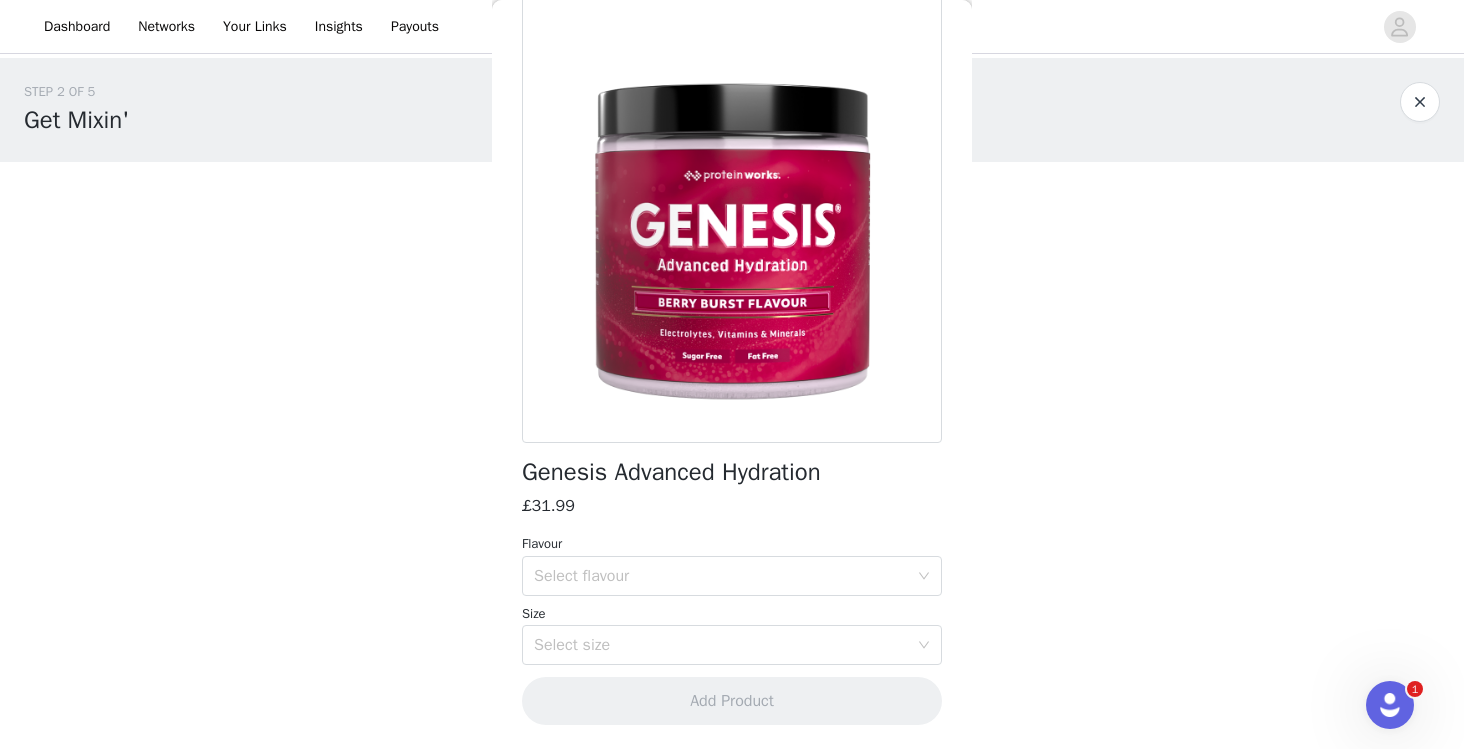 scroll, scrollTop: 106, scrollLeft: 0, axis: vertical 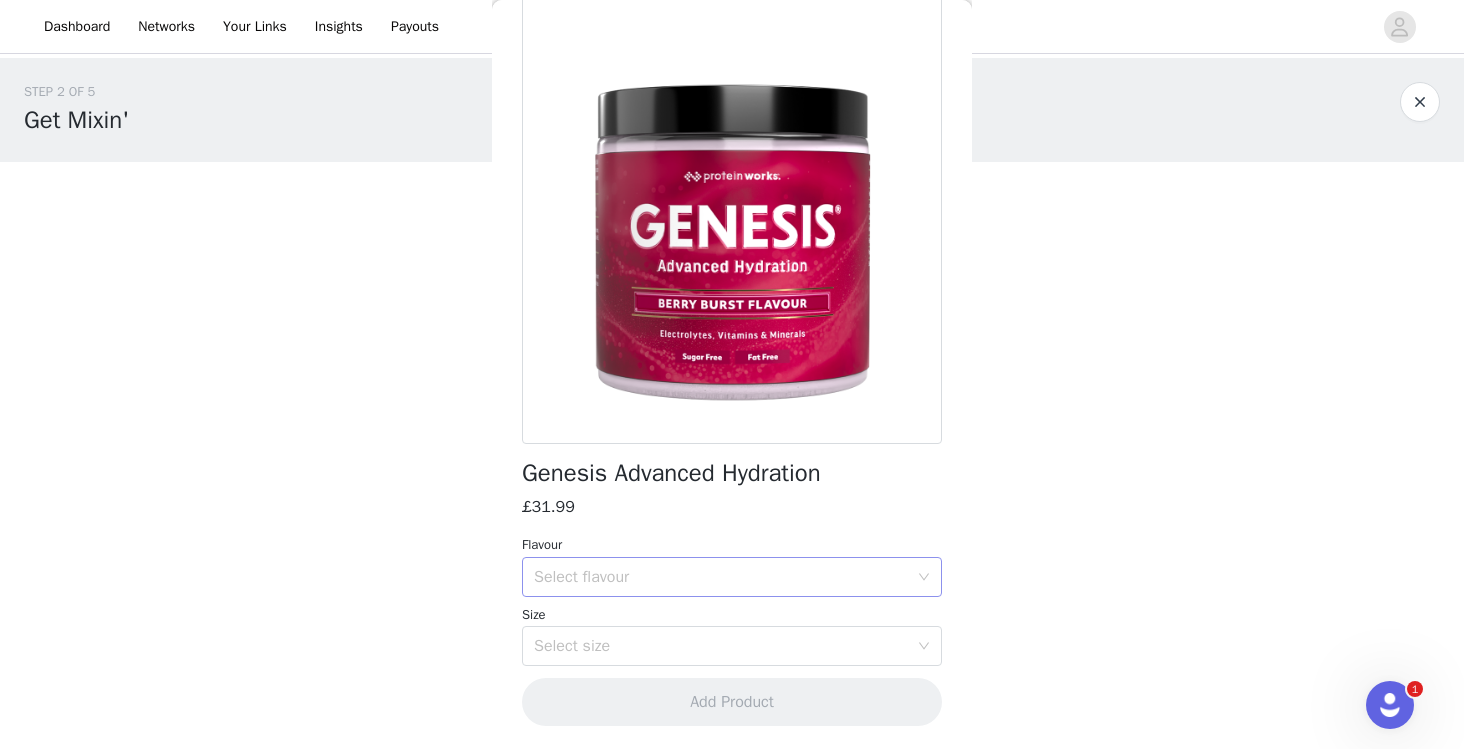 click on "Select flavour" at bounding box center (721, 577) 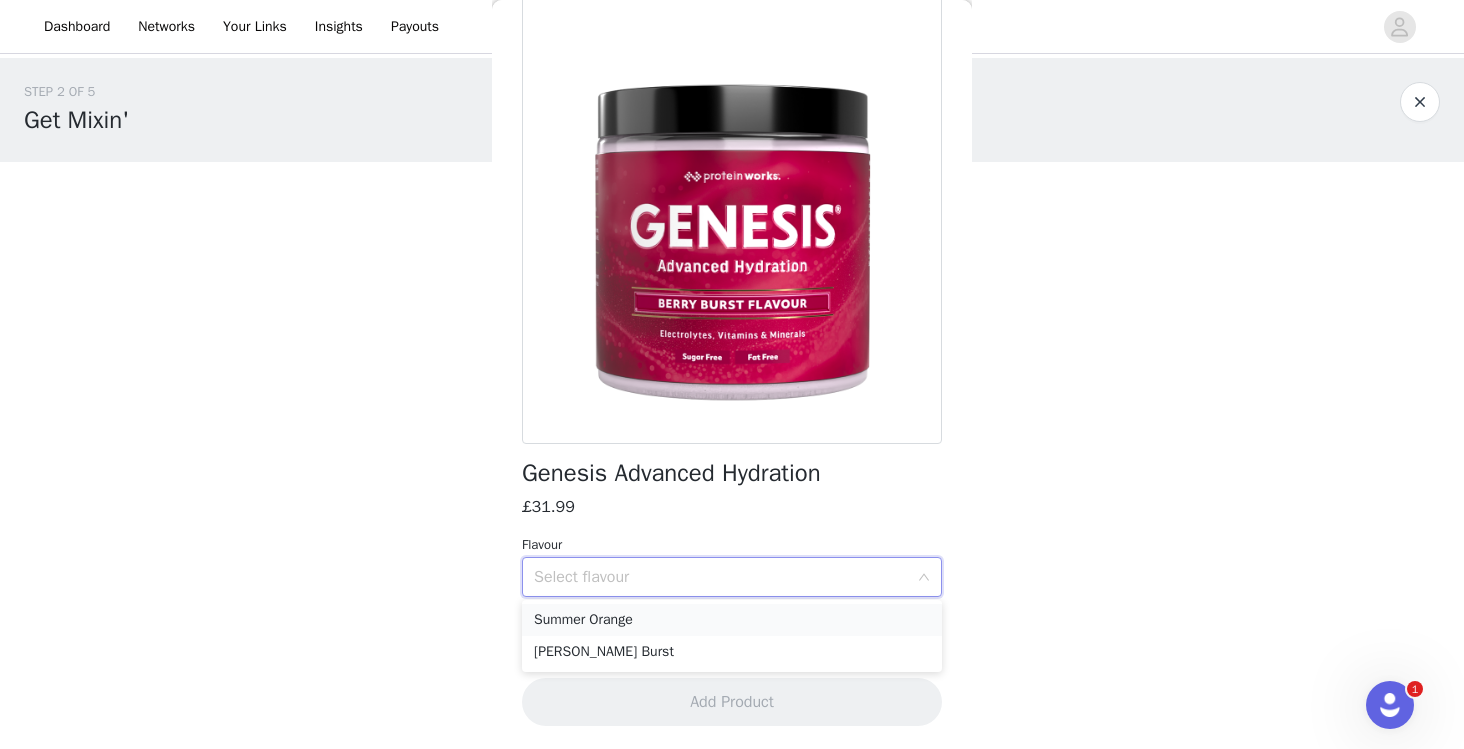 click on "Summer Orange" at bounding box center [732, 620] 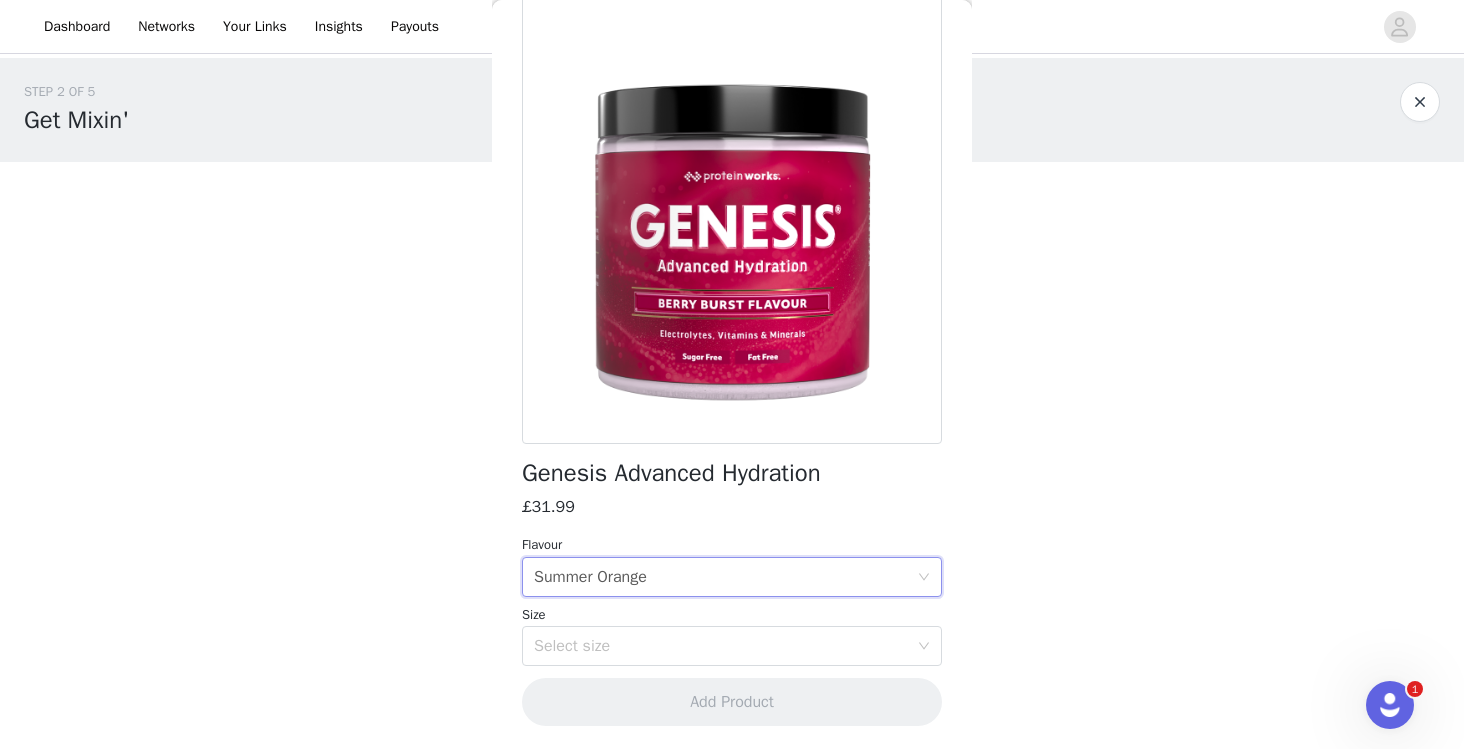 click on "Size   Select size" at bounding box center (732, 636) 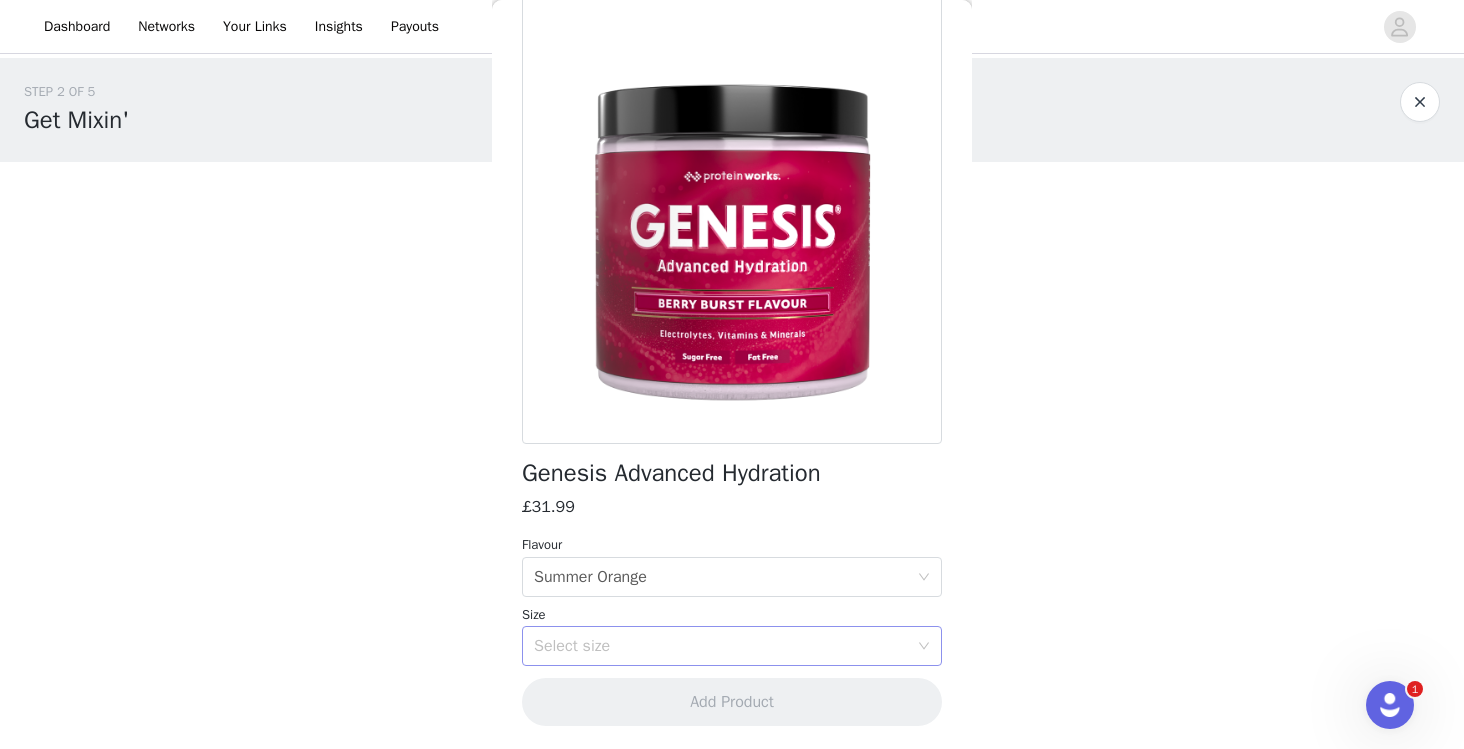 click on "Select size" at bounding box center (721, 646) 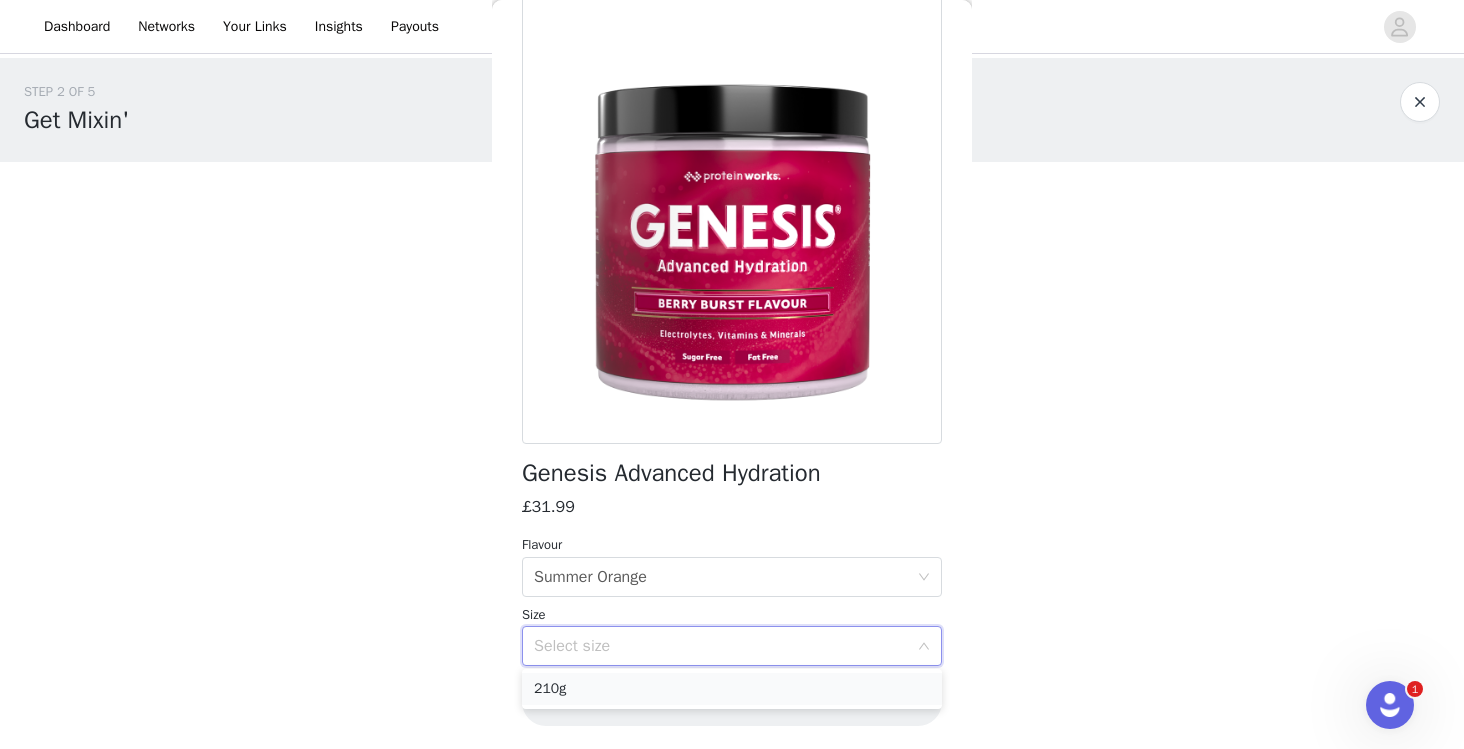 click on "210g" at bounding box center [732, 689] 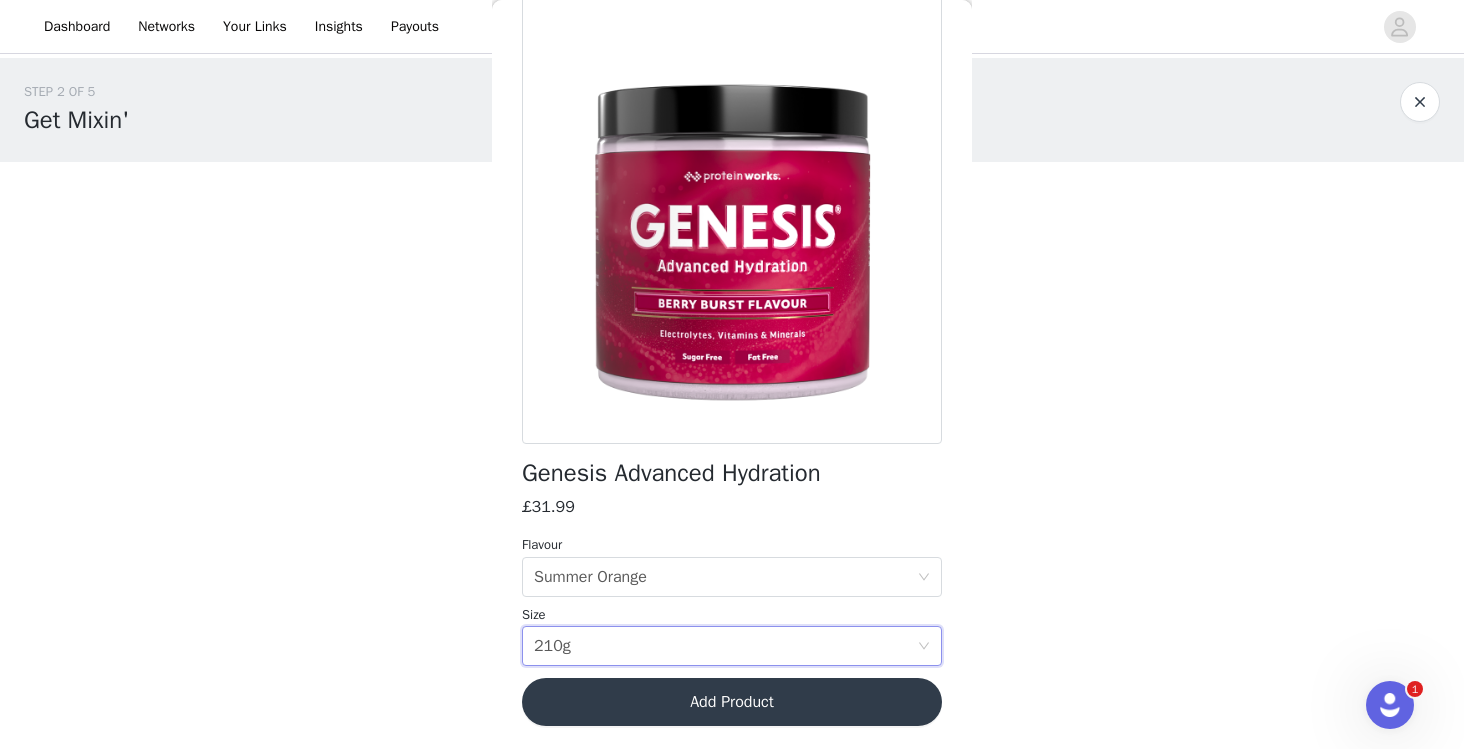 click on "Add Product" at bounding box center [732, 702] 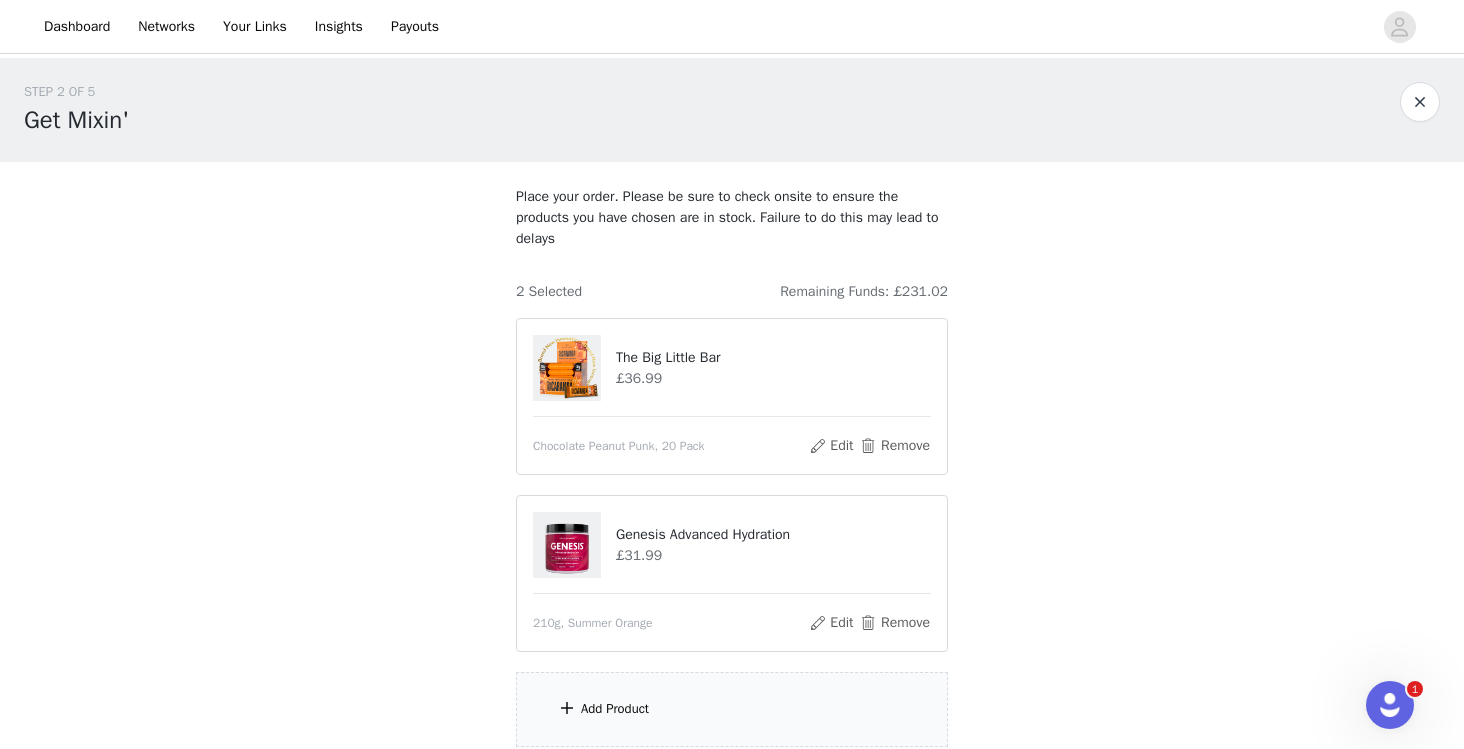 click on "Add Product" at bounding box center (615, 709) 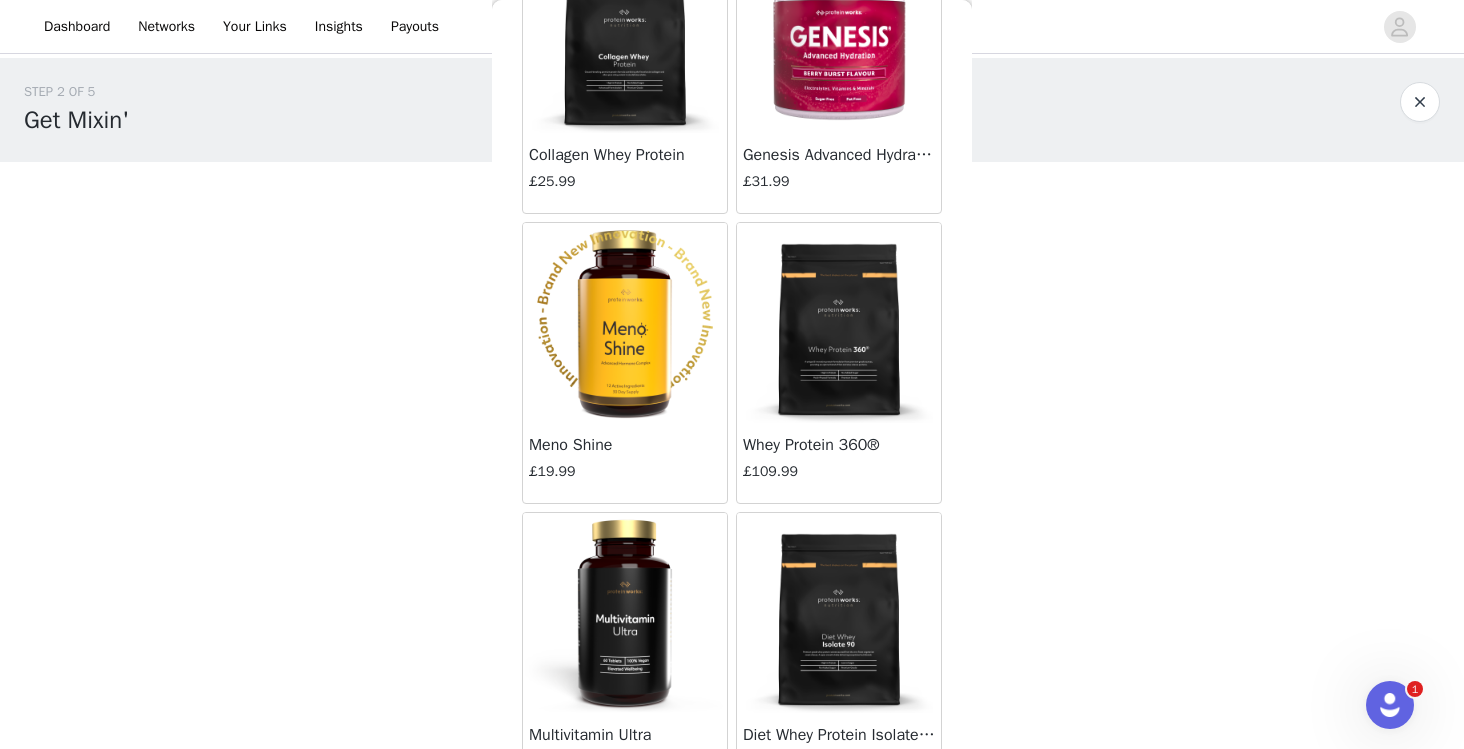 scroll, scrollTop: 8131, scrollLeft: 0, axis: vertical 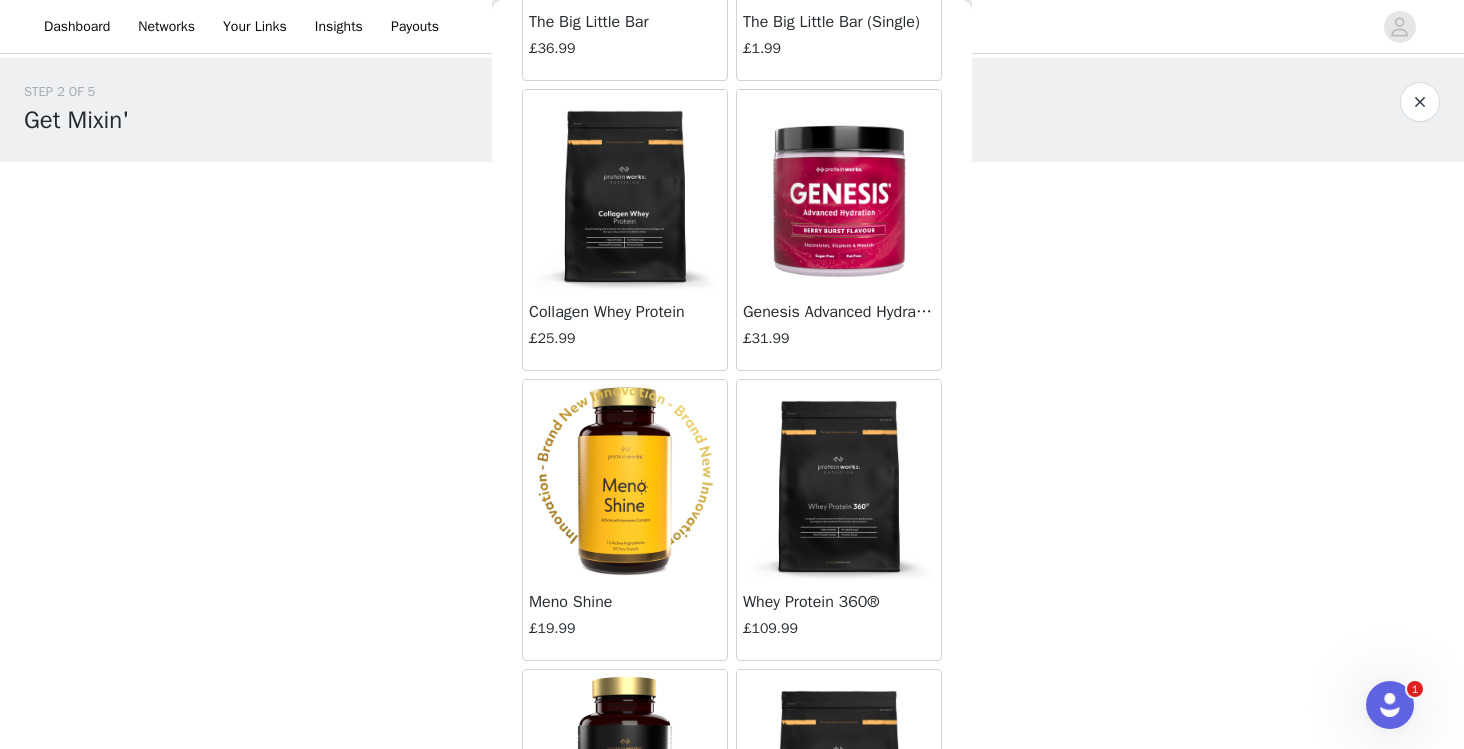 click at bounding box center (839, 190) 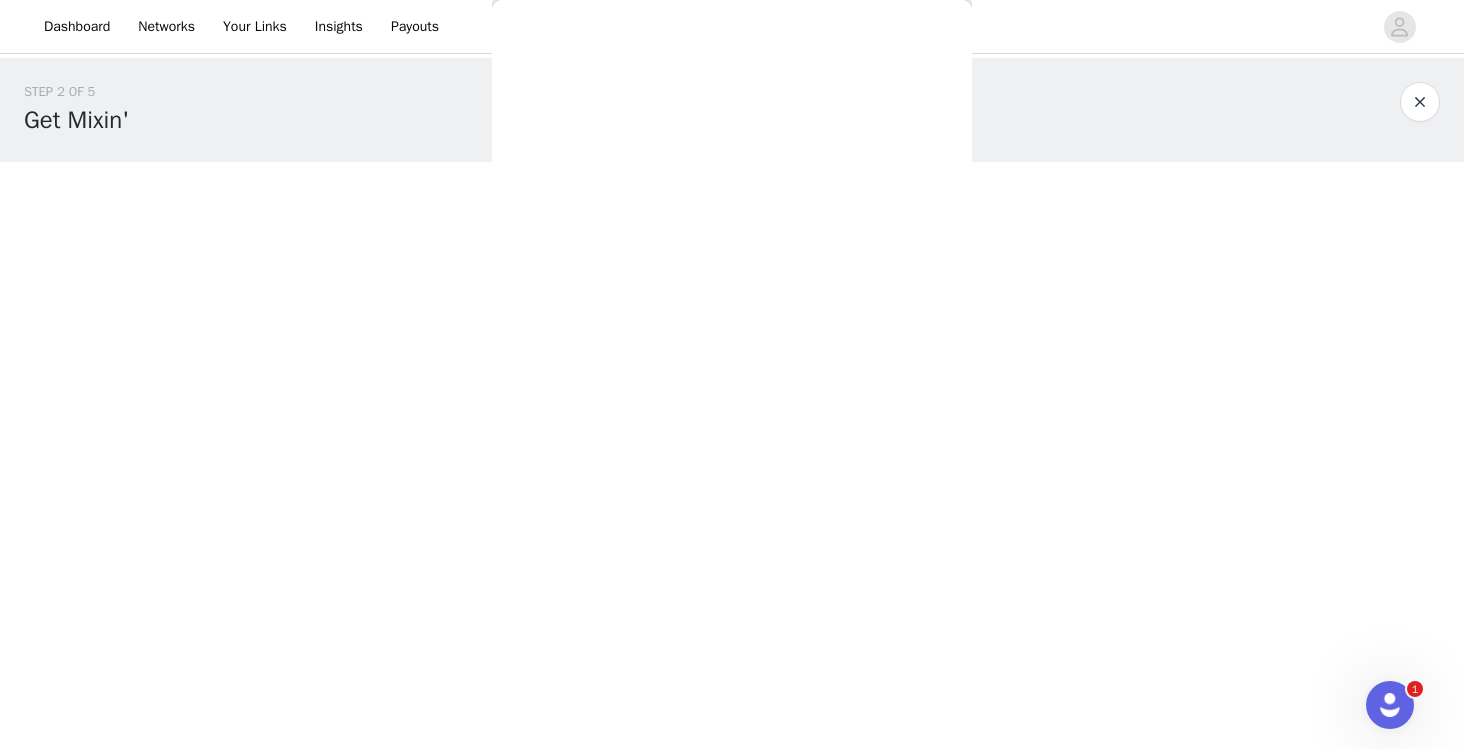 scroll, scrollTop: 106, scrollLeft: 0, axis: vertical 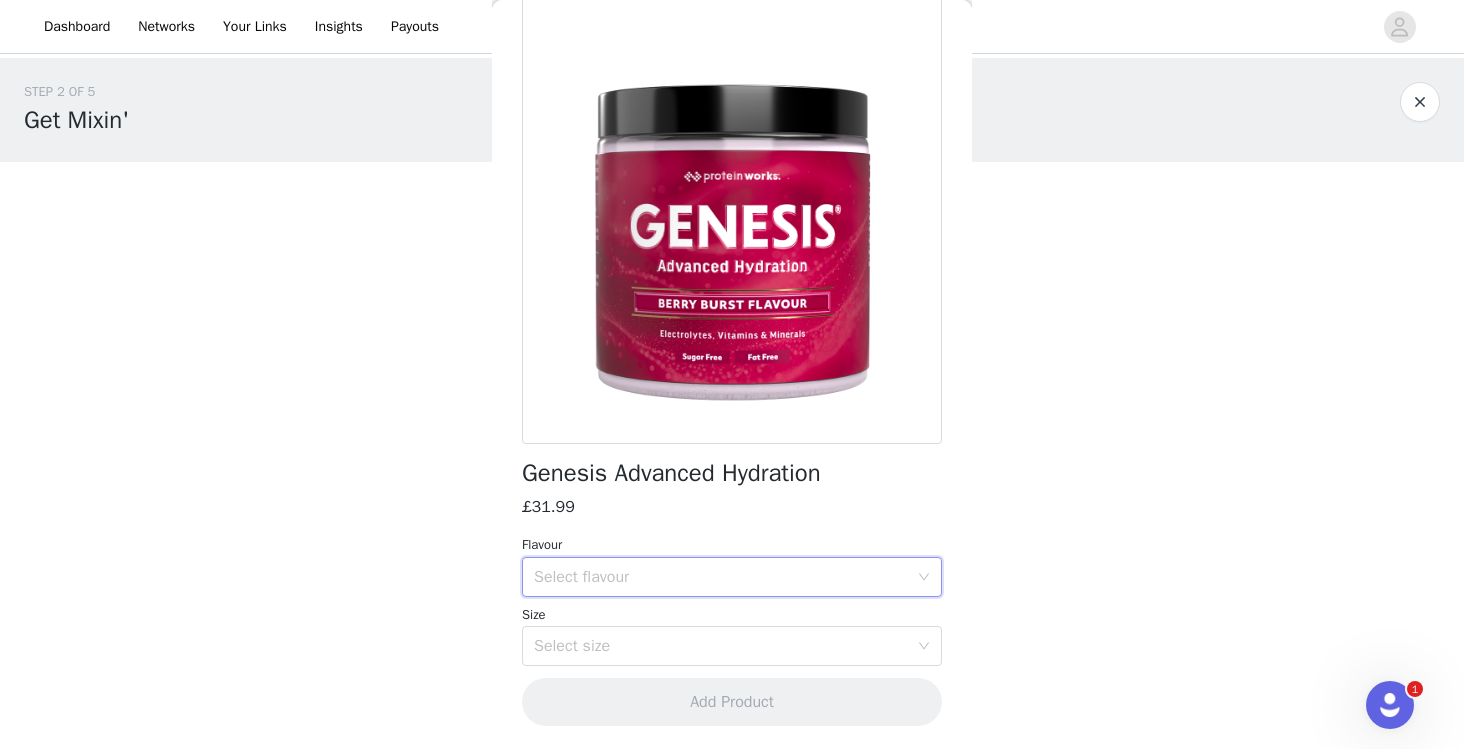 click on "Select flavour" at bounding box center [725, 577] 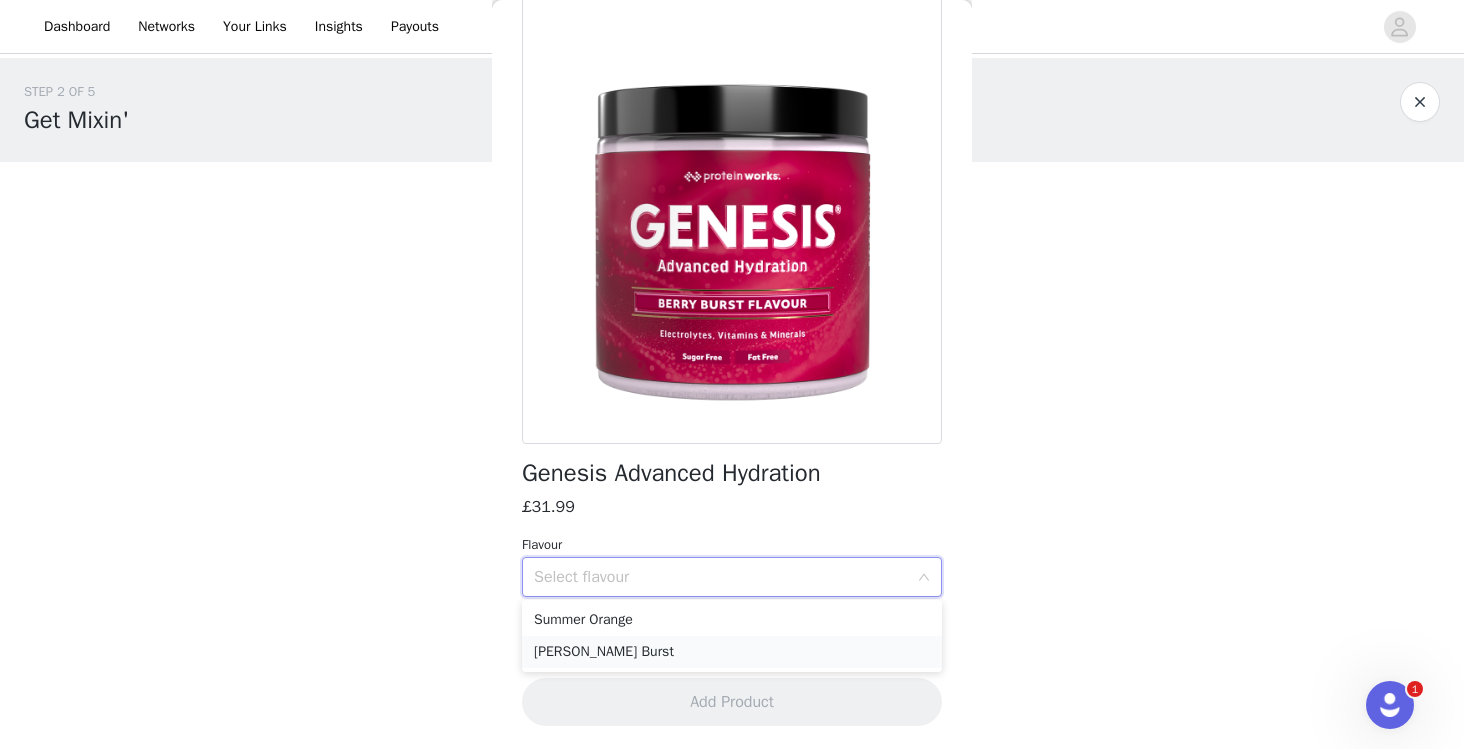 click on "[PERSON_NAME] Burst" at bounding box center (732, 652) 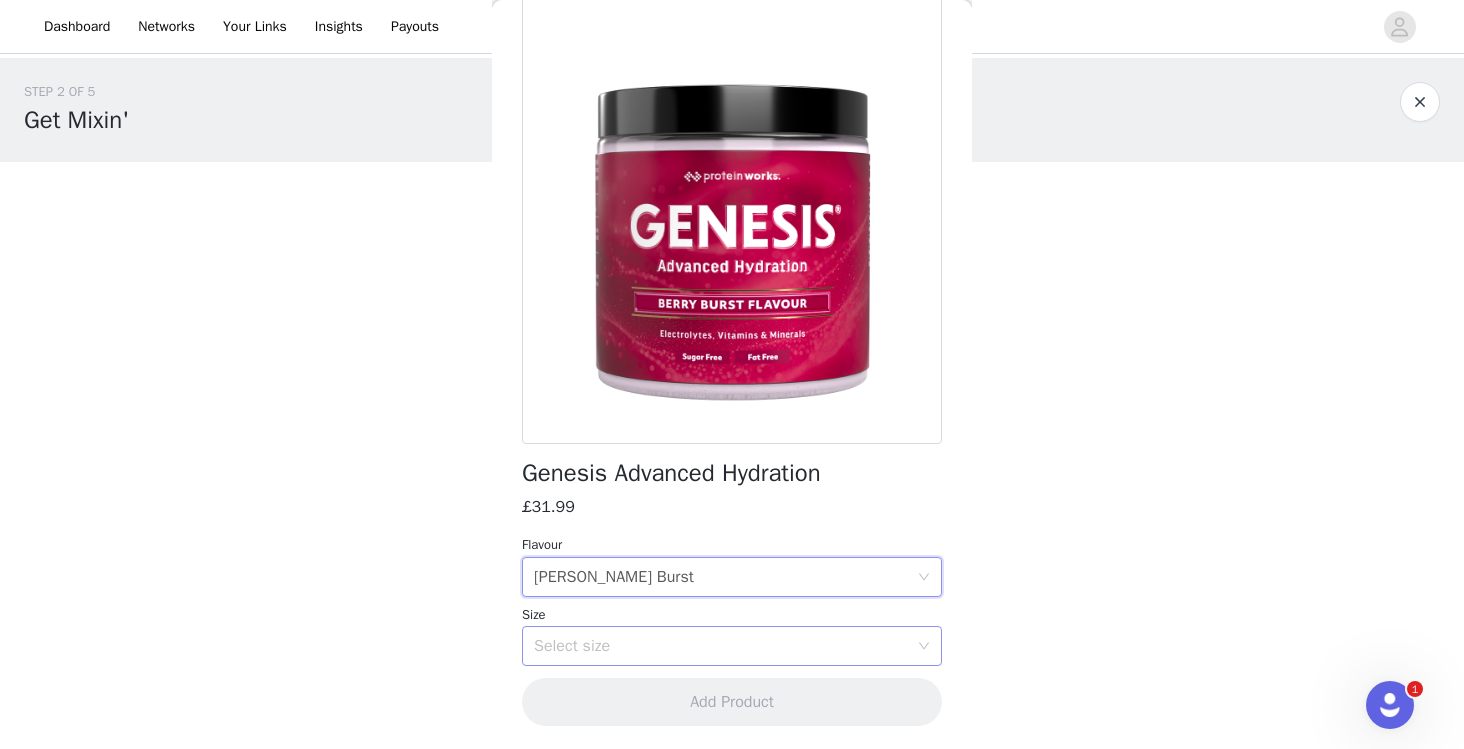 click on "Select size" at bounding box center [725, 646] 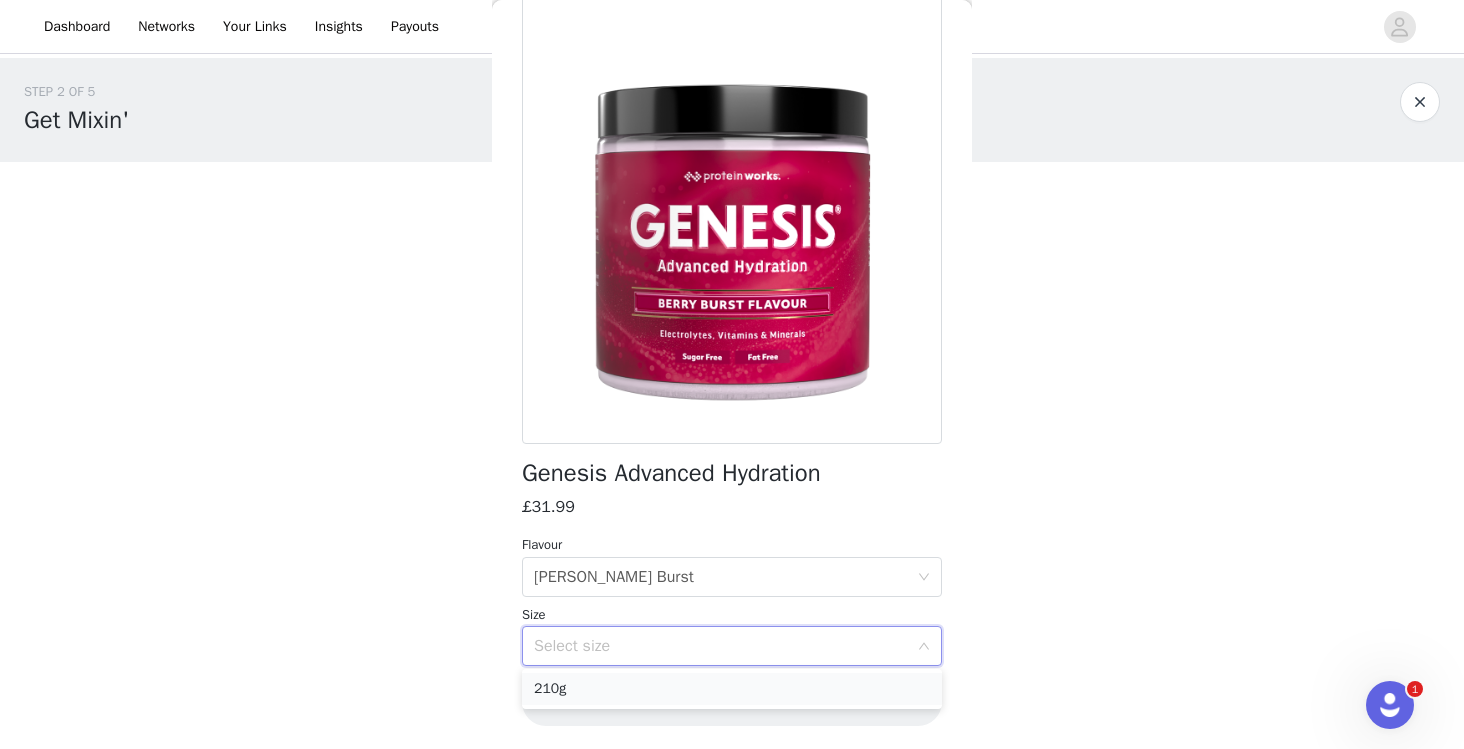 click on "210g" at bounding box center (732, 689) 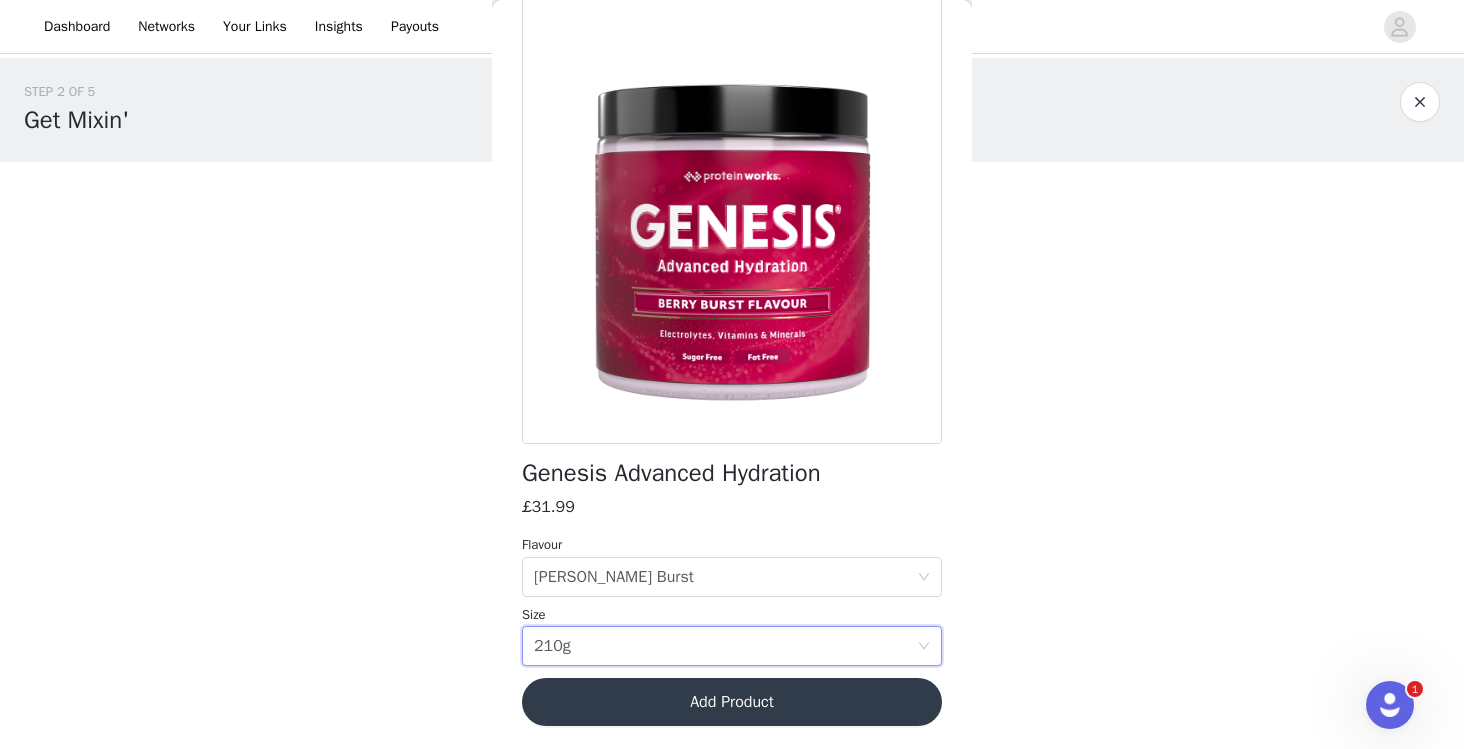 click on "Add Product" at bounding box center [732, 702] 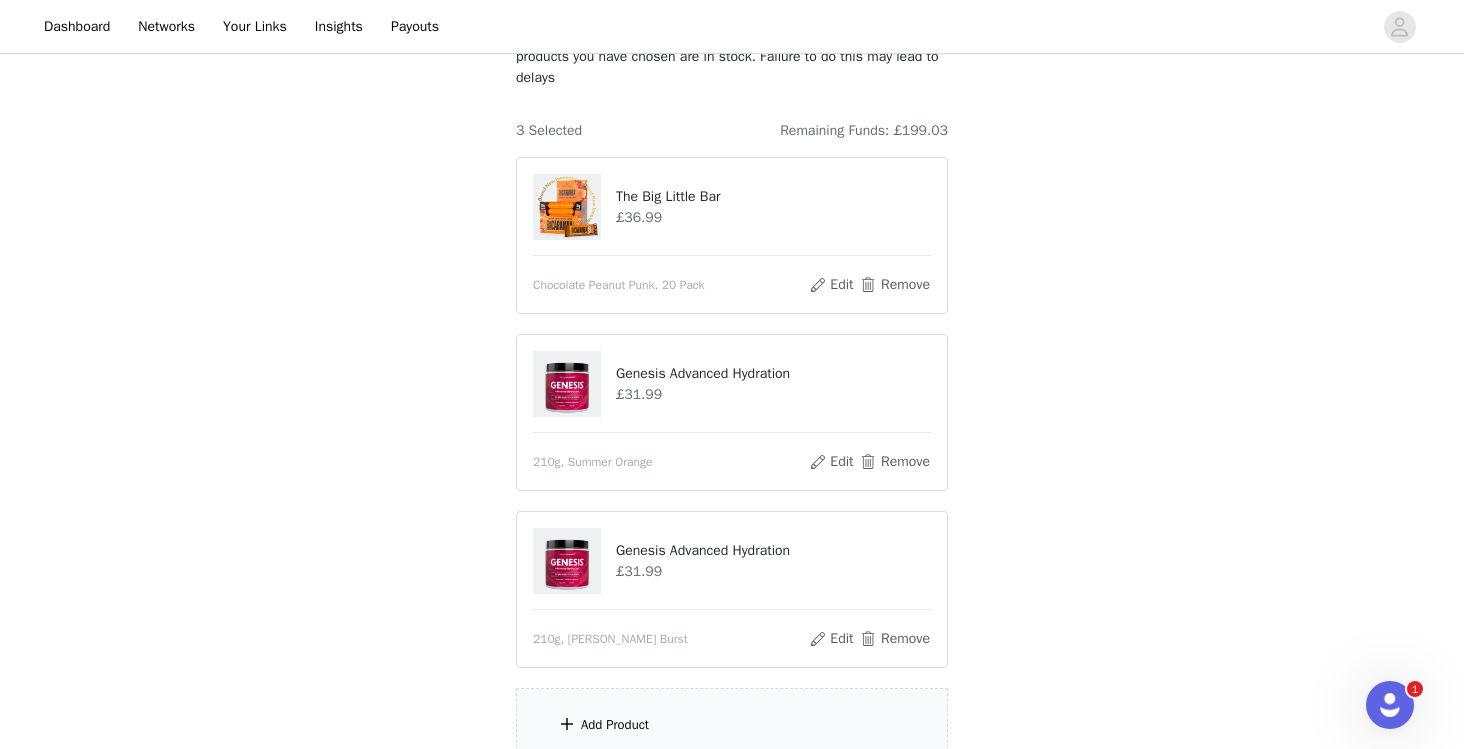 scroll, scrollTop: 165, scrollLeft: 0, axis: vertical 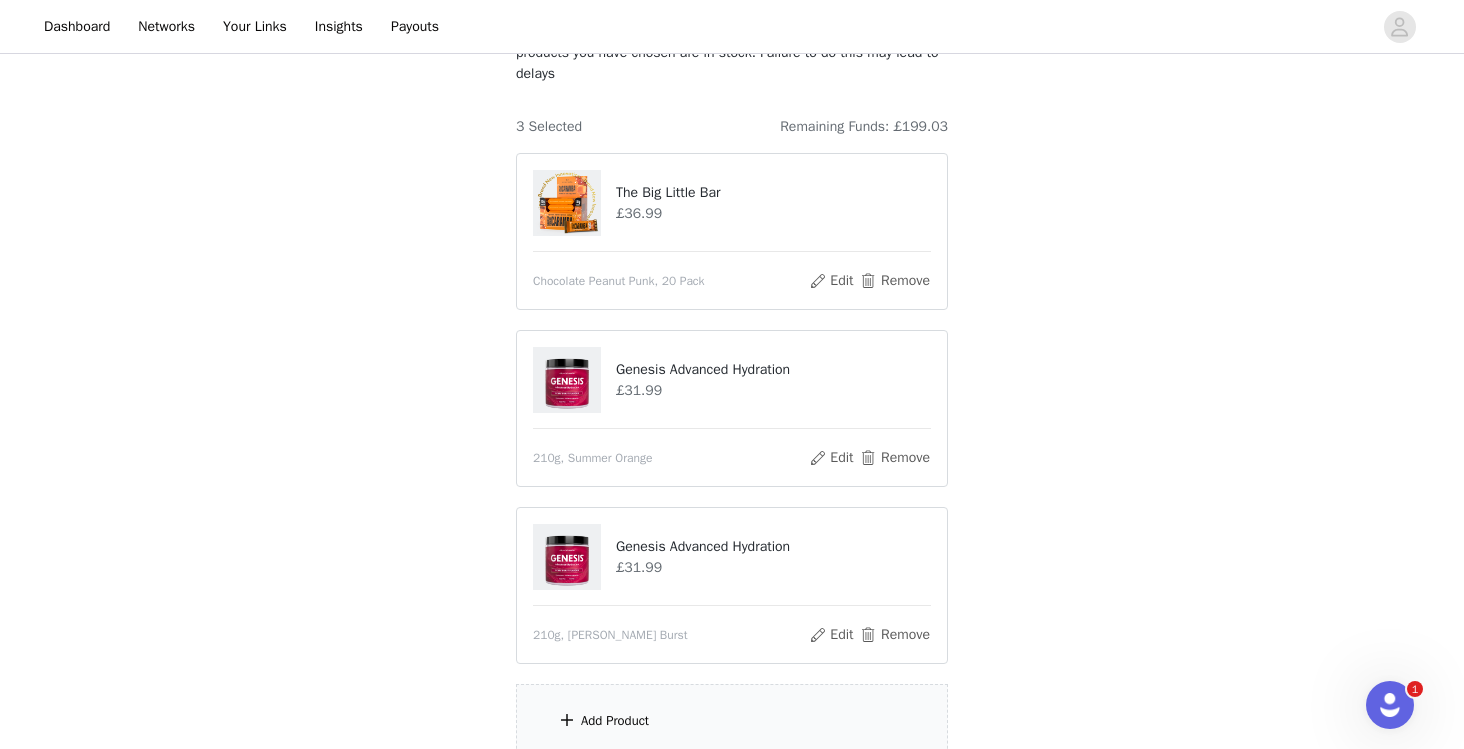 click on "Add Product" at bounding box center (732, 721) 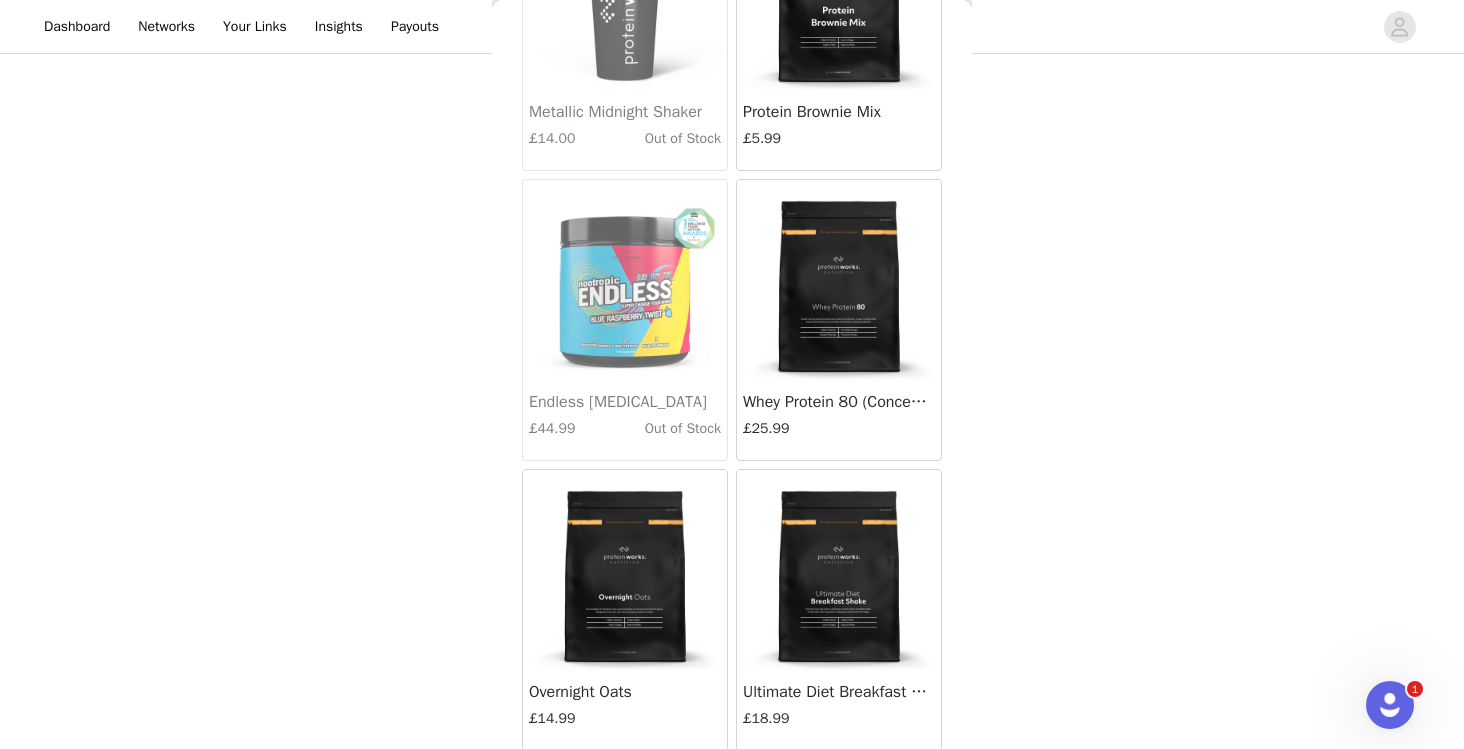 scroll, scrollTop: 15791, scrollLeft: 0, axis: vertical 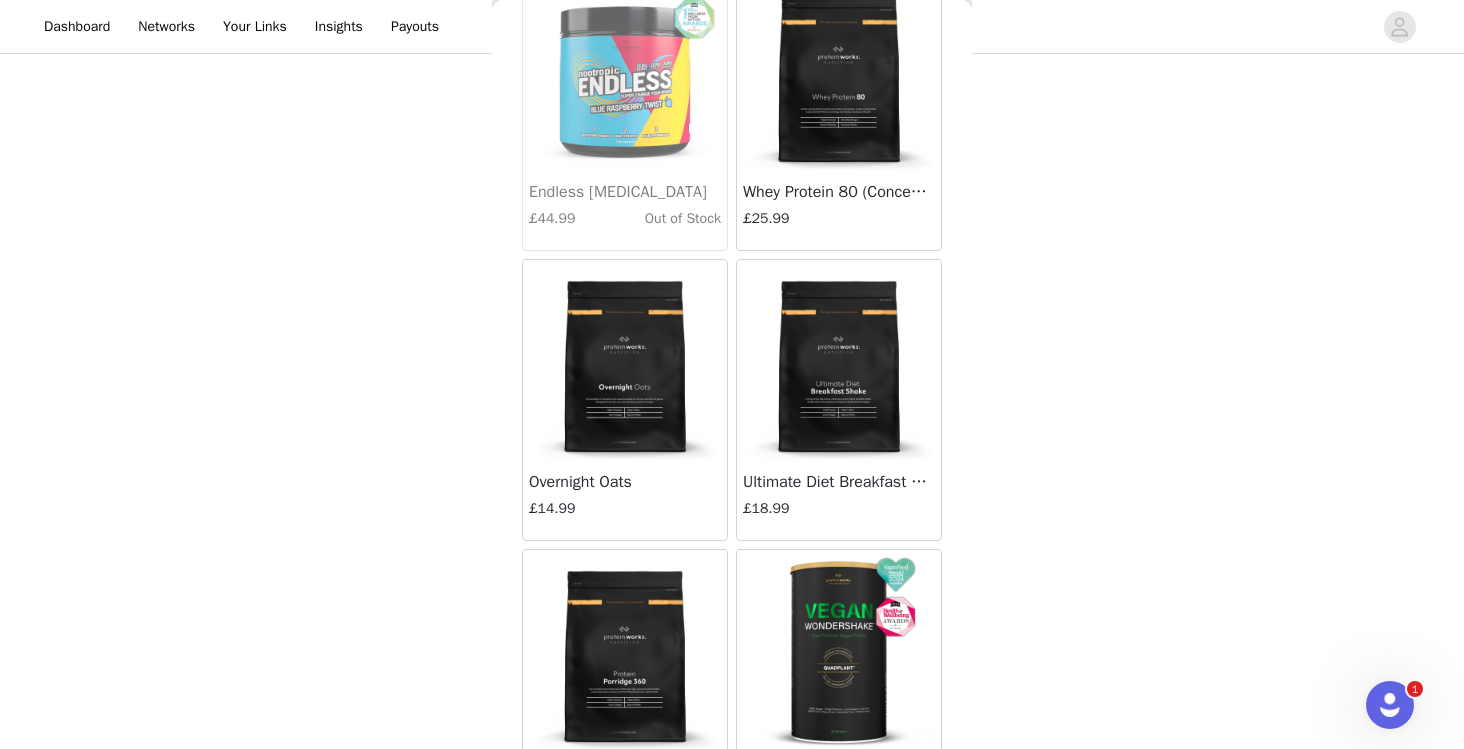 click at bounding box center [839, 360] 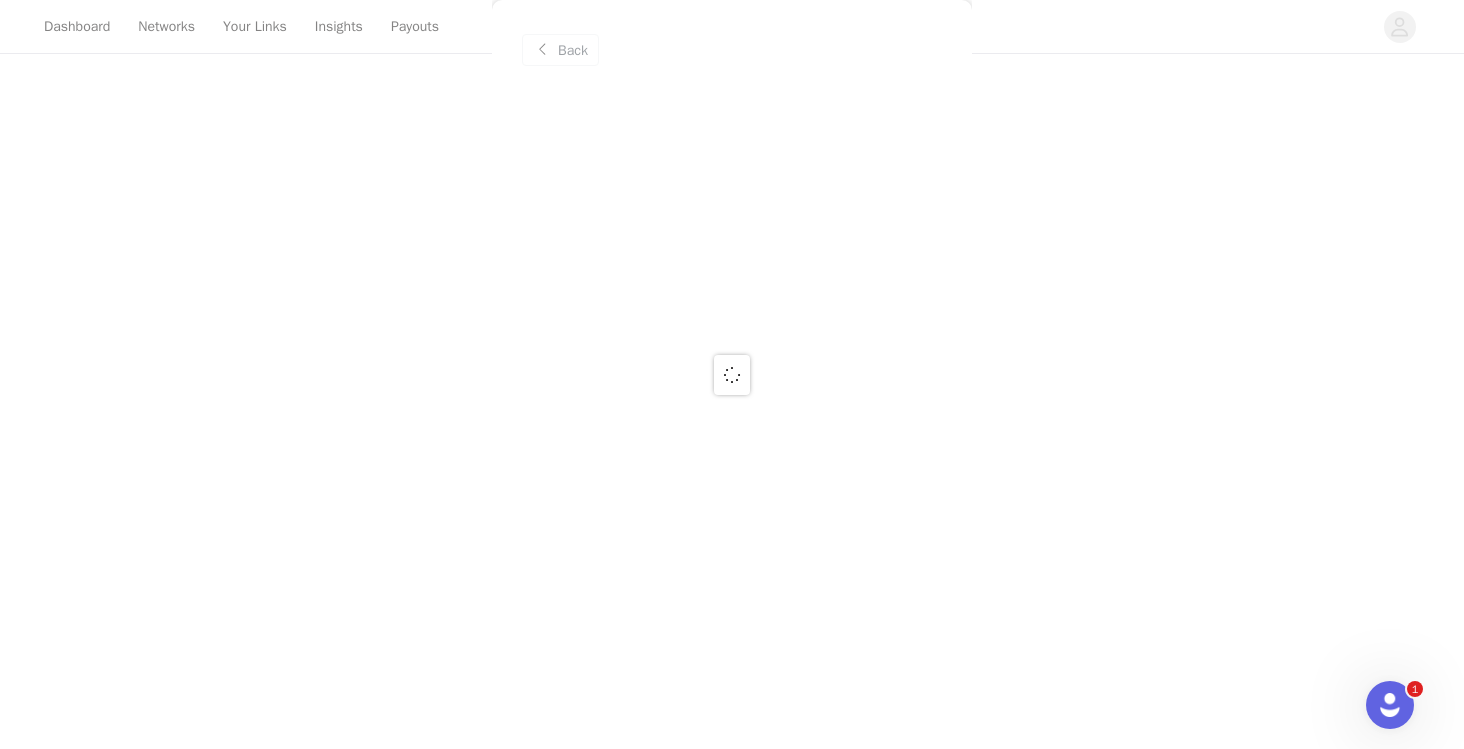 scroll, scrollTop: 0, scrollLeft: 0, axis: both 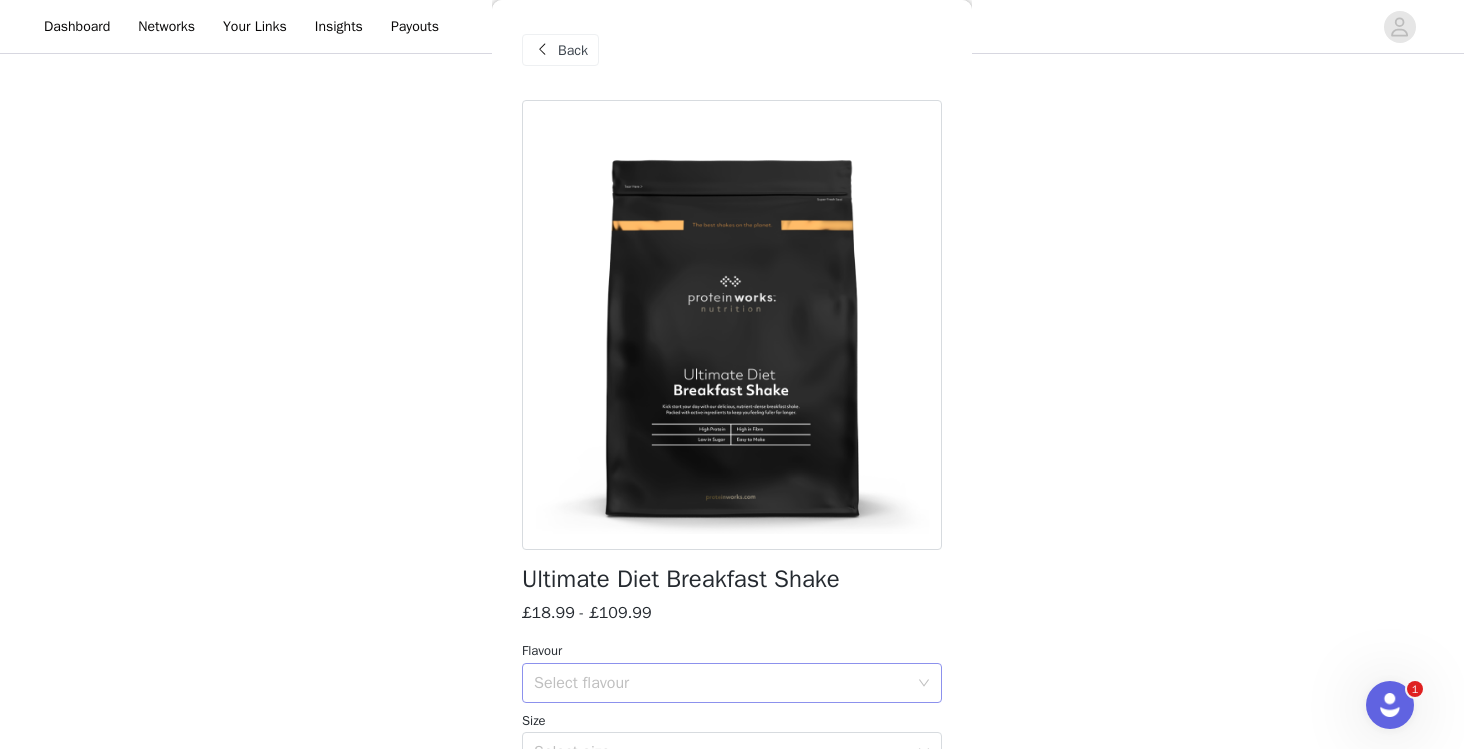 click on "Select flavour" at bounding box center (721, 683) 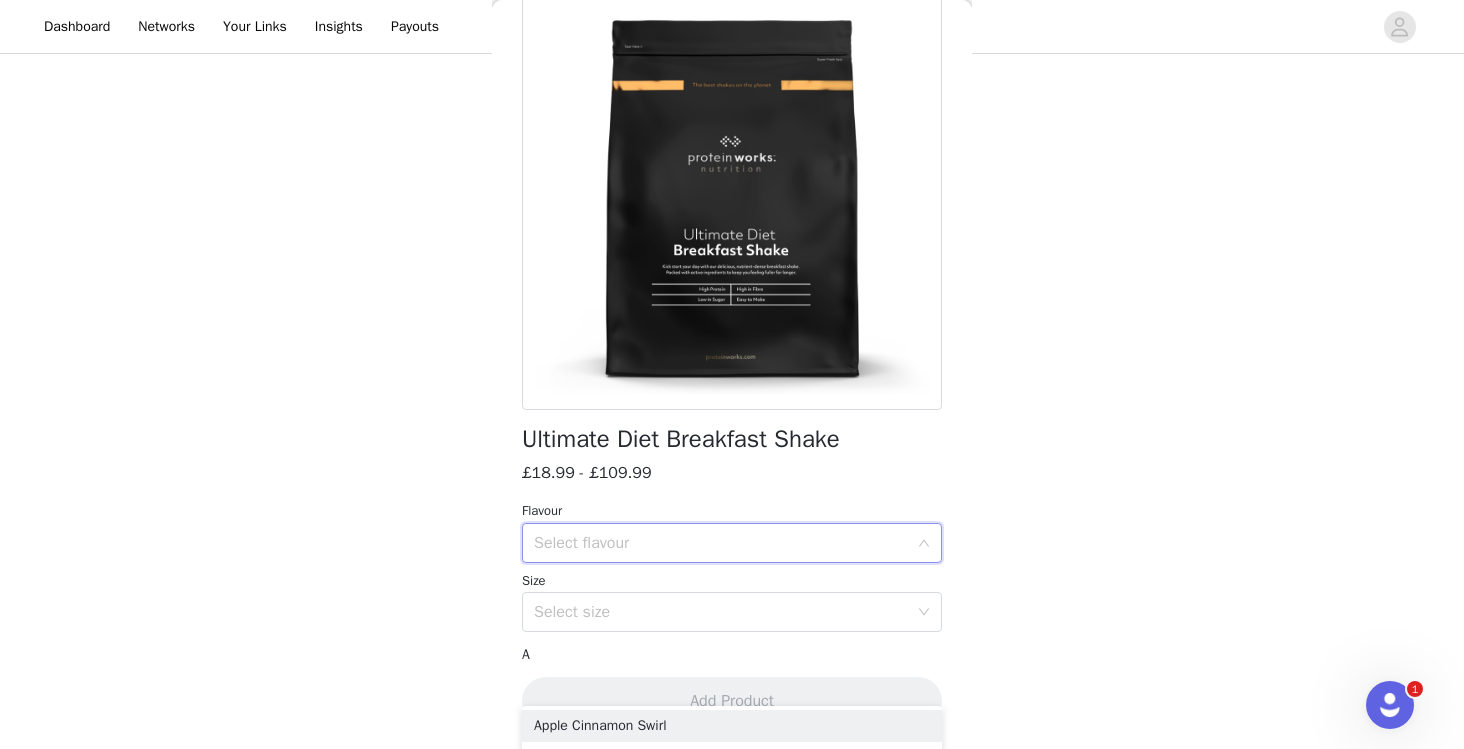 scroll, scrollTop: 139, scrollLeft: 0, axis: vertical 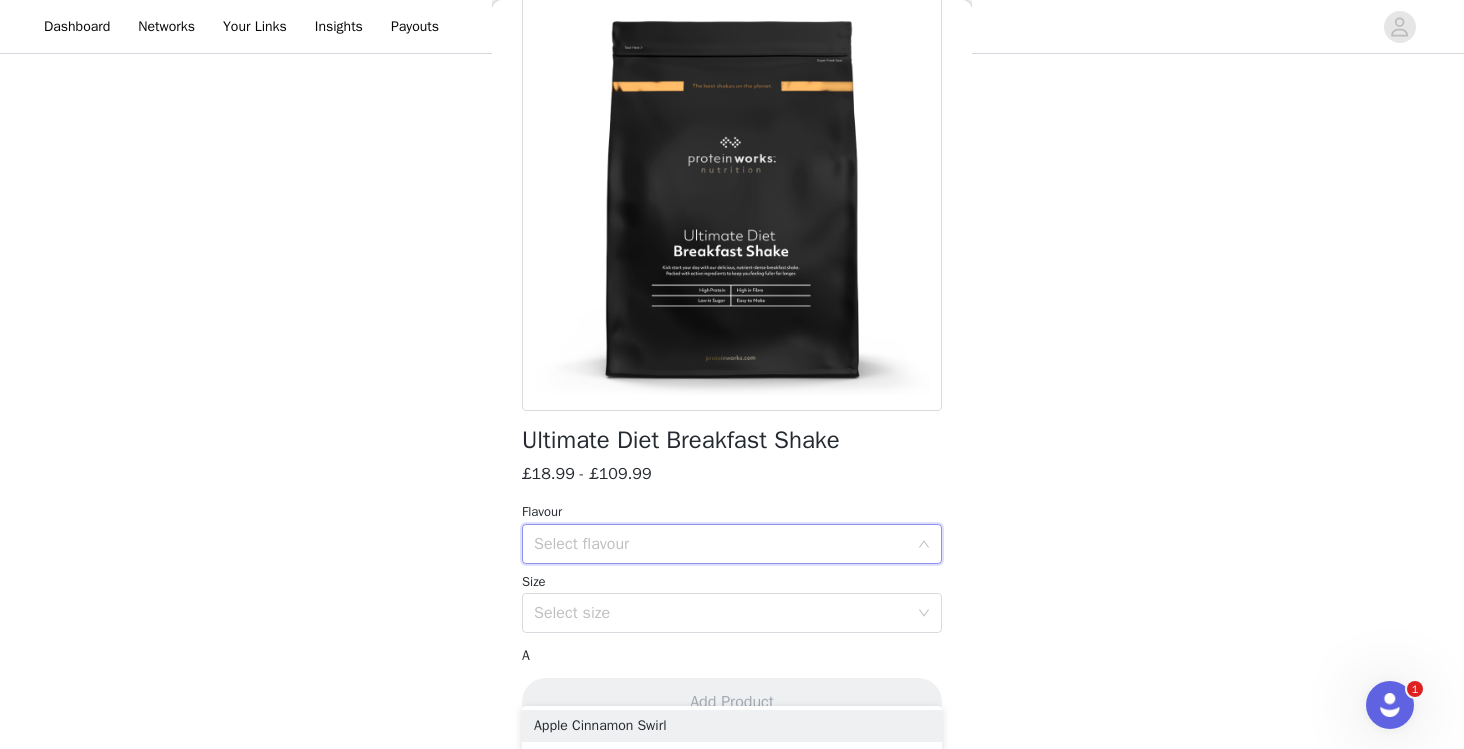click on "Select flavour" at bounding box center (725, 544) 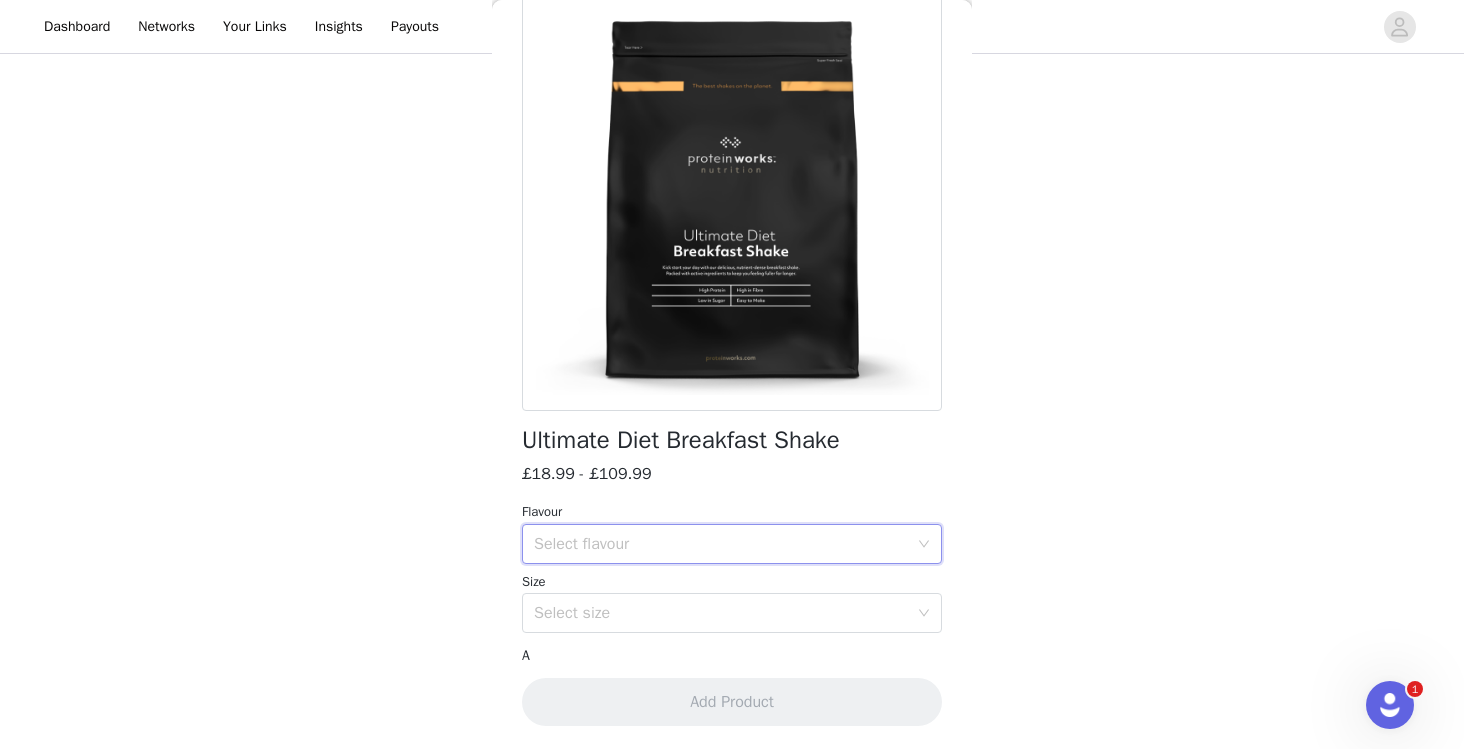 click on "Select flavour" at bounding box center (725, 544) 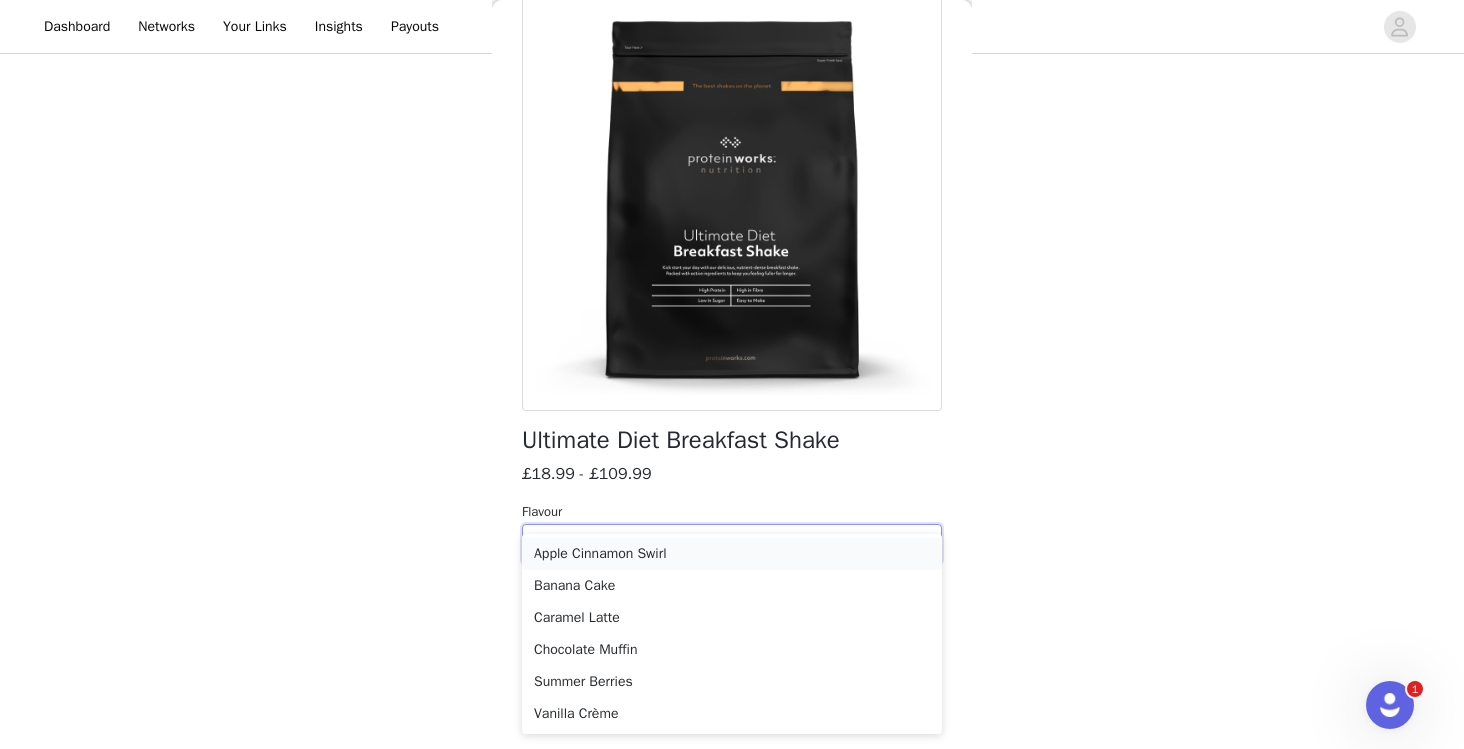 scroll, scrollTop: 196, scrollLeft: 0, axis: vertical 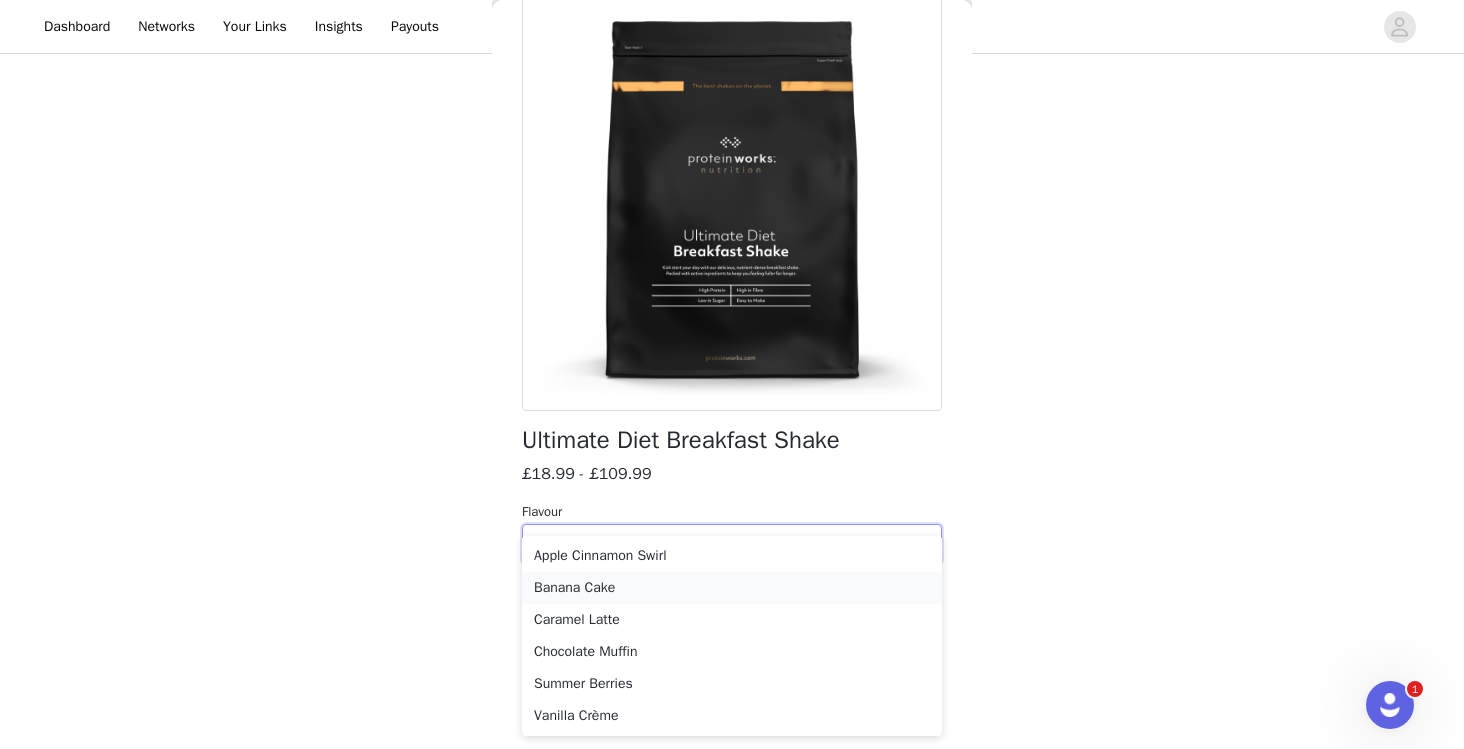 click on "Banana Cake" at bounding box center (732, 588) 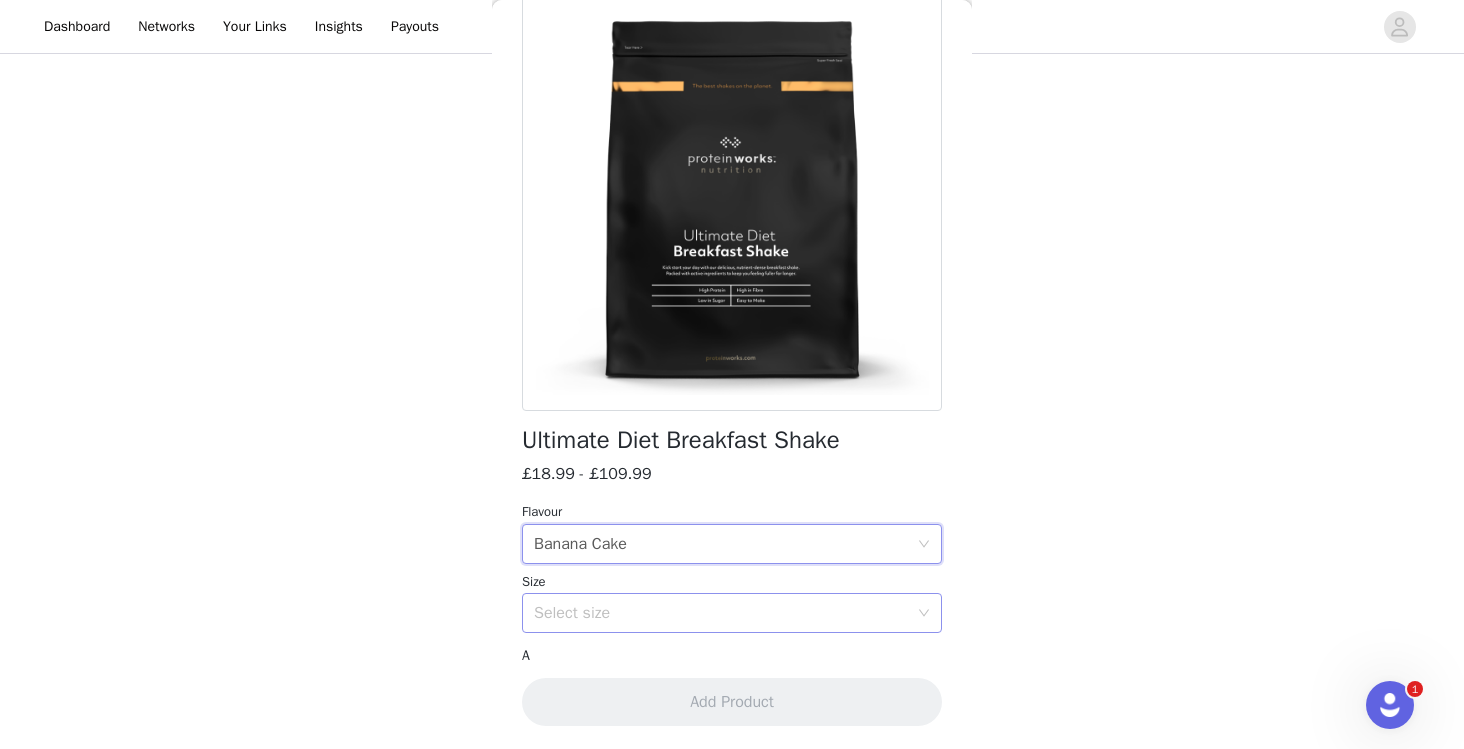 click on "Select size" at bounding box center (721, 613) 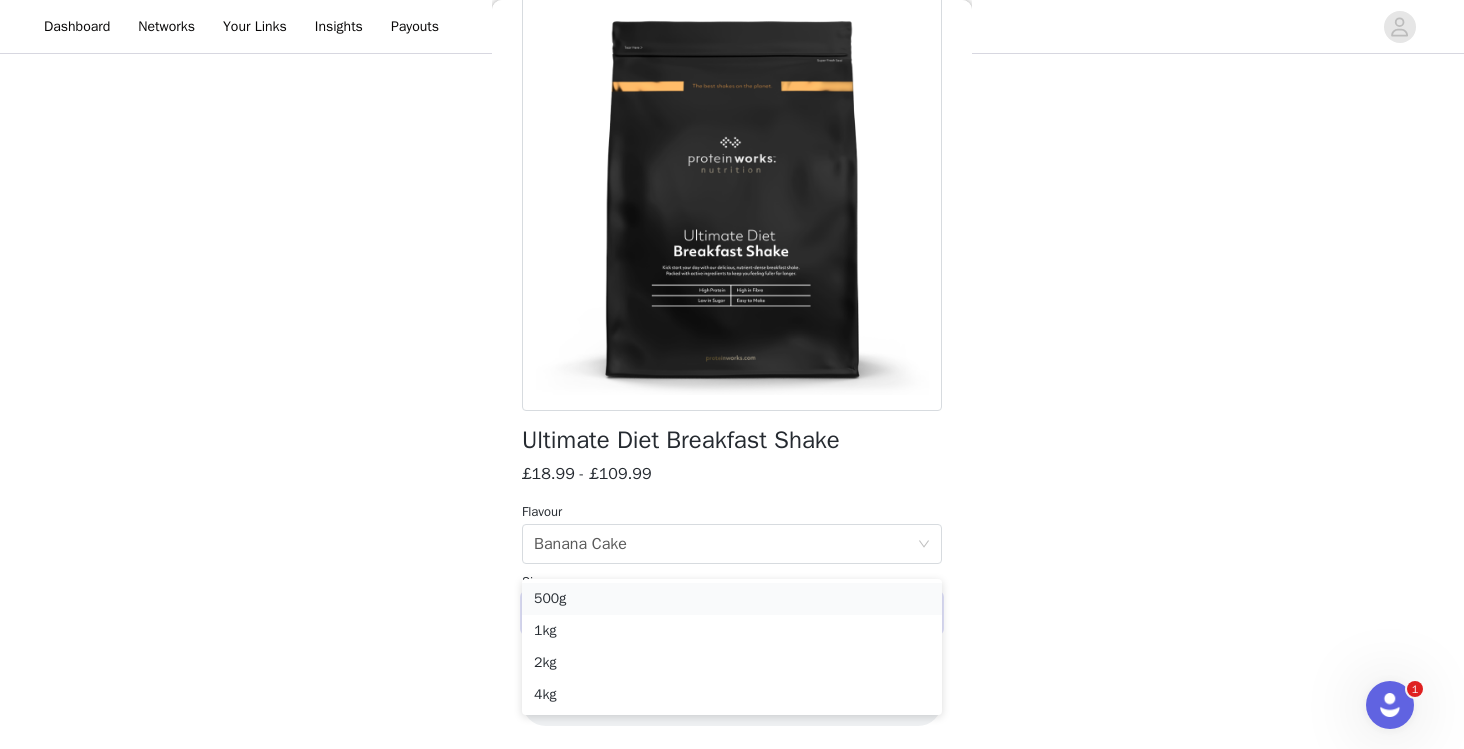 scroll, scrollTop: 254, scrollLeft: 0, axis: vertical 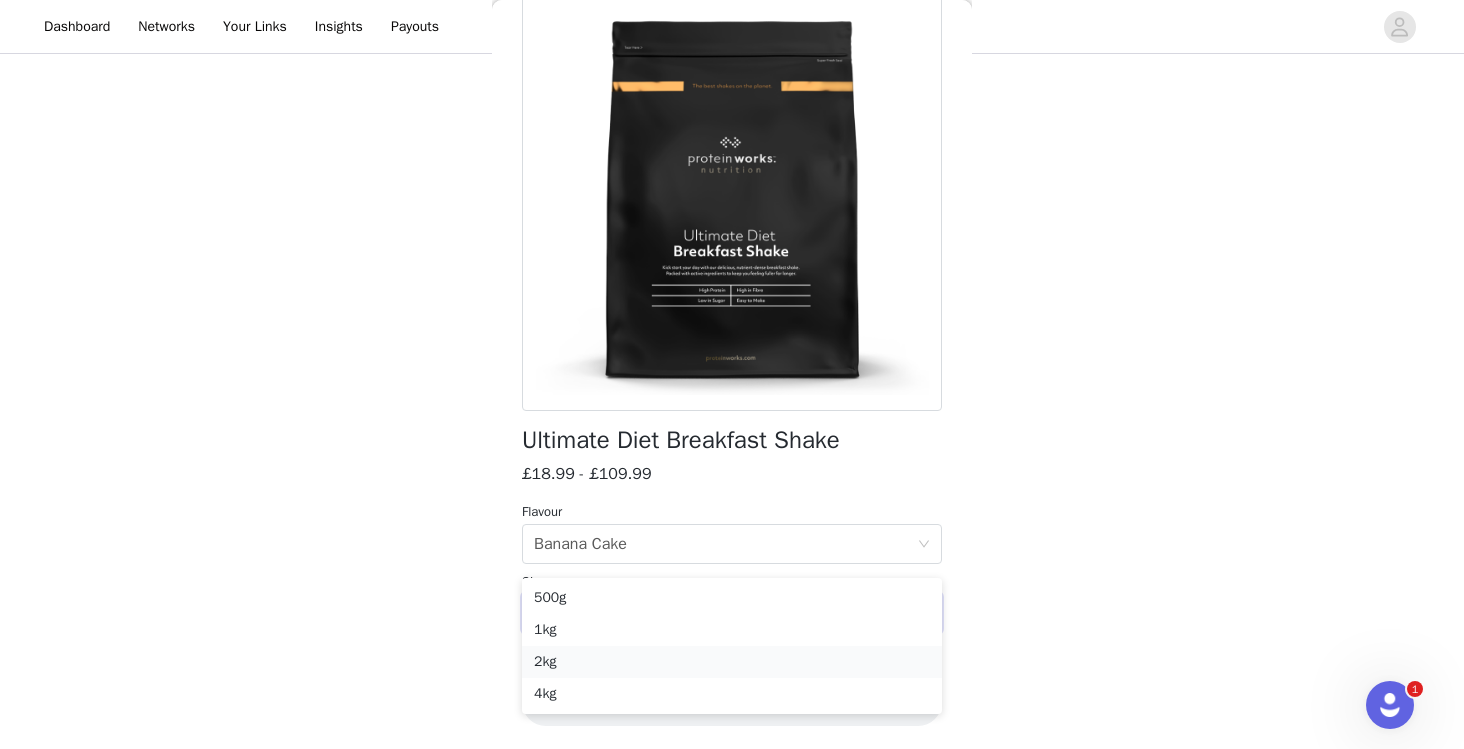 click on "2kg" at bounding box center (732, 662) 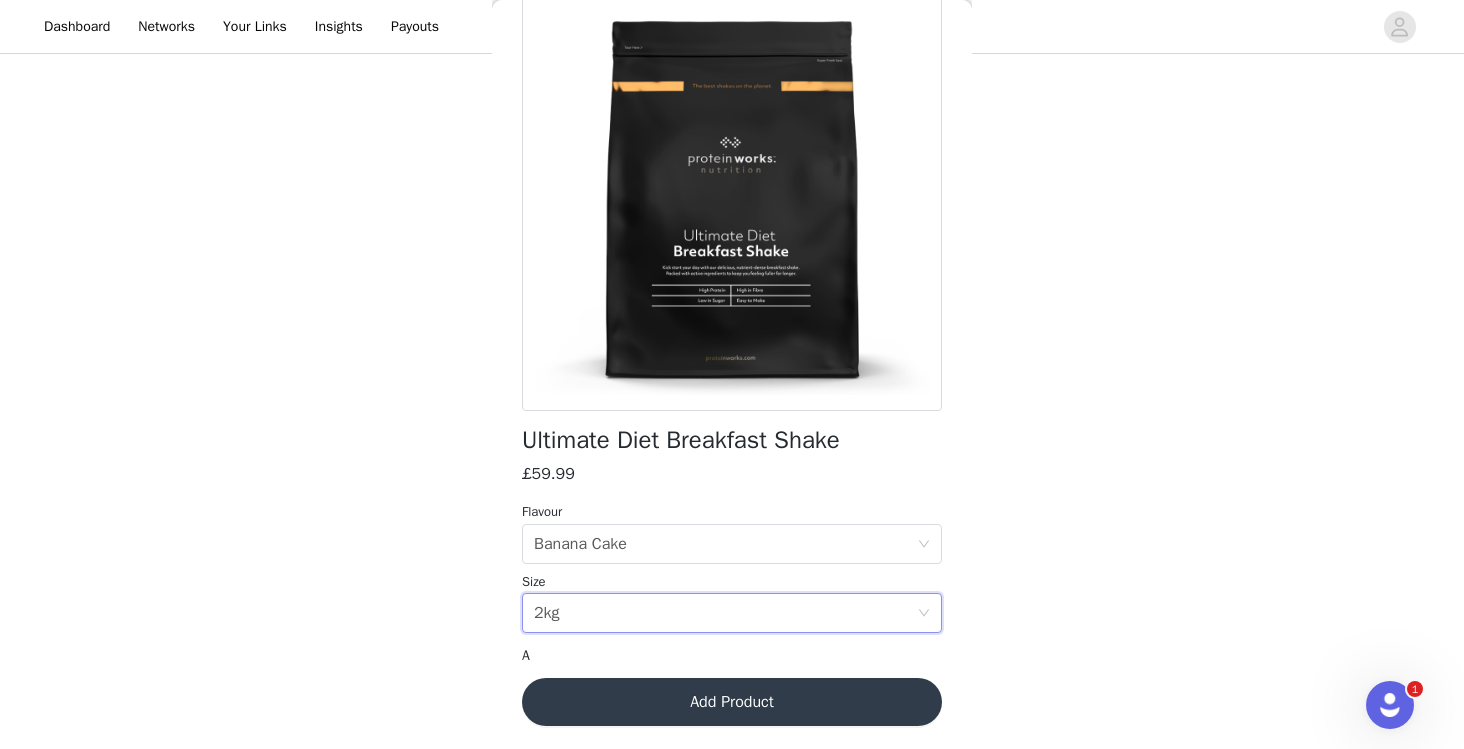 click on "Add Product" at bounding box center (732, 702) 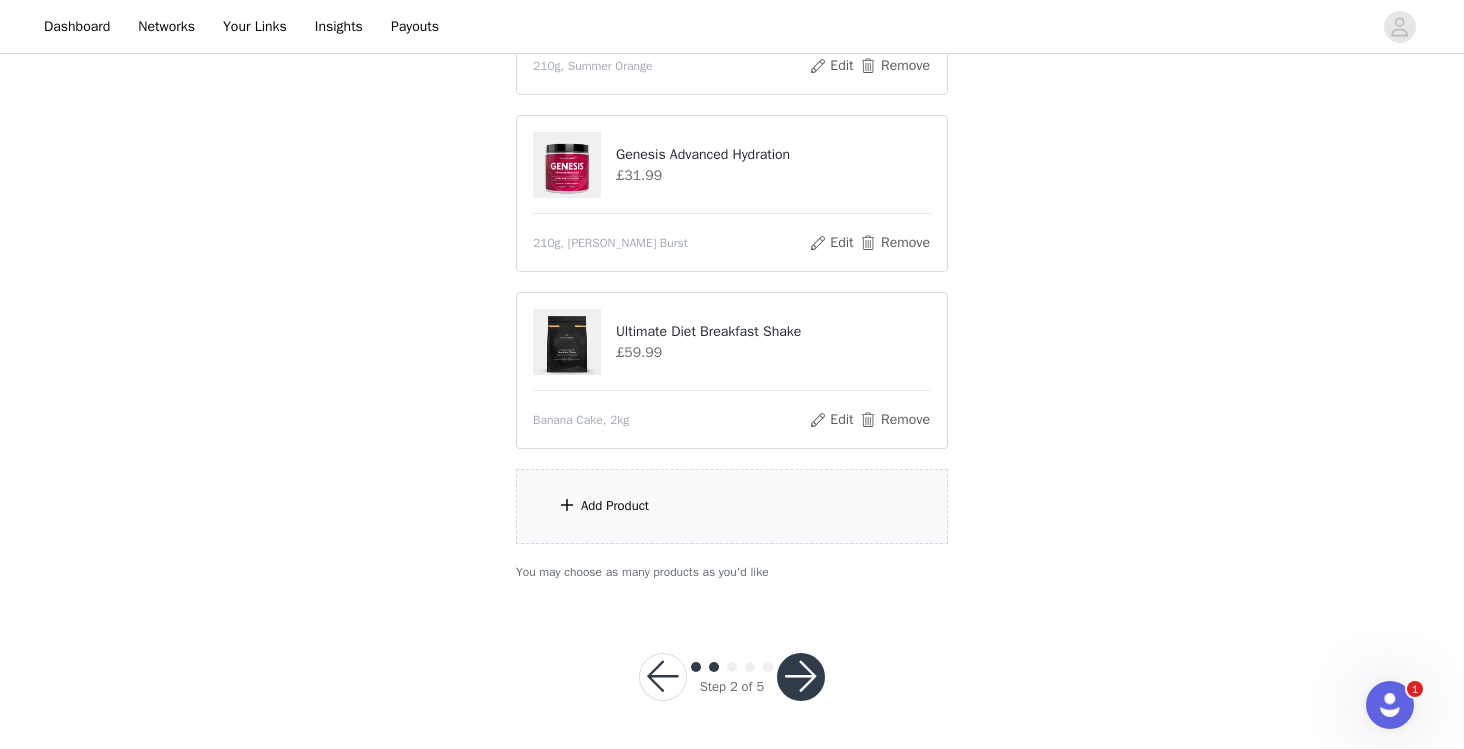 scroll, scrollTop: 556, scrollLeft: 0, axis: vertical 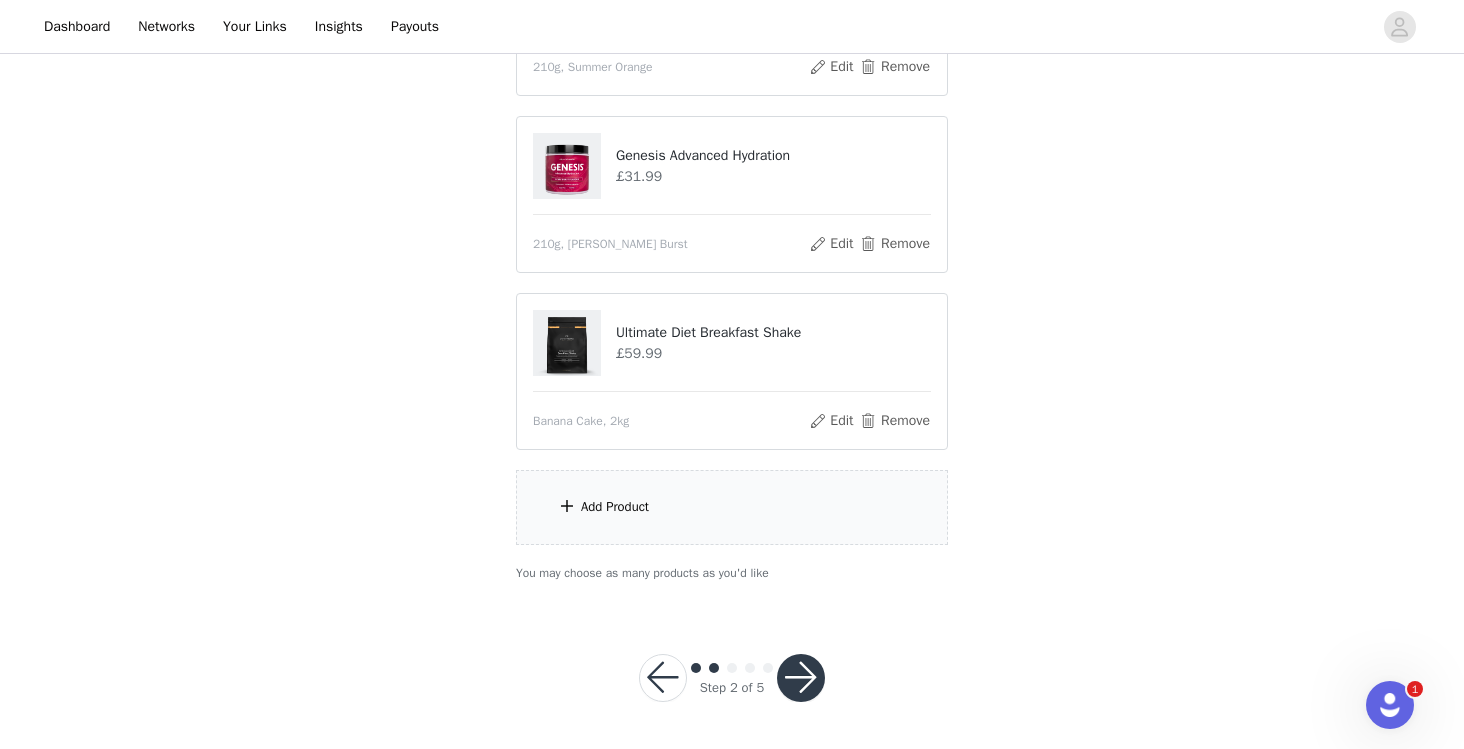 click on "Add Product" at bounding box center (732, 507) 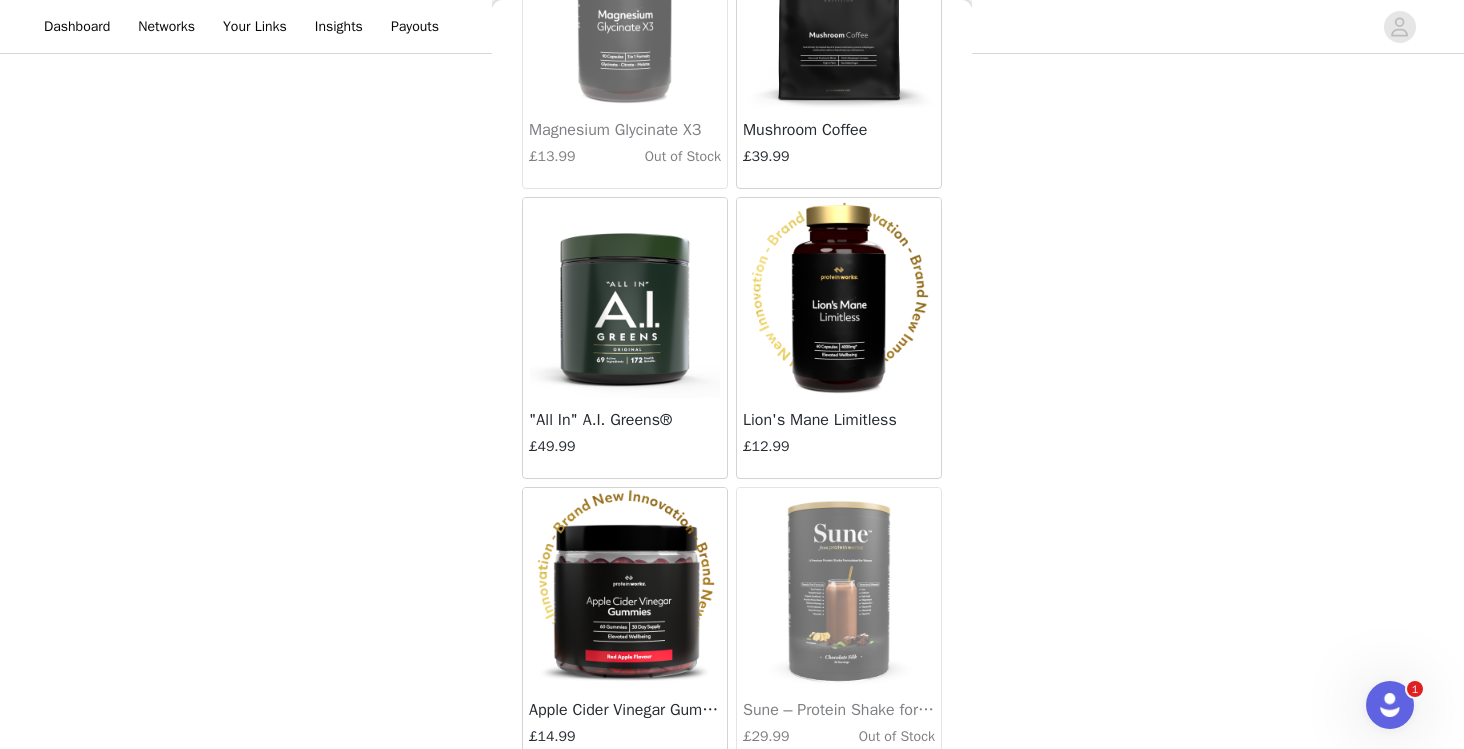 scroll, scrollTop: 7154, scrollLeft: 0, axis: vertical 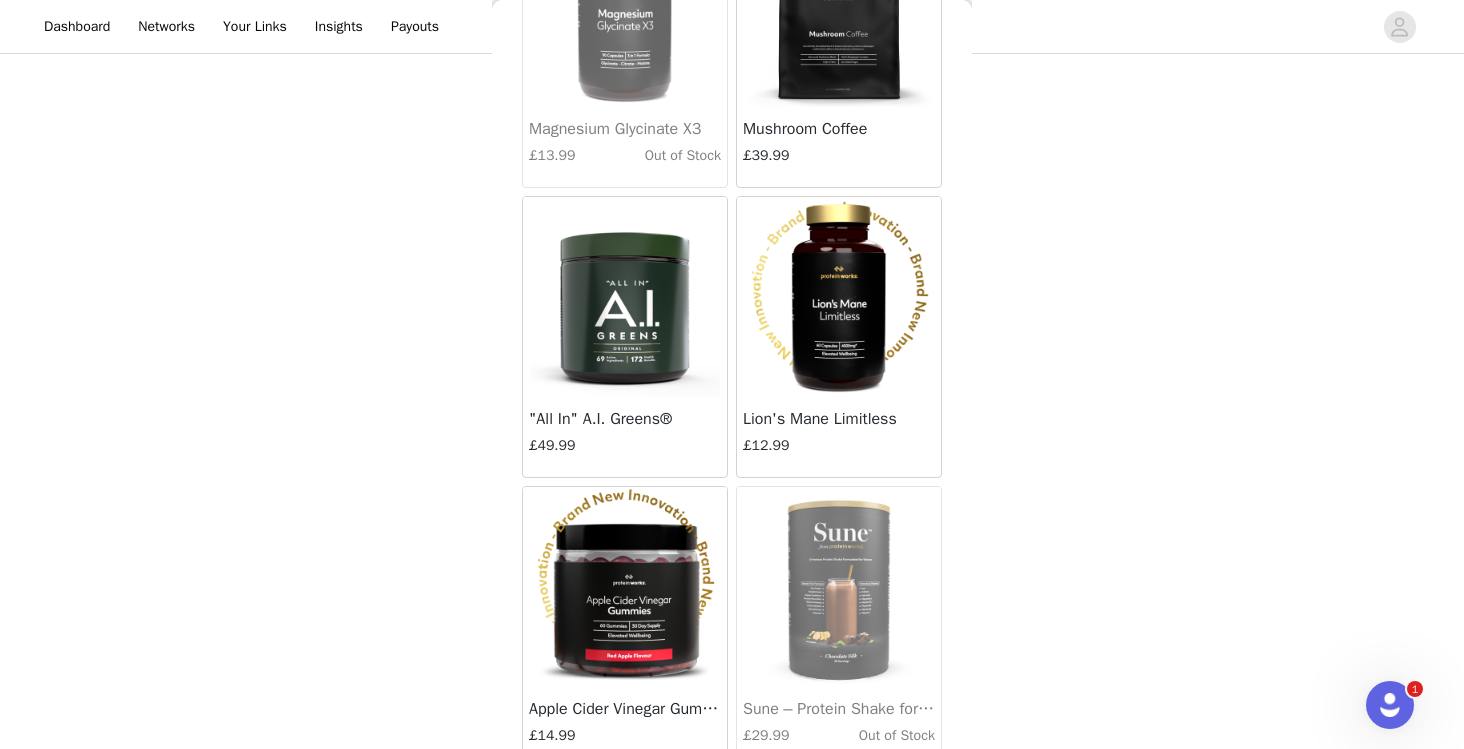 click at bounding box center [839, 297] 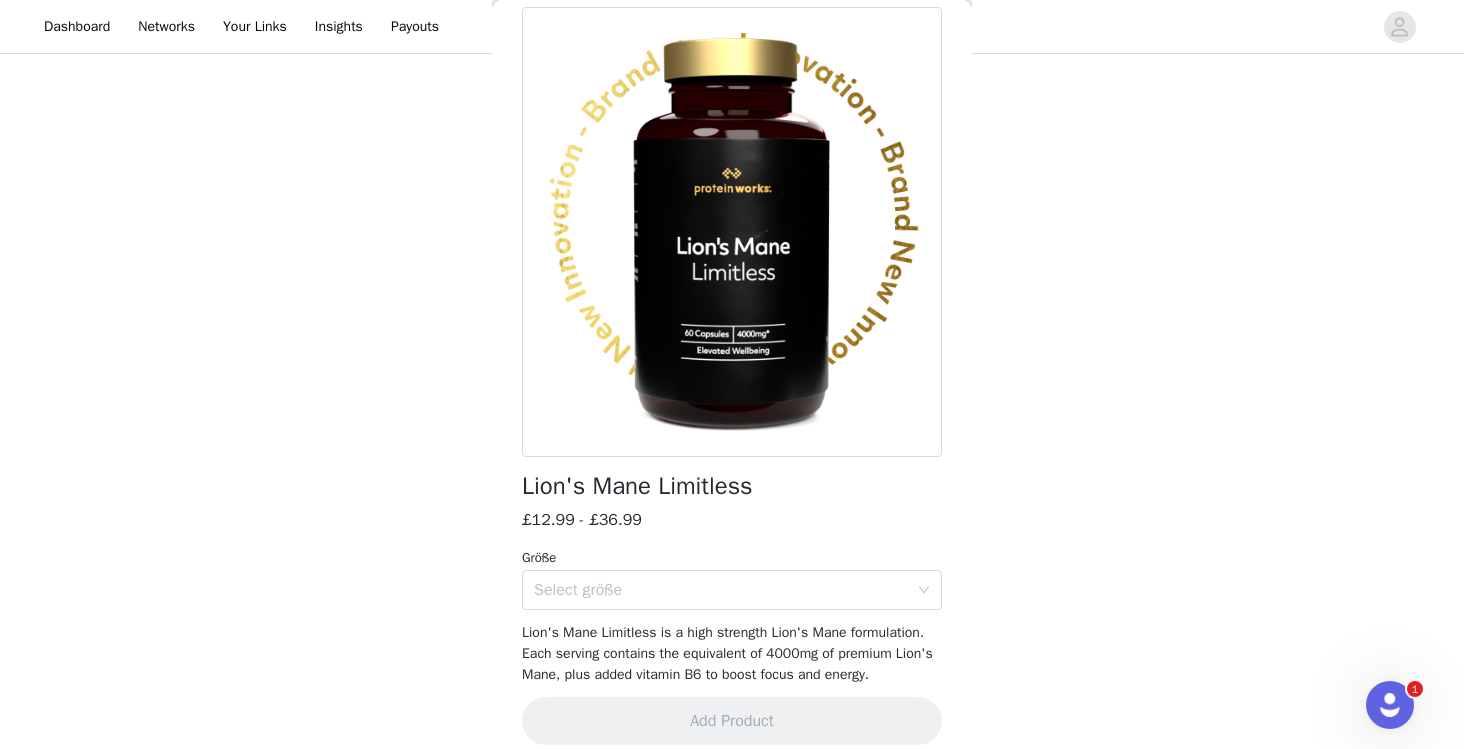 scroll, scrollTop: 94, scrollLeft: 0, axis: vertical 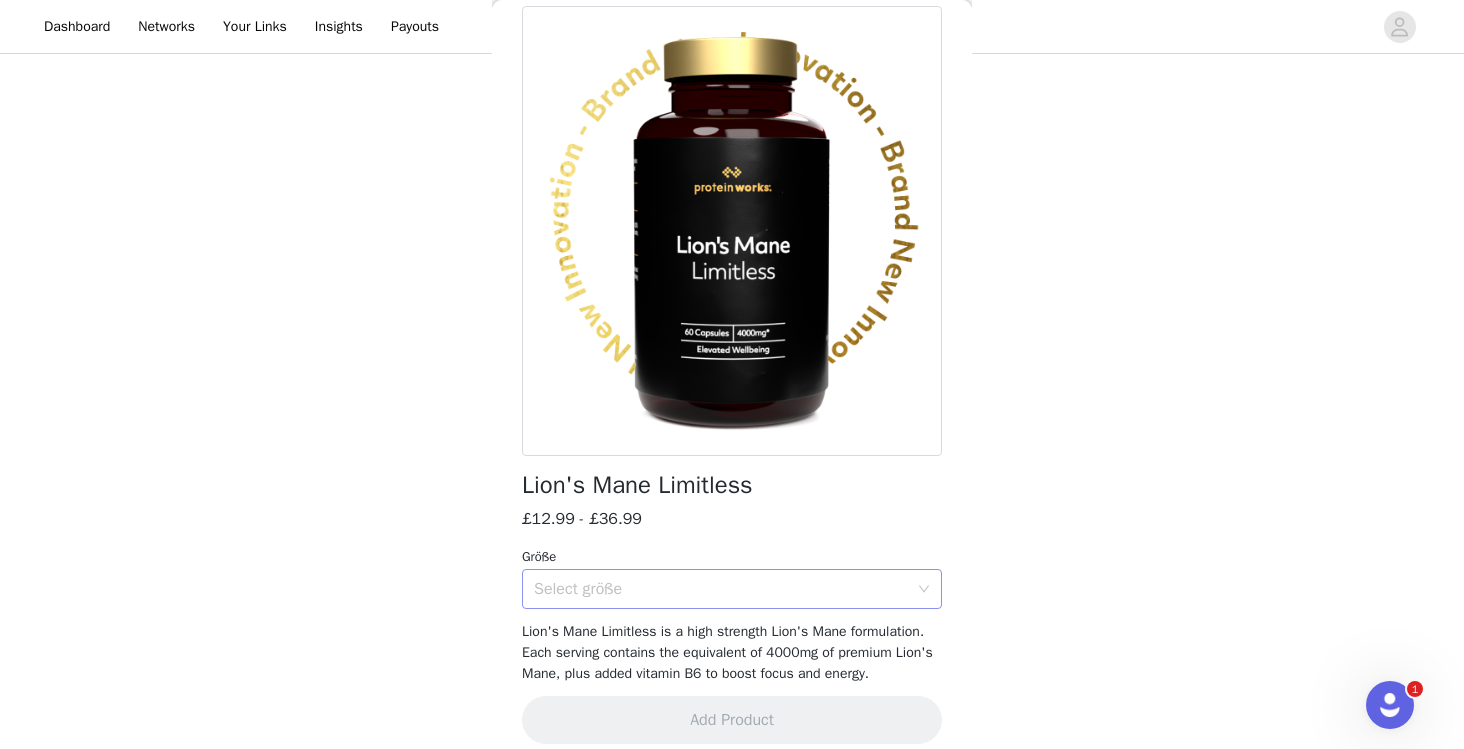 click on "Select größe" at bounding box center (725, 589) 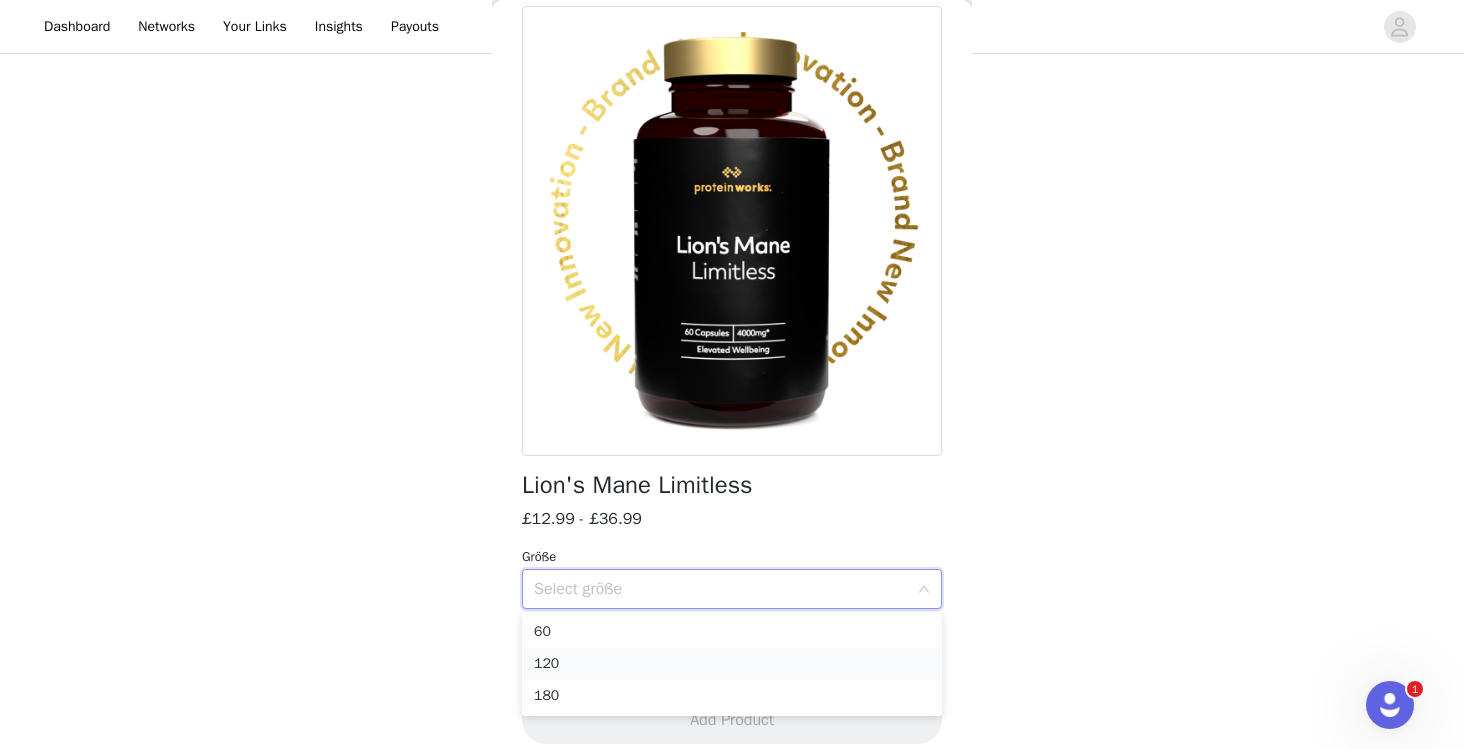 click on "120" at bounding box center [732, 664] 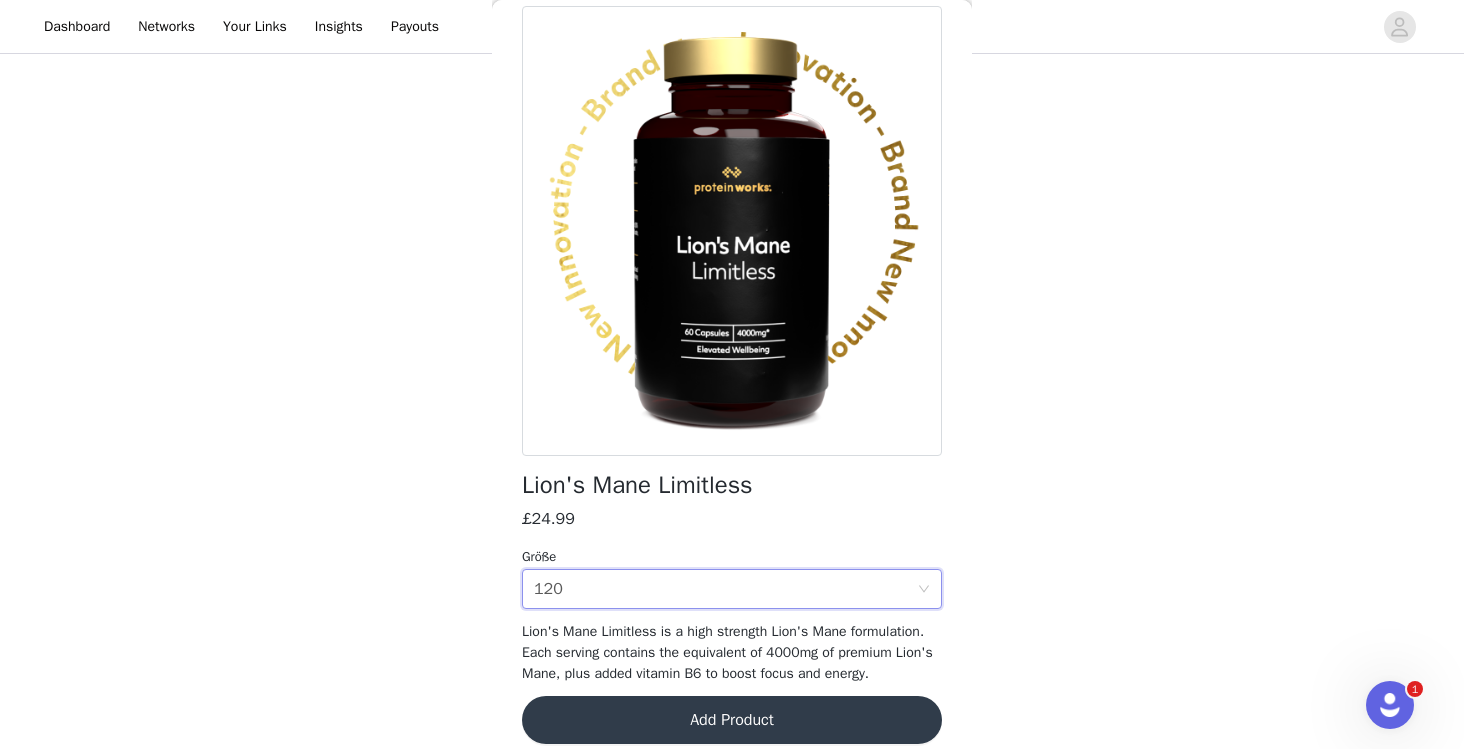 click on "Add Product" at bounding box center [732, 720] 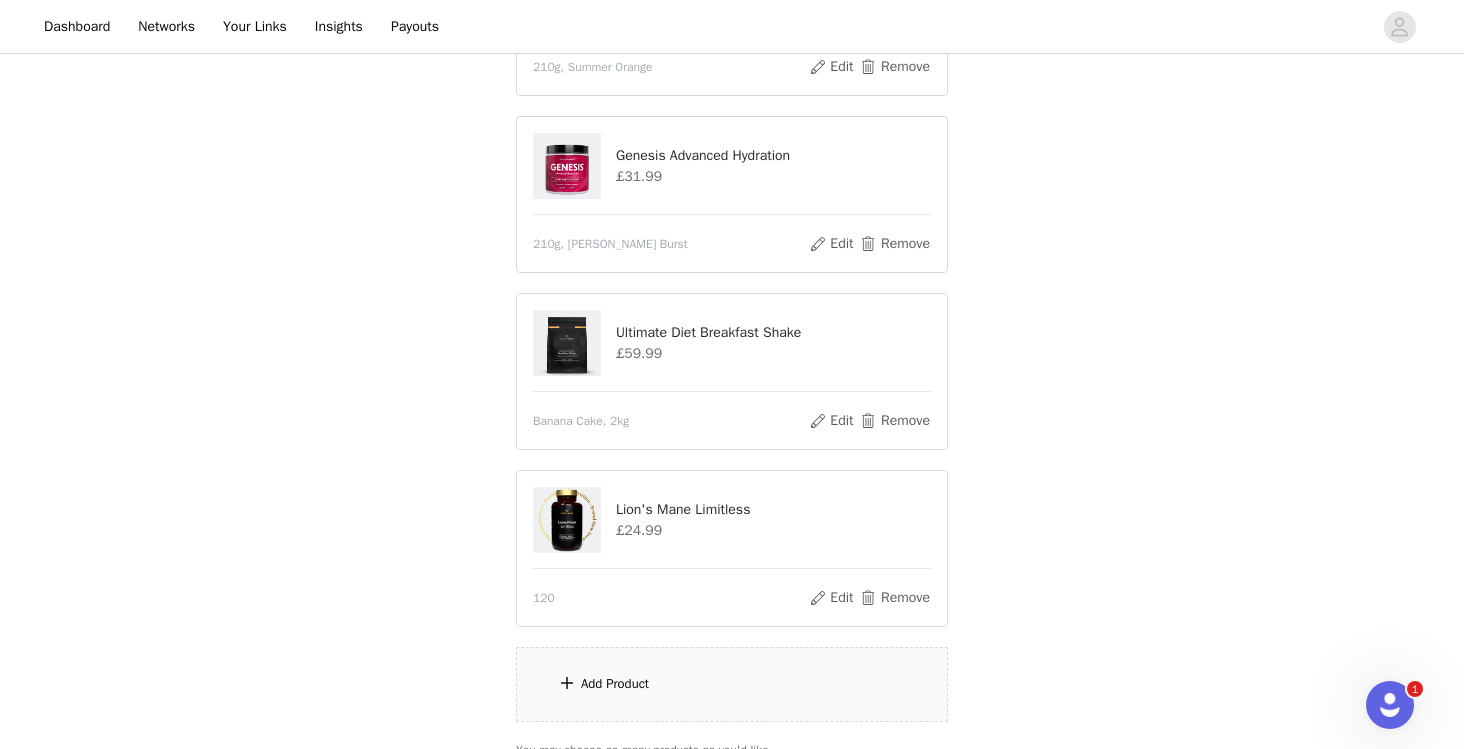 click on "Add Product" at bounding box center [615, 684] 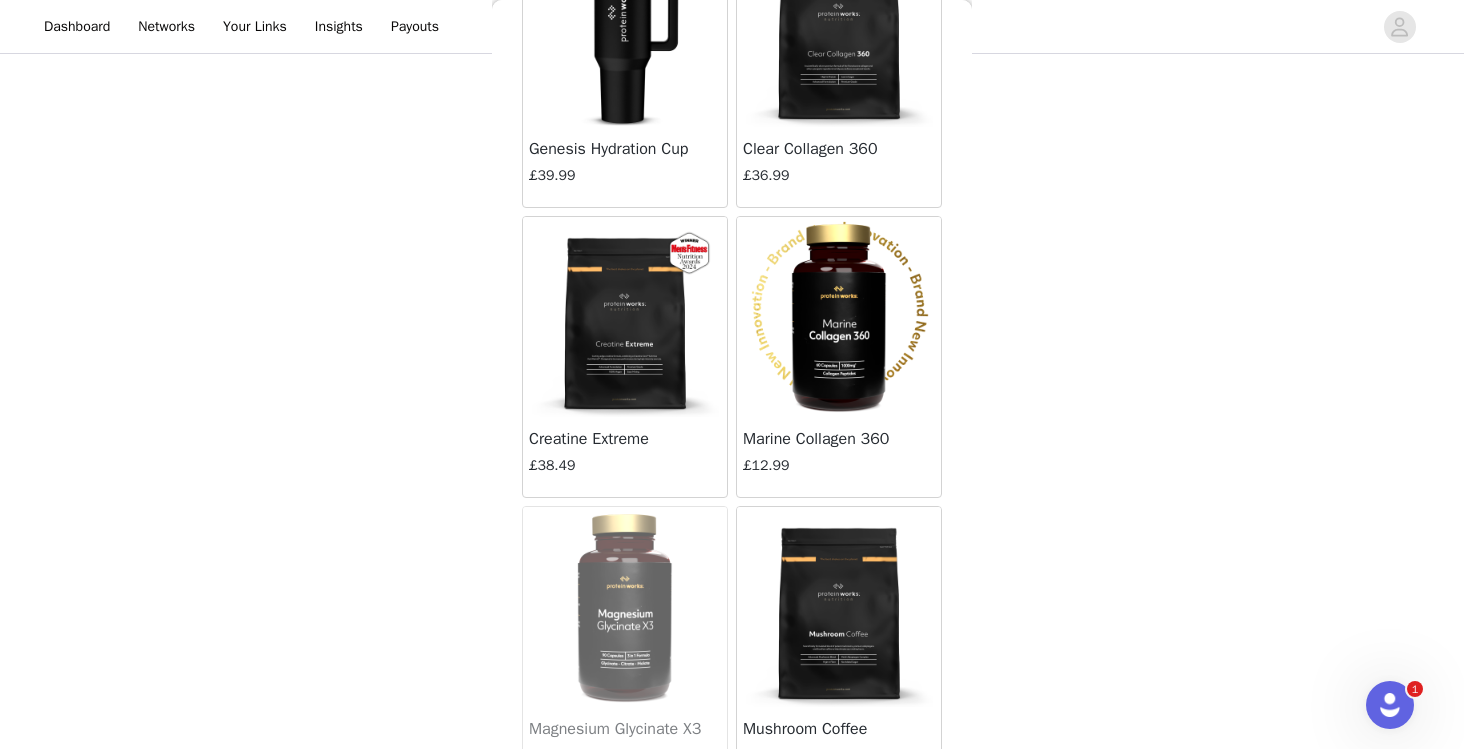 scroll, scrollTop: 6553, scrollLeft: 0, axis: vertical 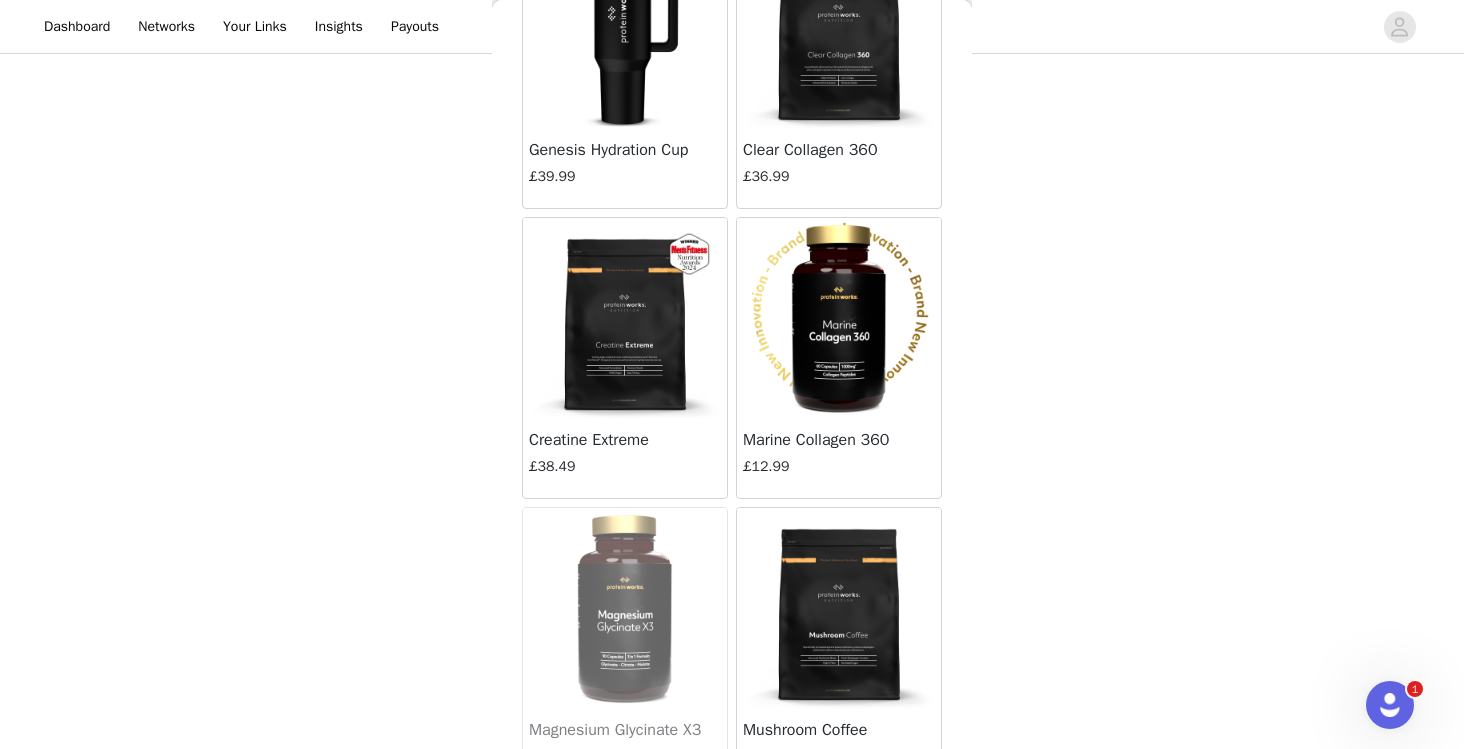 click at bounding box center [839, 318] 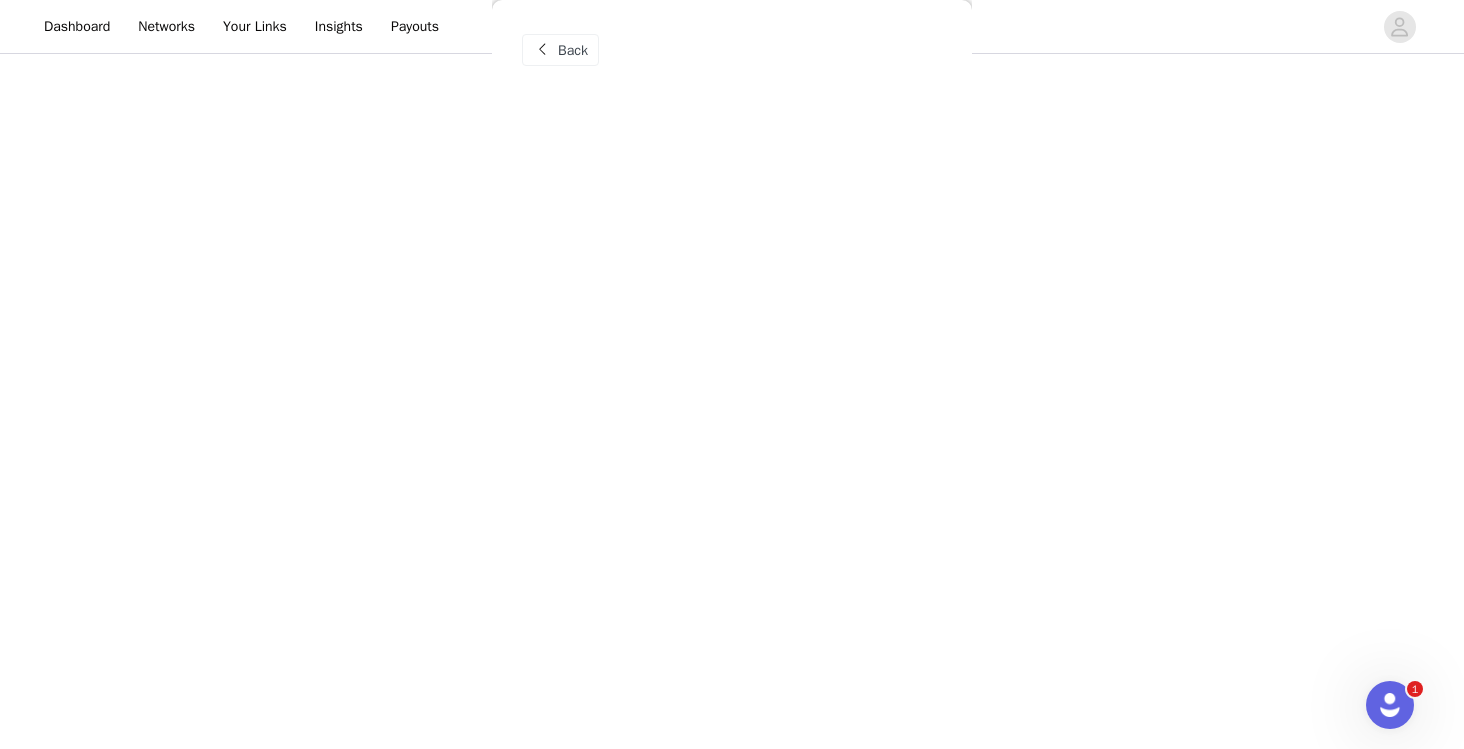 scroll, scrollTop: 0, scrollLeft: 0, axis: both 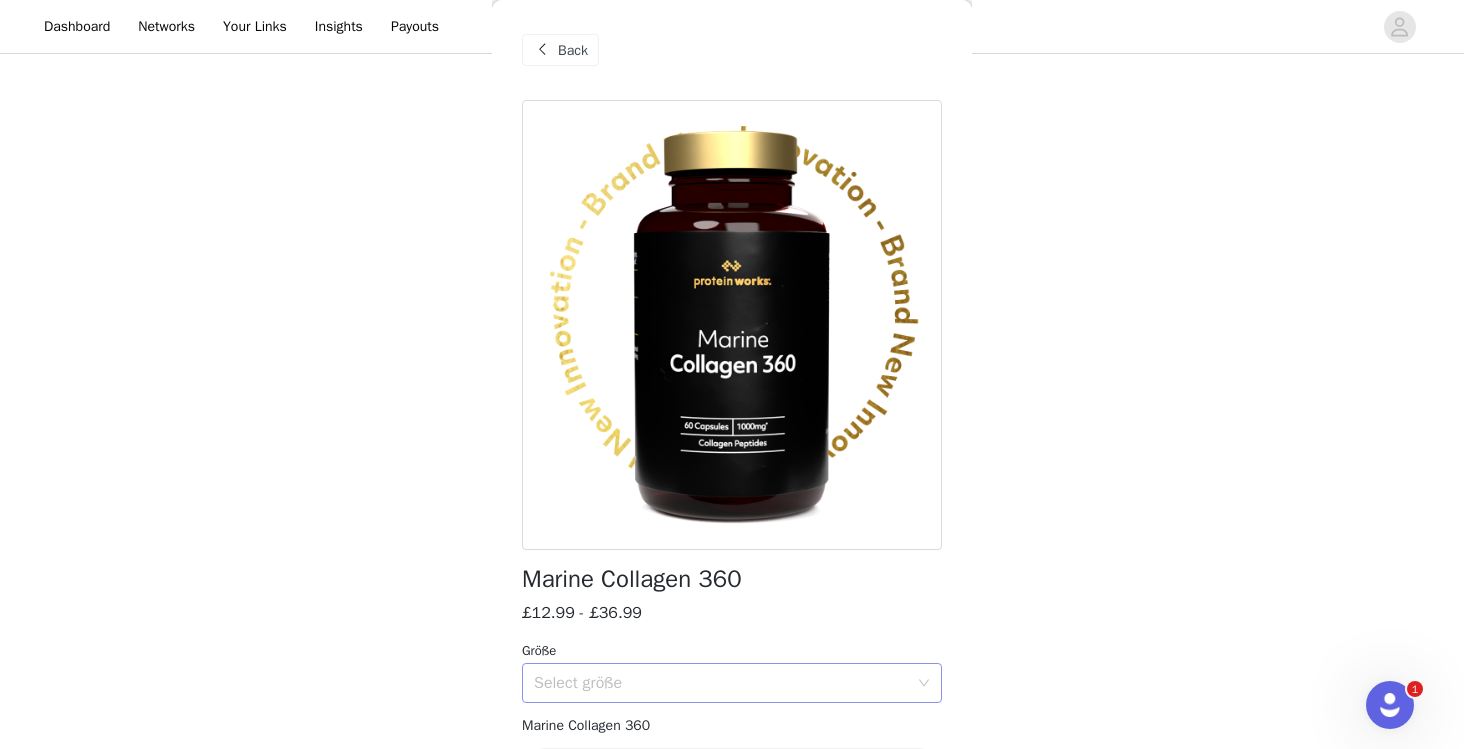 click on "Select größe" at bounding box center (721, 683) 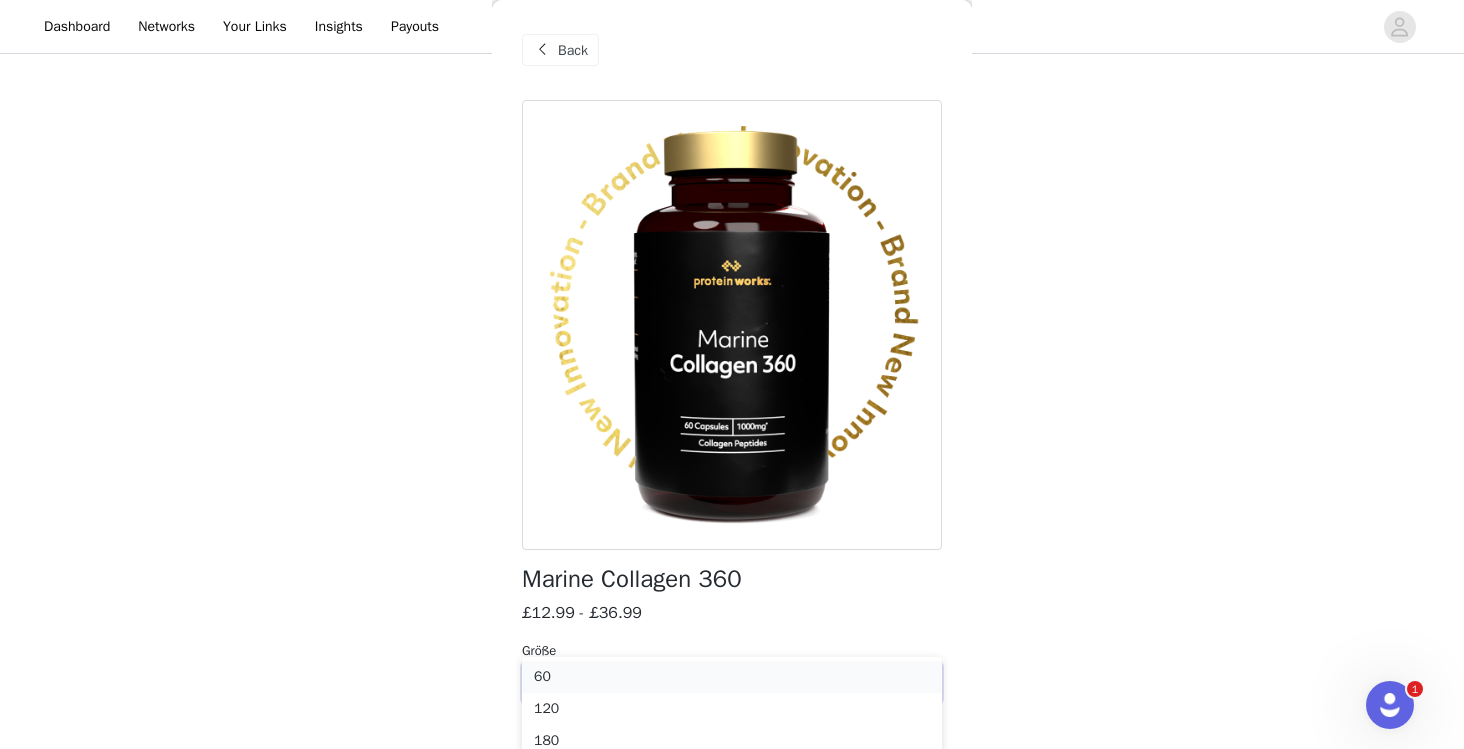 scroll, scrollTop: 610, scrollLeft: 0, axis: vertical 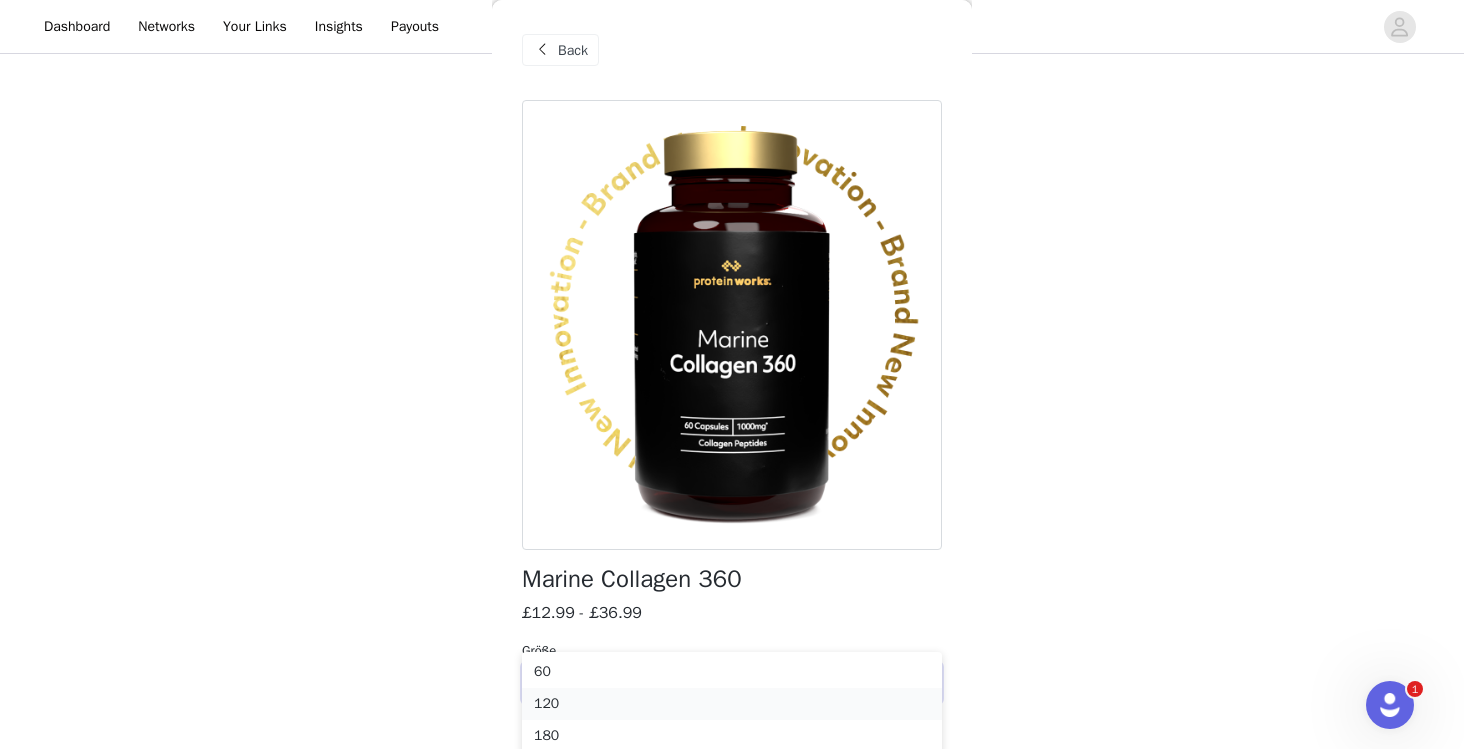 click on "120" at bounding box center (732, 704) 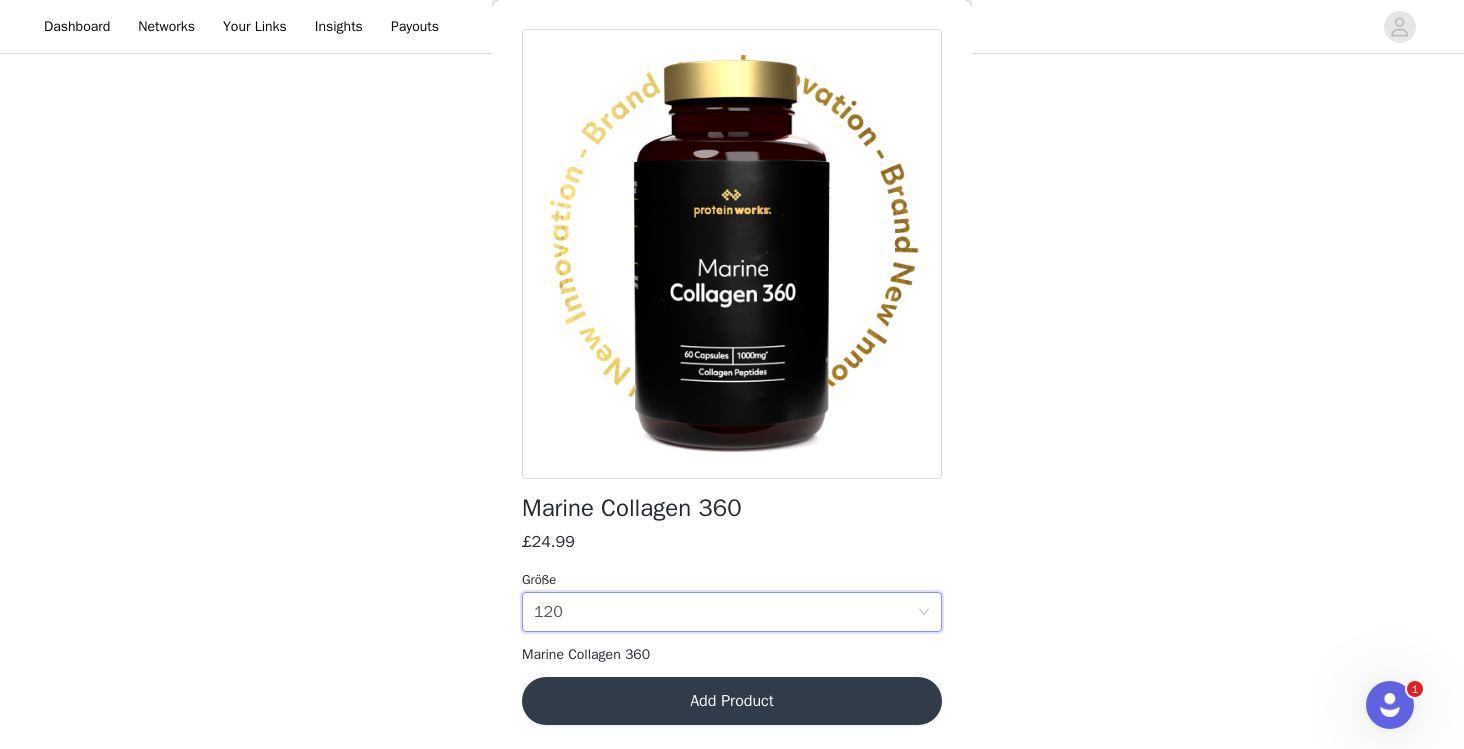 scroll, scrollTop: 70, scrollLeft: 0, axis: vertical 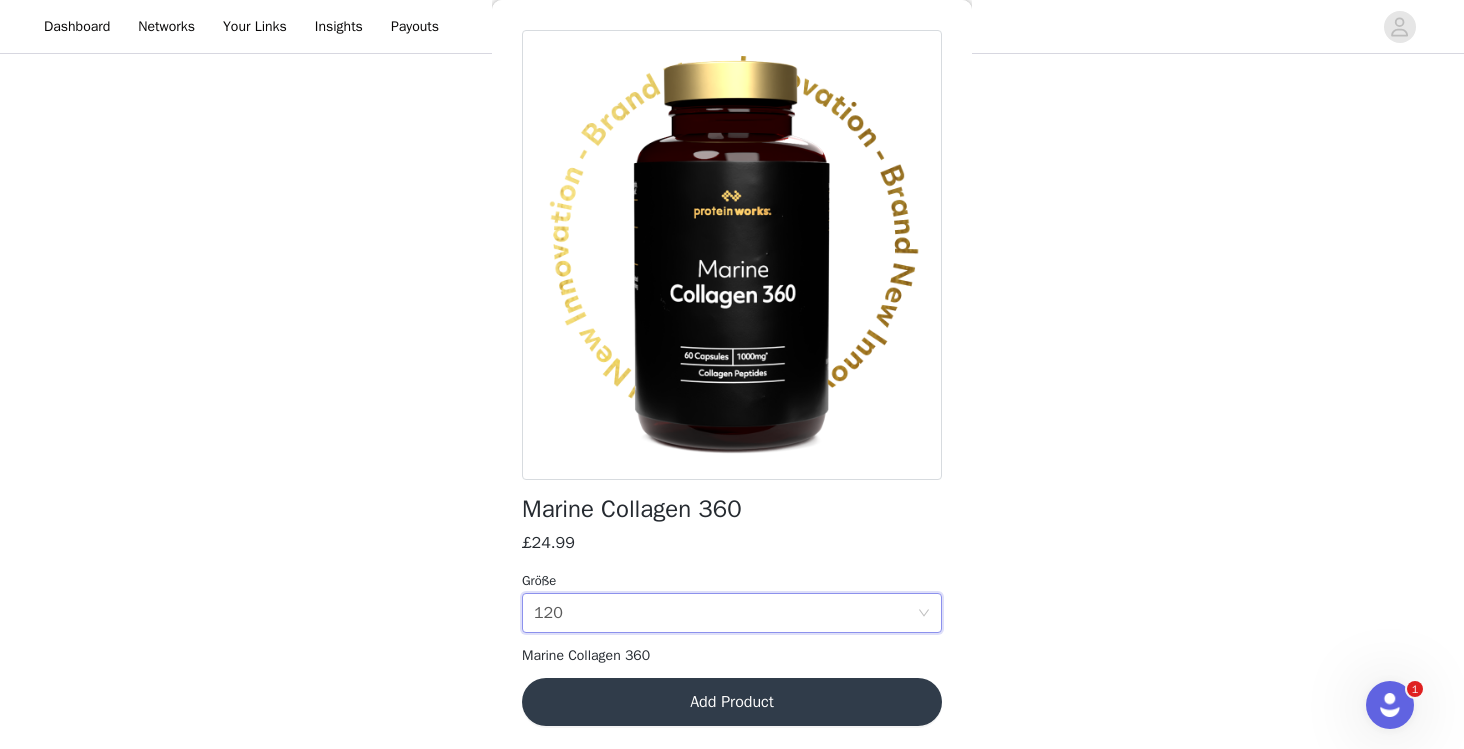 click on "Add Product" at bounding box center [732, 702] 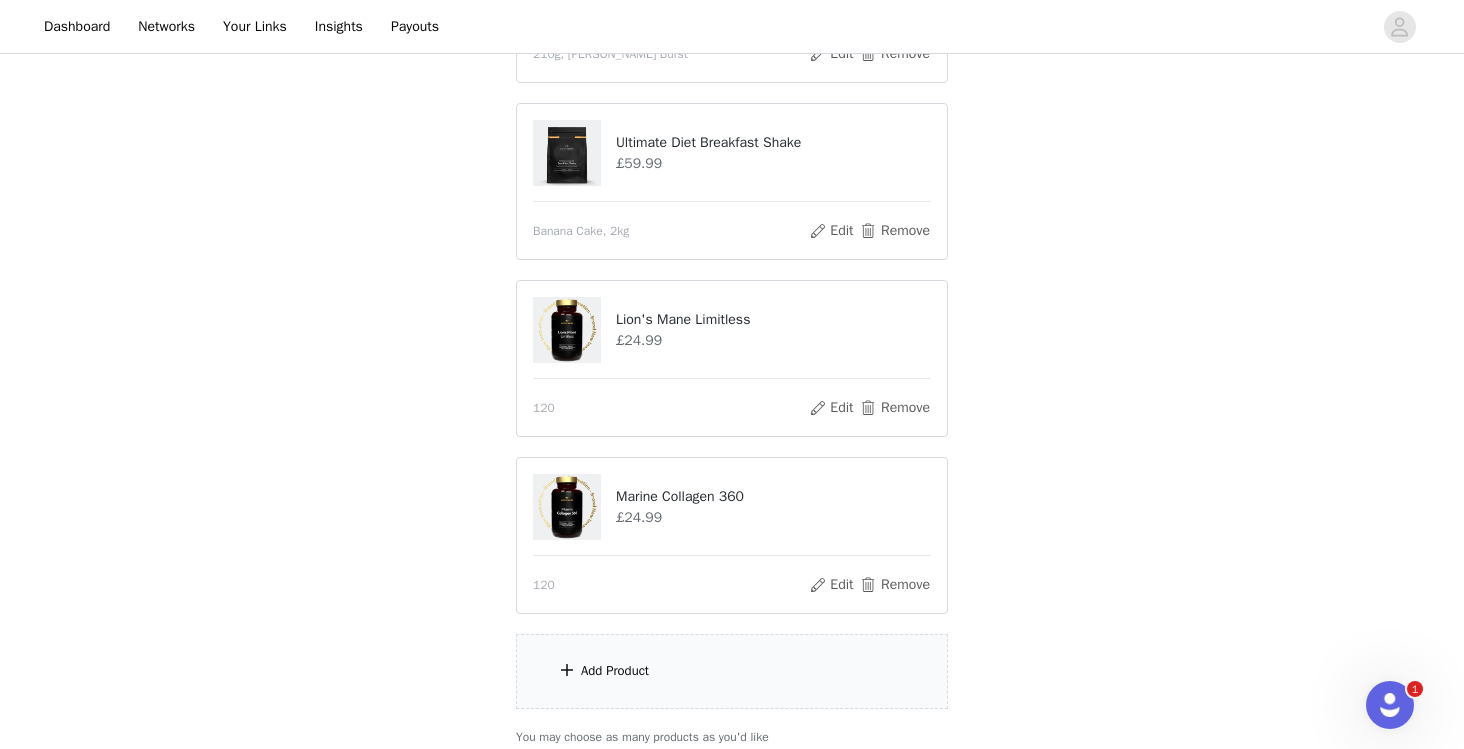 scroll, scrollTop: 760, scrollLeft: 0, axis: vertical 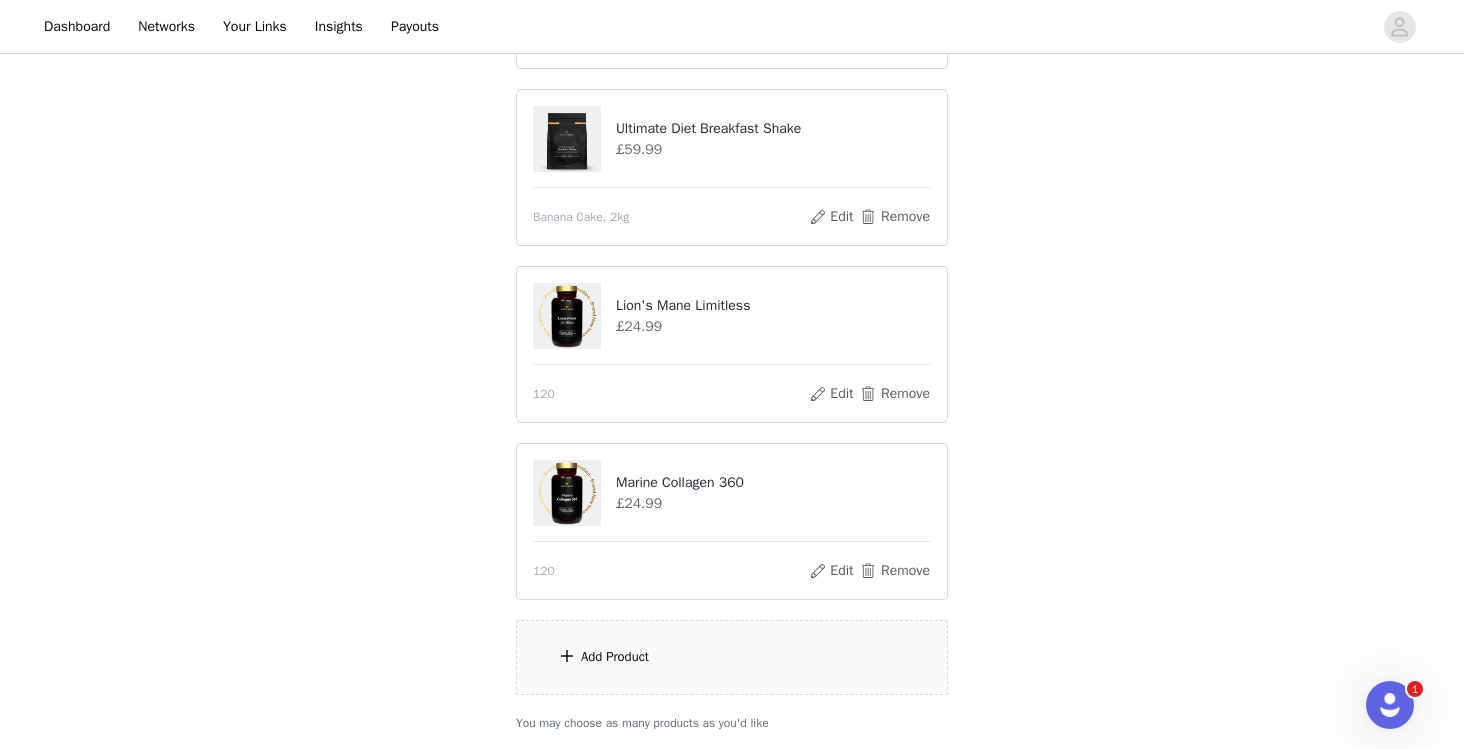 click on "Add Product" at bounding box center [615, 657] 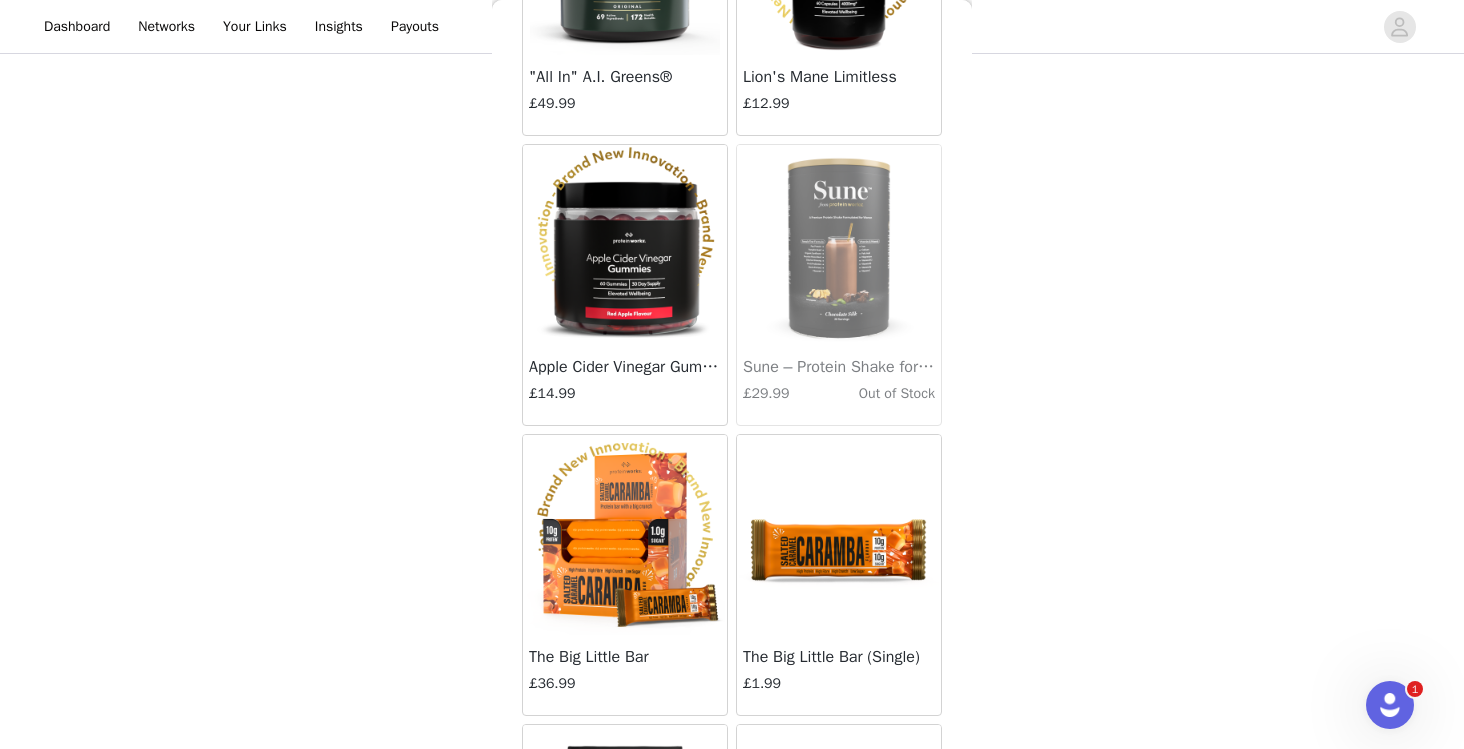 scroll, scrollTop: 7509, scrollLeft: 0, axis: vertical 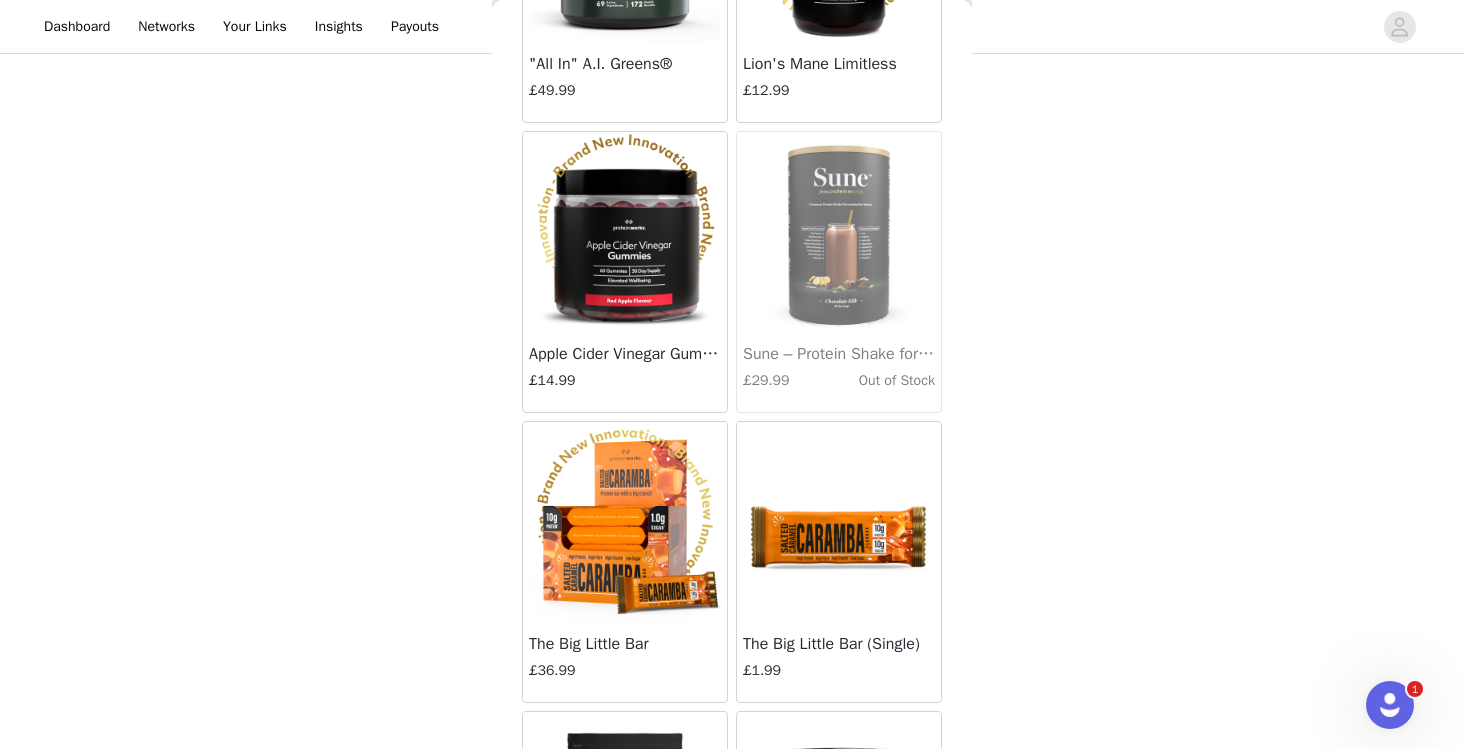 click at bounding box center (625, 522) 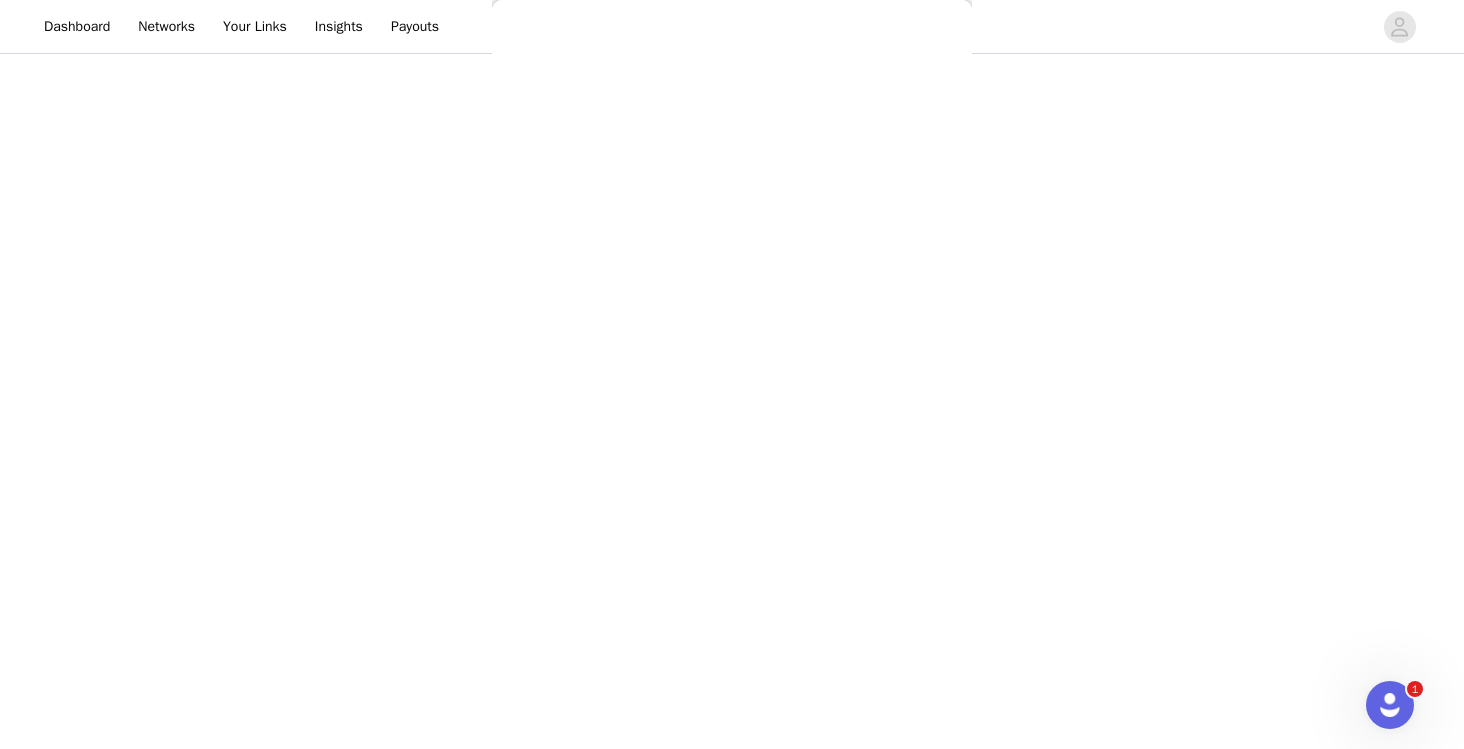 scroll, scrollTop: 106, scrollLeft: 0, axis: vertical 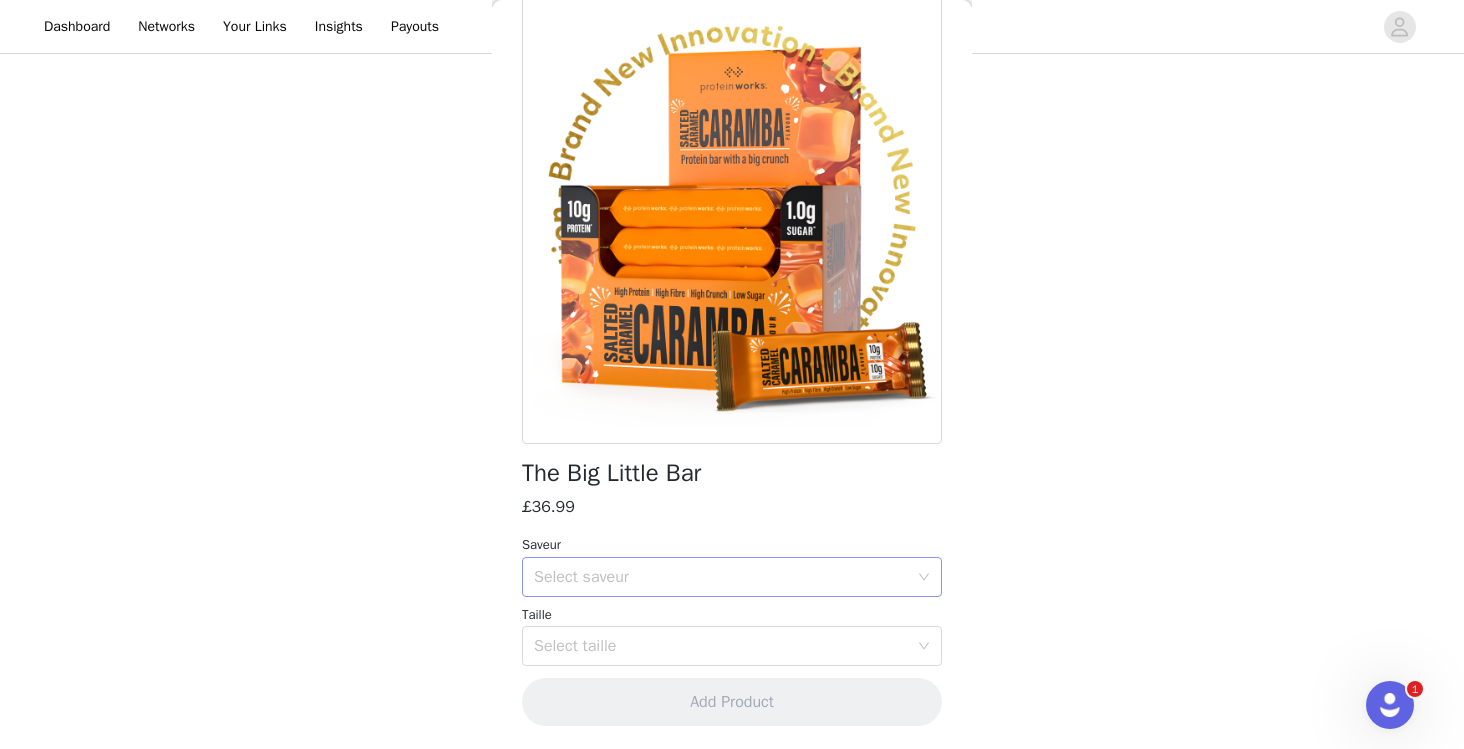 click on "Select saveur" at bounding box center (721, 577) 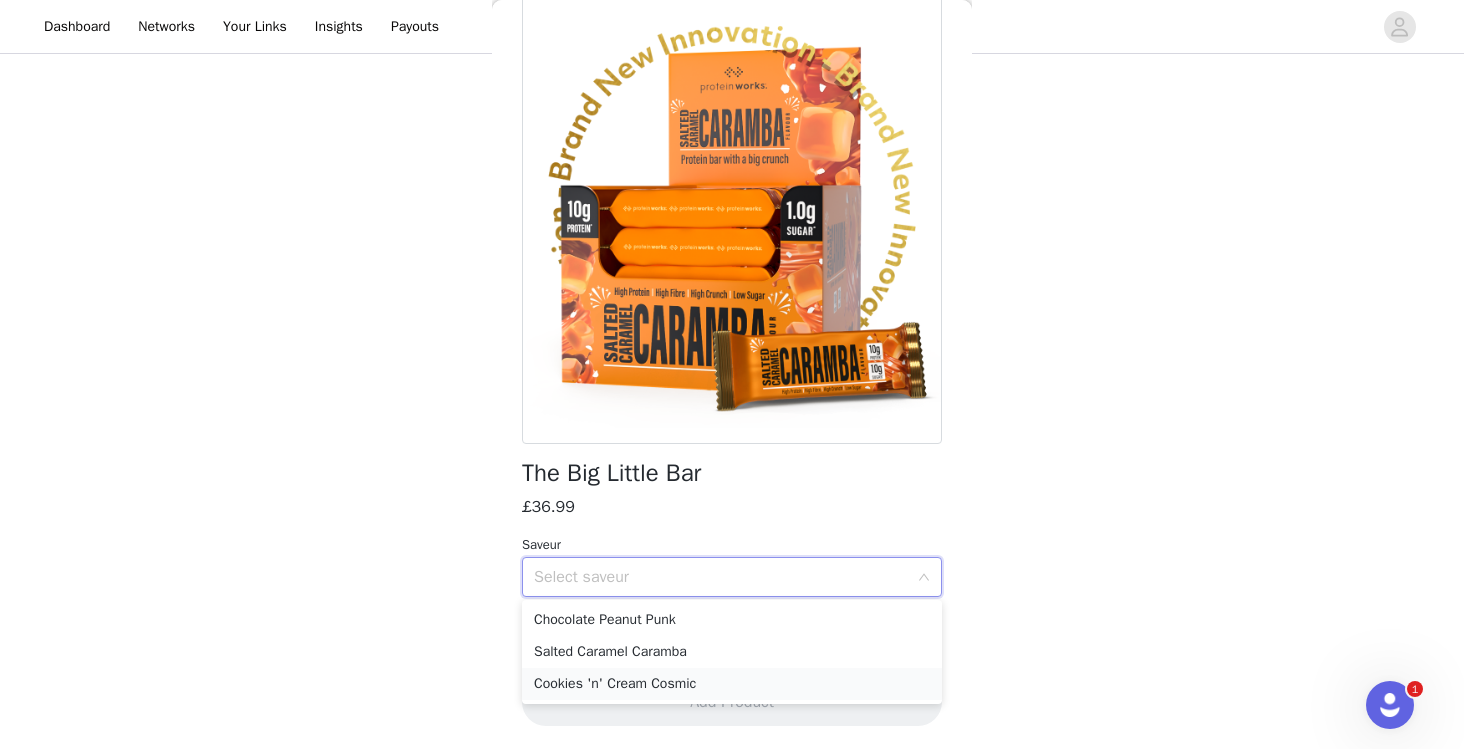 click on "Cookies 'n' Cream Cosmic" at bounding box center (732, 684) 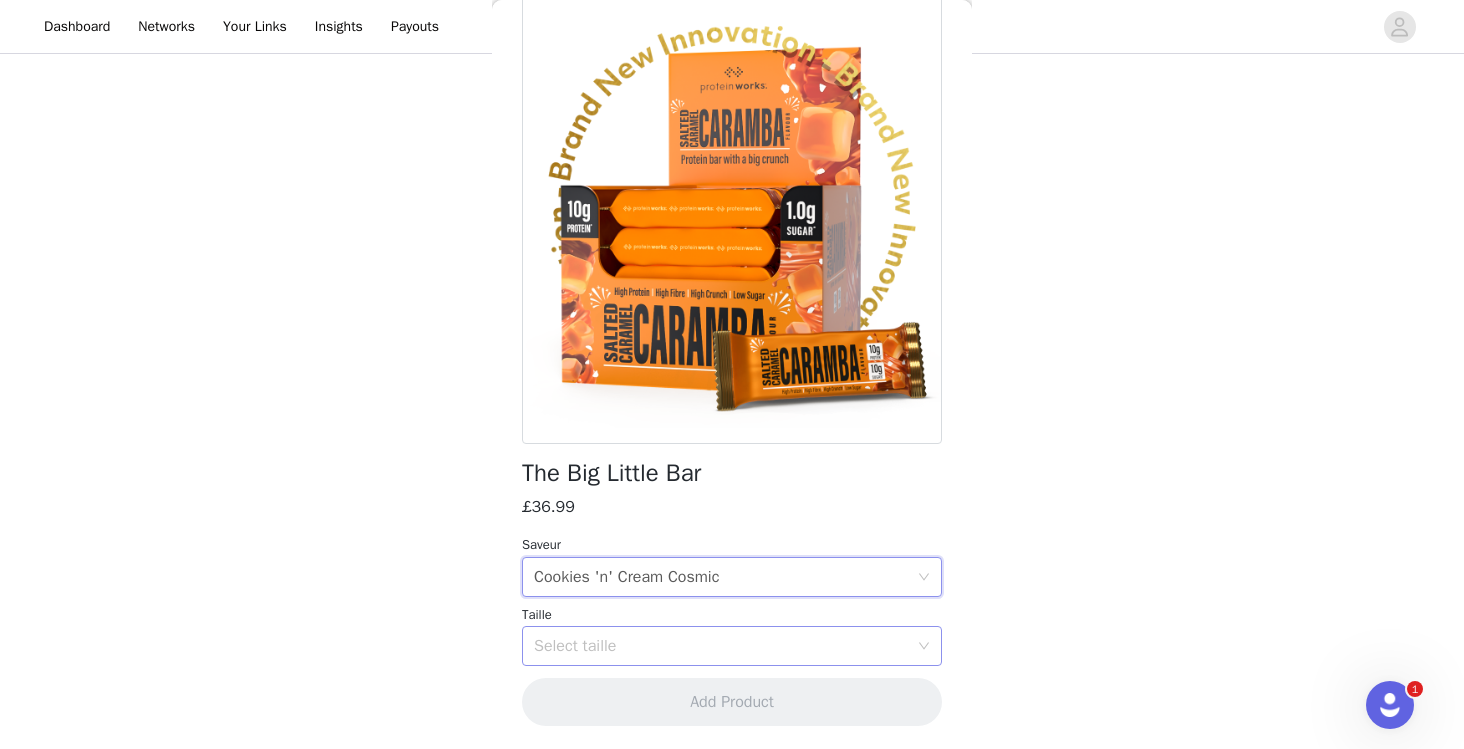 click on "Select taille" at bounding box center [721, 646] 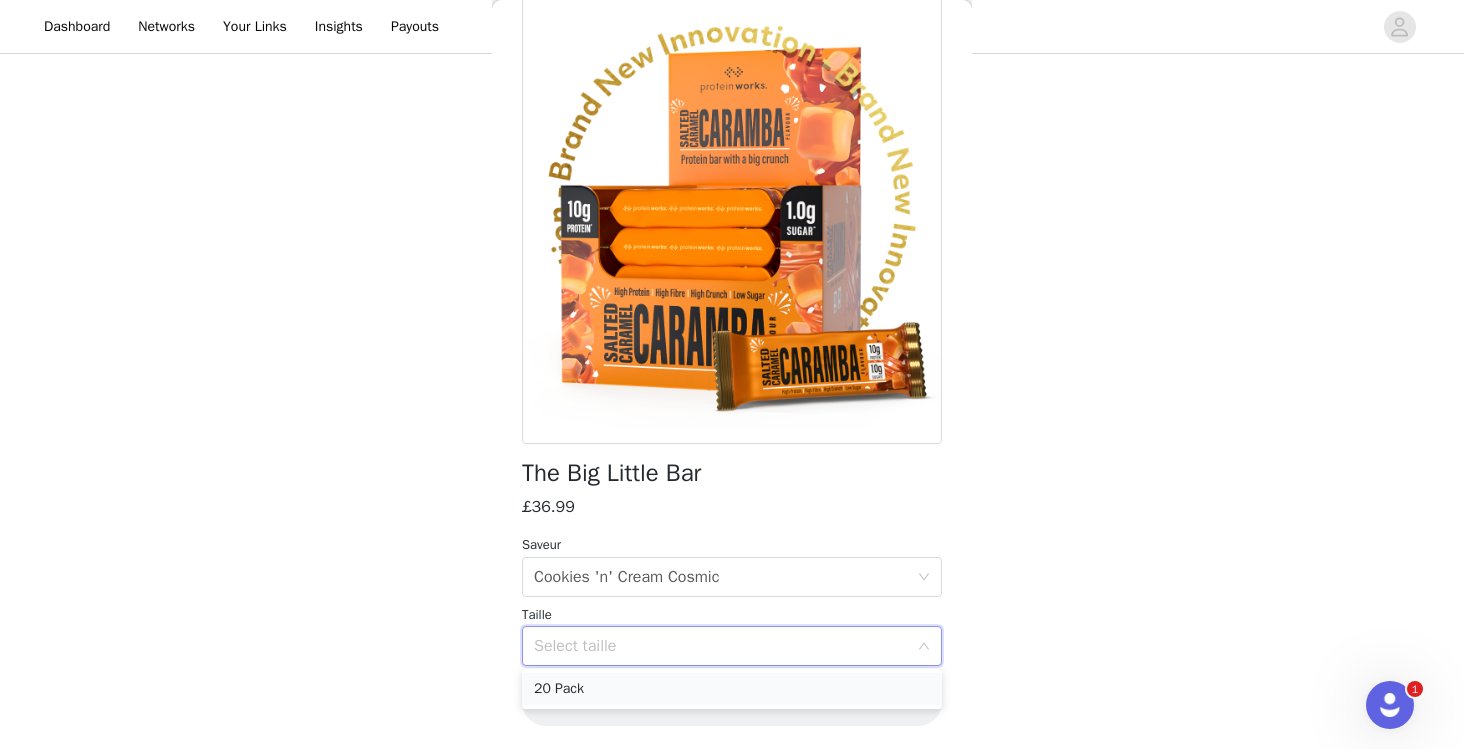 click on "20 Pack" at bounding box center [732, 689] 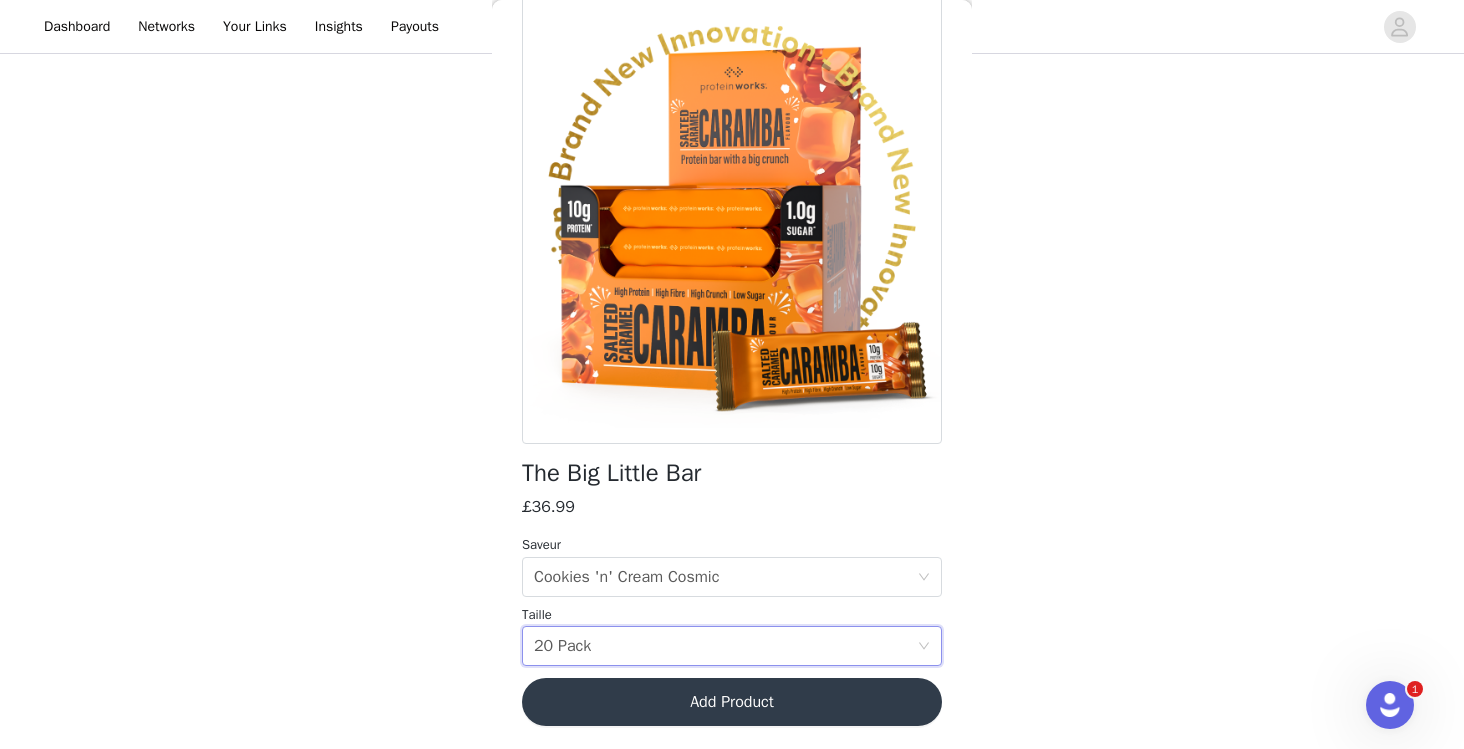 click on "Add Product" at bounding box center [732, 702] 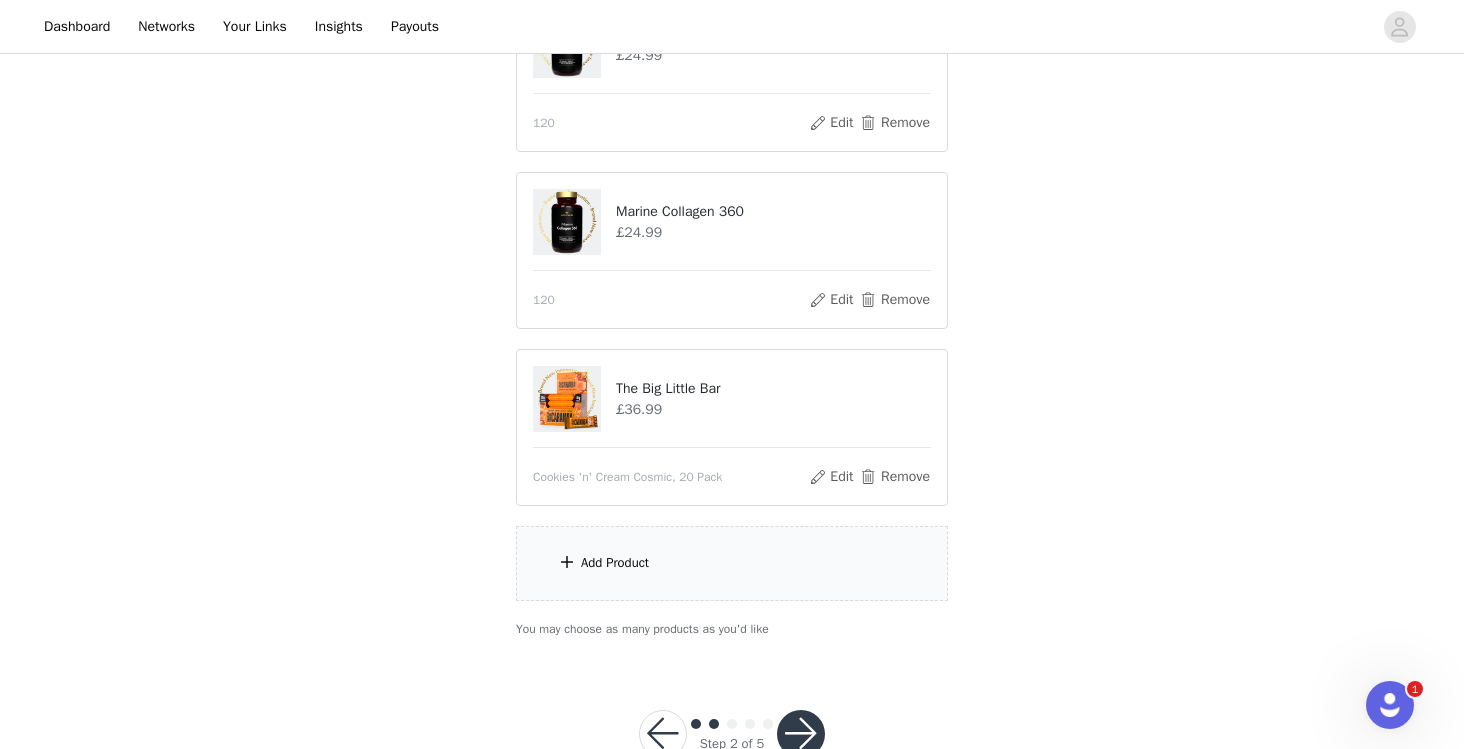 scroll, scrollTop: 1030, scrollLeft: 0, axis: vertical 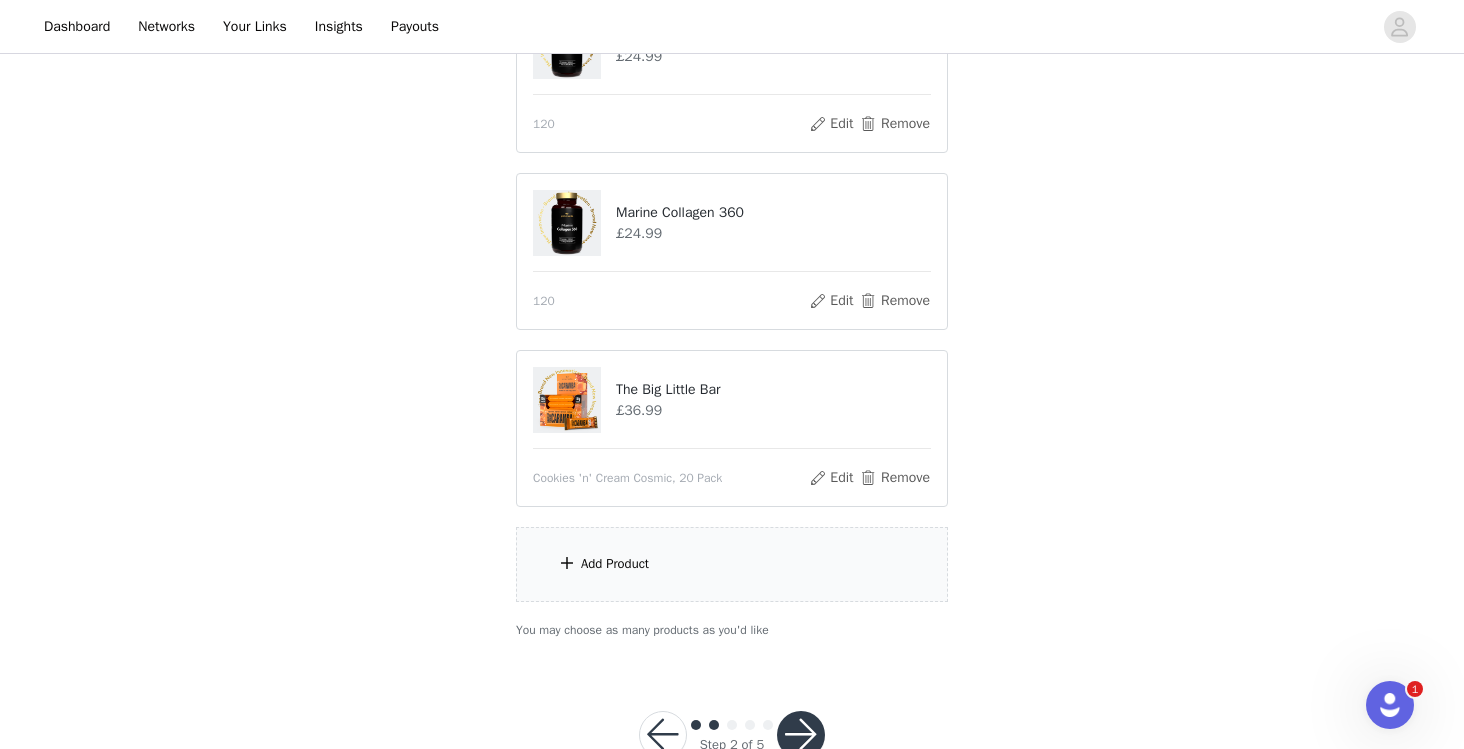 click on "Add Product" at bounding box center [615, 564] 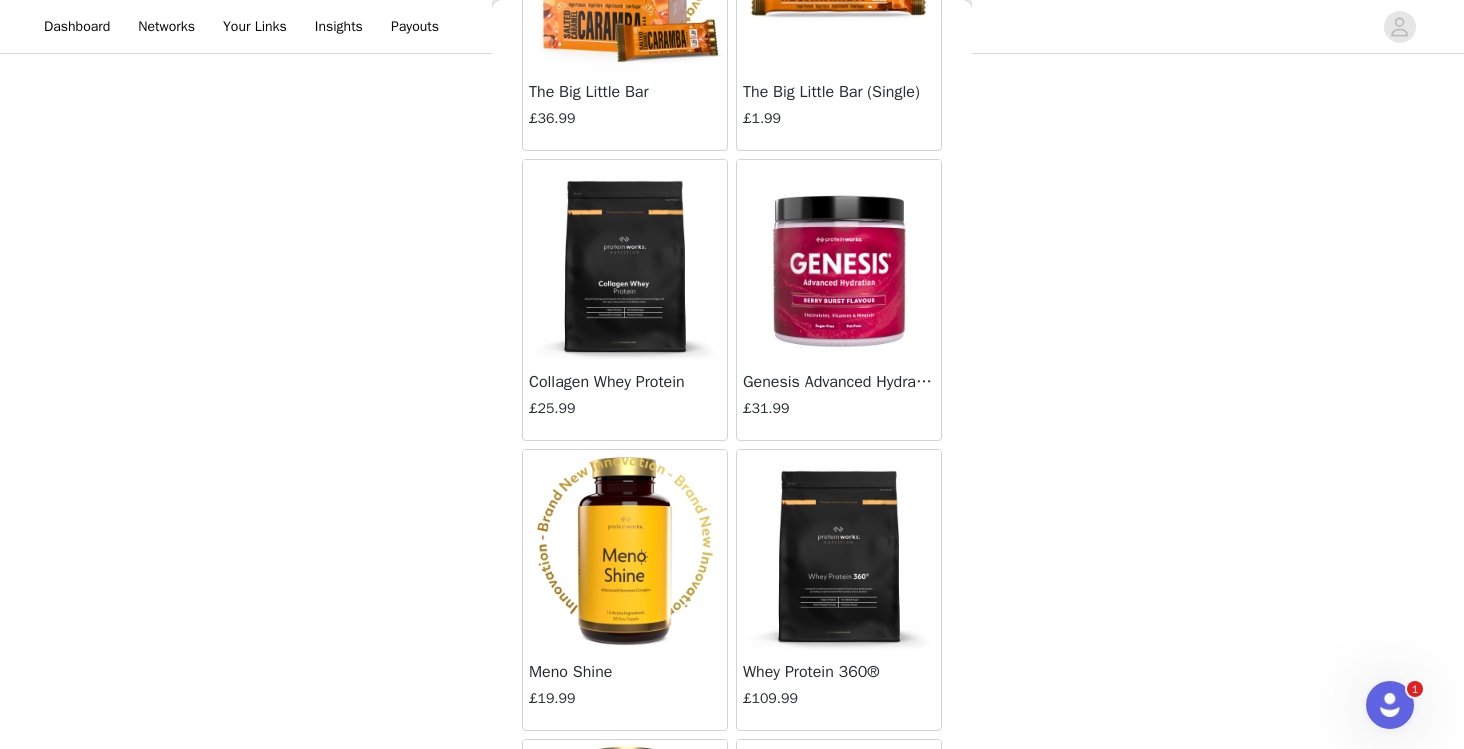 scroll, scrollTop: 8102, scrollLeft: 0, axis: vertical 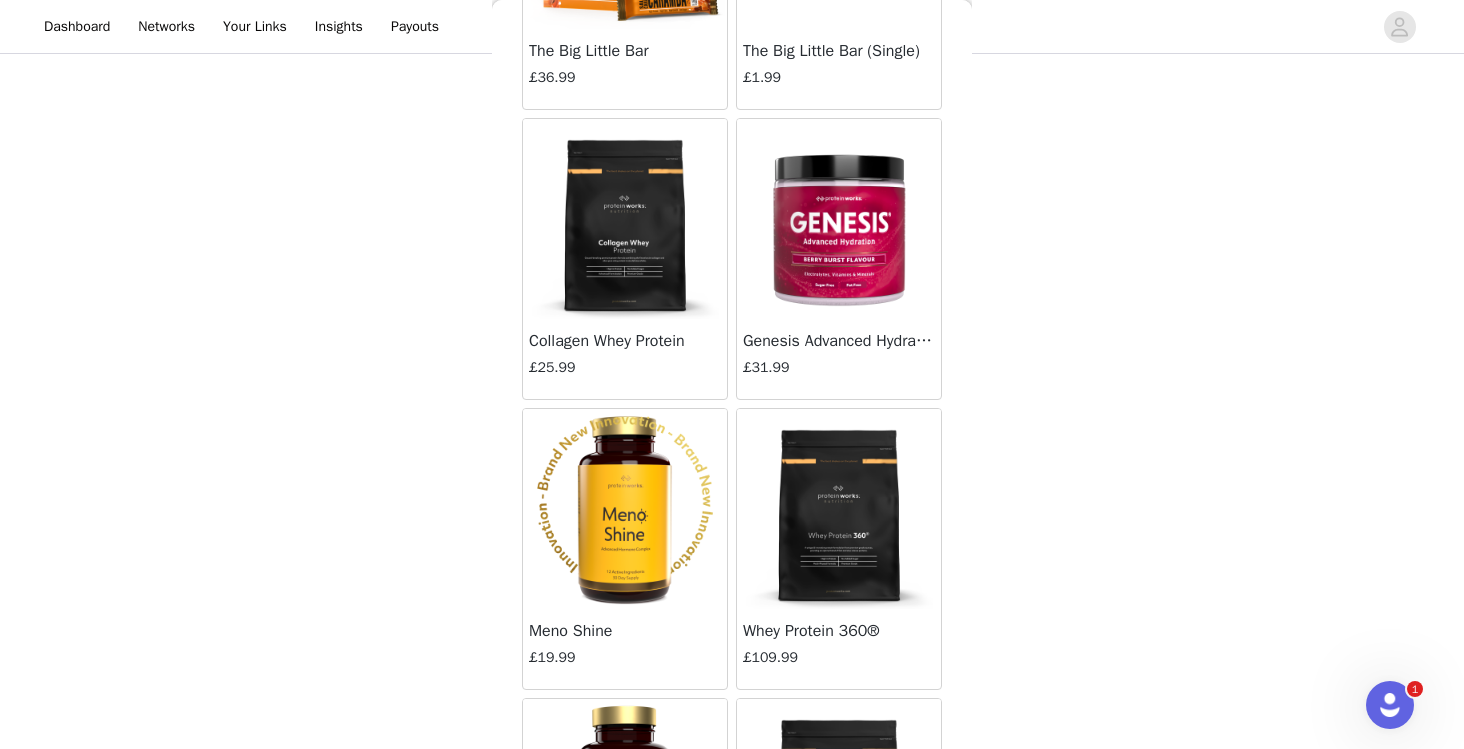 click at bounding box center [625, 509] 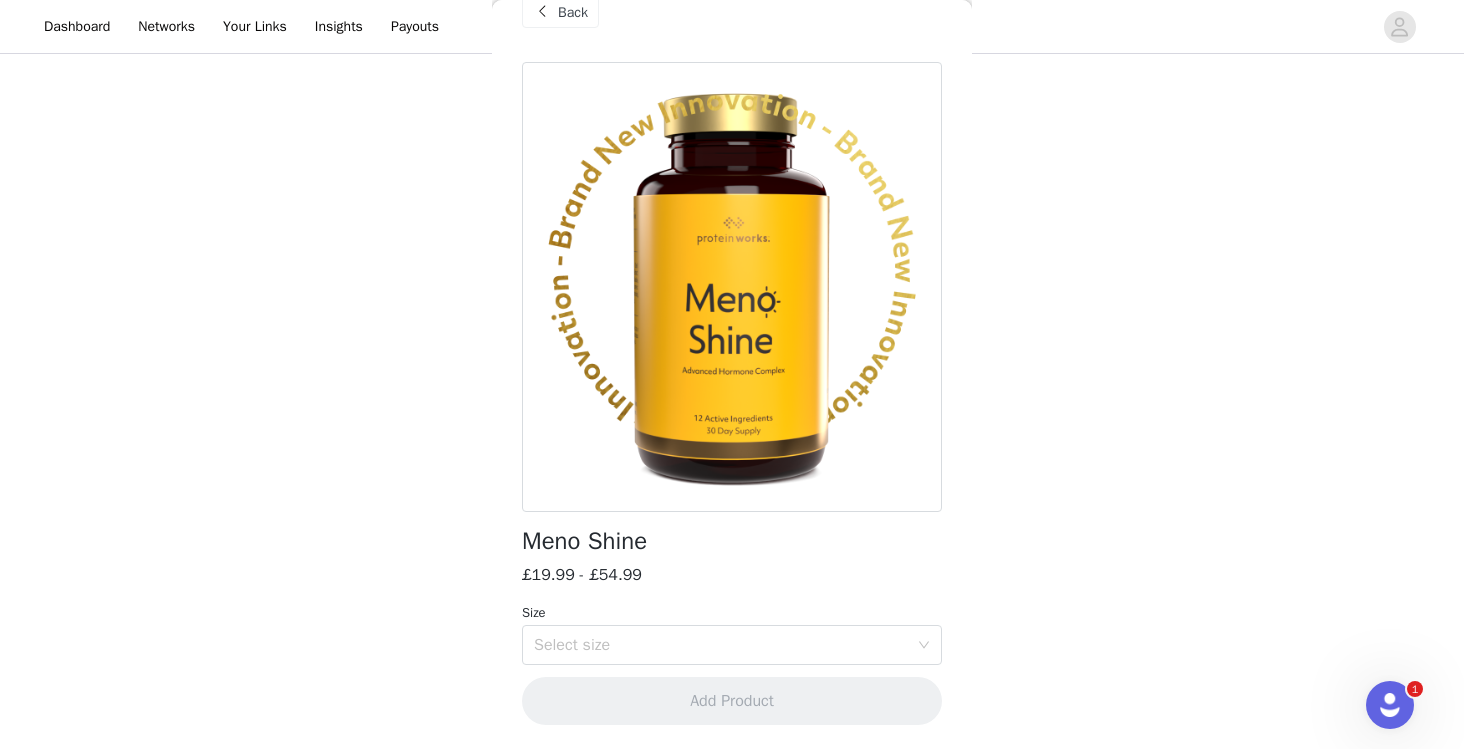 scroll, scrollTop: 37, scrollLeft: 0, axis: vertical 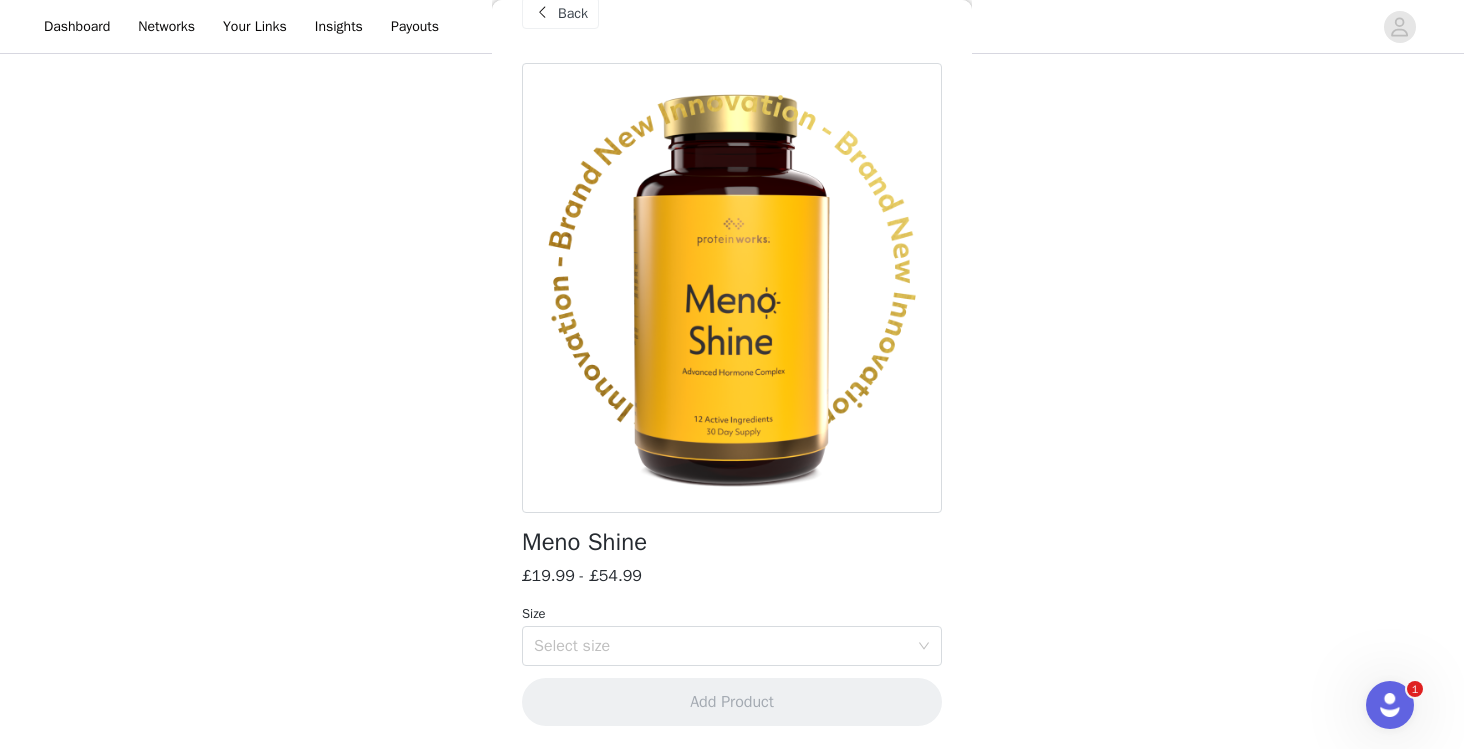 click at bounding box center (732, 288) 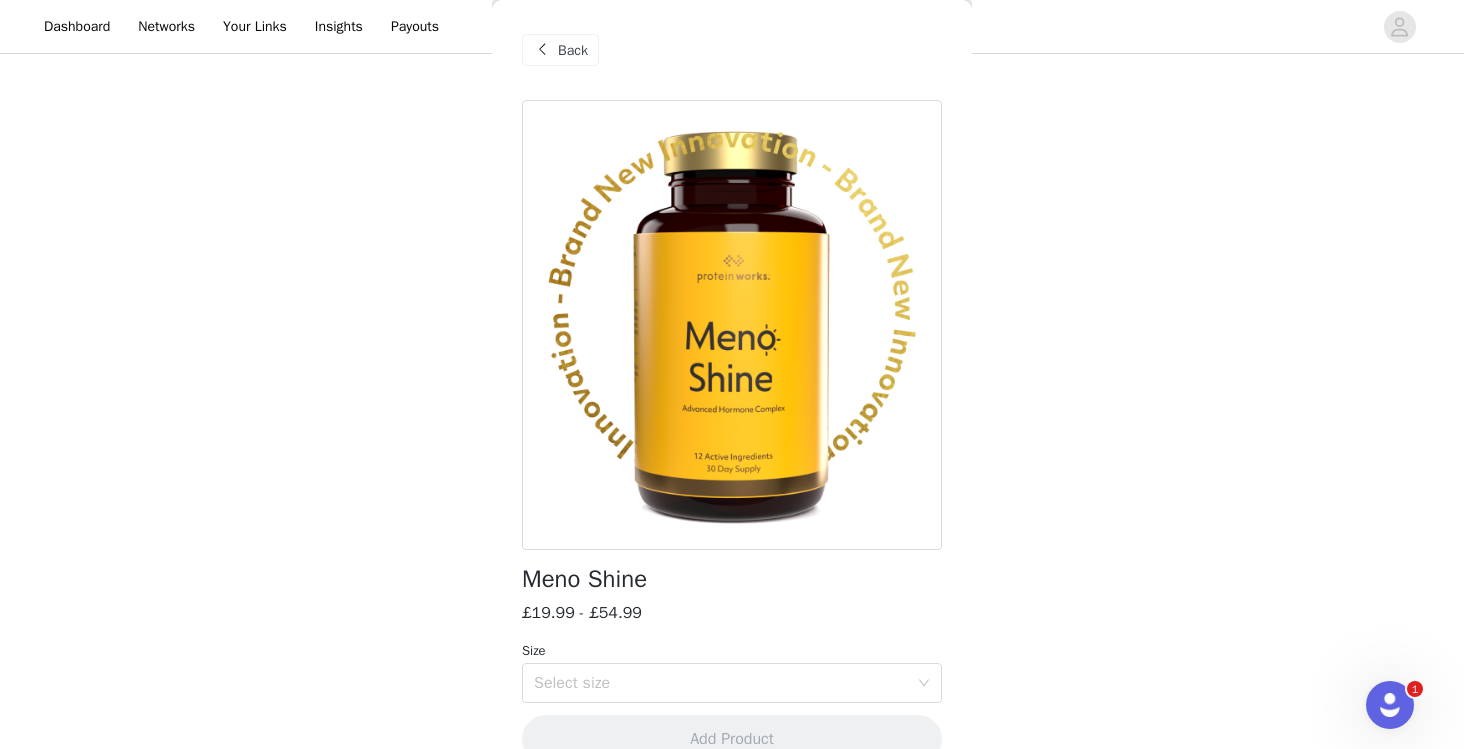 scroll, scrollTop: 0, scrollLeft: 0, axis: both 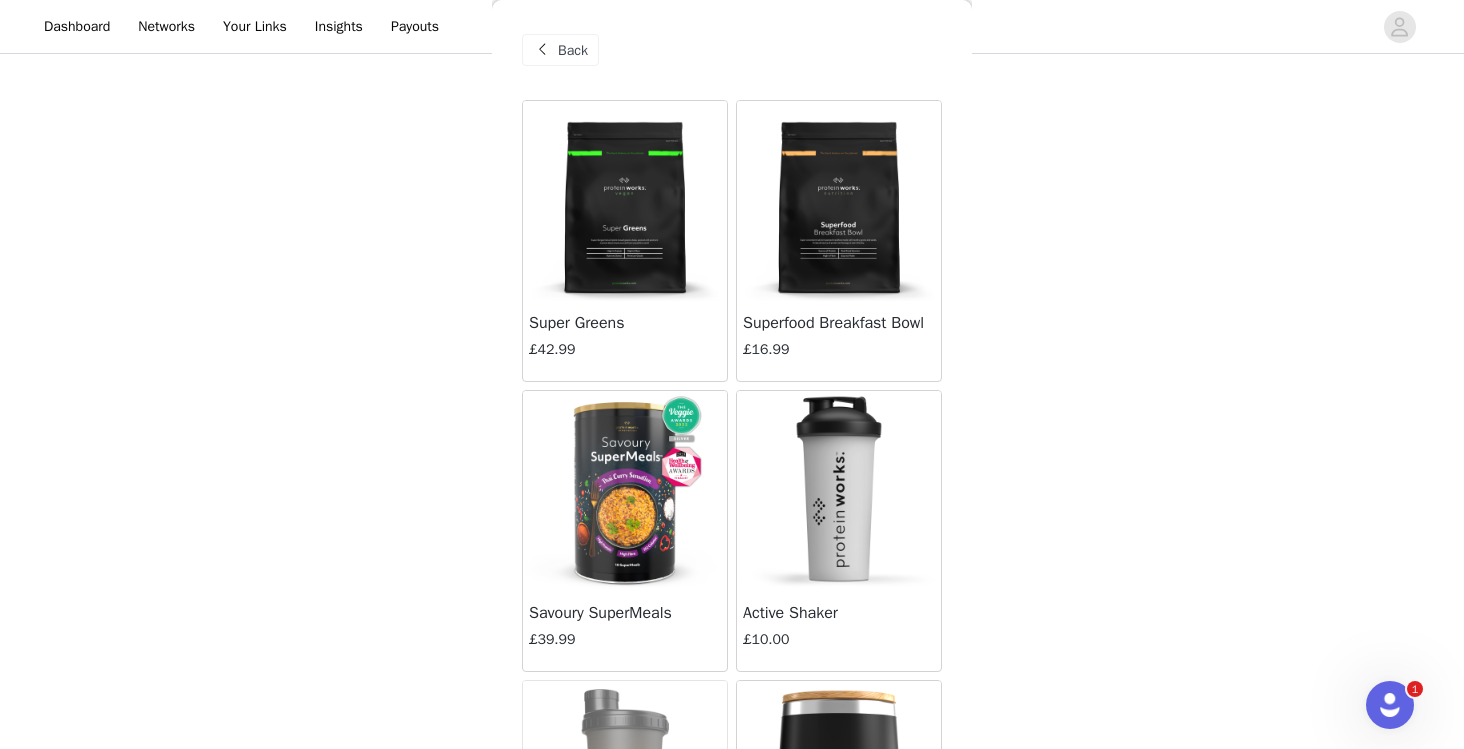 click at bounding box center (542, 50) 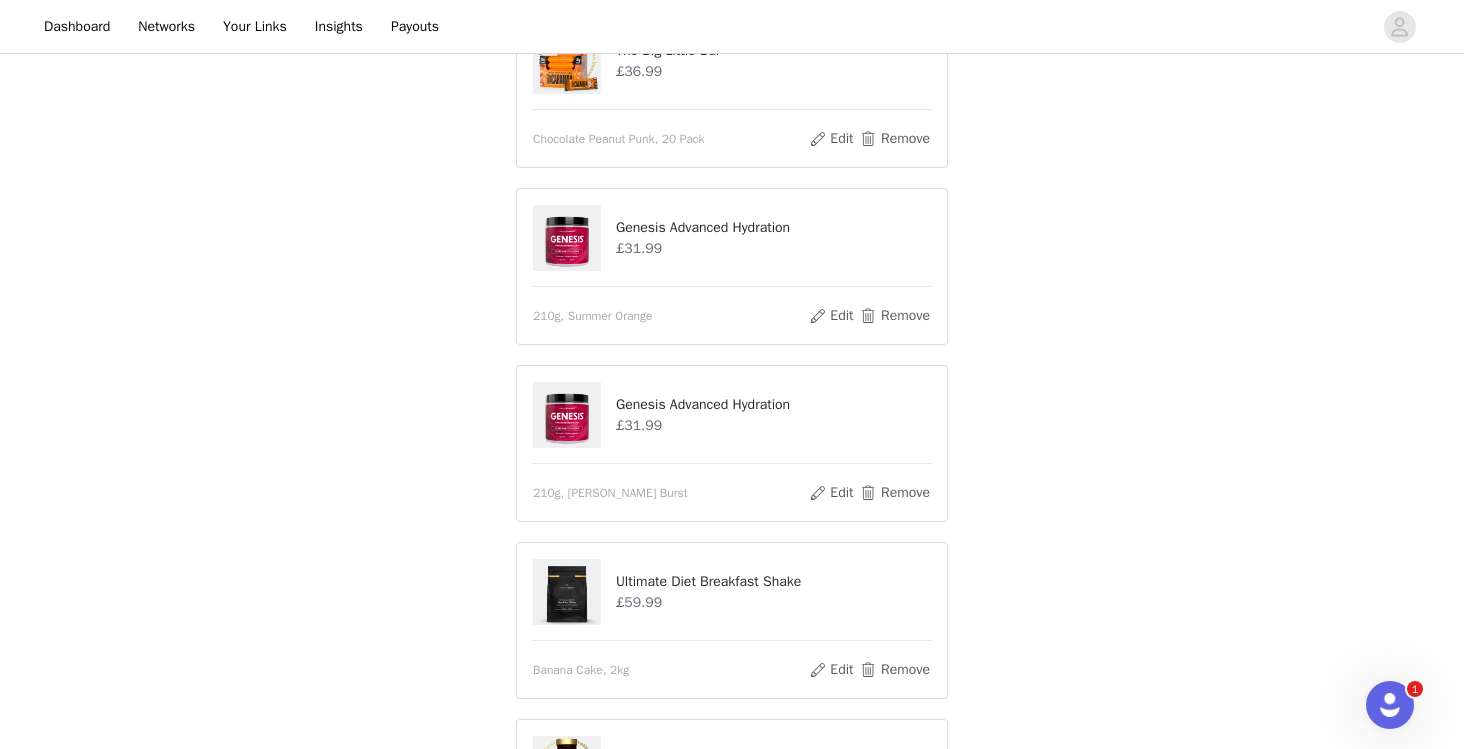 scroll, scrollTop: 308, scrollLeft: 0, axis: vertical 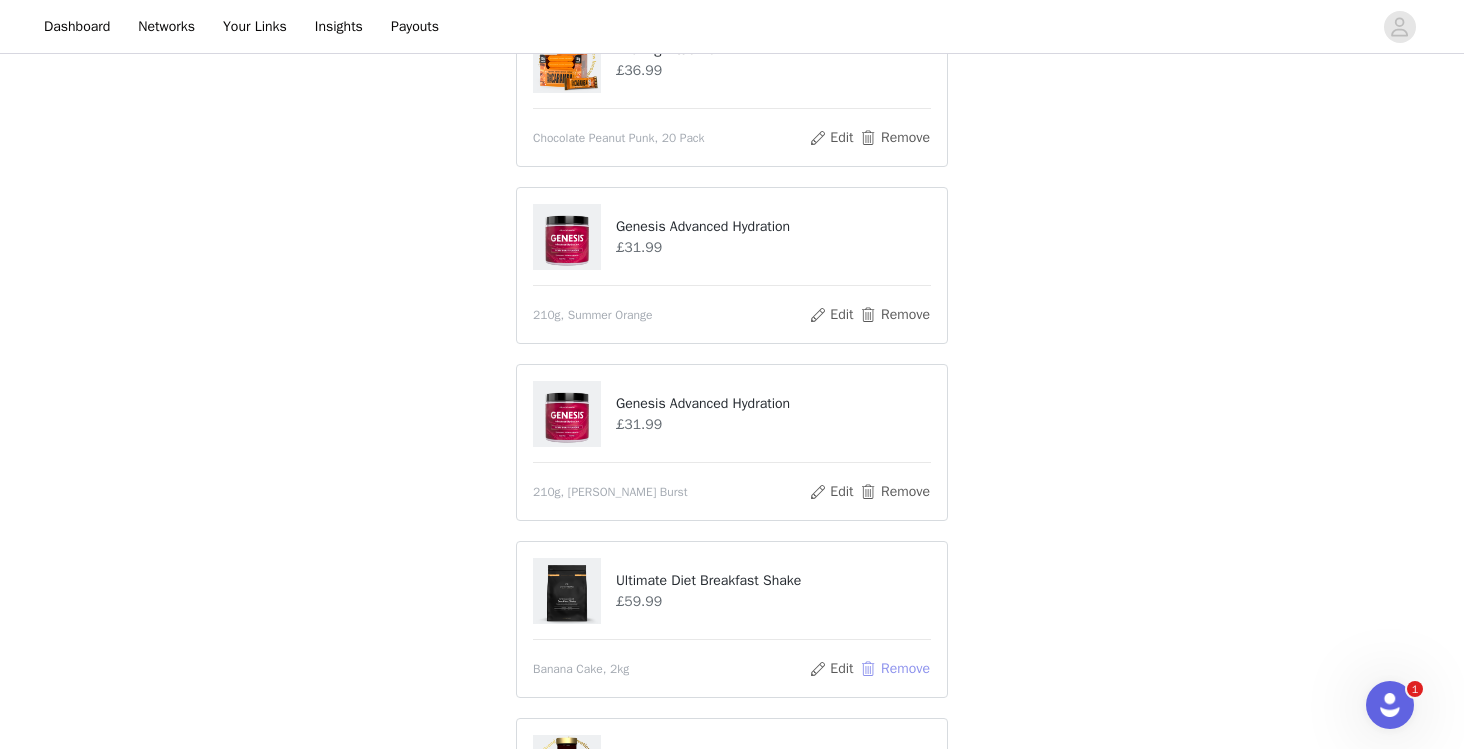 click on "Remove" at bounding box center [895, 669] 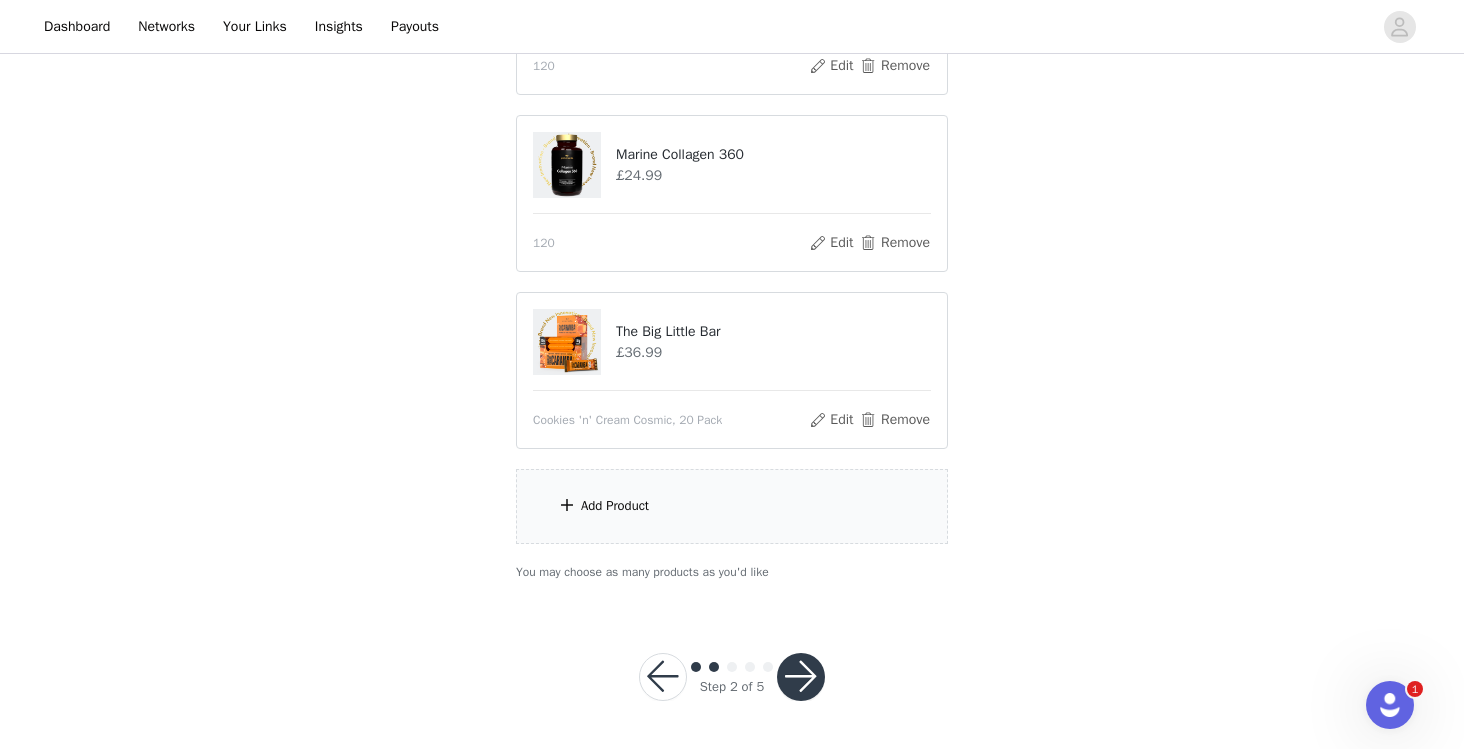 scroll, scrollTop: 910, scrollLeft: 0, axis: vertical 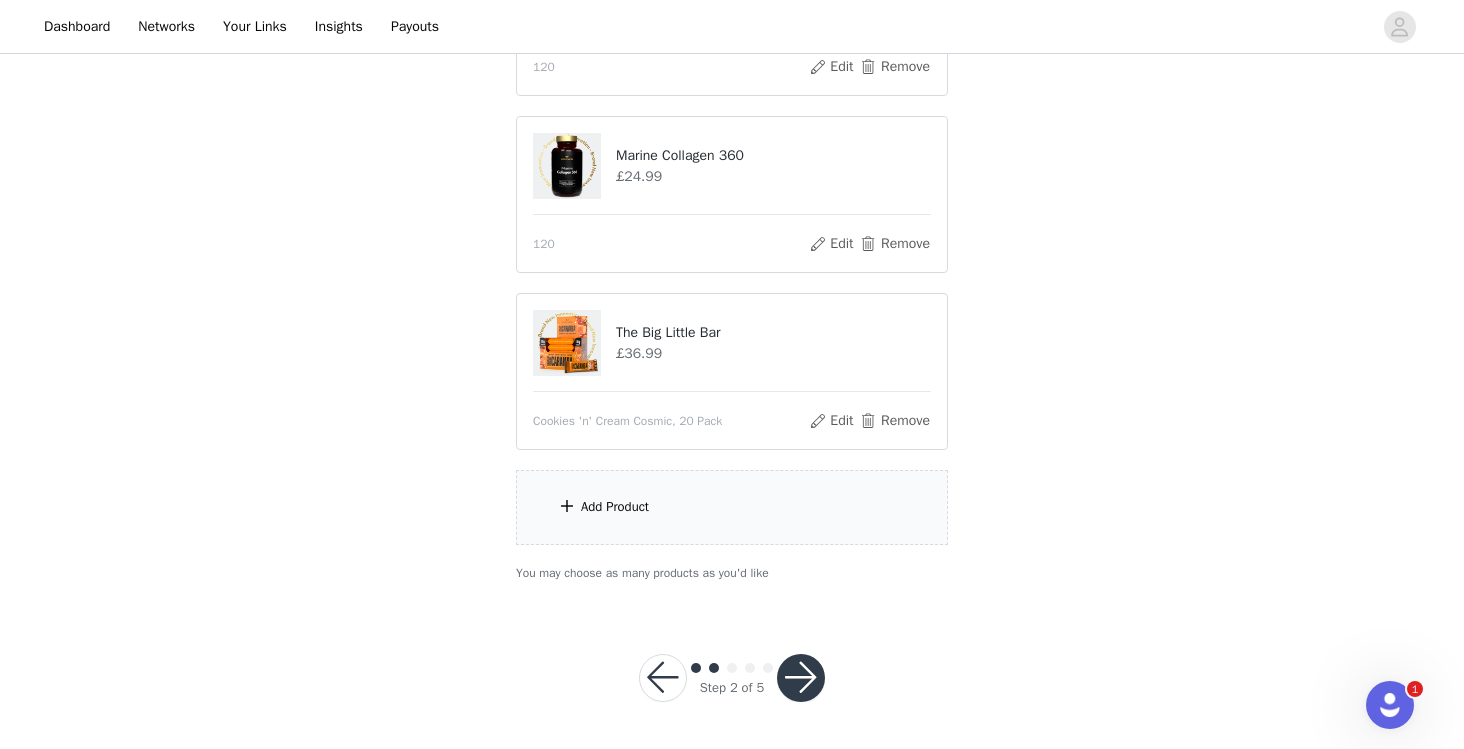 click on "Add Product" at bounding box center [732, 507] 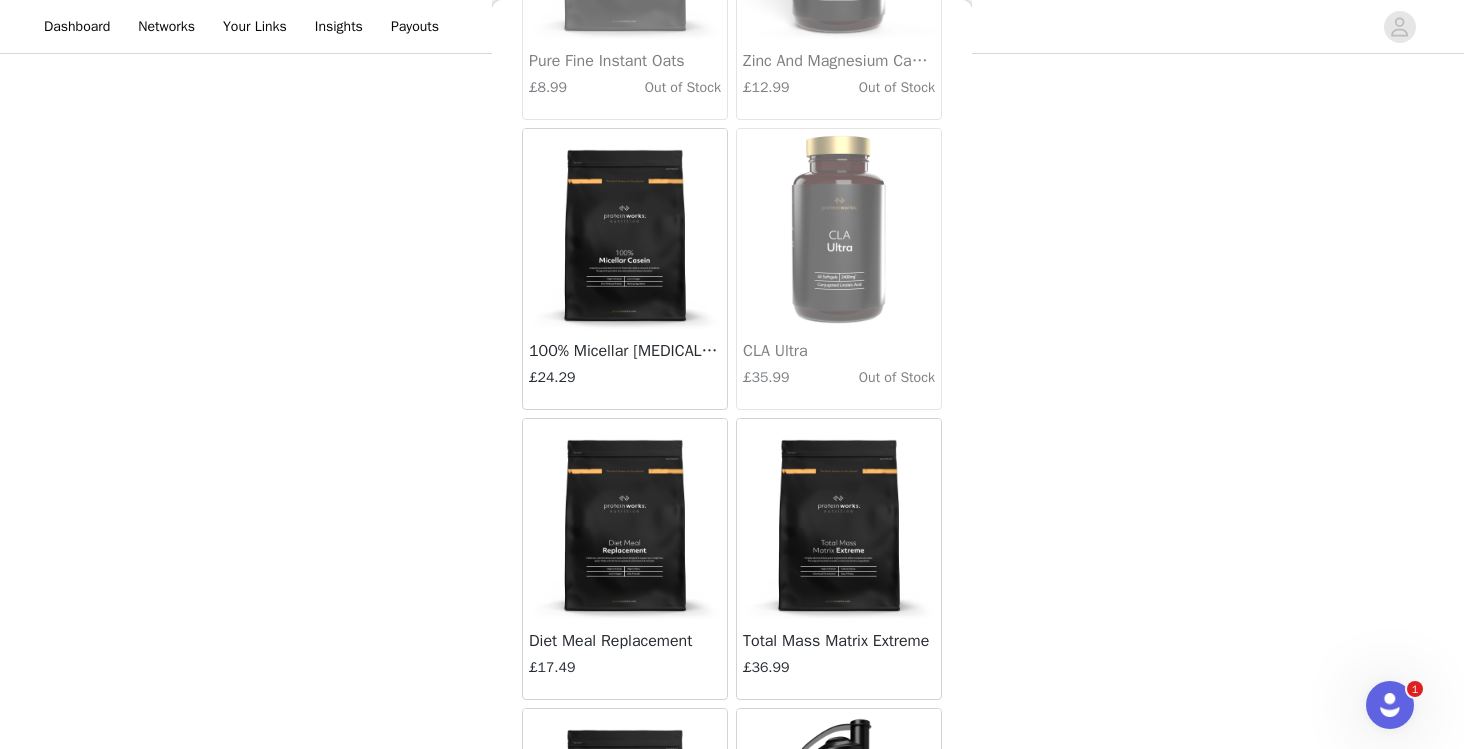 scroll, scrollTop: 9530, scrollLeft: 0, axis: vertical 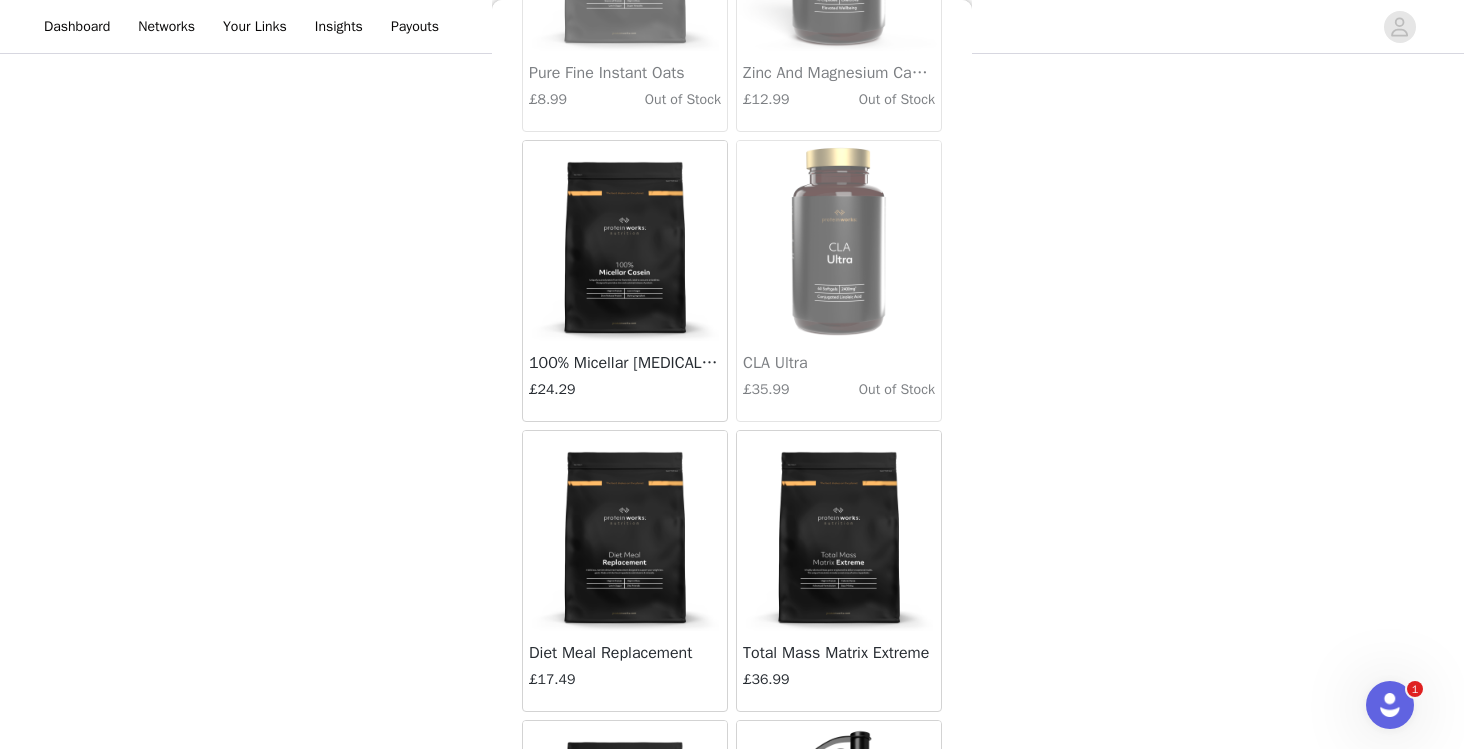 click at bounding box center (625, 531) 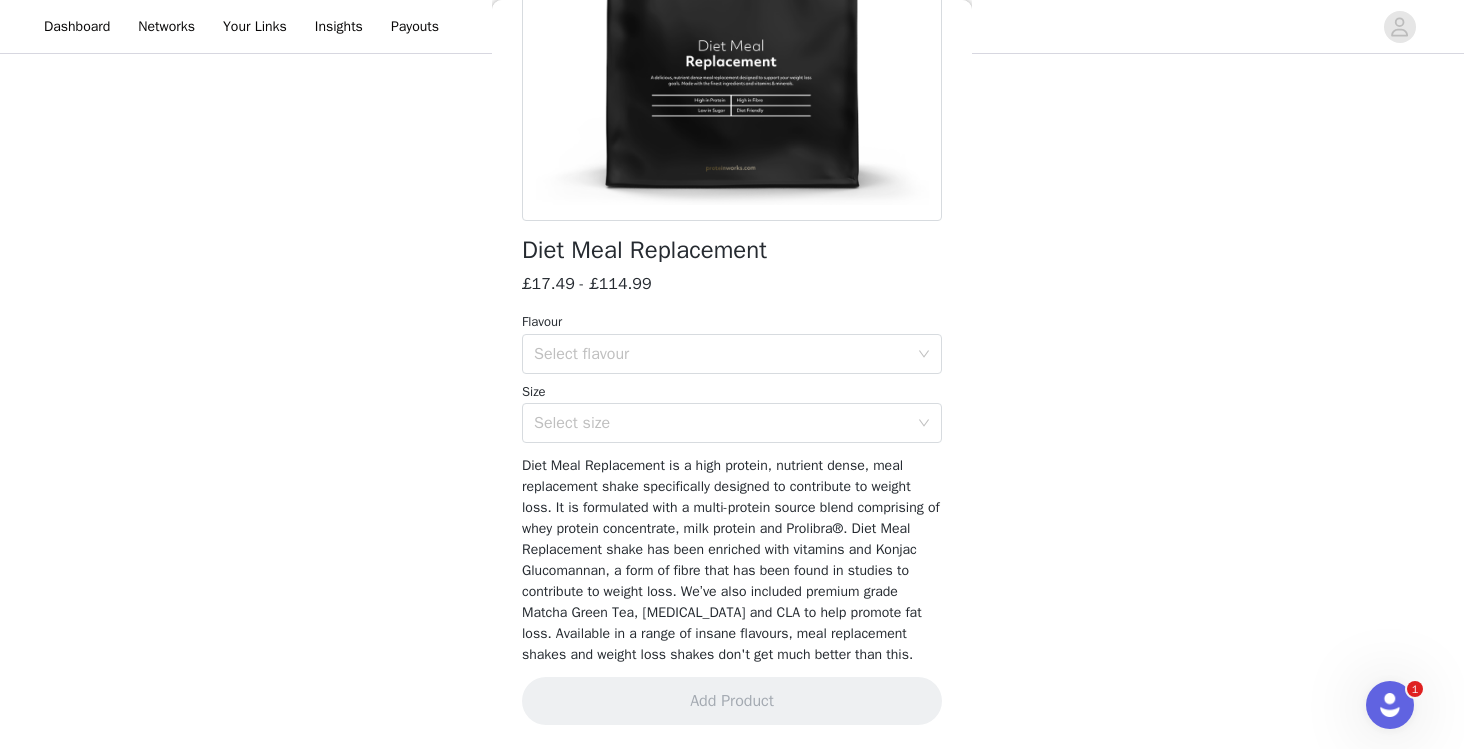 scroll, scrollTop: 916, scrollLeft: 0, axis: vertical 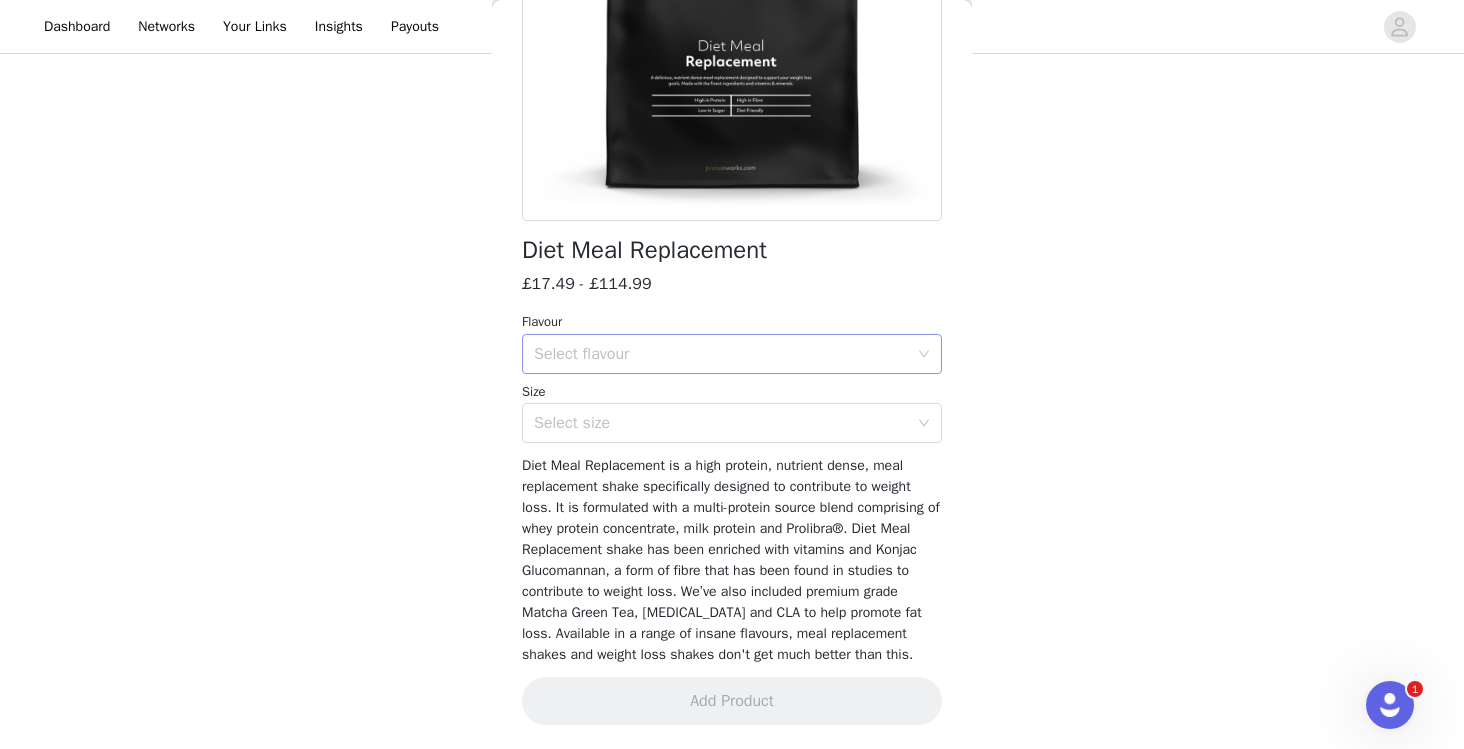 click on "Select flavour" at bounding box center [721, 354] 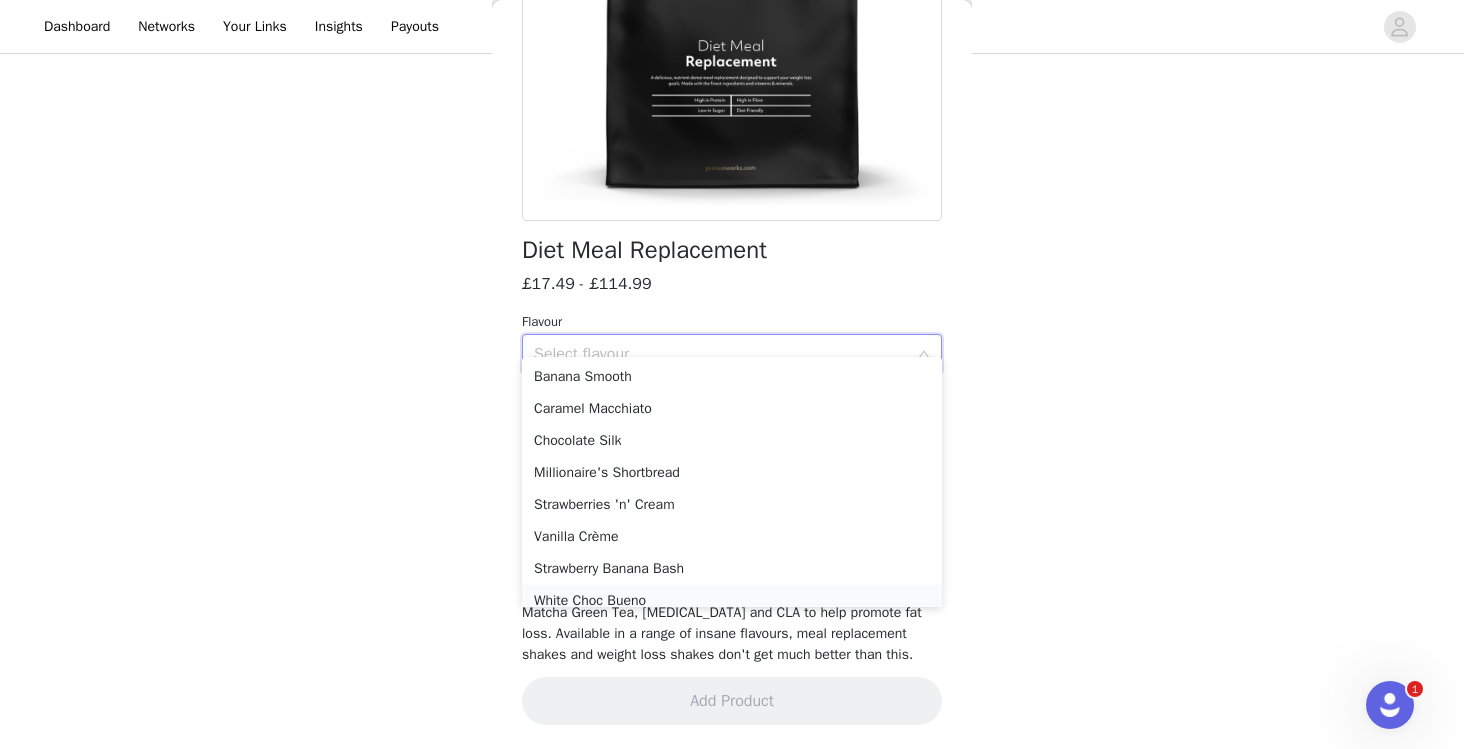 scroll, scrollTop: 0, scrollLeft: 0, axis: both 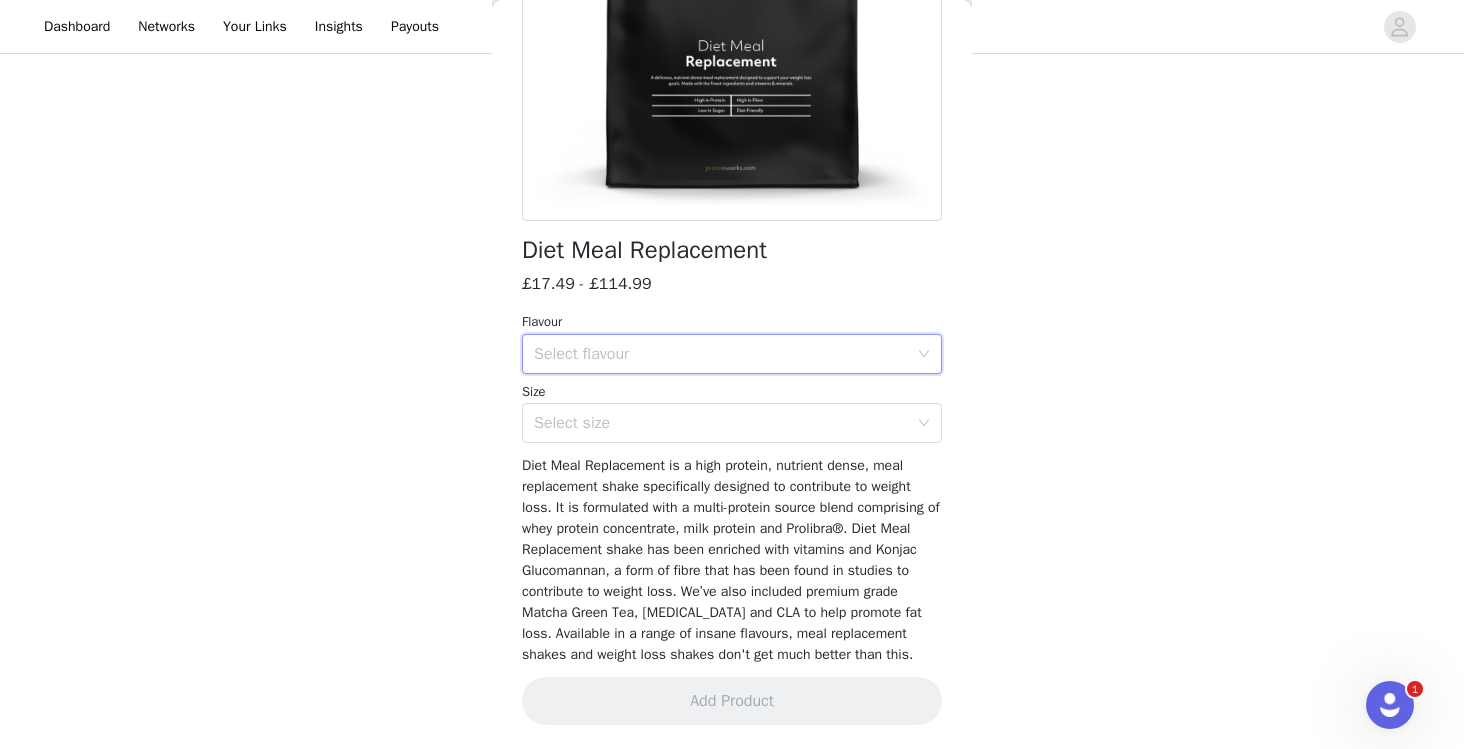 click on "STEP 2 OF 5
Get Mixin'
Place your order. Please be sure to check onsite to ensure the products you have chosen are in stock. Failure to do this may lead to delays       6 Selected   Remaining Funds: £112.06         The Big Little Bar     £36.99       Chocolate Peanut Punk, 20 Pack       Edit   Remove     Genesis Advanced Hydration     £31.99       210g, Summer Orange       Edit   Remove     Genesis Advanced Hydration     £31.99       210g, [PERSON_NAME] Burst       Edit   Remove     Lion's Mane Limitless     £24.99       120       Edit   Remove     Marine Collagen 360     £24.99       120       Edit   Remove     The Big Little Bar     £36.99       Cookies 'n' Cream Cosmic, 20 Pack       Edit   Remove     Add Product     You may choose as many products as you'd like     Back     Diet Meal Replacement       £17.49 - £114.99         Flavour   Select flavour Size   Select size     Add Product" at bounding box center (732, -123) 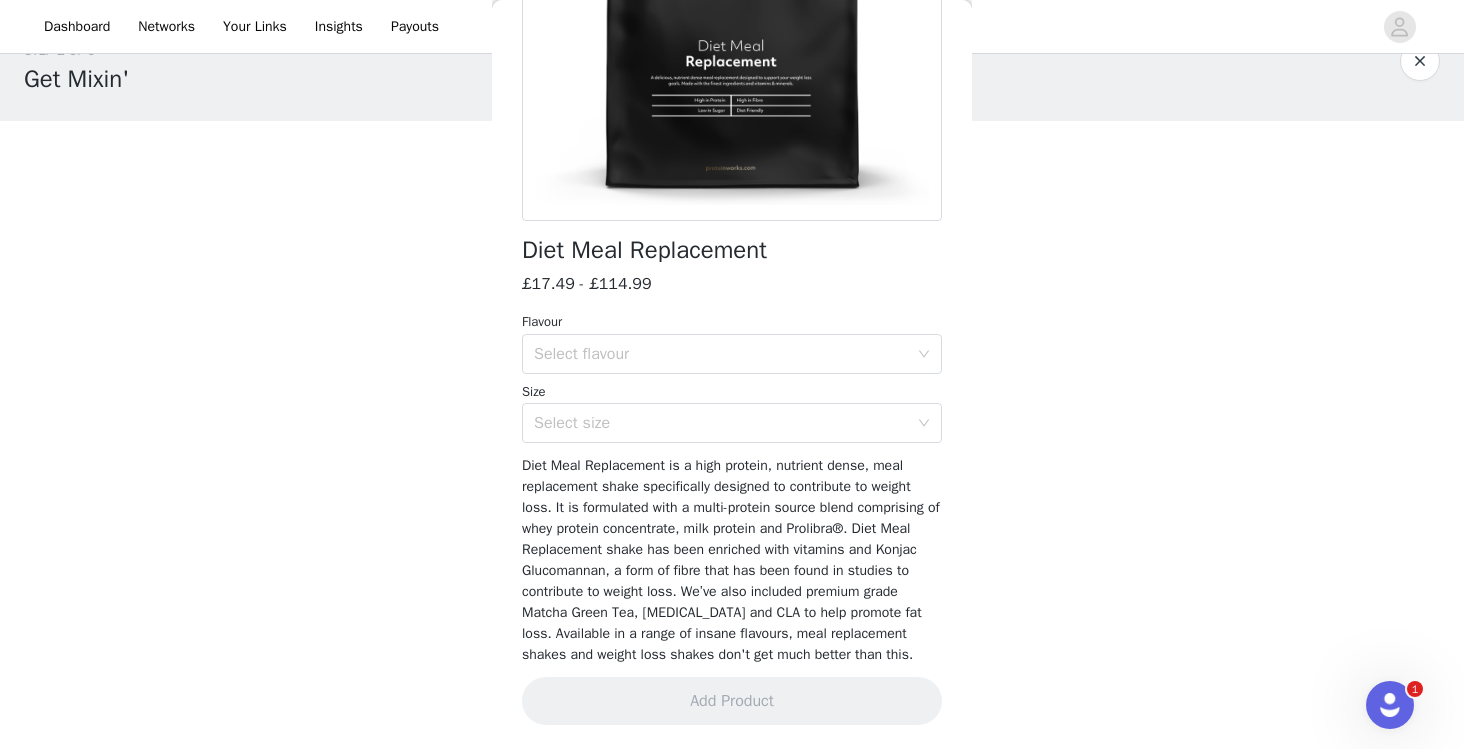 scroll, scrollTop: 27, scrollLeft: 0, axis: vertical 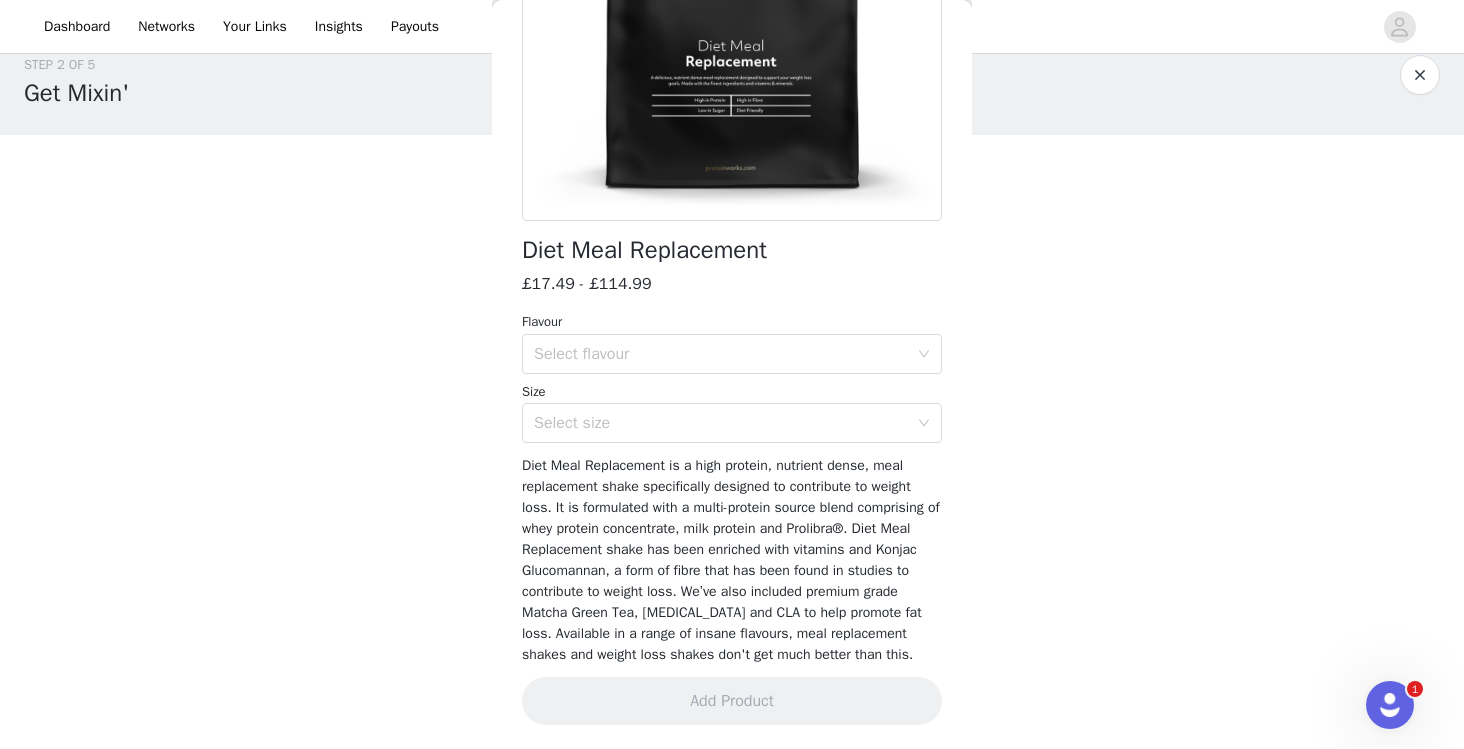 click on "Diet Meal Replacement is a high protein, nutrient dense, meal replacement shake specifically designed to contribute to weight loss. It is formulated with a multi-protein source blend comprising of whey protein concentrate, milk protein and Prolibra®. Diet Meal Replacement shake has been enriched with vitamins and Konjac Glucomannan, a form of fibre that has been found in studies to contribute to weight loss. We’ve also included premium grade Matcha Green Tea, [MEDICAL_DATA] and CLA to help promote fat loss. Available in a range of insane flavours, meal replacement shakes and weight loss shakes don't get much better than this." at bounding box center (732, 560) 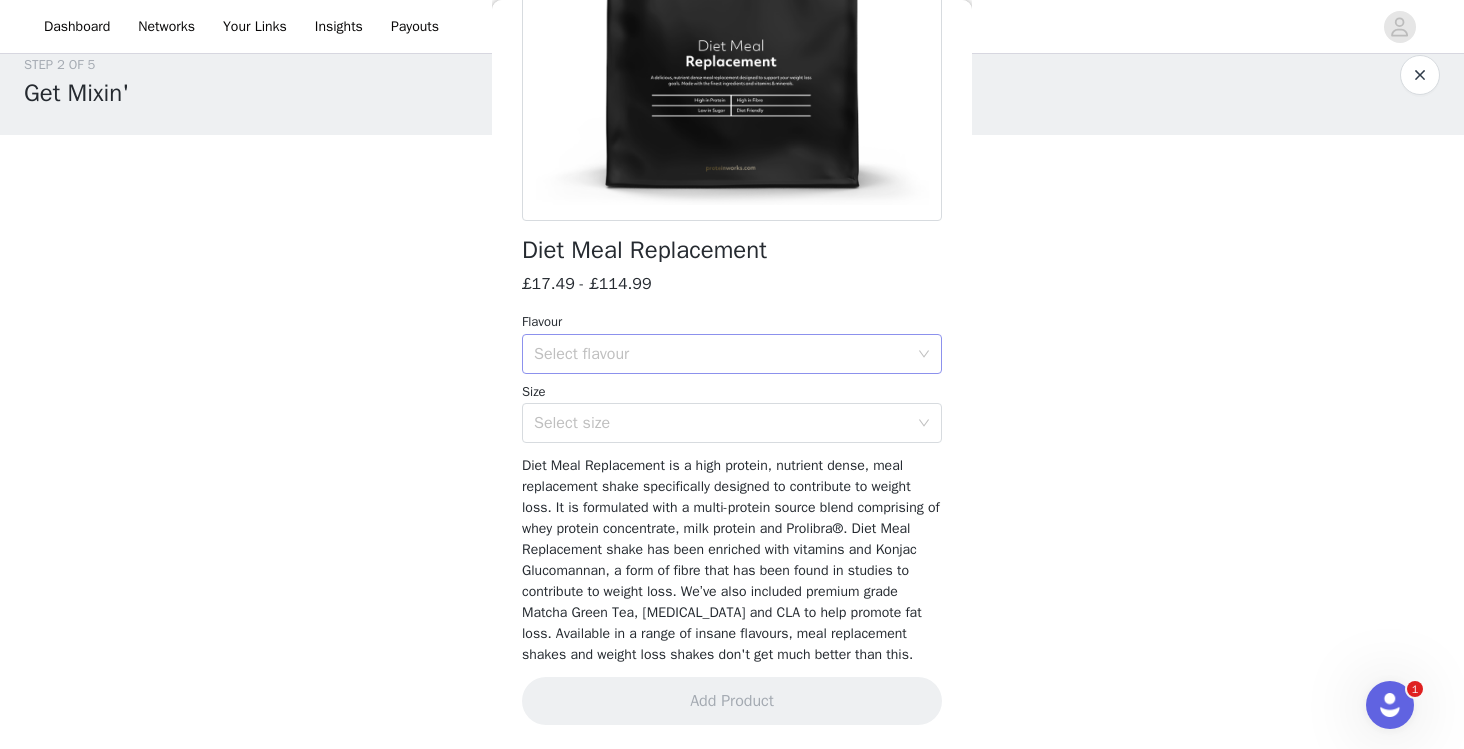 click on "Select flavour" at bounding box center [721, 354] 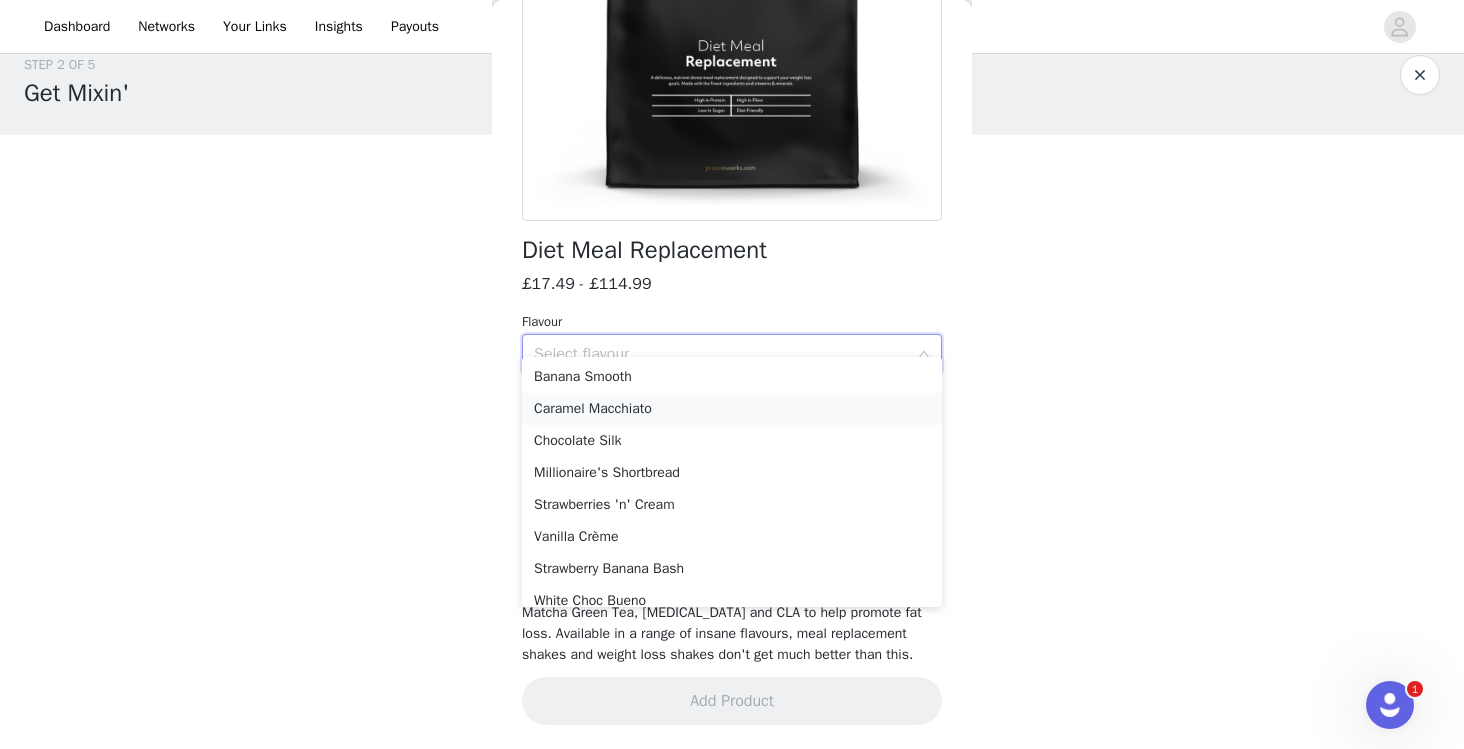 click on "Caramel Macchiato" at bounding box center (732, 409) 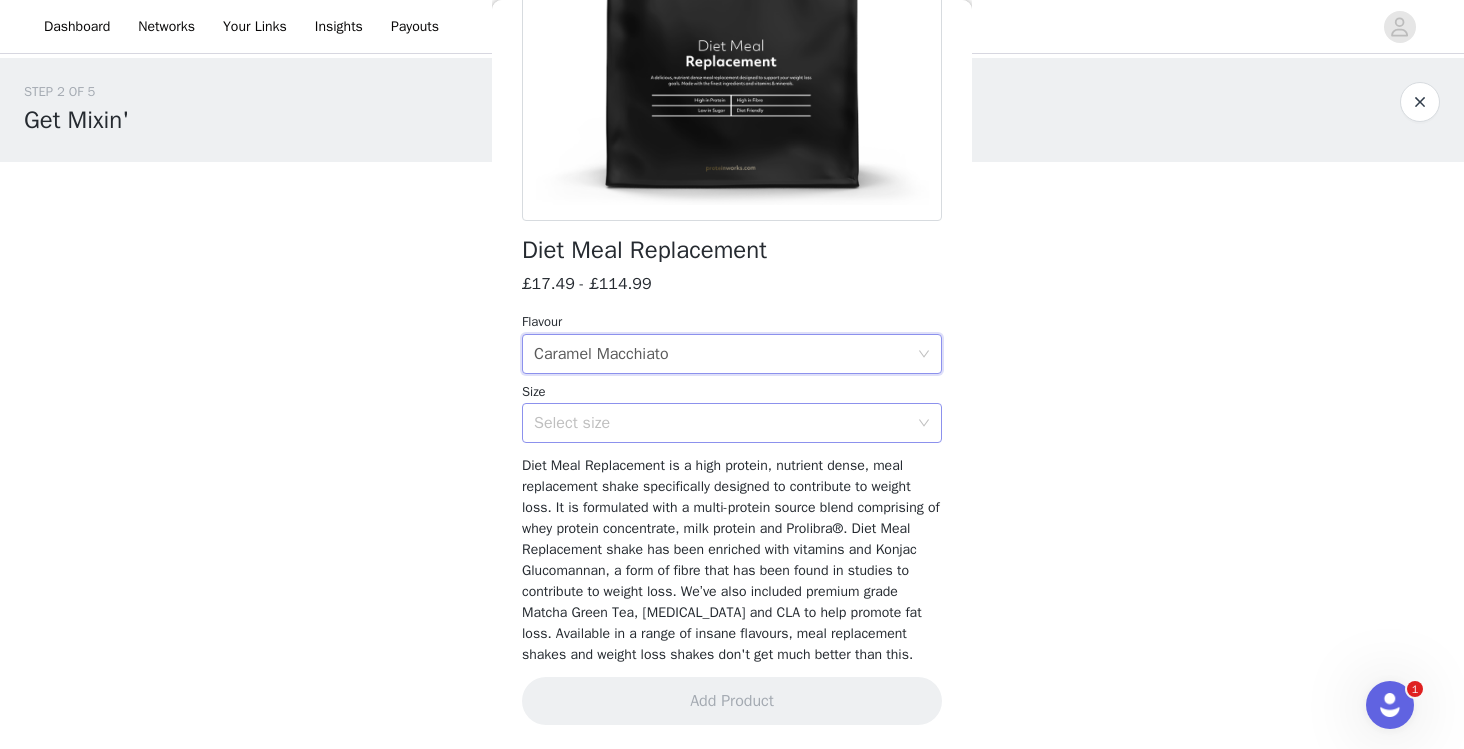 scroll, scrollTop: 0, scrollLeft: 0, axis: both 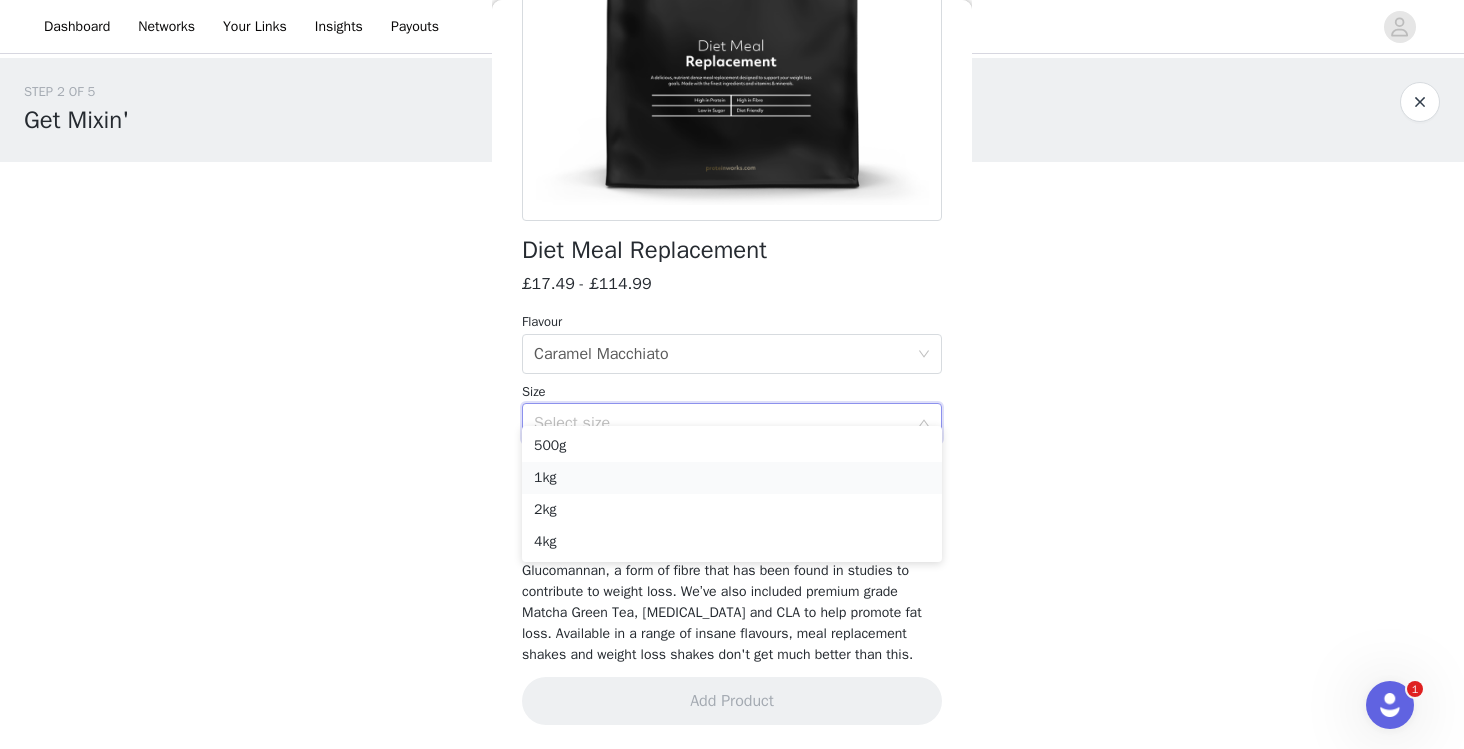 click on "1kg" at bounding box center (732, 478) 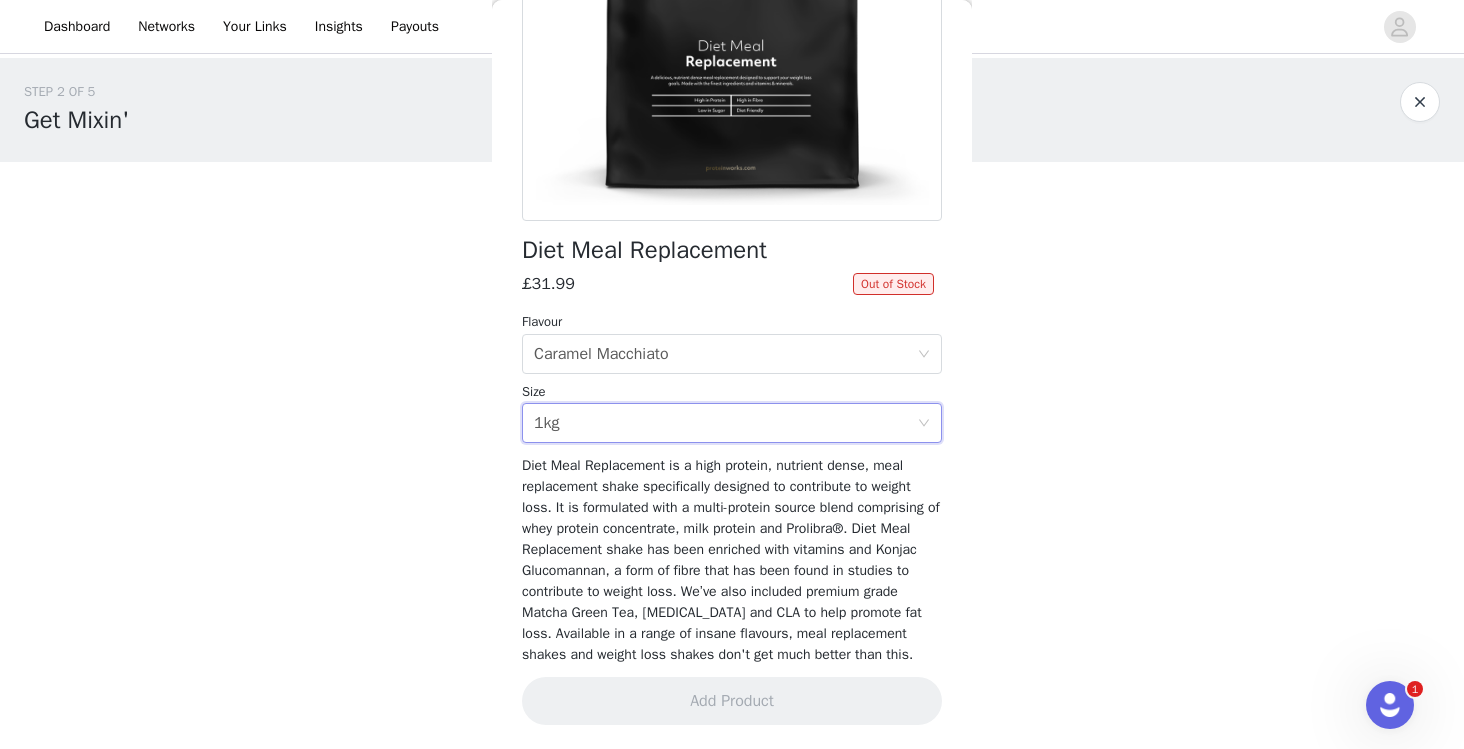click on "Flavour" at bounding box center (732, 322) 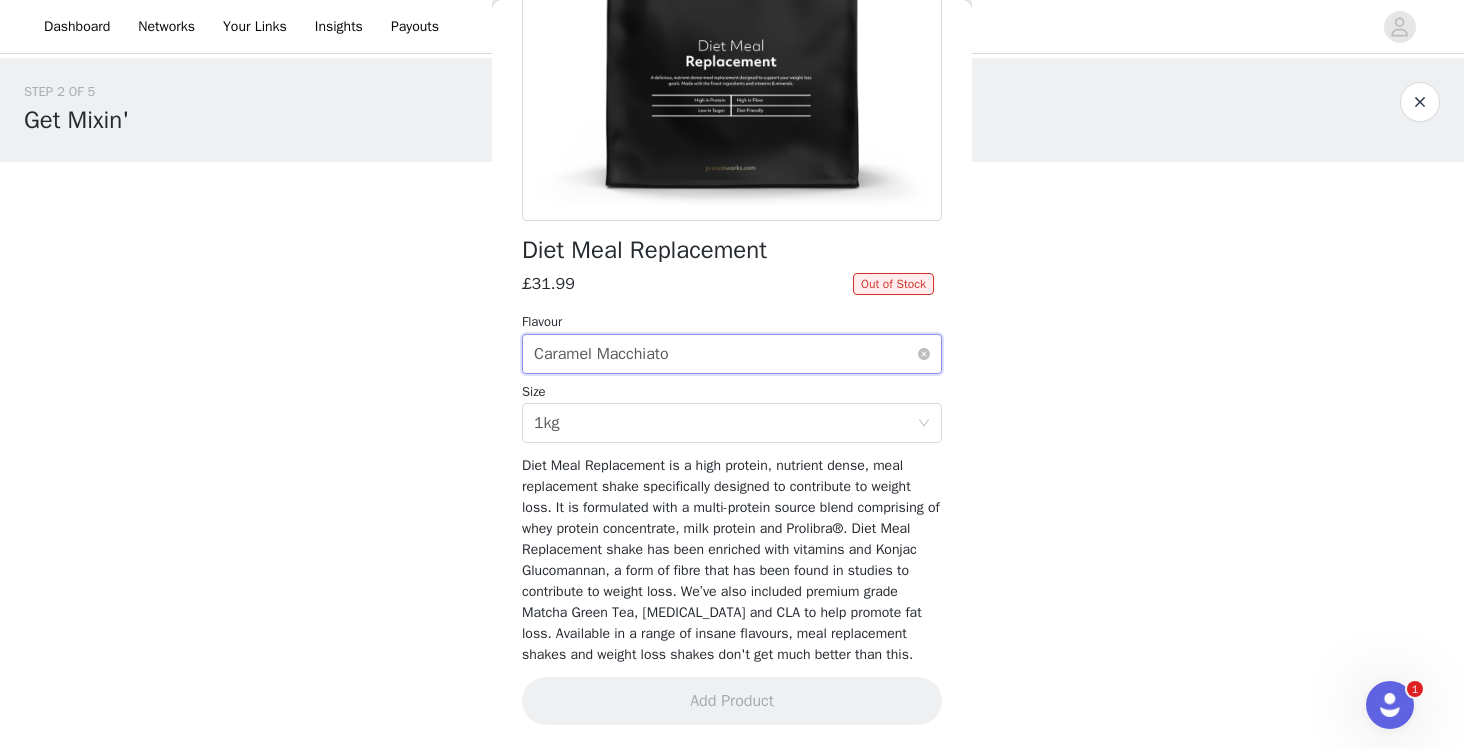 click on "Select flavour Caramel Macchiato" at bounding box center (725, 354) 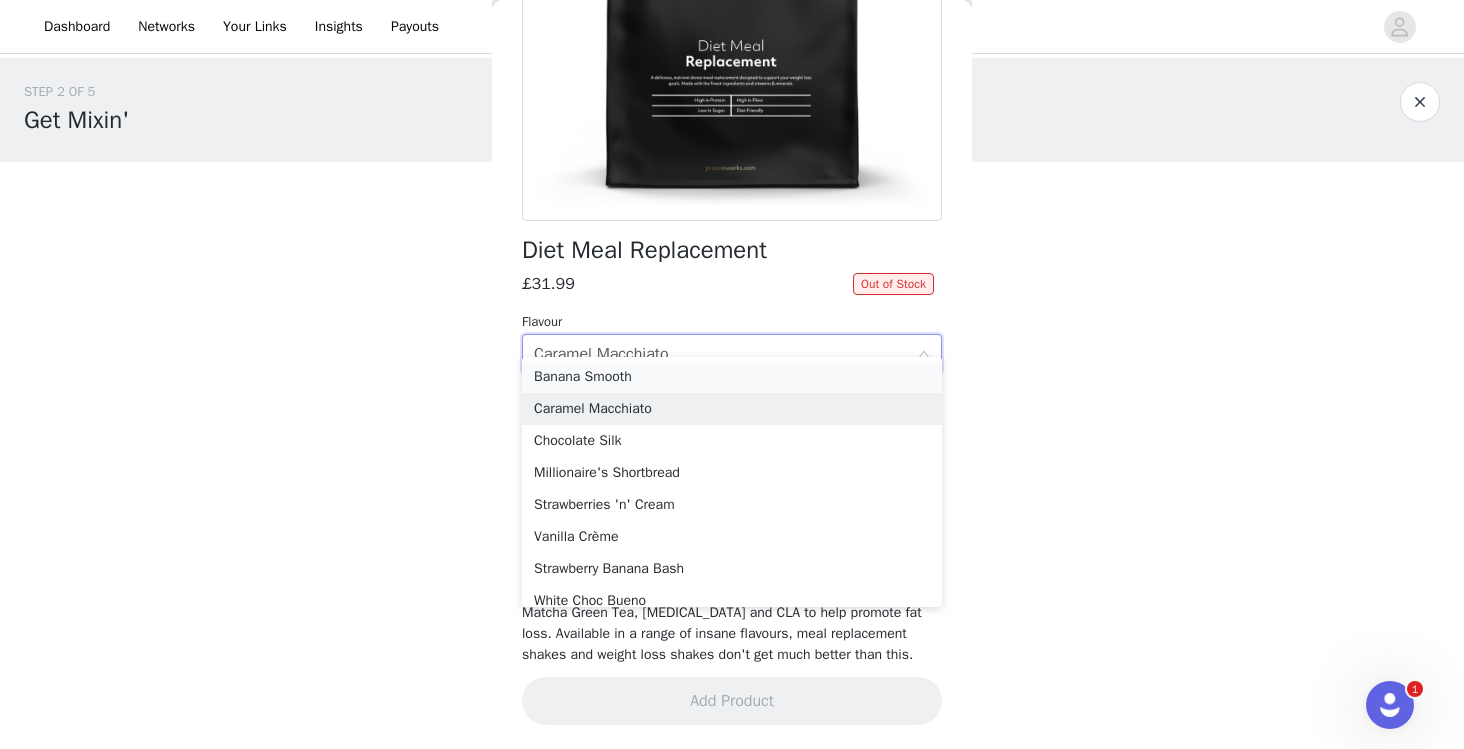 click on "Banana Smooth" at bounding box center [732, 377] 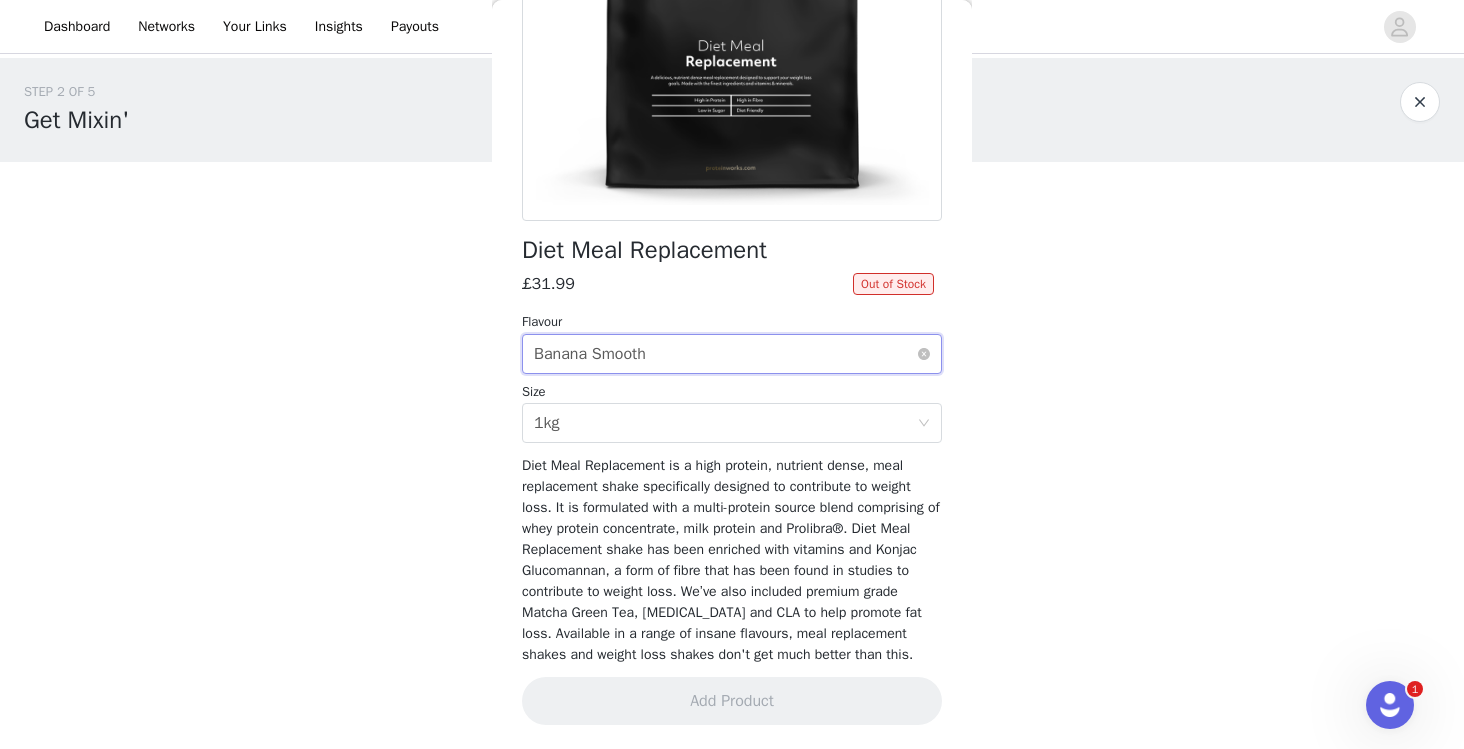 click on "Select flavour Banana Smooth" at bounding box center [725, 354] 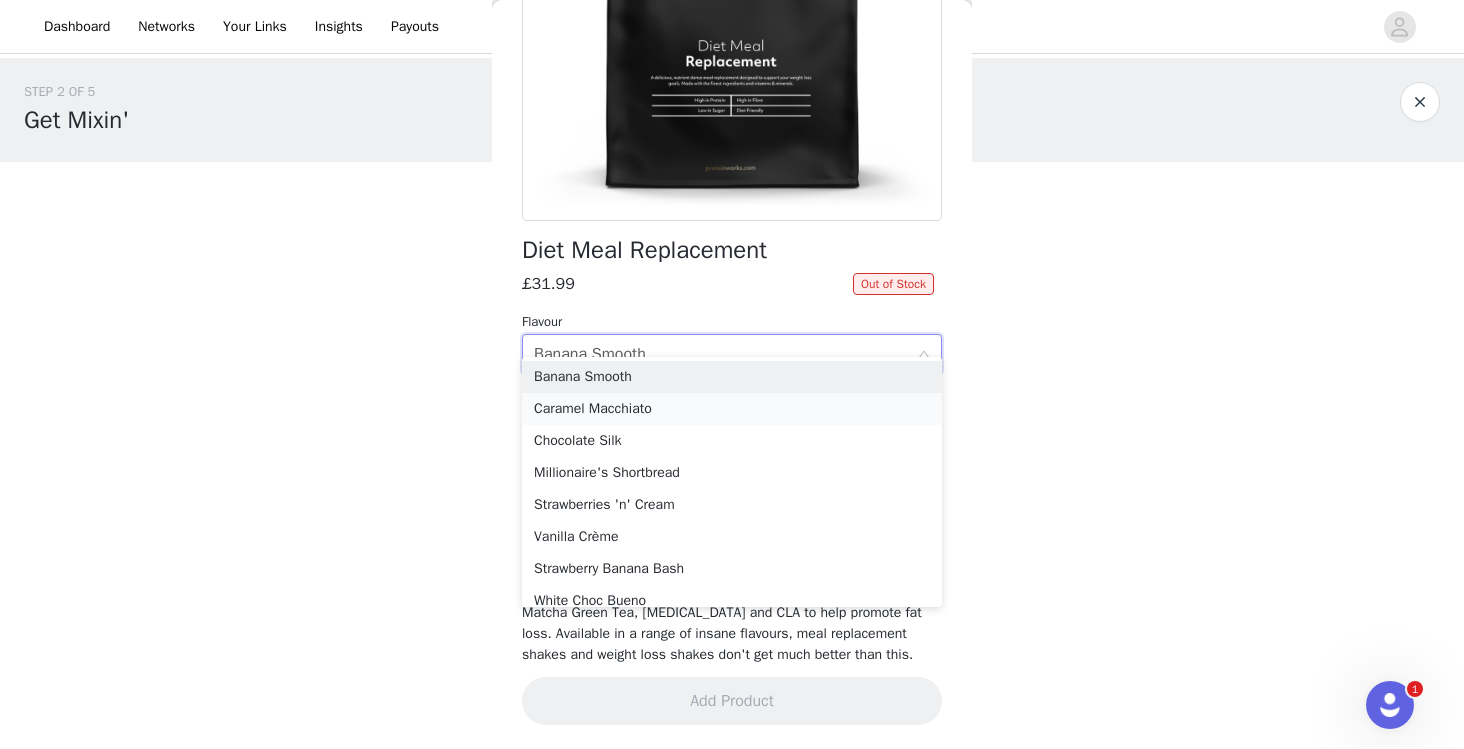 click on "Caramel Macchiato" at bounding box center (732, 409) 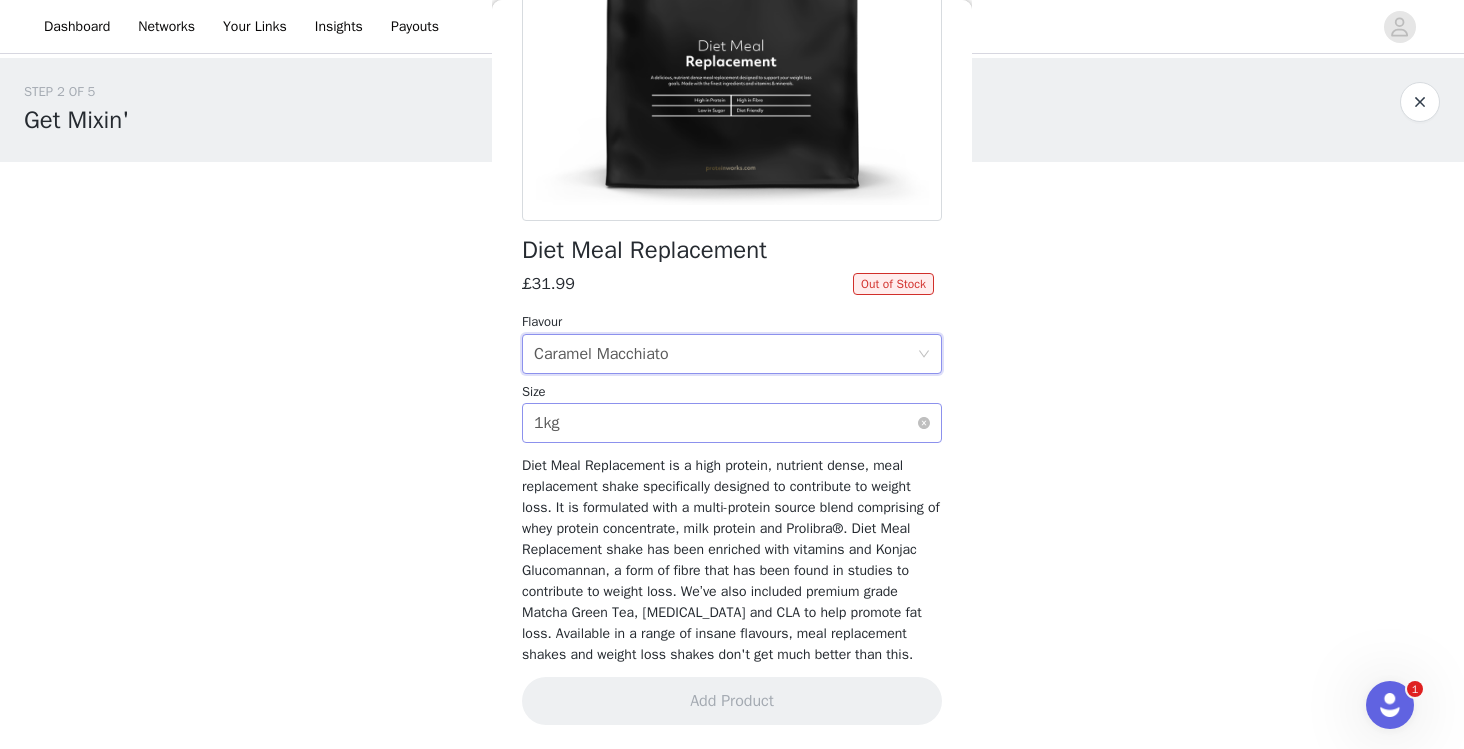 click on "Select size 1kg" at bounding box center (725, 423) 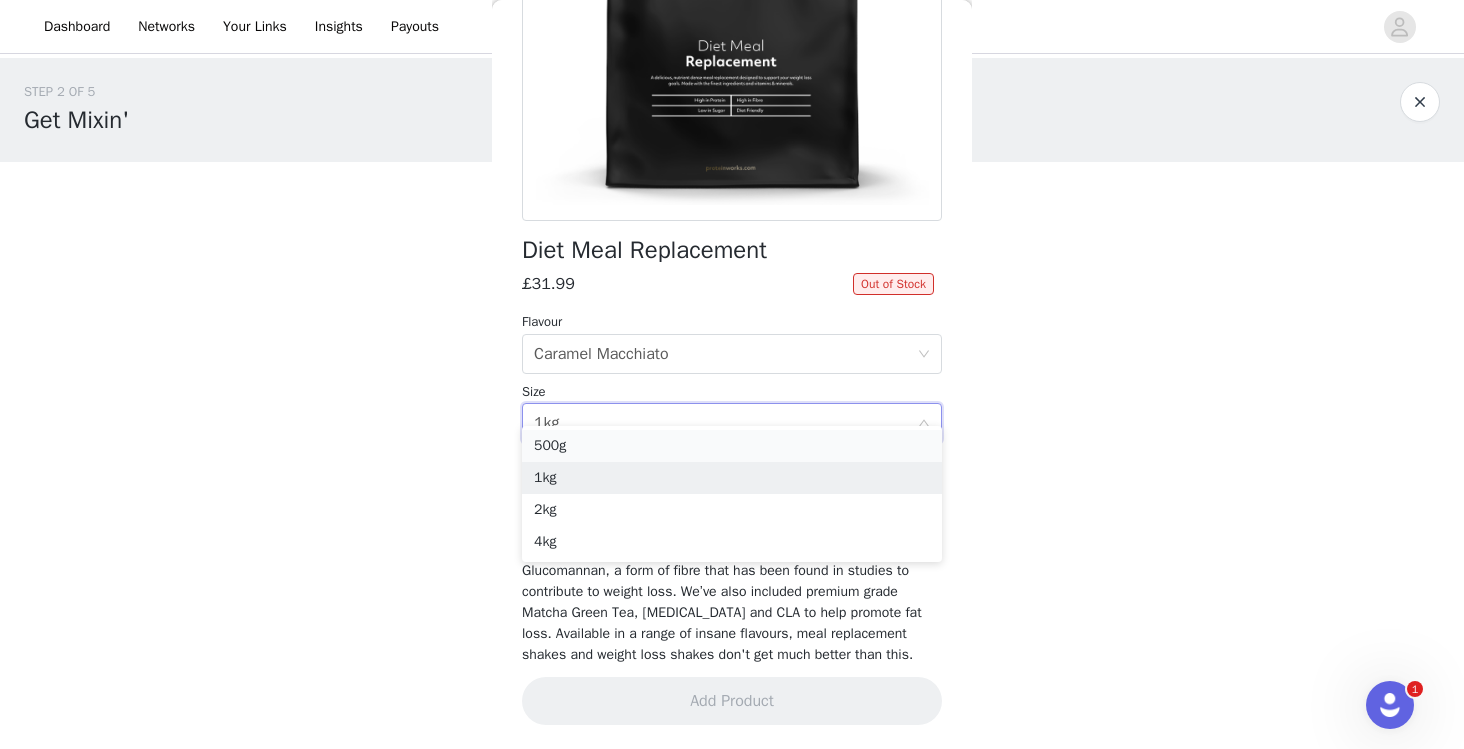 click on "500g" at bounding box center [732, 446] 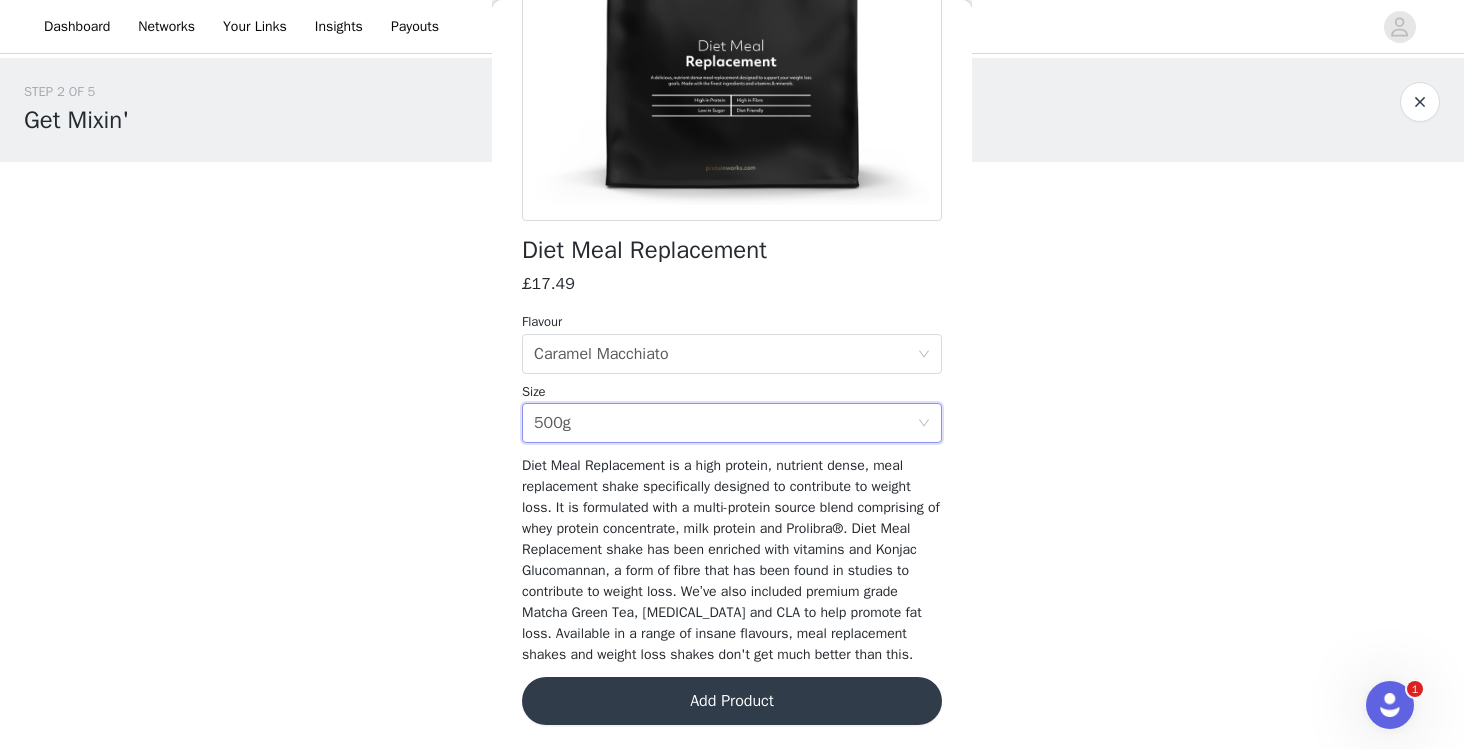 click on "Add Product" at bounding box center (732, 701) 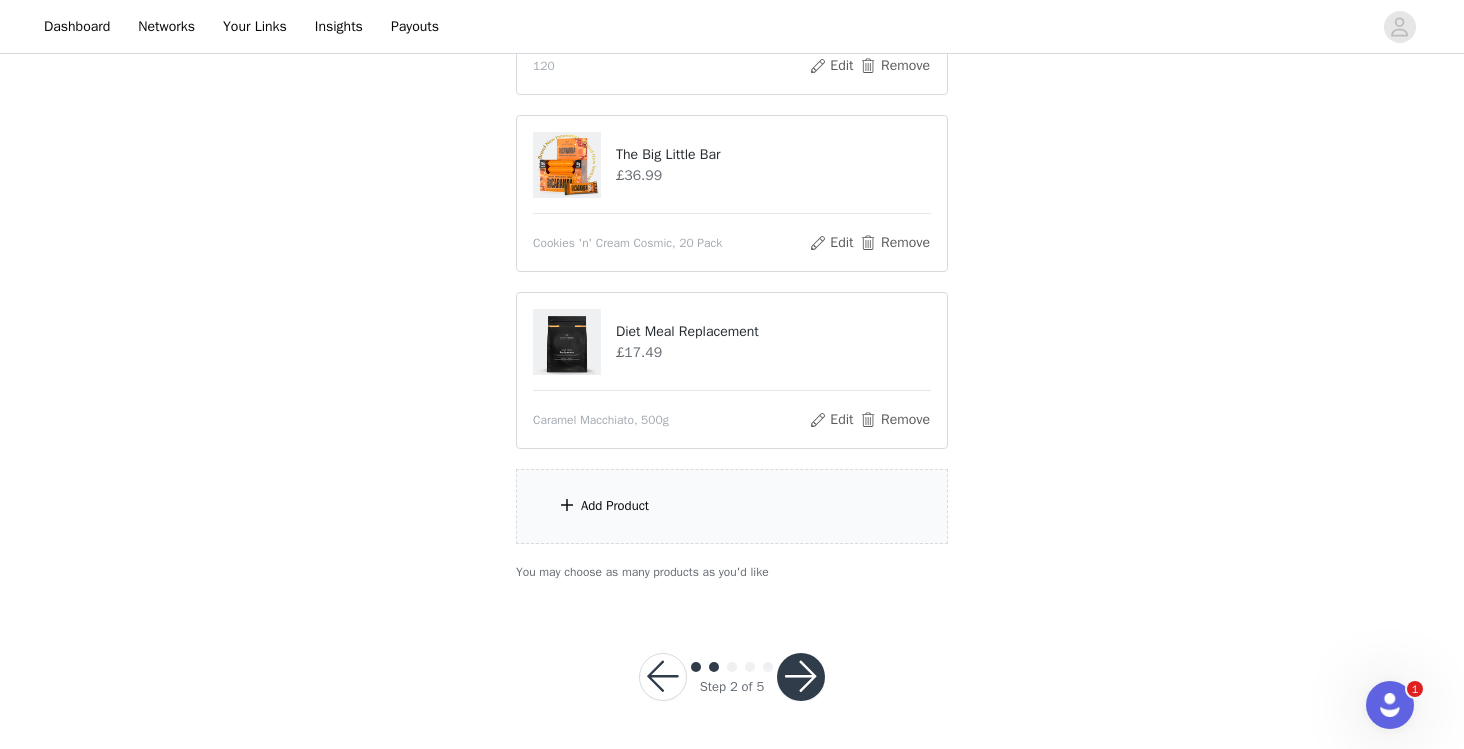 scroll, scrollTop: 1087, scrollLeft: 0, axis: vertical 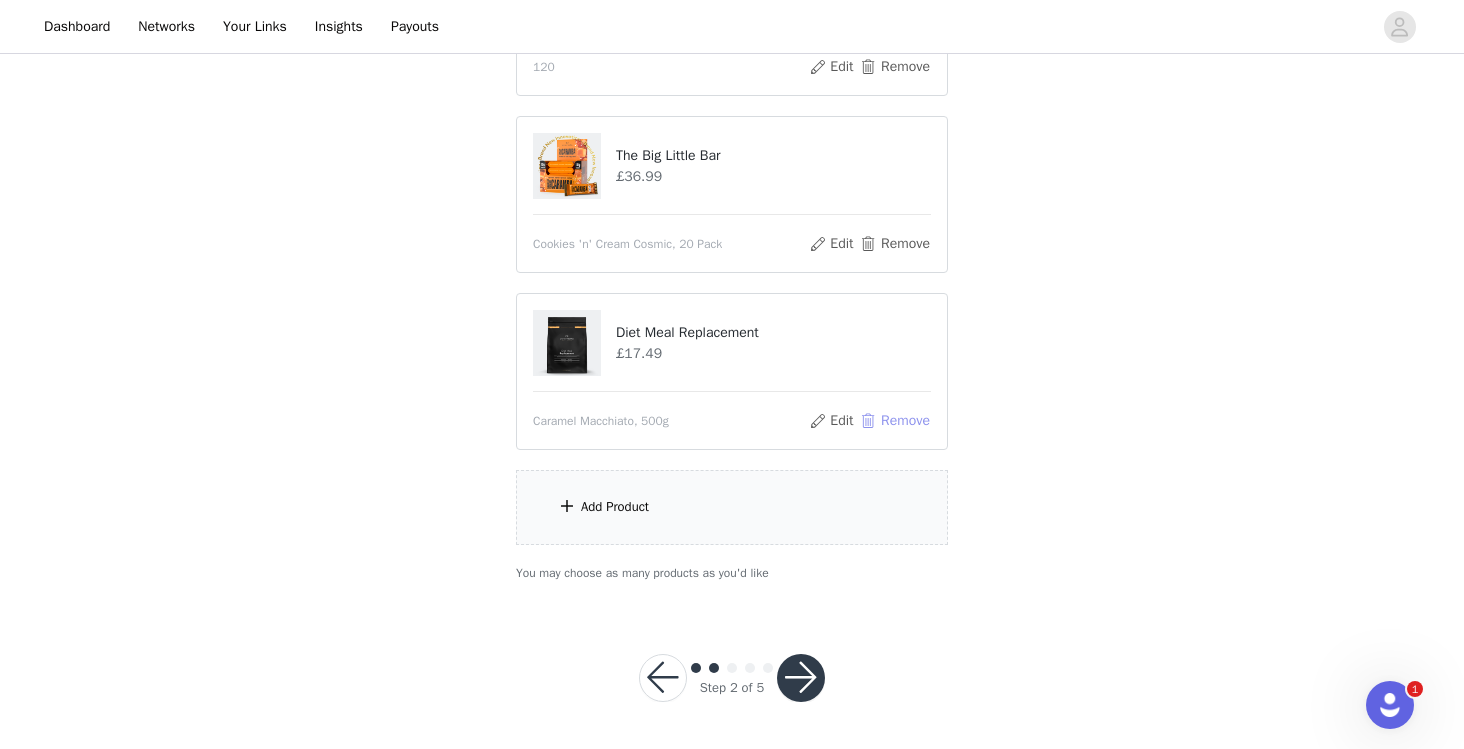 click on "Remove" at bounding box center [895, 421] 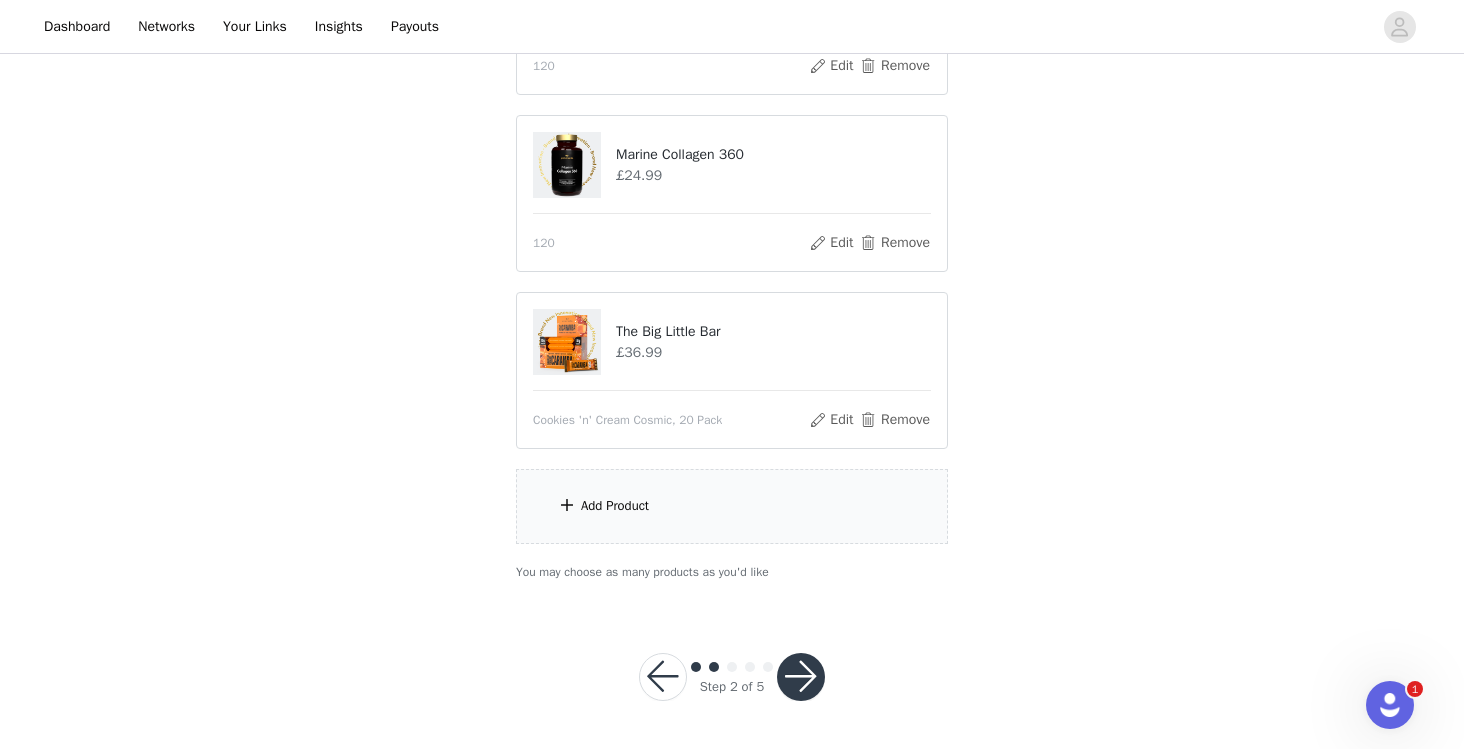 scroll, scrollTop: 910, scrollLeft: 0, axis: vertical 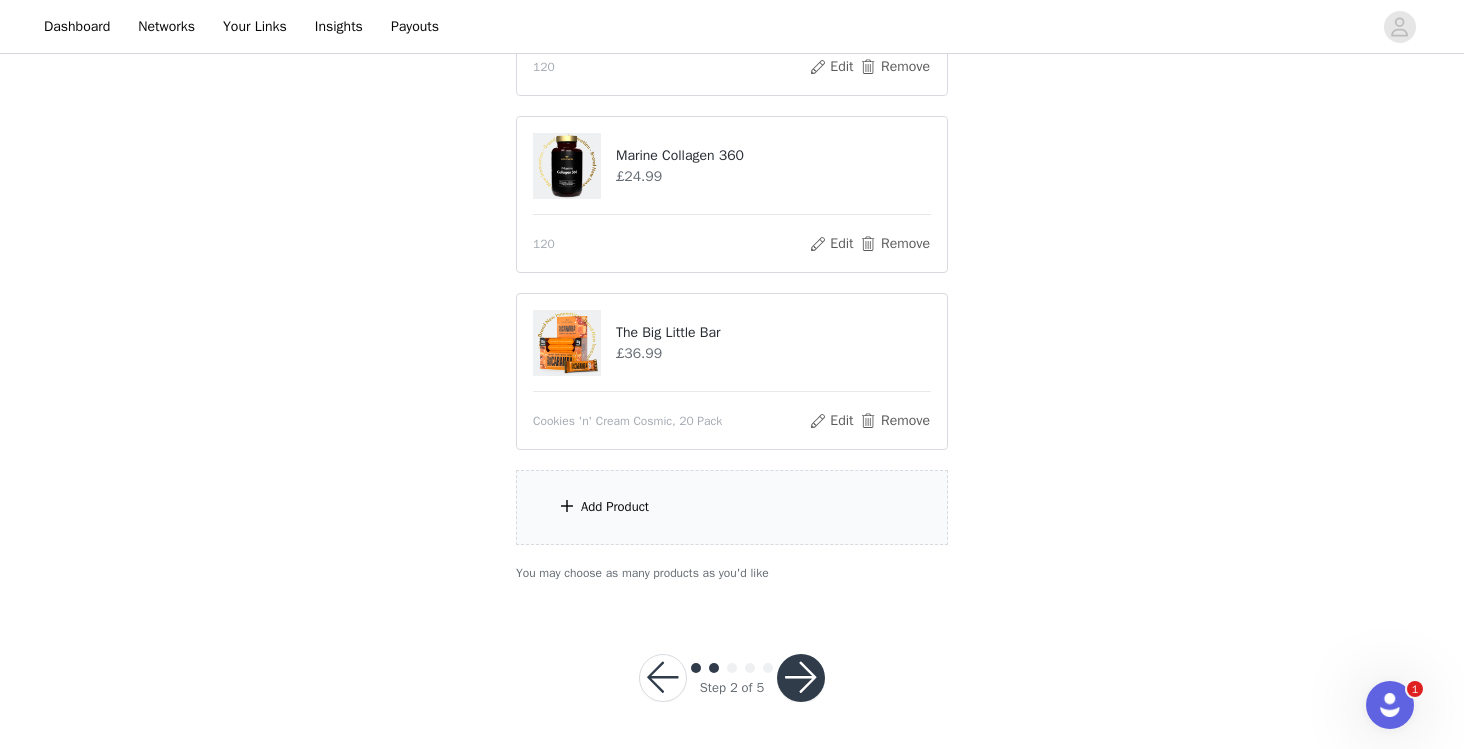 click on "Add Product" at bounding box center [615, 507] 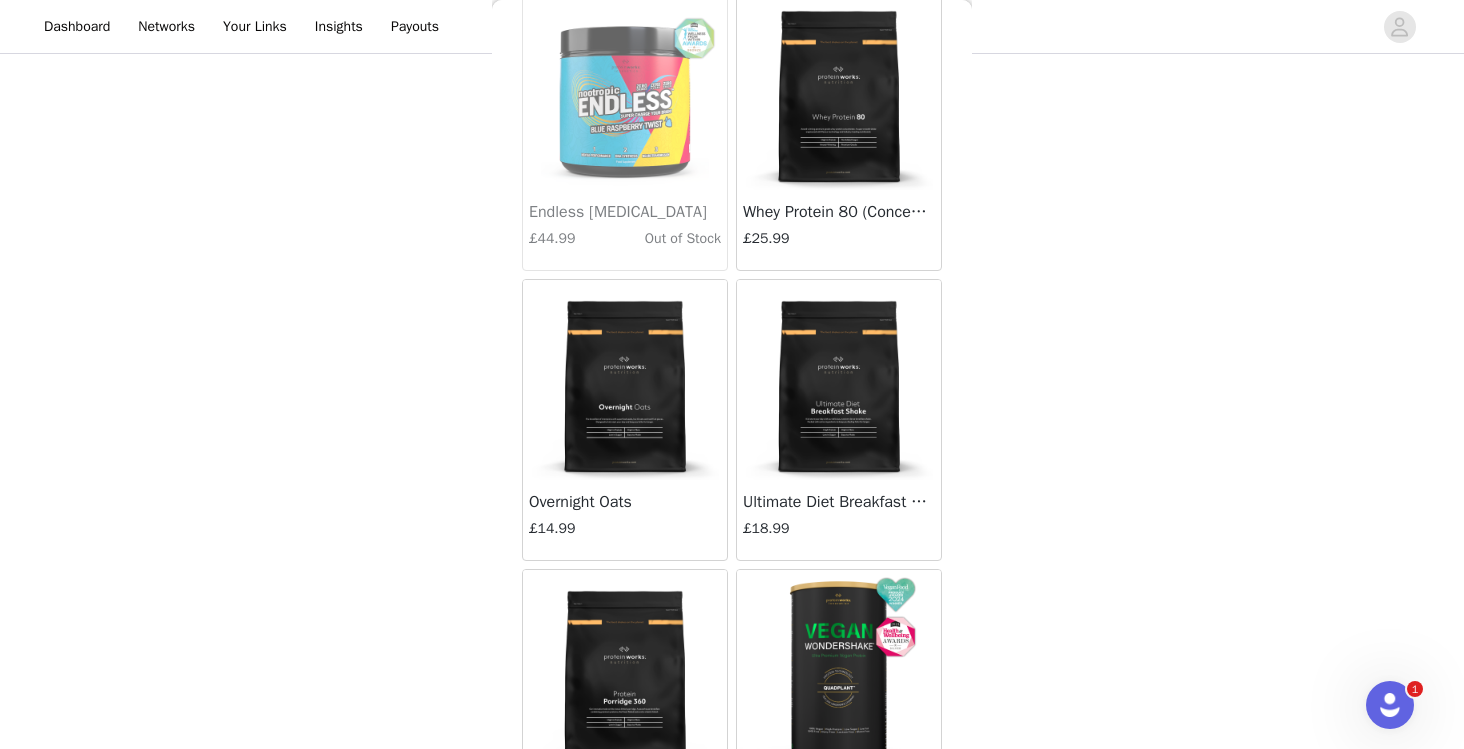 scroll, scrollTop: 15778, scrollLeft: 0, axis: vertical 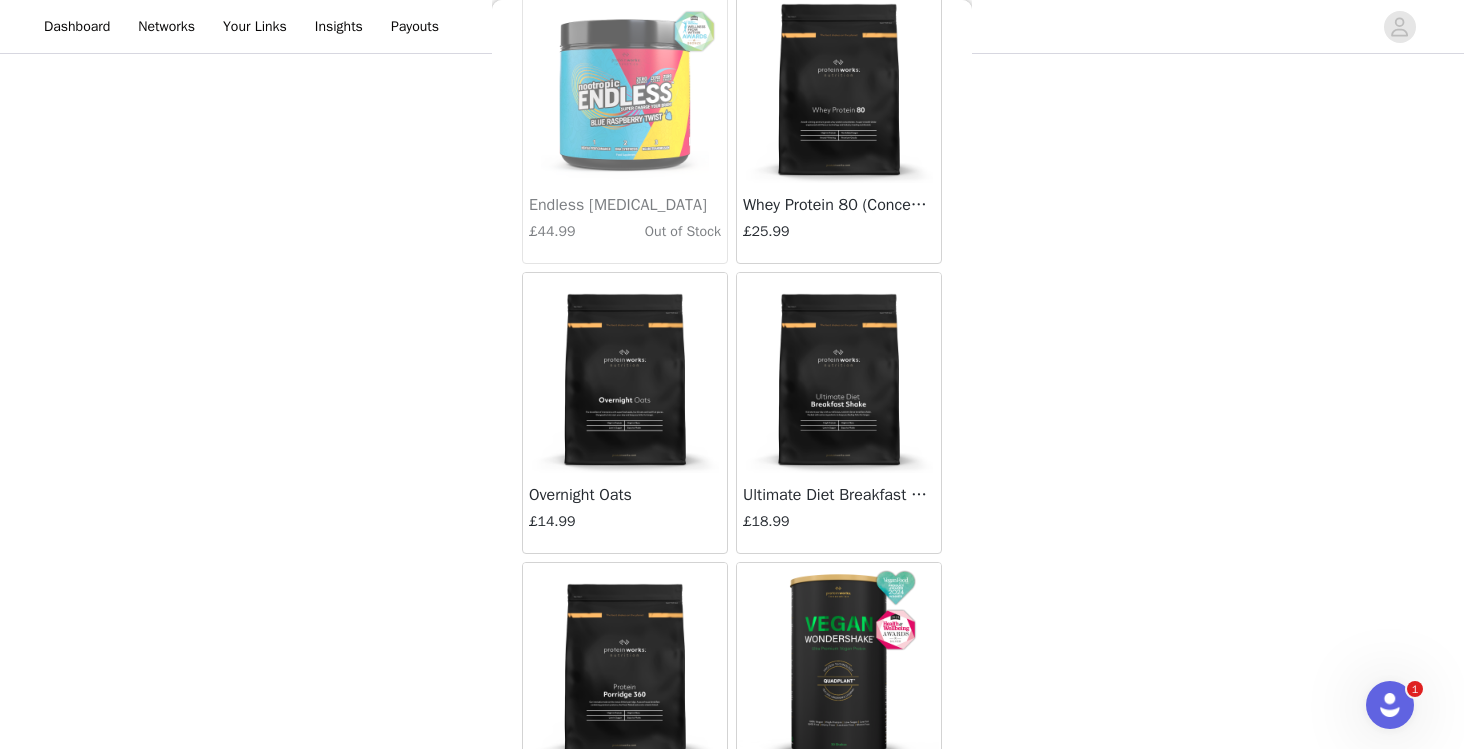 click at bounding box center [839, 373] 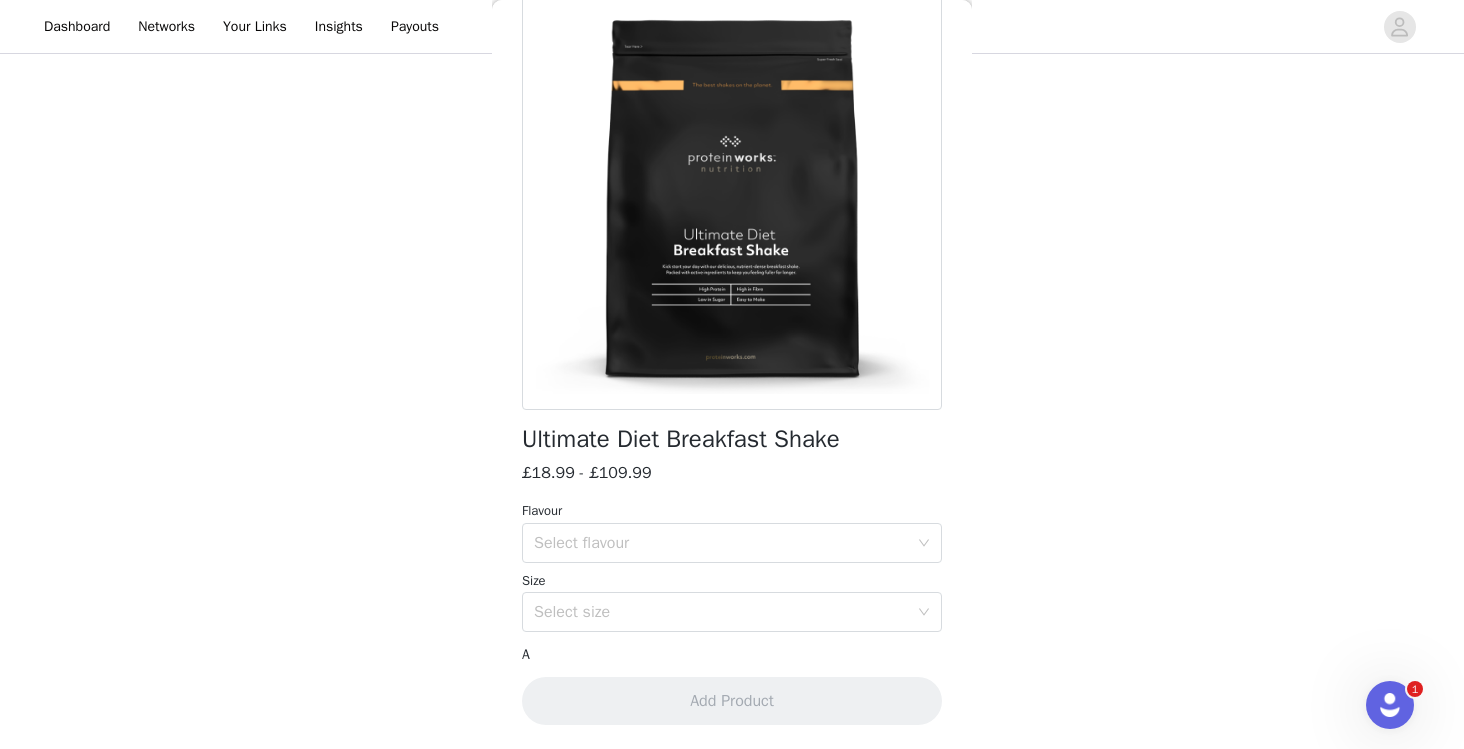 scroll, scrollTop: 139, scrollLeft: 0, axis: vertical 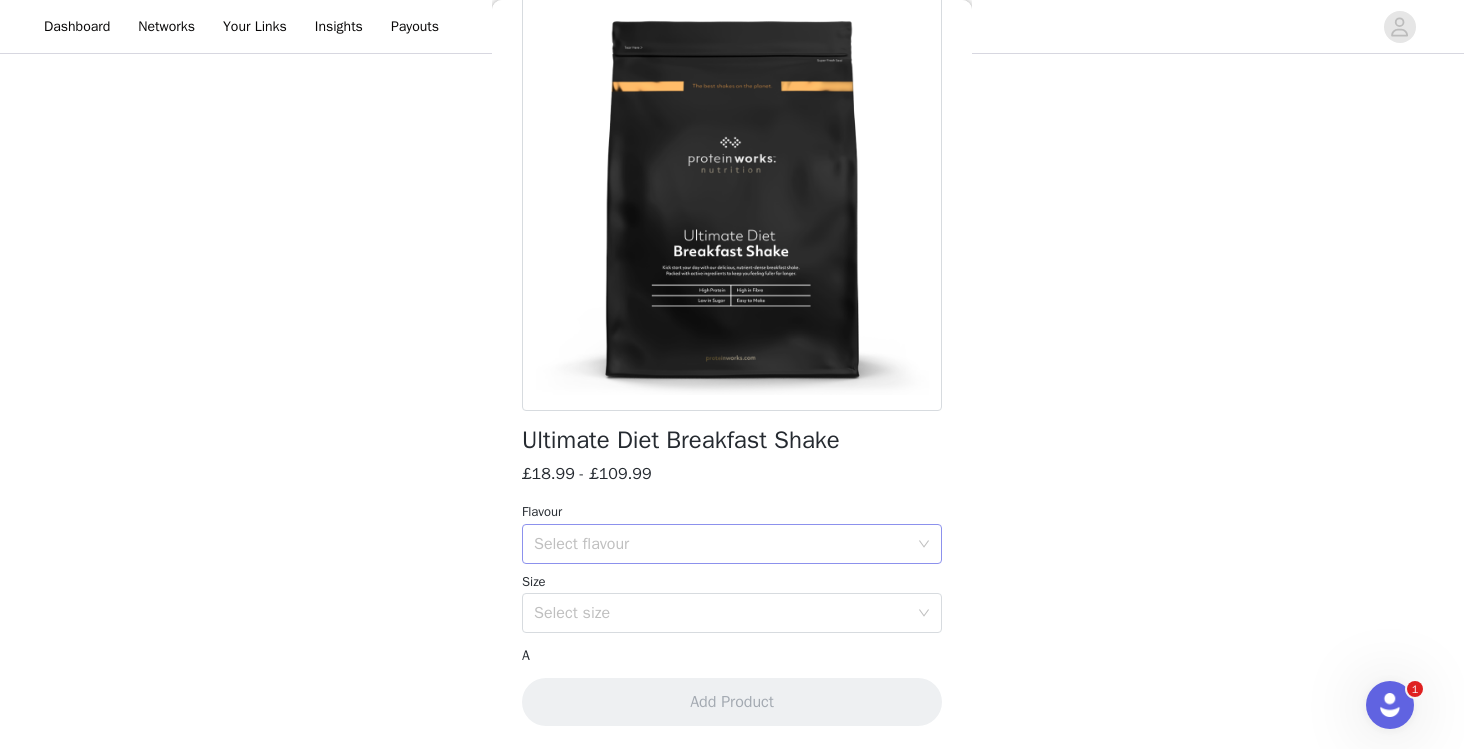 click on "Select flavour" at bounding box center [721, 544] 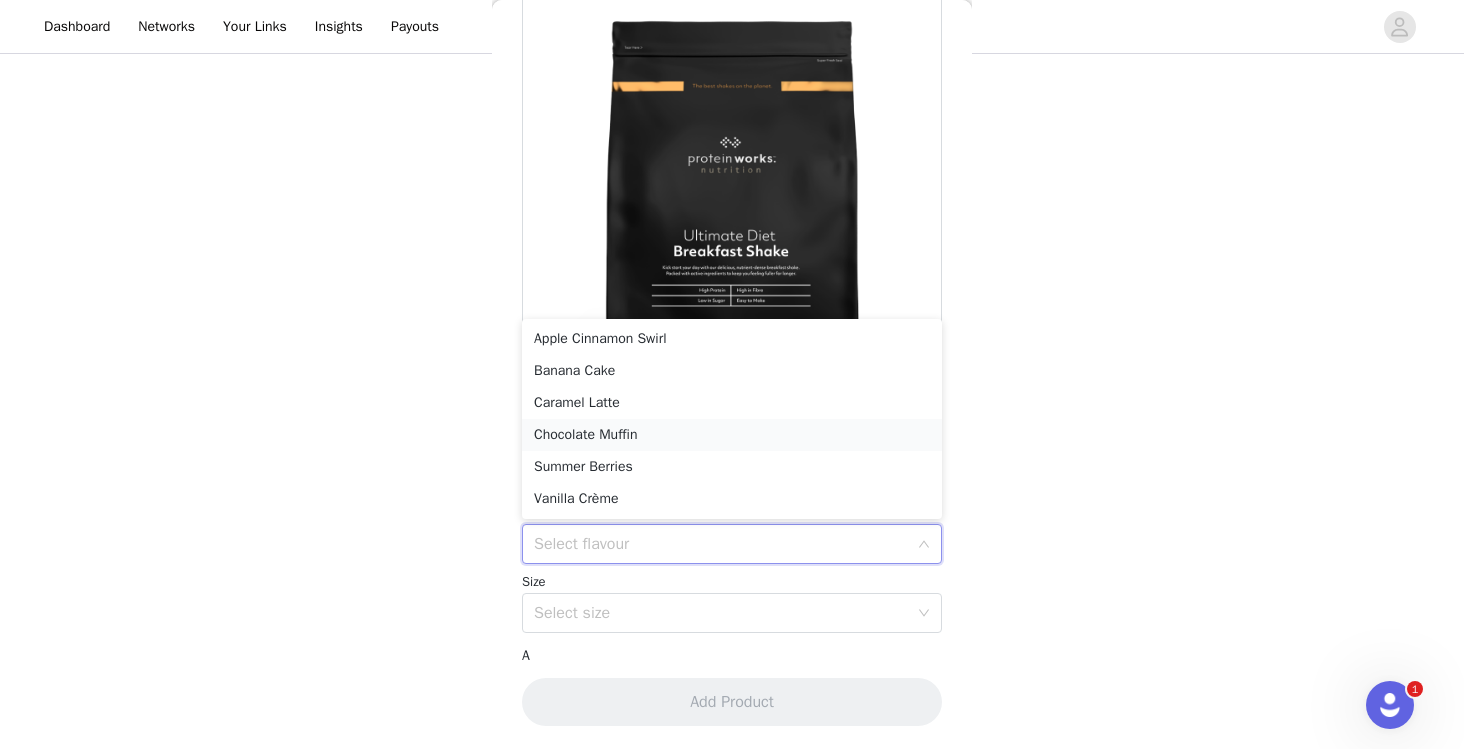 click on "Chocolate Muffin" at bounding box center [732, 435] 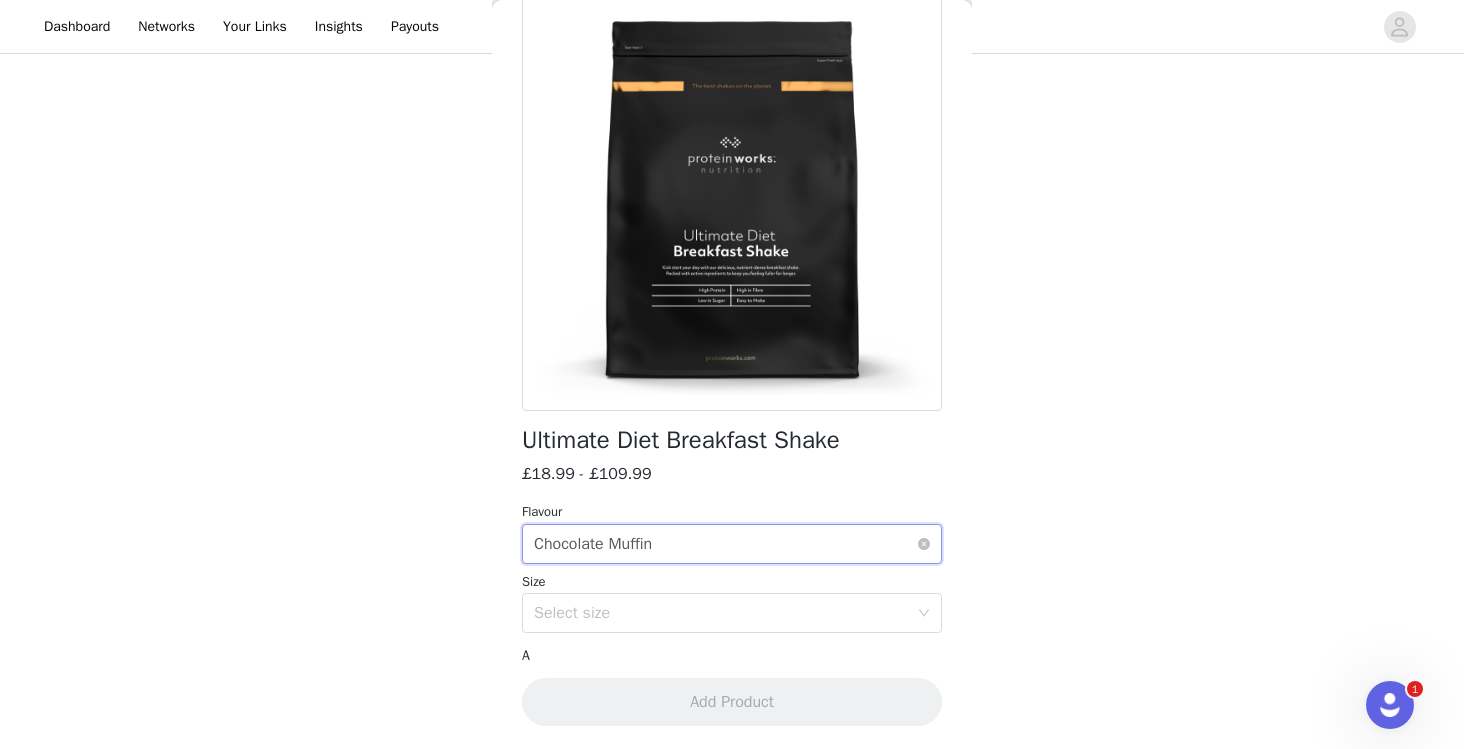 click on "Chocolate Muffin" at bounding box center (593, 544) 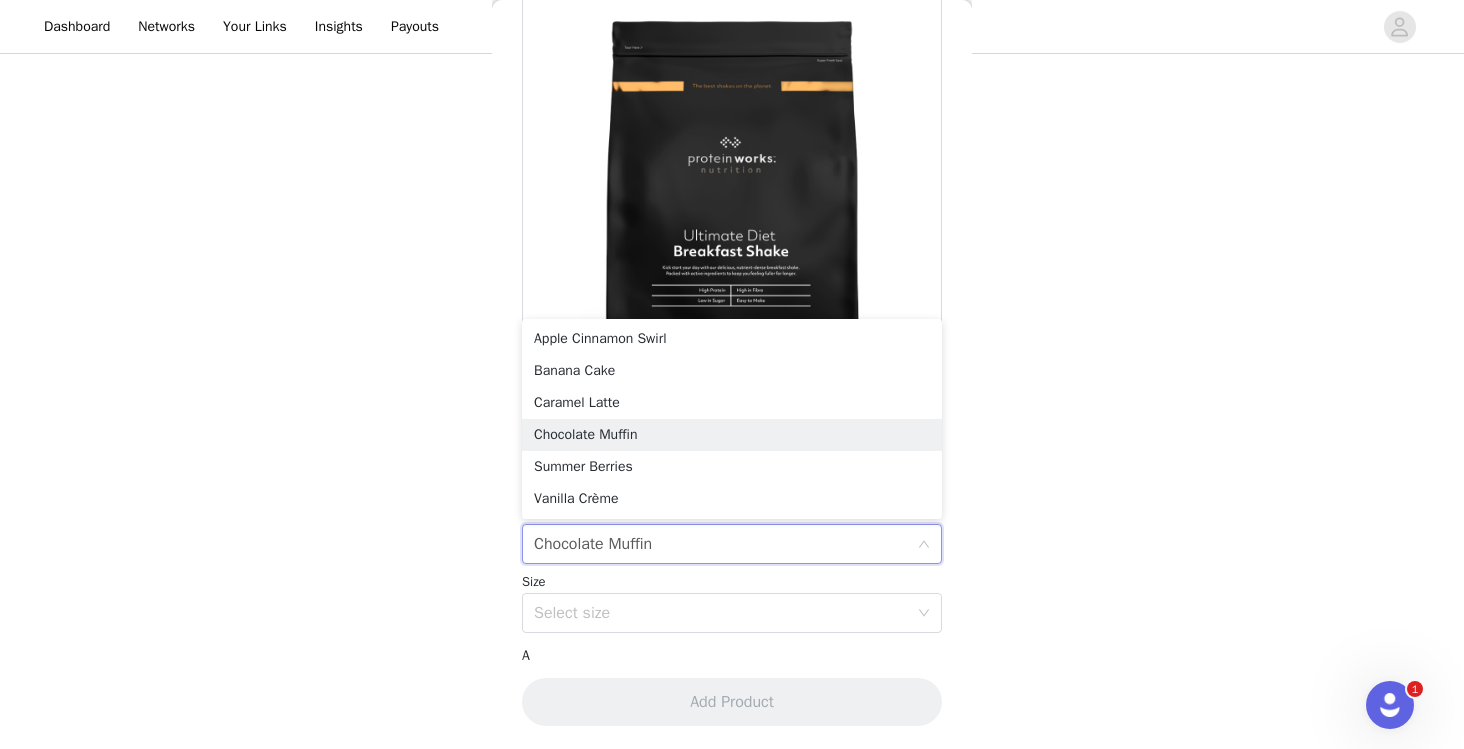 click on "STEP 2 OF 5
Get Mixin'
Place your order. Please be sure to check onsite to ensure the products you have chosen are in stock. Failure to do this may lead to delays       6 Selected   Remaining Funds: £112.06         The Big Little Bar     £36.99       Chocolate Peanut Punk, 20 Pack       Edit   Remove     Genesis Advanced Hydration     £31.99       210g, Summer Orange       Edit   Remove     Genesis Advanced Hydration     £31.99       210g, [PERSON_NAME] Burst       Edit   Remove     Lion's Mane Limitless     £24.99       120       Edit   Remove     Marine Collagen 360     £24.99       120       Edit   Remove     The Big Little Bar     £36.99       Cookies 'n' Cream Cosmic, 20 Pack       Edit   Remove     Add Product     You may choose as many products as you'd like     Back     Ultimate Diet Breakfast Shake       £18.99 - £109.99         Flavour   Select flavour Chocolate Muffin Size   Select size   A" at bounding box center (732, -123) 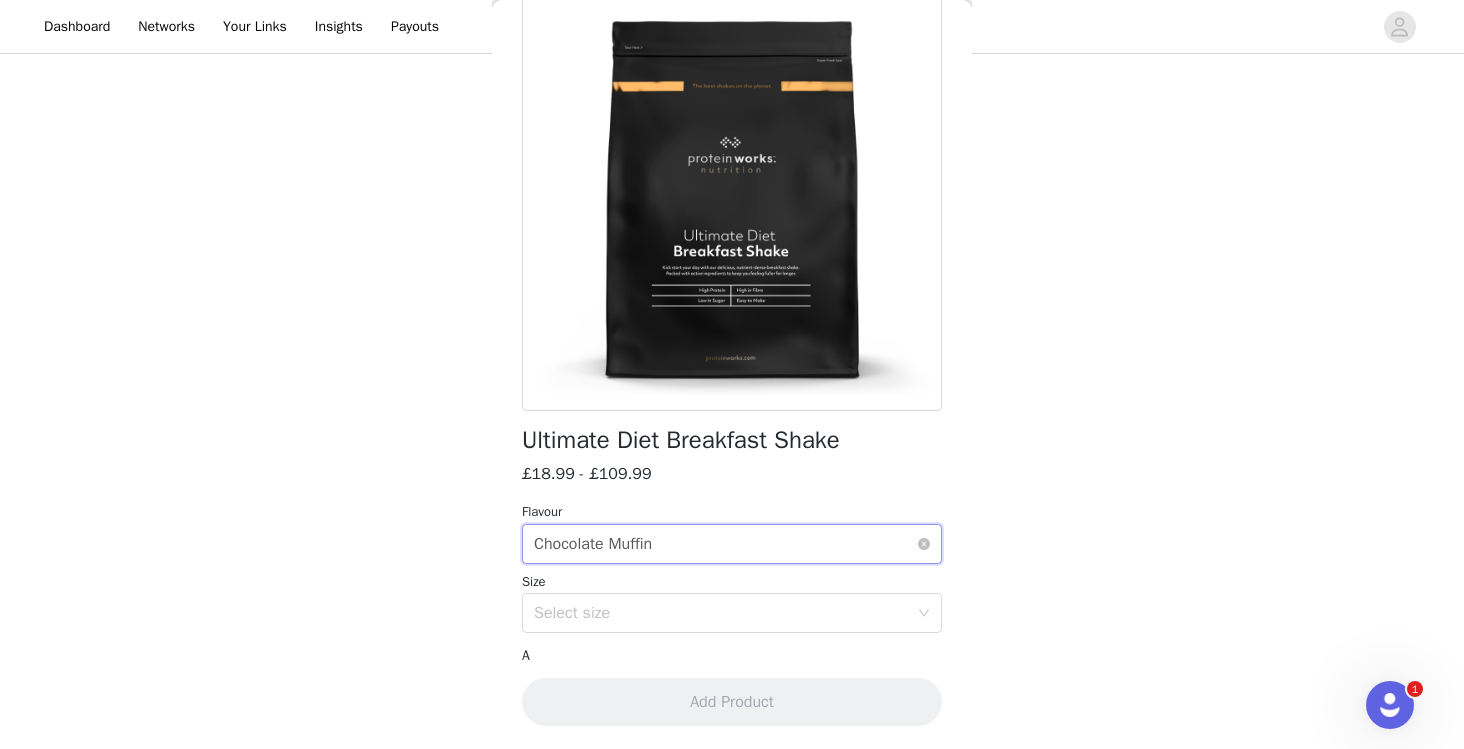 click on "Select flavour Chocolate Muffin" at bounding box center (725, 544) 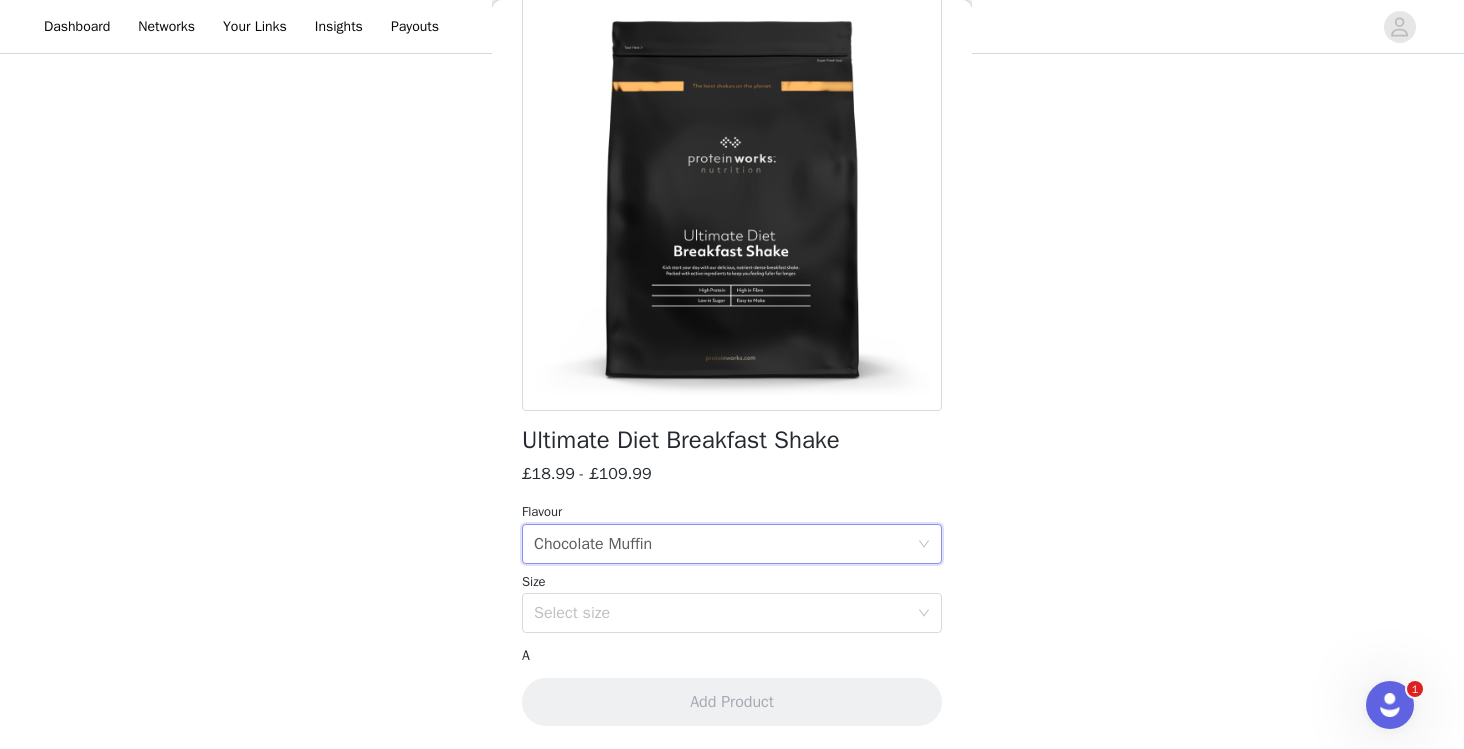 click on "STEP 2 OF 5
Get Mixin'
Place your order. Please be sure to check onsite to ensure the products you have chosen are in stock. Failure to do this may lead to delays       6 Selected   Remaining Funds: £112.06         The Big Little Bar     £36.99       Chocolate Peanut Punk, 20 Pack       Edit   Remove     Genesis Advanced Hydration     £31.99       210g, Summer Orange       Edit   Remove     Genesis Advanced Hydration     £31.99       210g, [PERSON_NAME] Burst       Edit   Remove     Lion's Mane Limitless     £24.99       120       Edit   Remove     Marine Collagen 360     £24.99       120       Edit   Remove     The Big Little Bar     £36.99       Cookies 'n' Cream Cosmic, 20 Pack       Edit   Remove     Add Product     You may choose as many products as you'd like     Back     Ultimate Diet Breakfast Shake       £18.99 - £109.99         Flavour   Select flavour Chocolate Muffin Size   Select size   A" at bounding box center [732, -123] 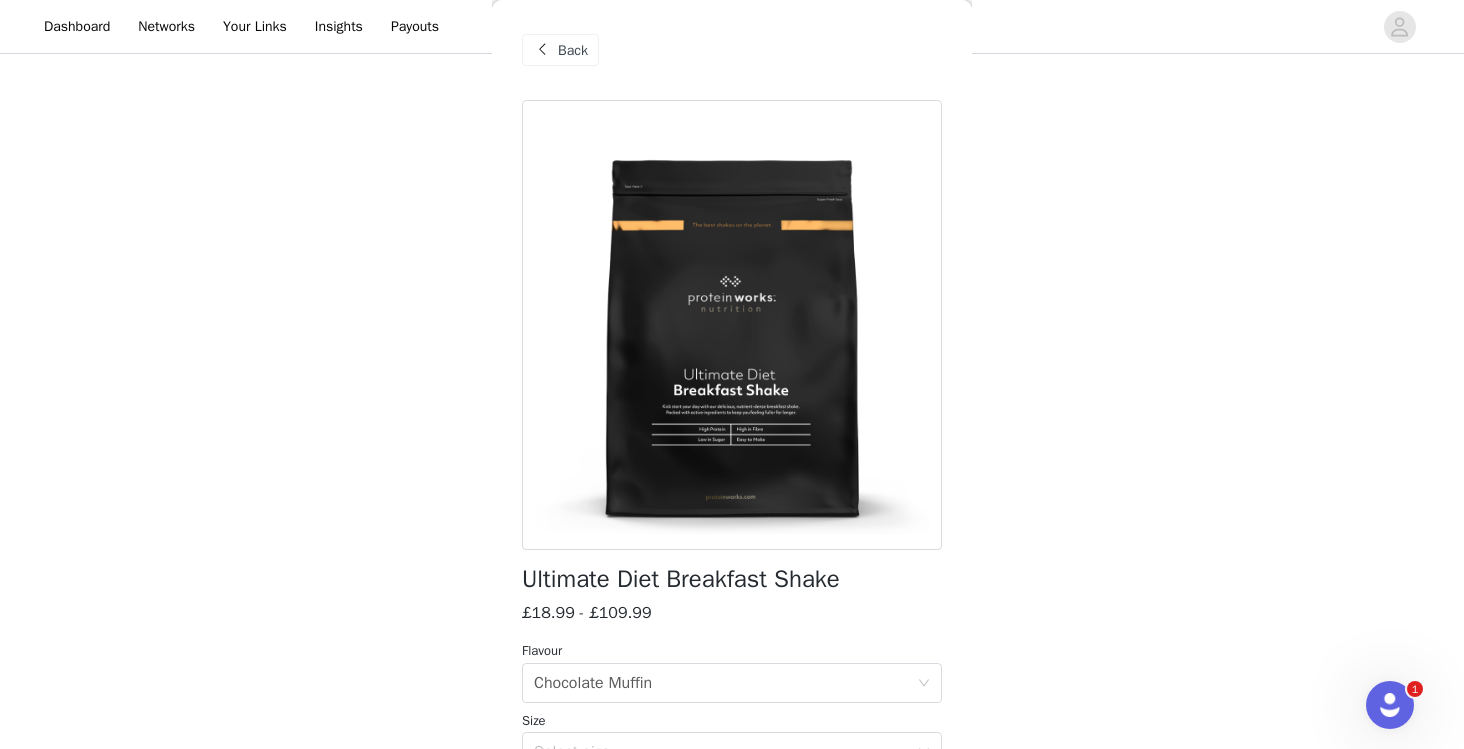 scroll, scrollTop: 0, scrollLeft: 0, axis: both 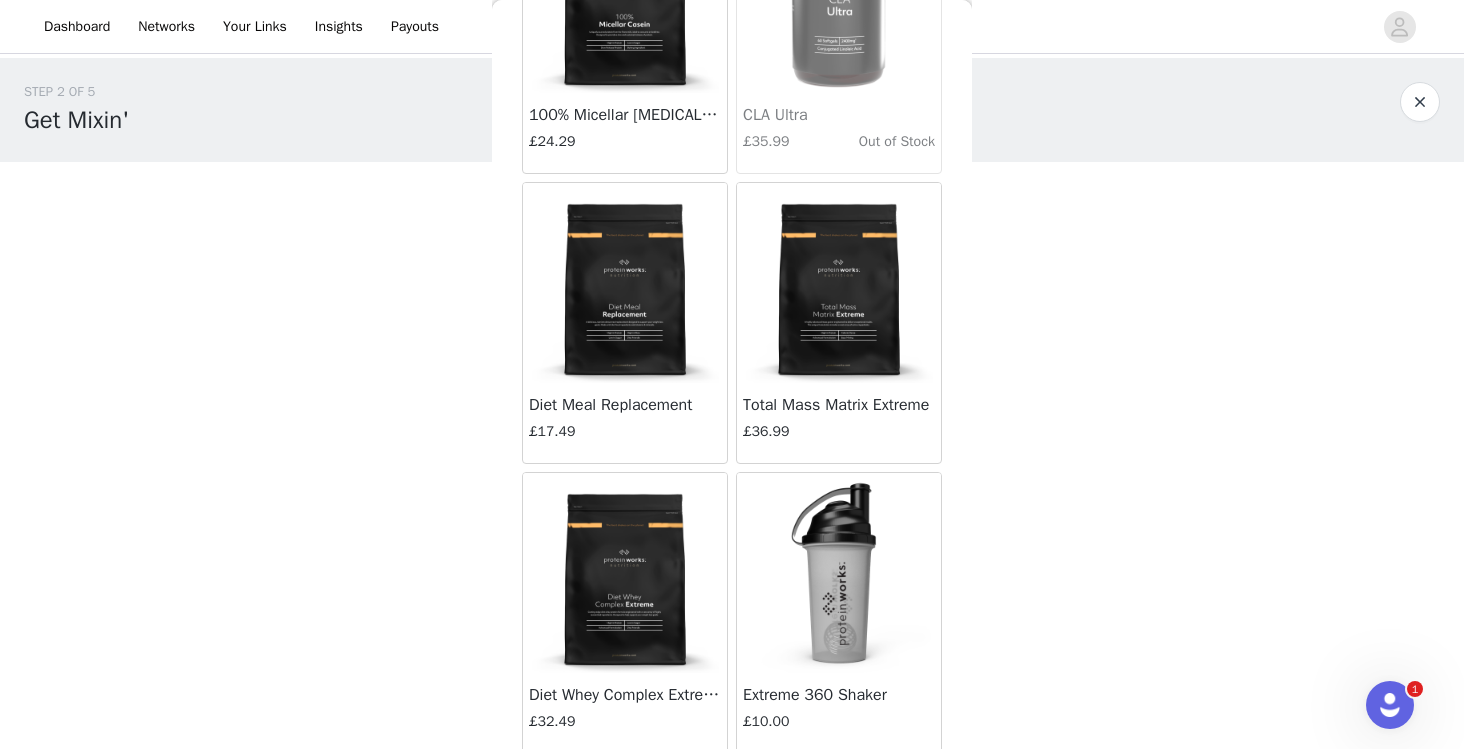 click at bounding box center (625, 283) 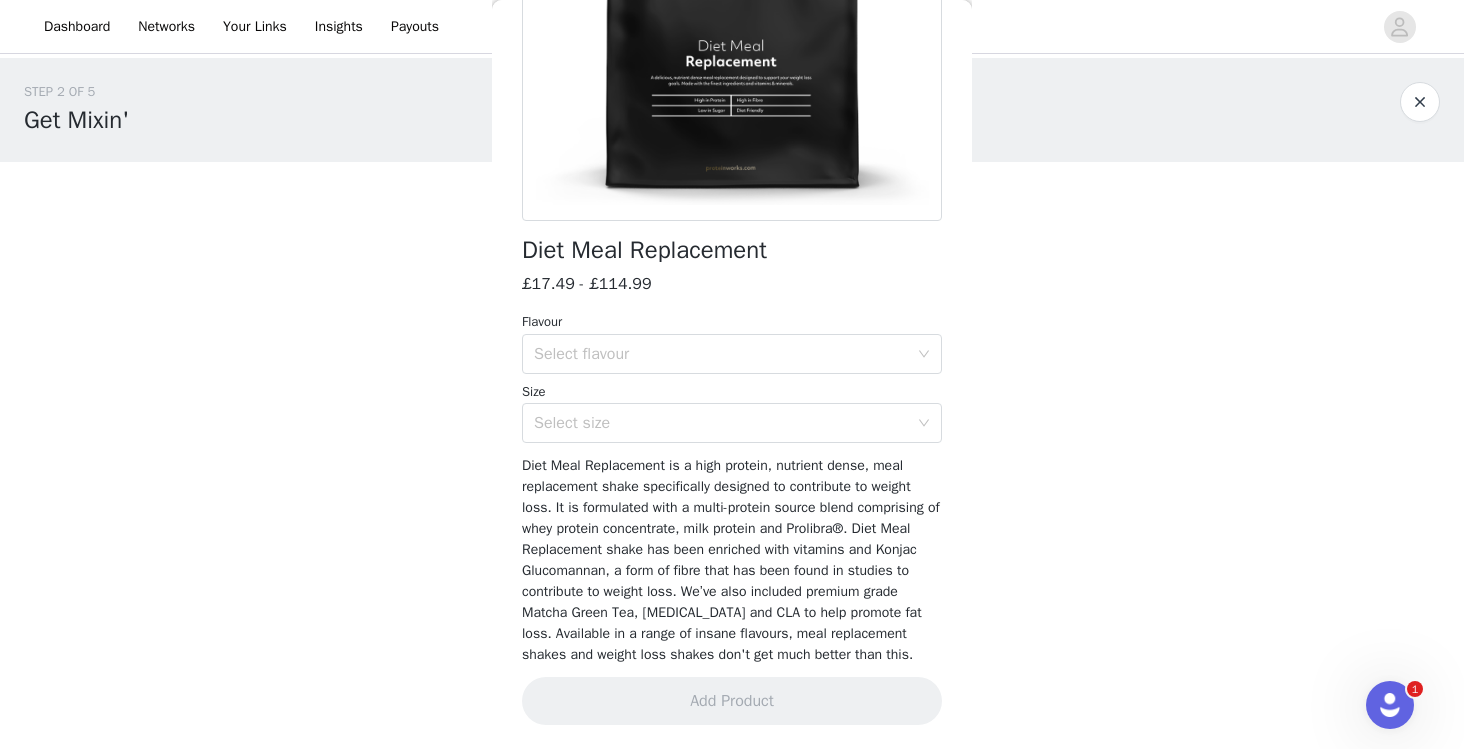 scroll, scrollTop: 349, scrollLeft: 0, axis: vertical 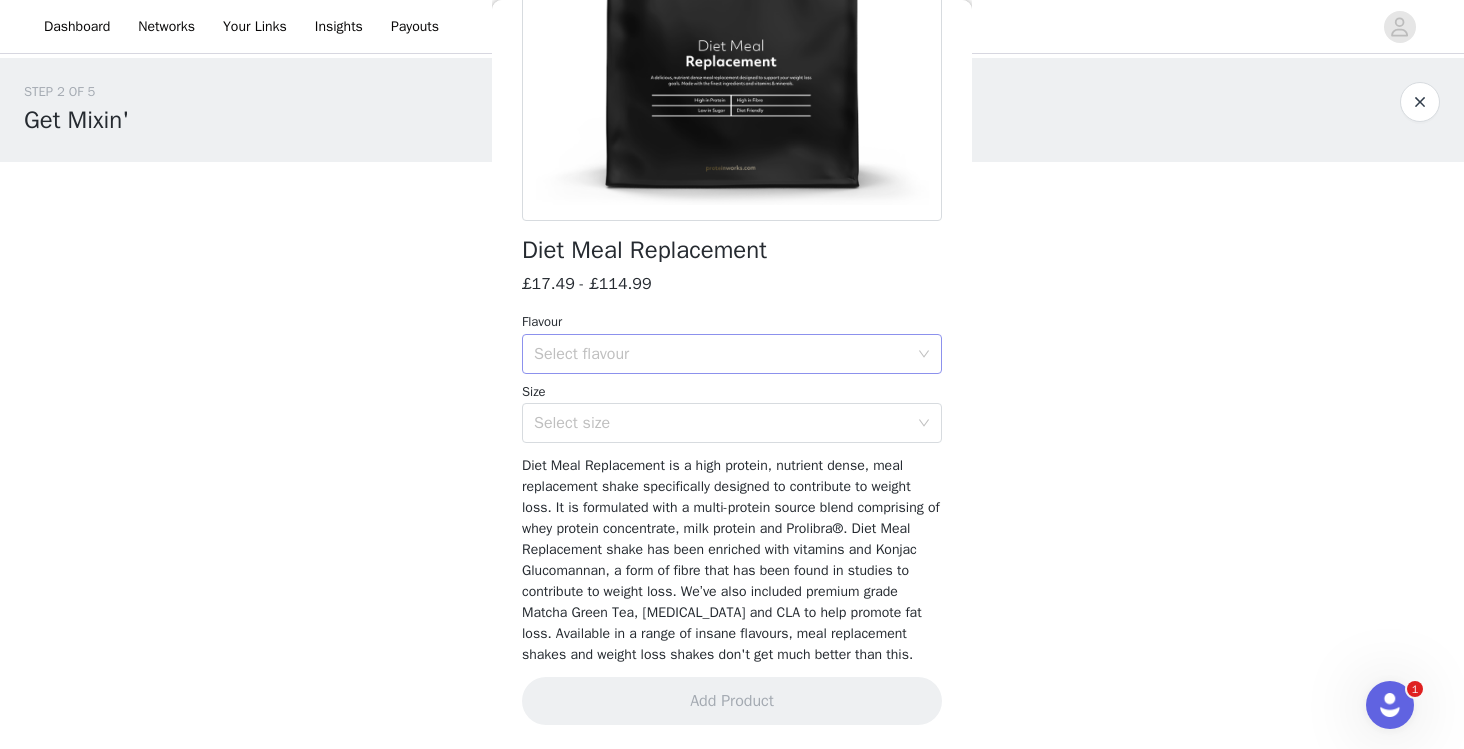 click on "Select flavour" at bounding box center [721, 354] 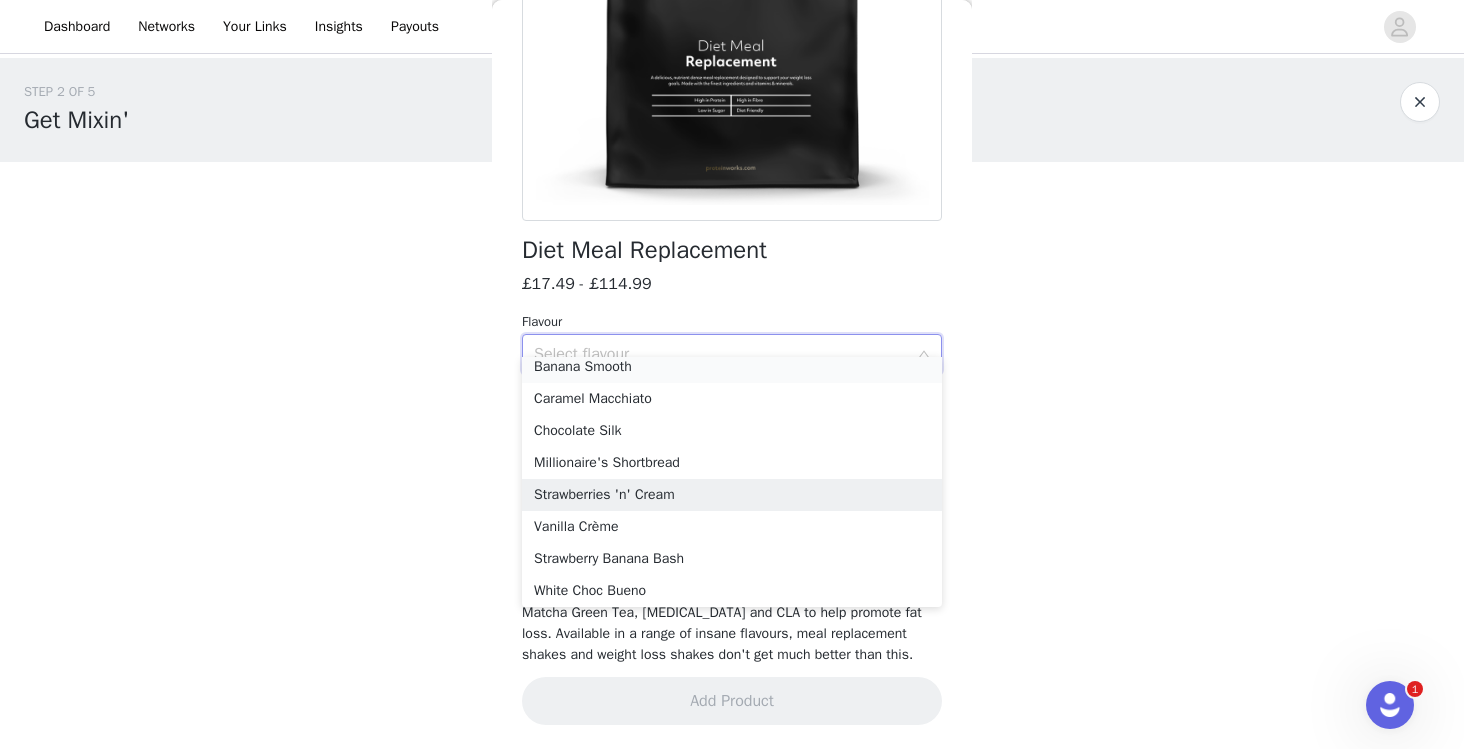 scroll, scrollTop: 4, scrollLeft: 0, axis: vertical 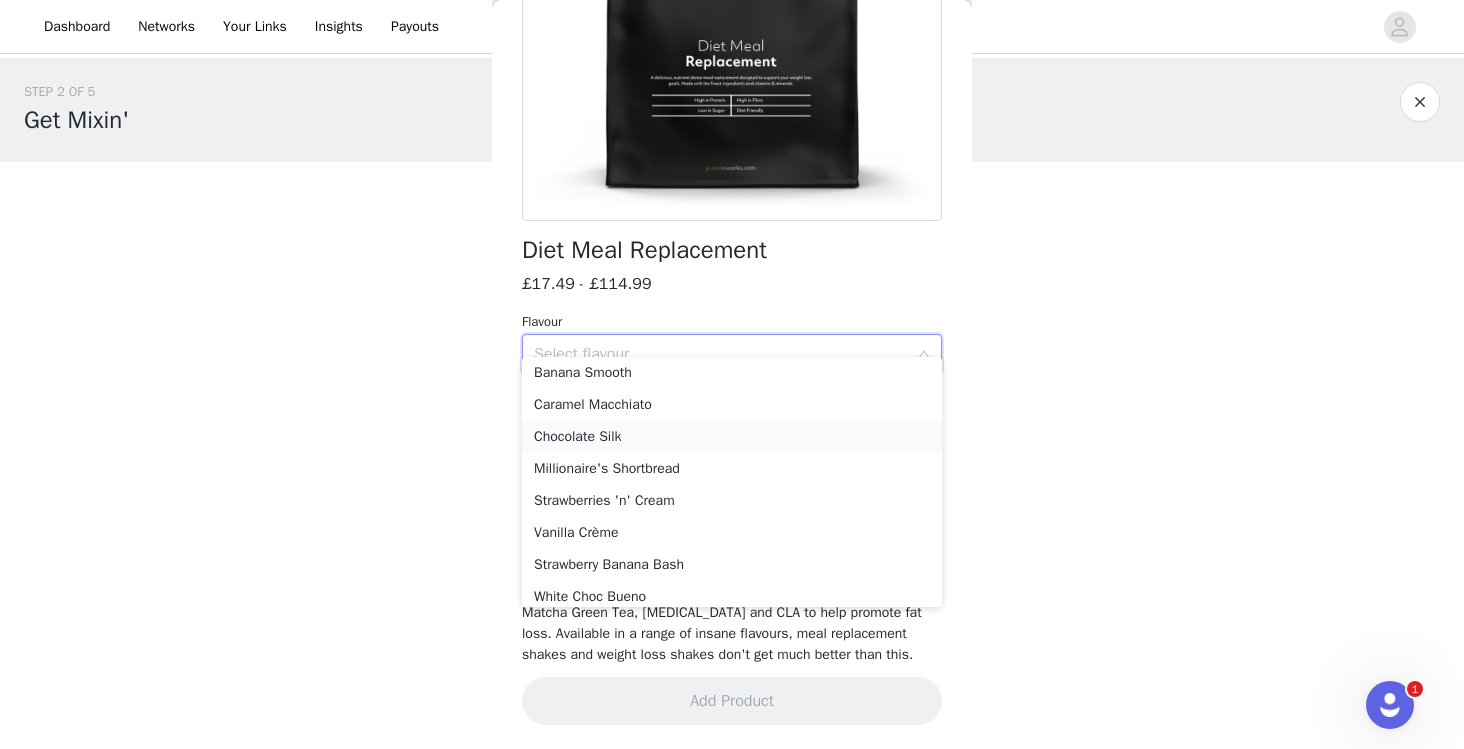 click on "Chocolate Silk" at bounding box center [732, 437] 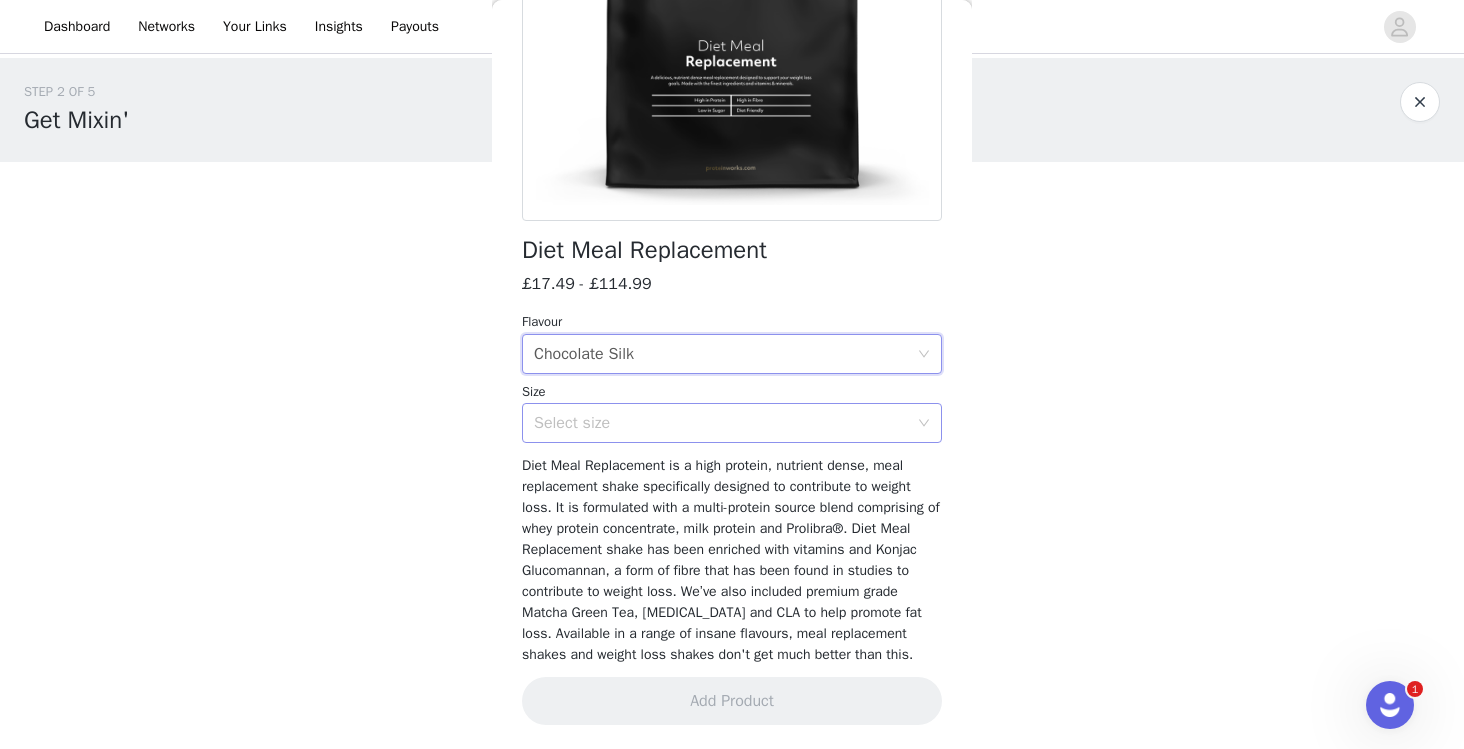 click on "Select size" at bounding box center (721, 423) 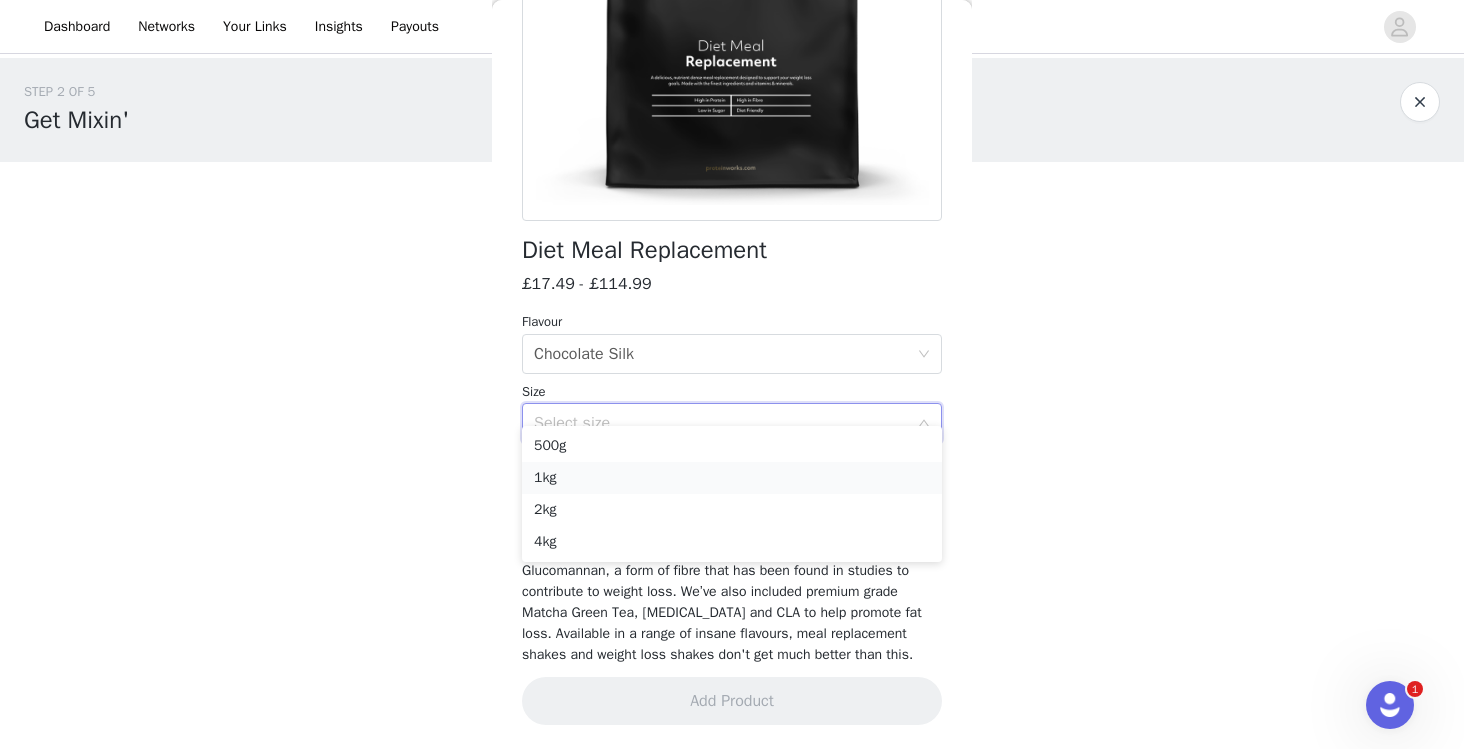 click on "1kg" at bounding box center (732, 478) 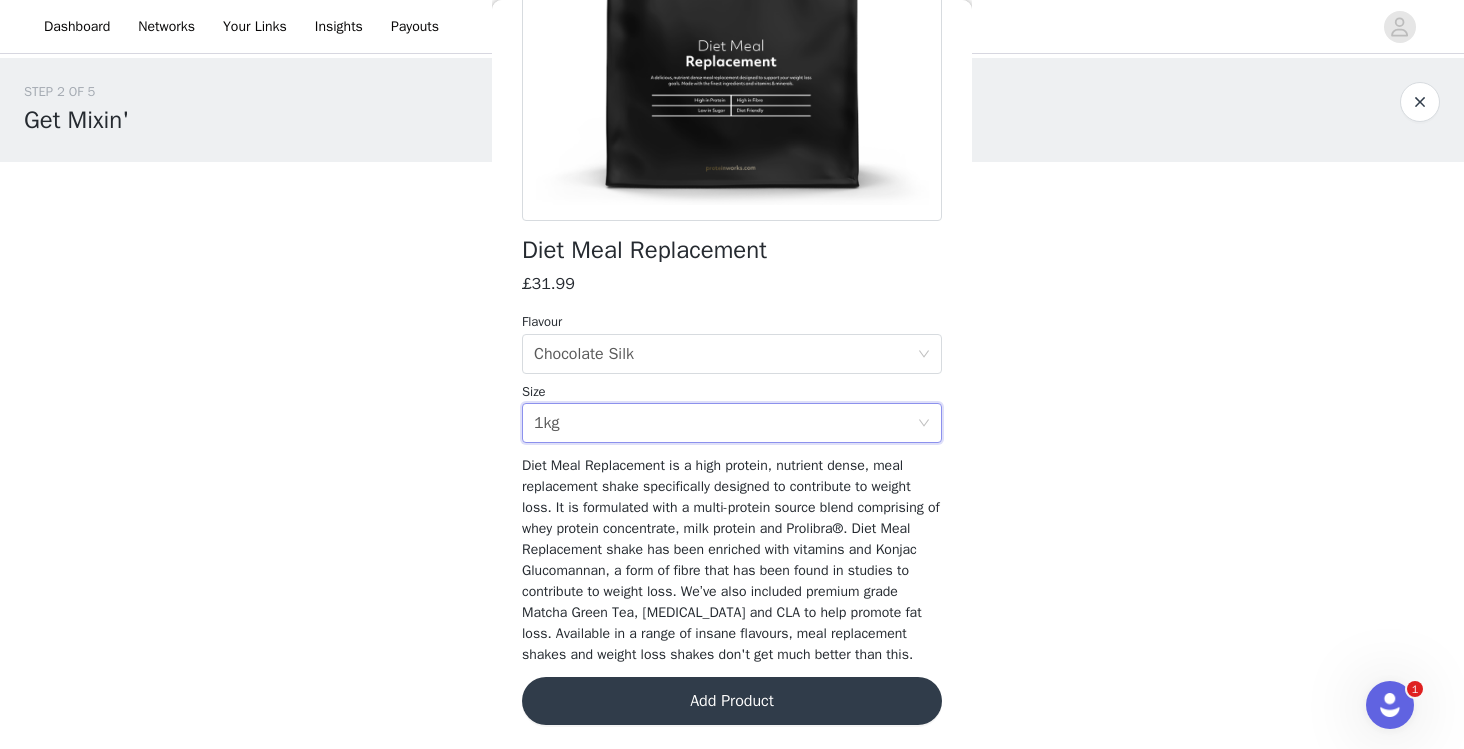 click on "Add Product" at bounding box center (732, 701) 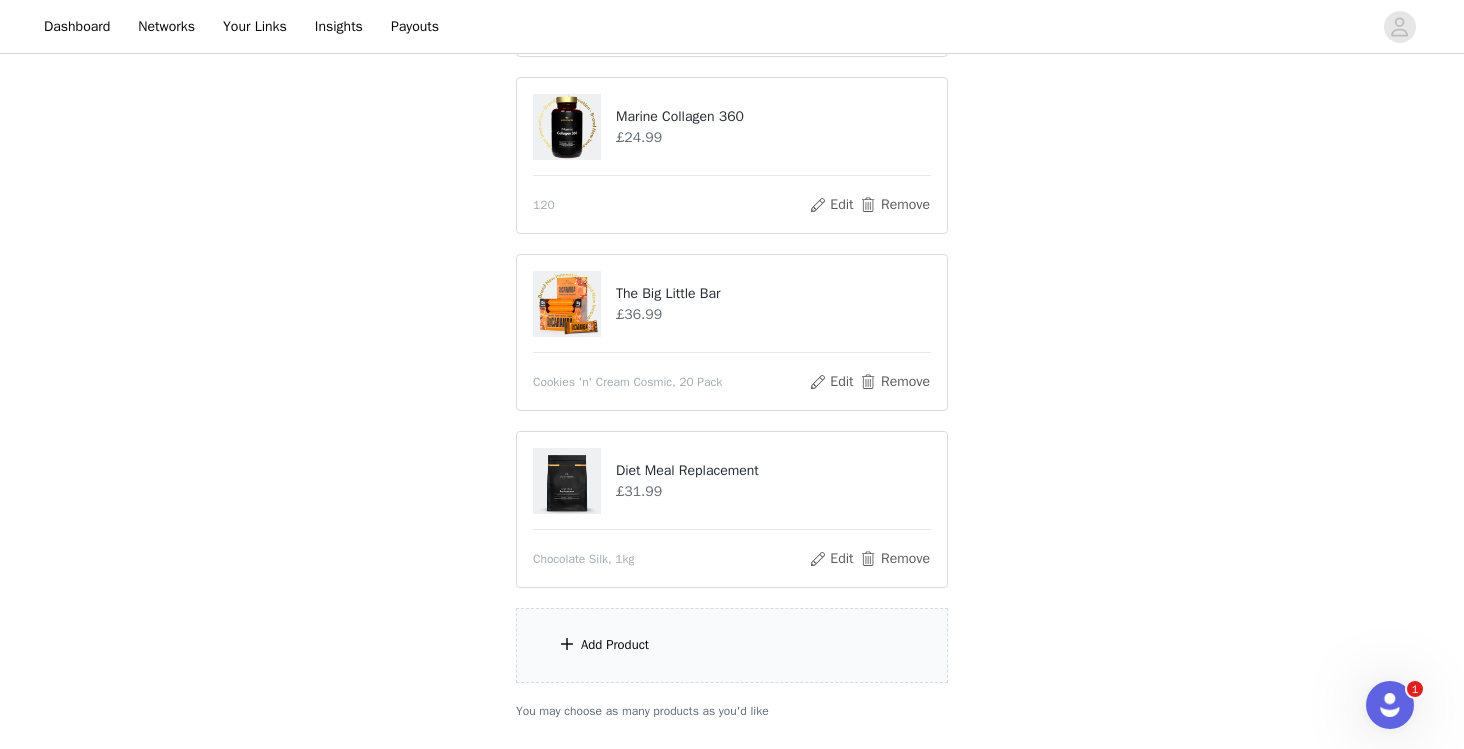 scroll, scrollTop: 950, scrollLeft: 0, axis: vertical 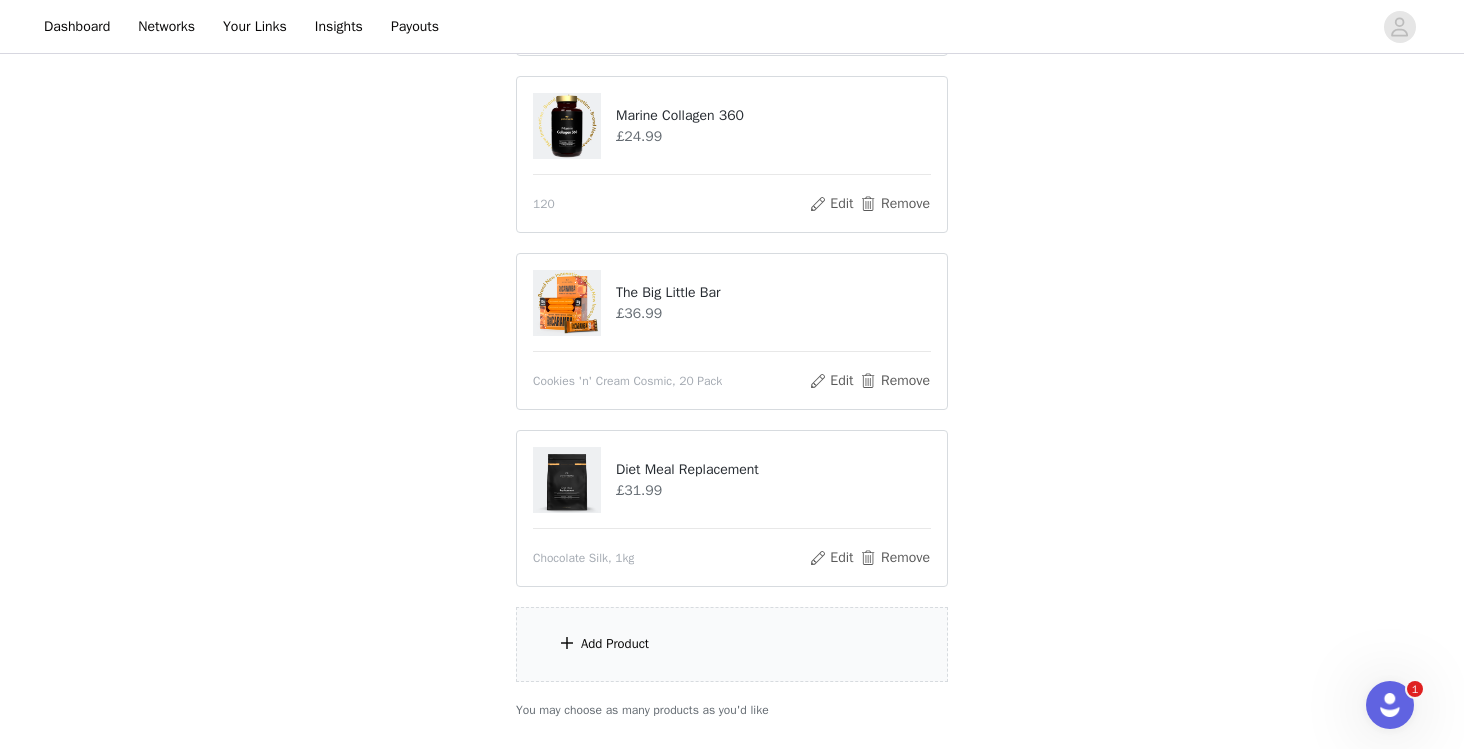 click on "Add Product" at bounding box center [615, 644] 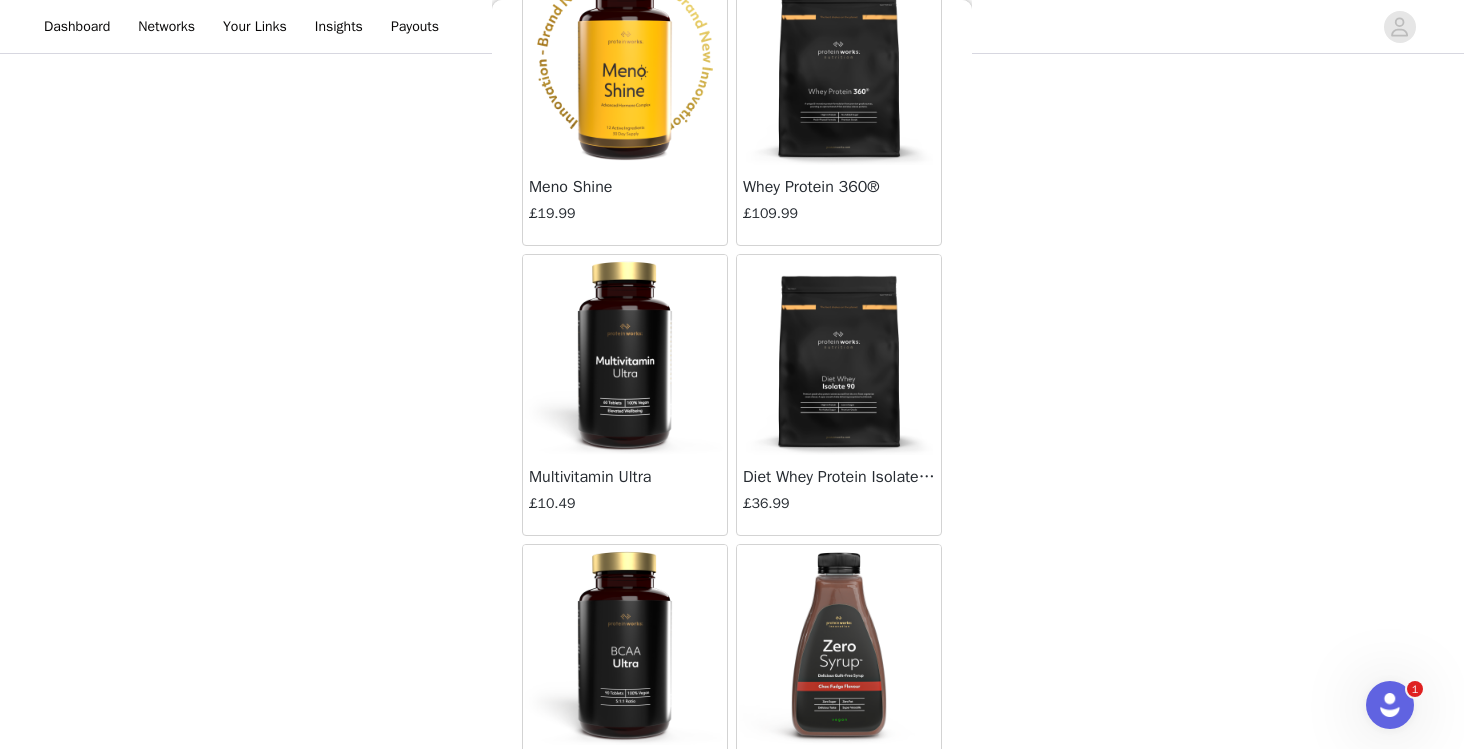 scroll, scrollTop: 8543, scrollLeft: 0, axis: vertical 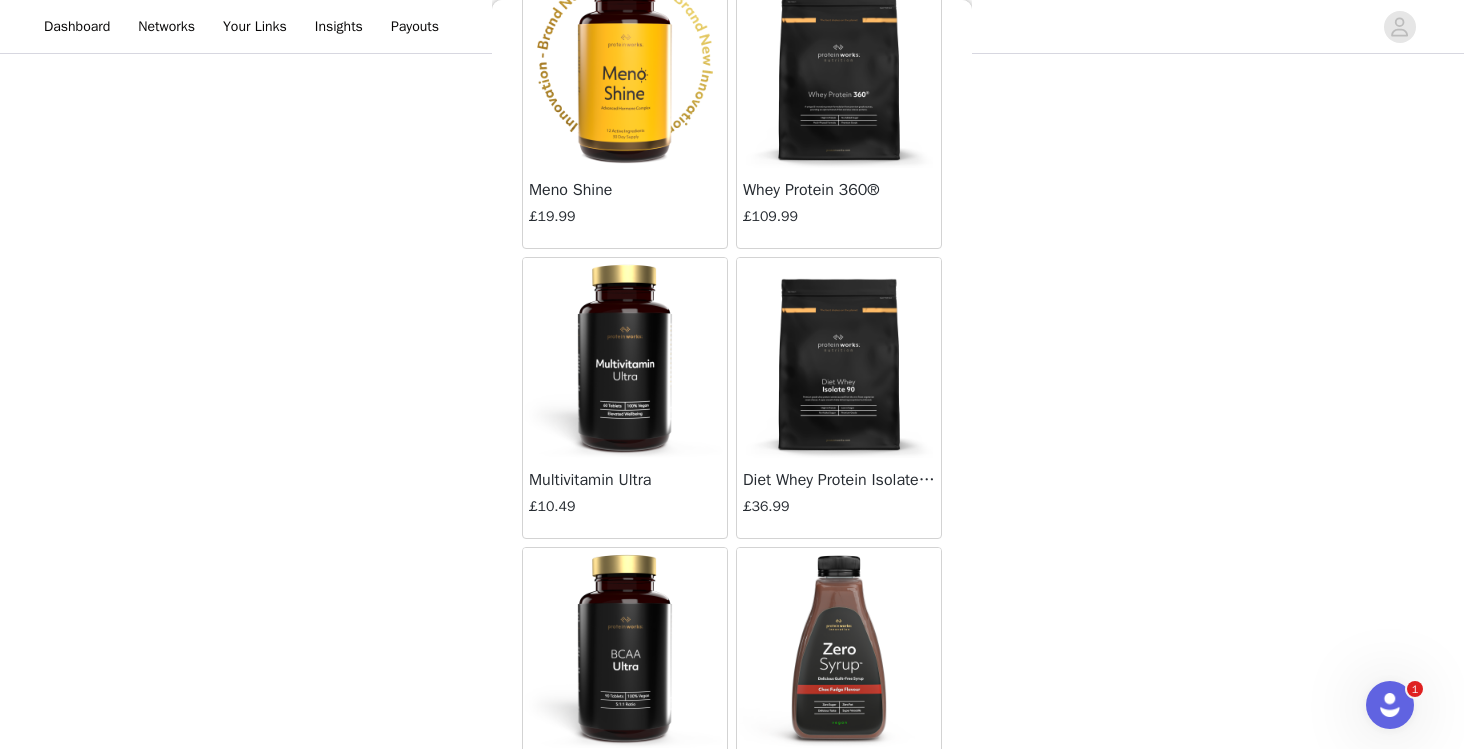 click at bounding box center (625, 358) 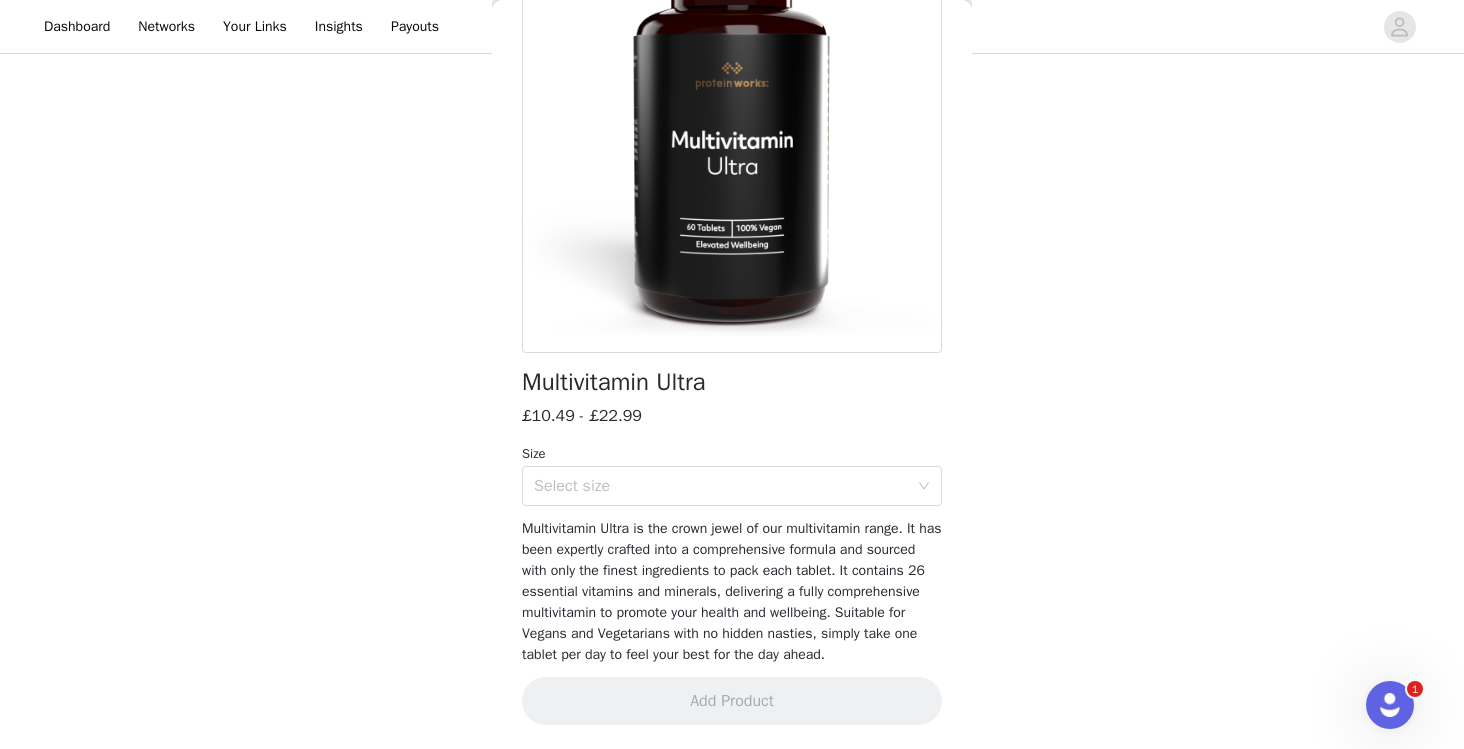 scroll, scrollTop: 217, scrollLeft: 0, axis: vertical 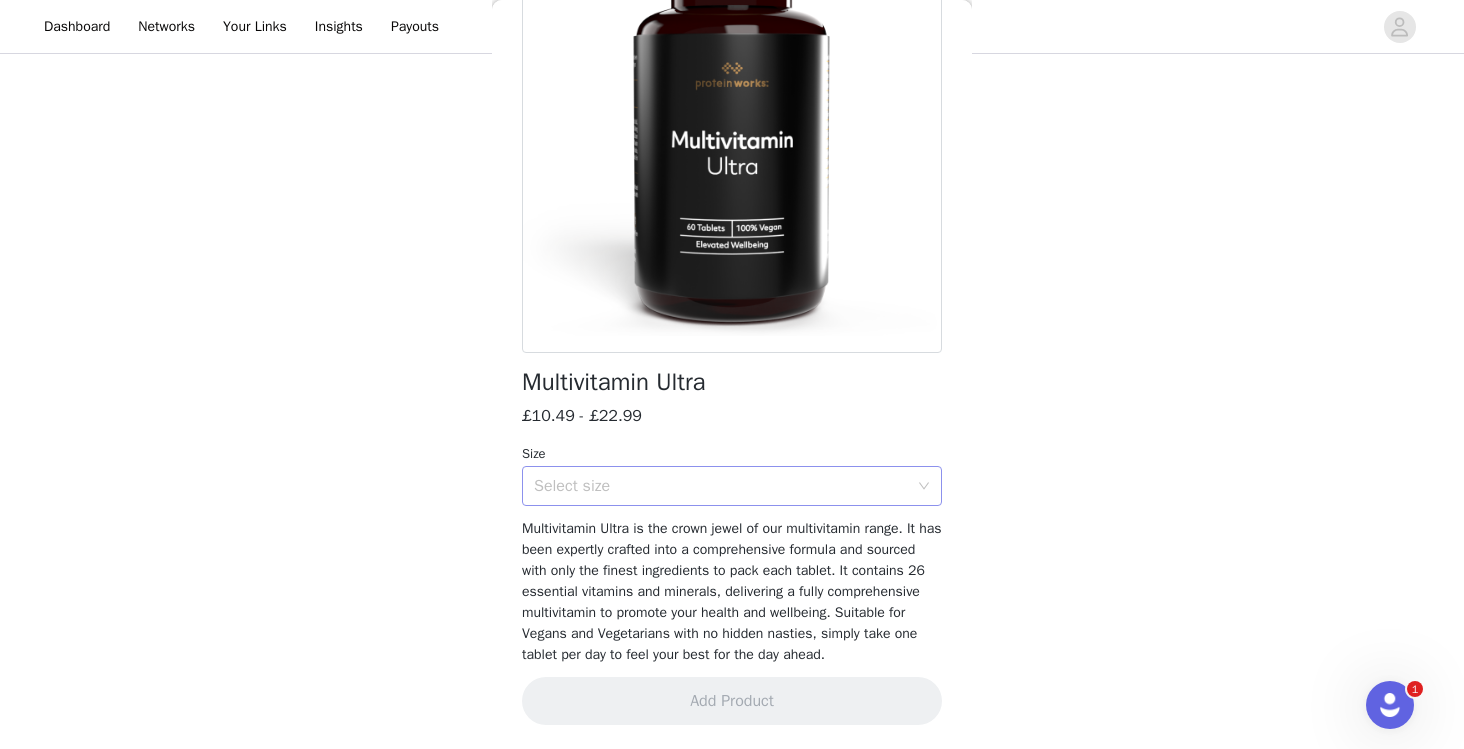 click on "Select size" at bounding box center (721, 486) 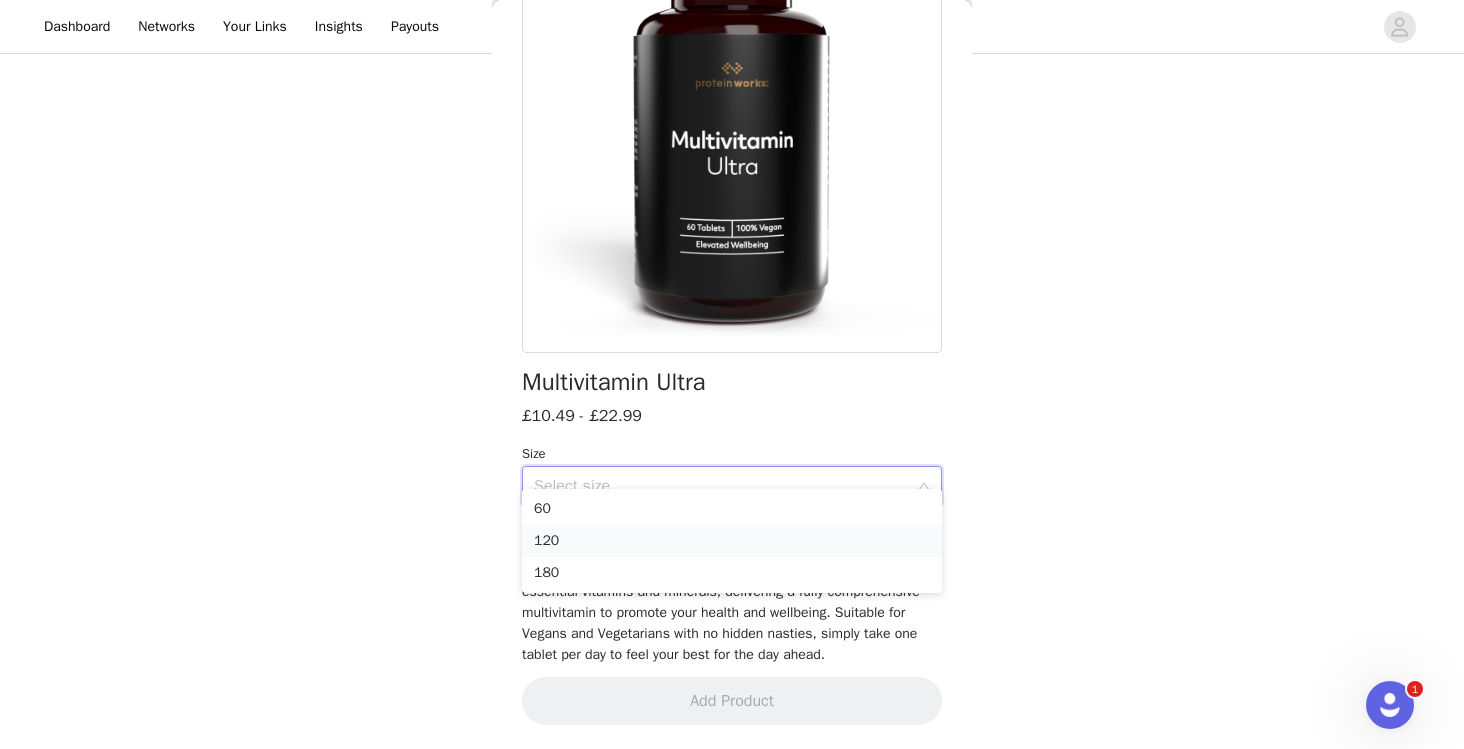 click on "120" at bounding box center [732, 541] 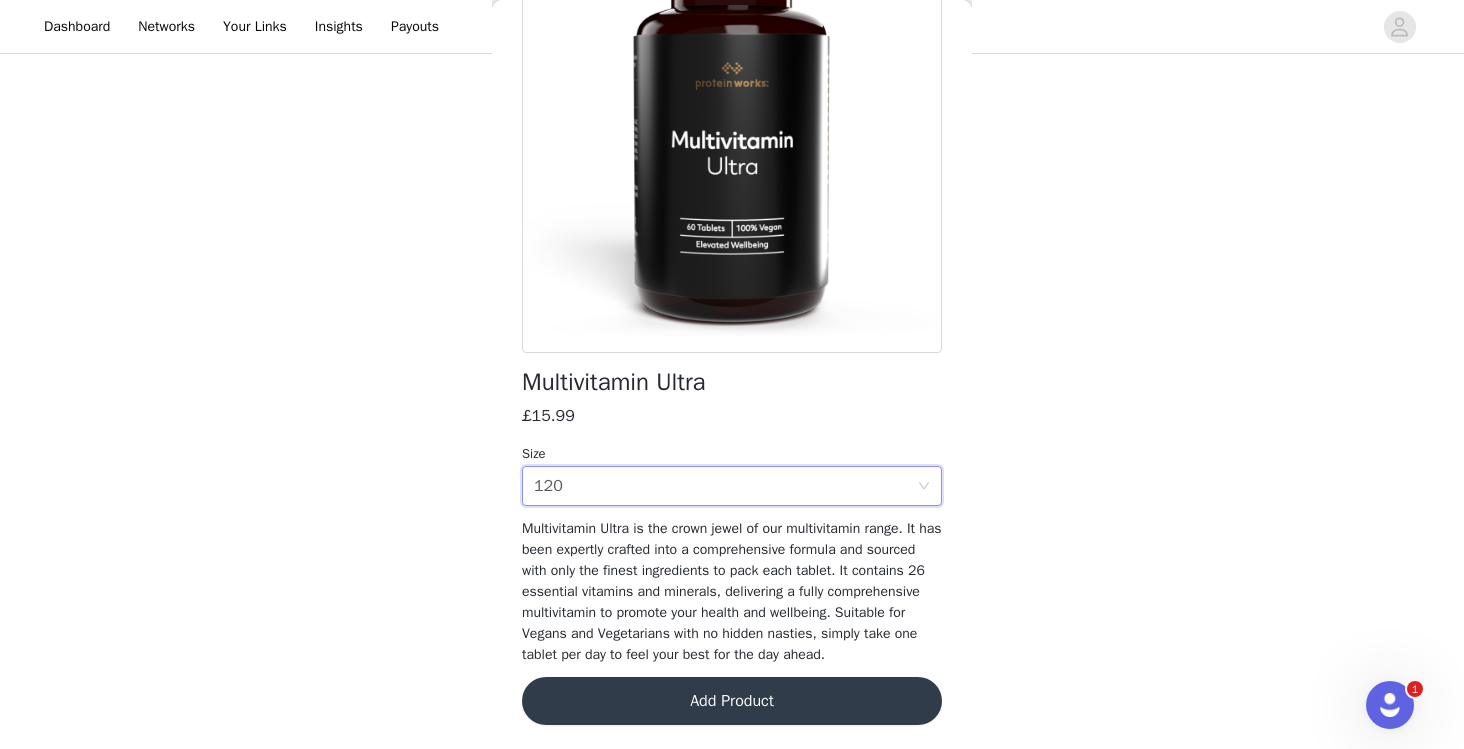 click on "Add Product" at bounding box center (732, 701) 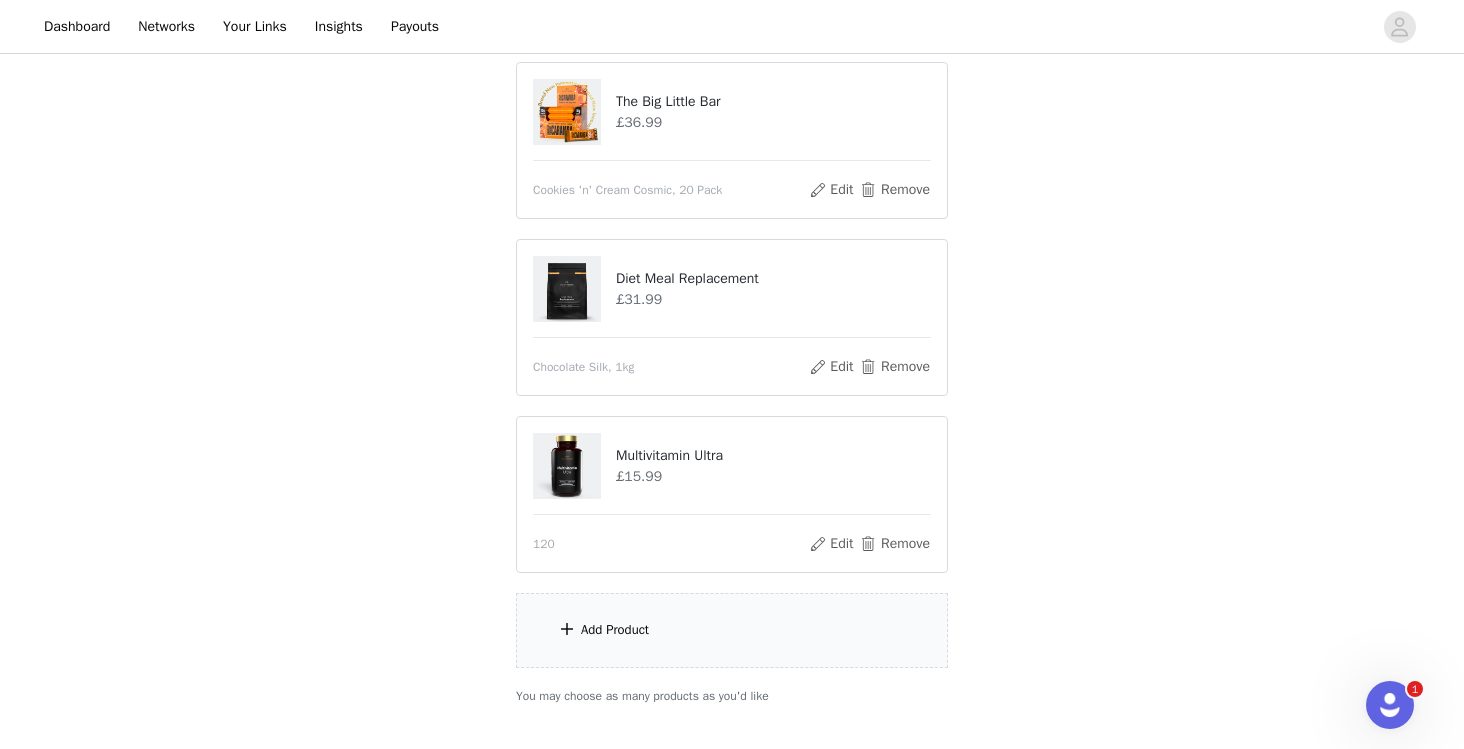 scroll, scrollTop: 1155, scrollLeft: 0, axis: vertical 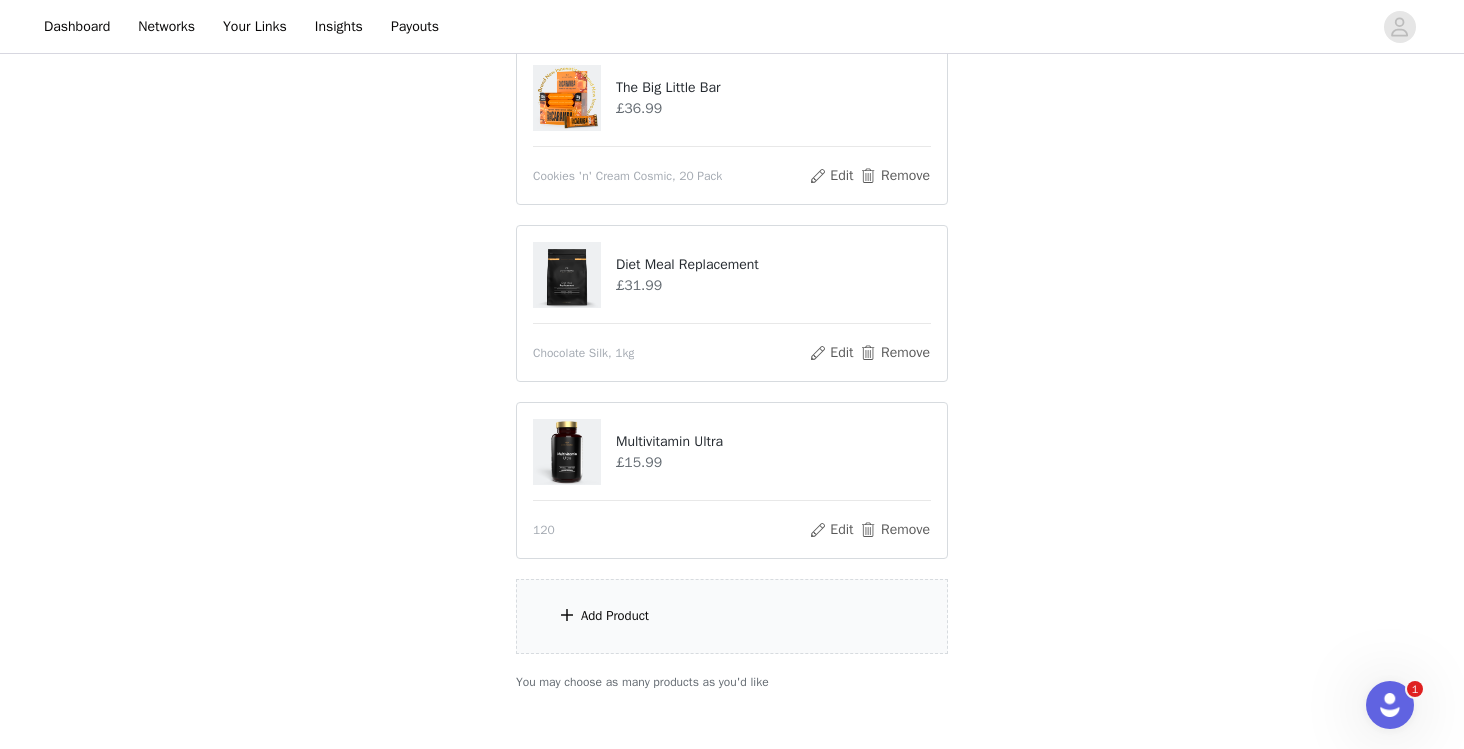 click on "Add Product" at bounding box center [732, 616] 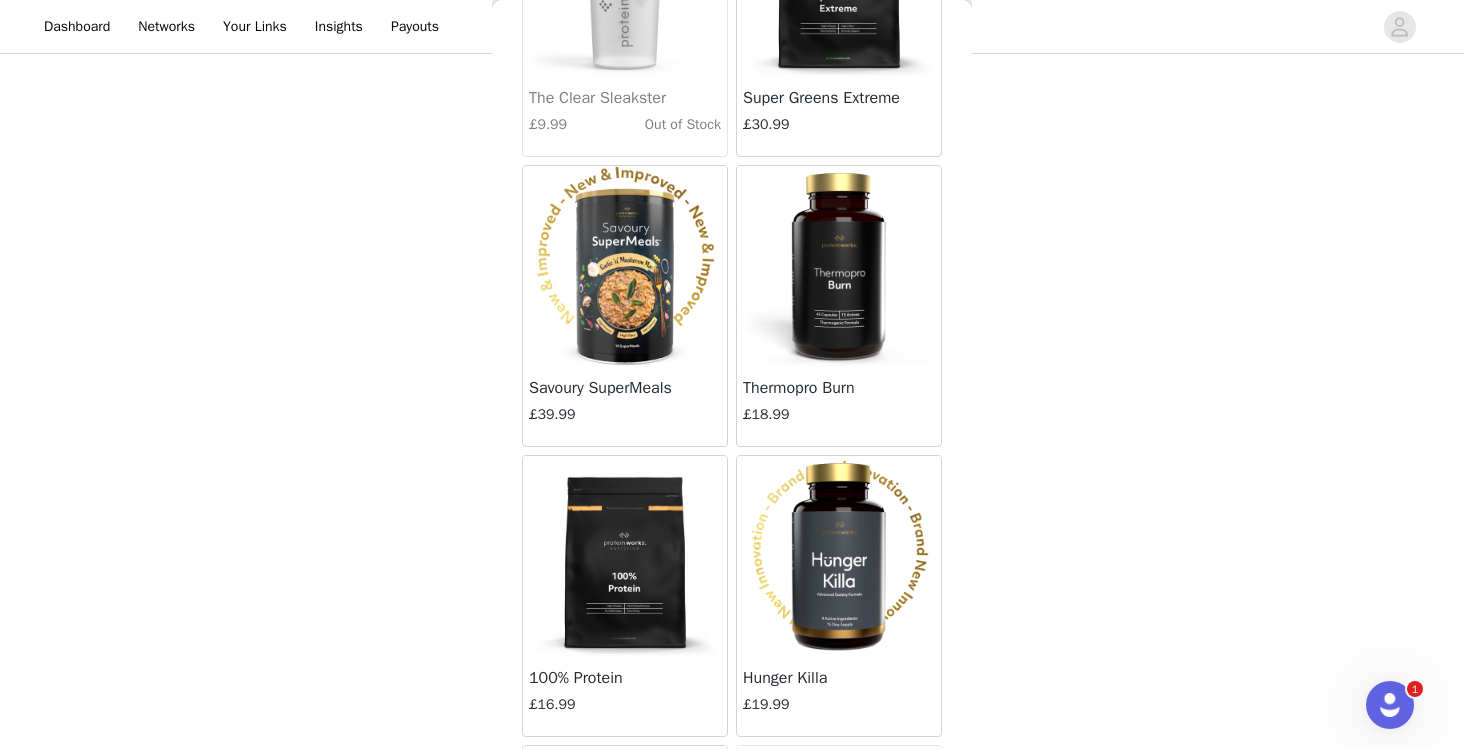 scroll, scrollTop: 4576, scrollLeft: 0, axis: vertical 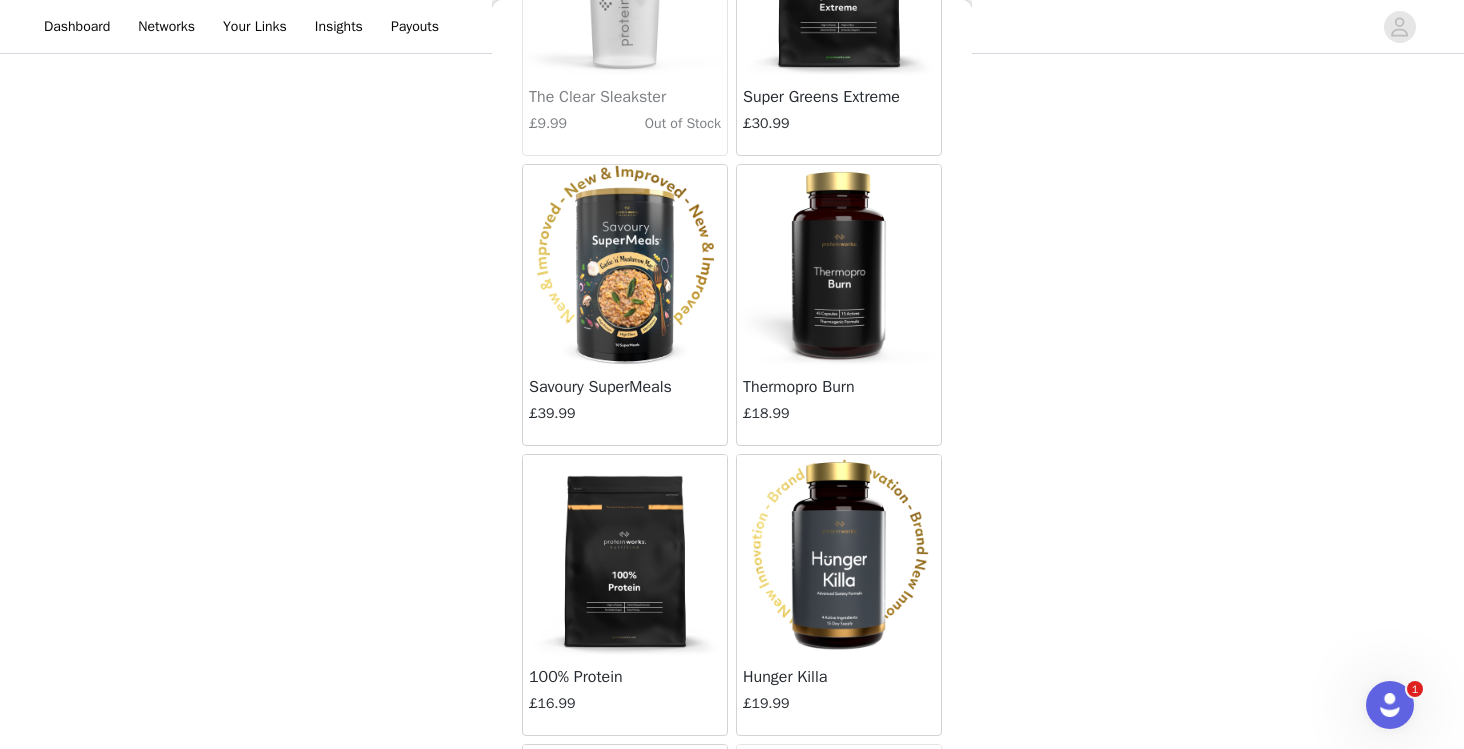 click at bounding box center (839, 555) 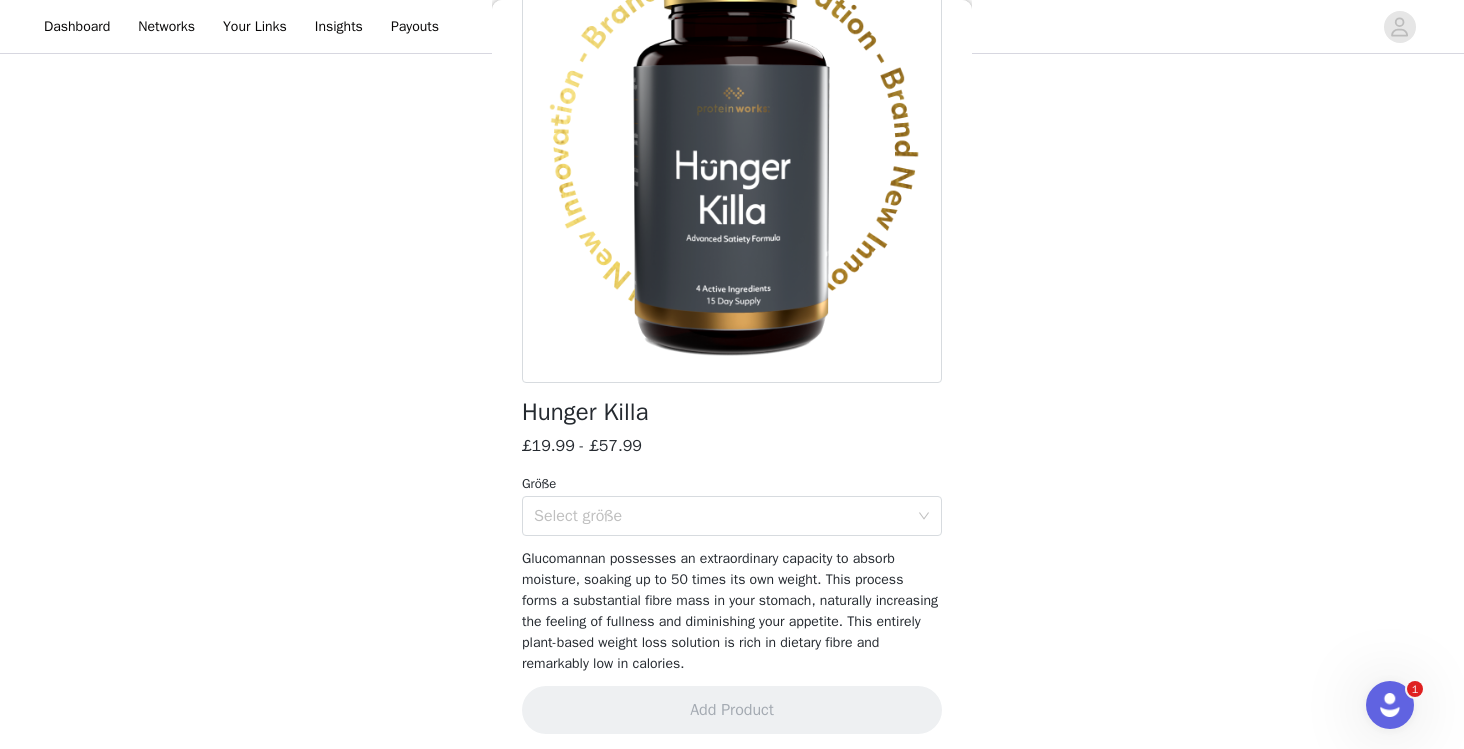 scroll, scrollTop: 175, scrollLeft: 0, axis: vertical 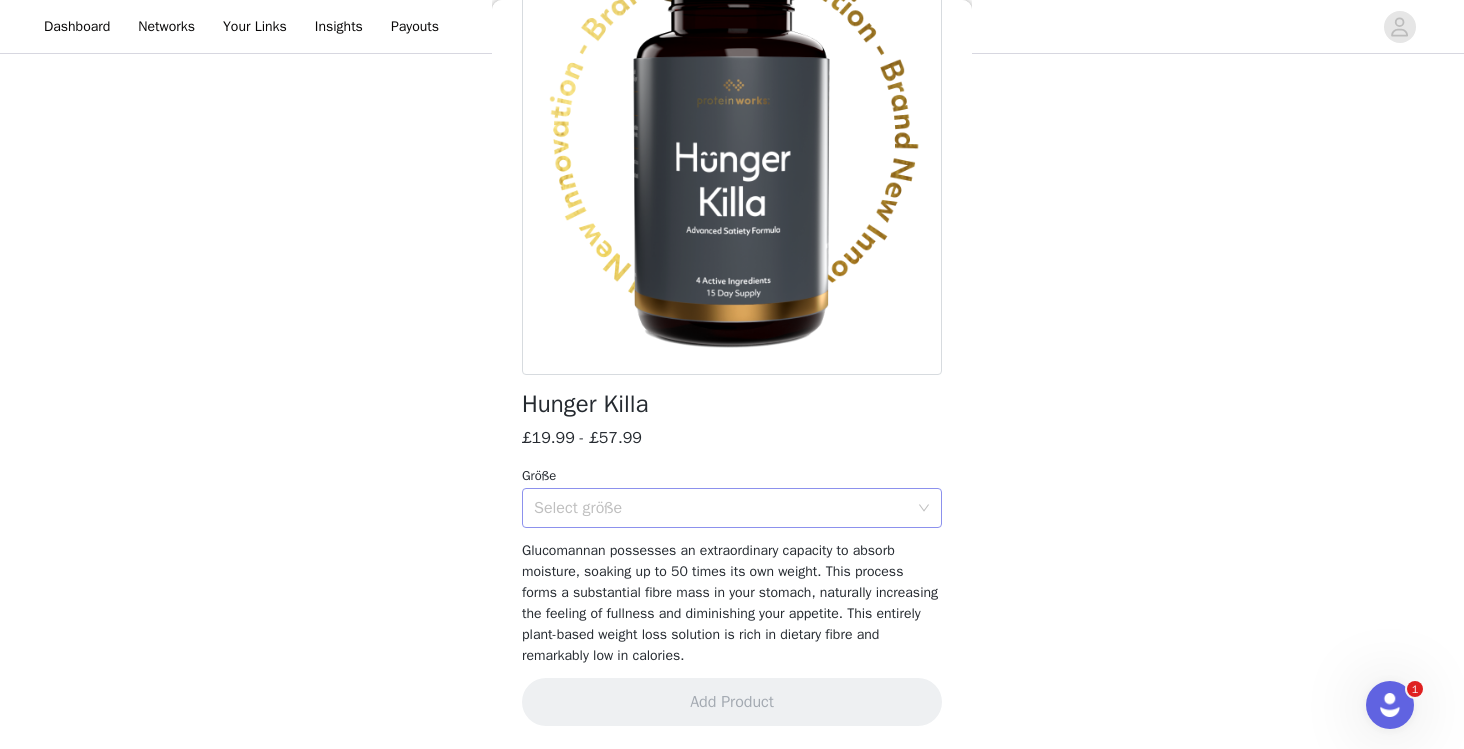 click on "Select größe" at bounding box center (721, 508) 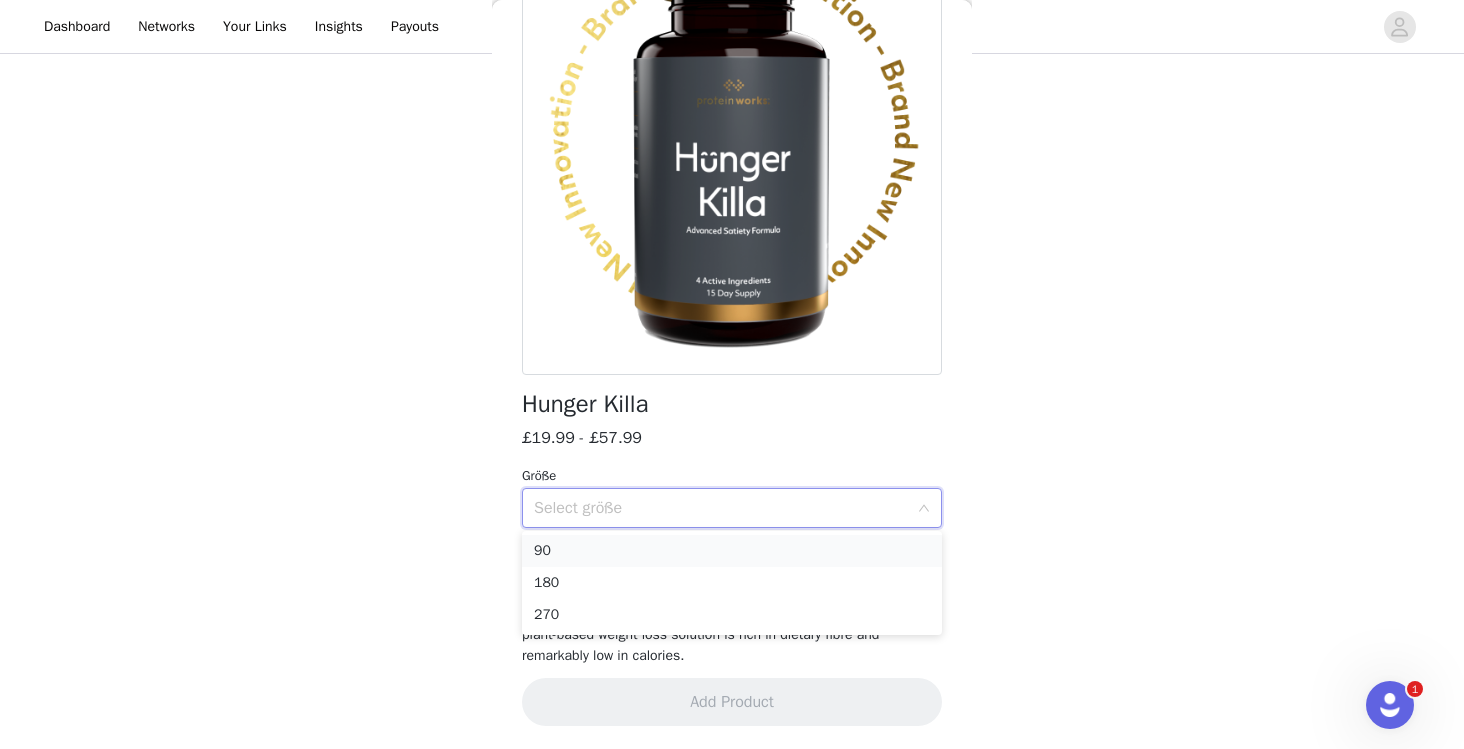 click on "90" at bounding box center (732, 551) 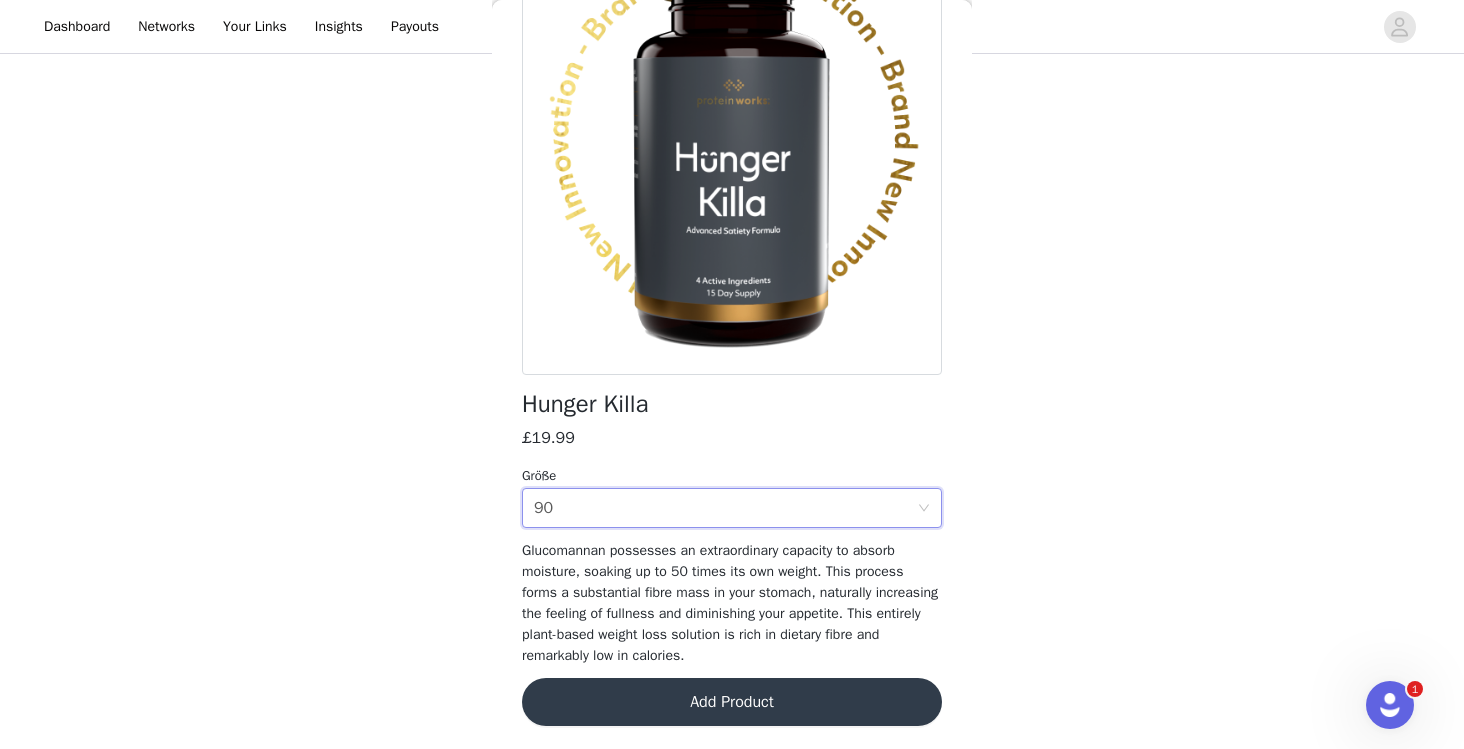 click on "Add Product" at bounding box center [732, 702] 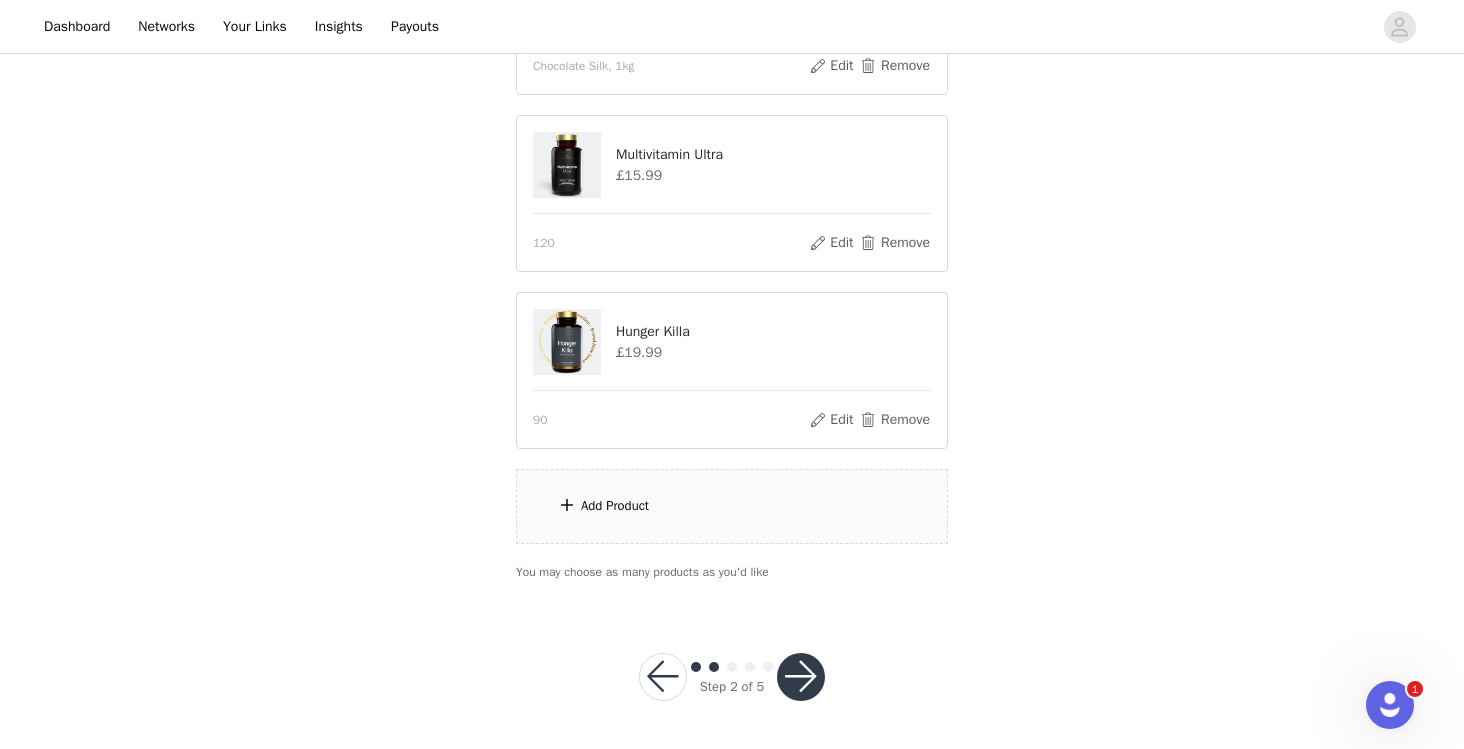 scroll, scrollTop: 1441, scrollLeft: 0, axis: vertical 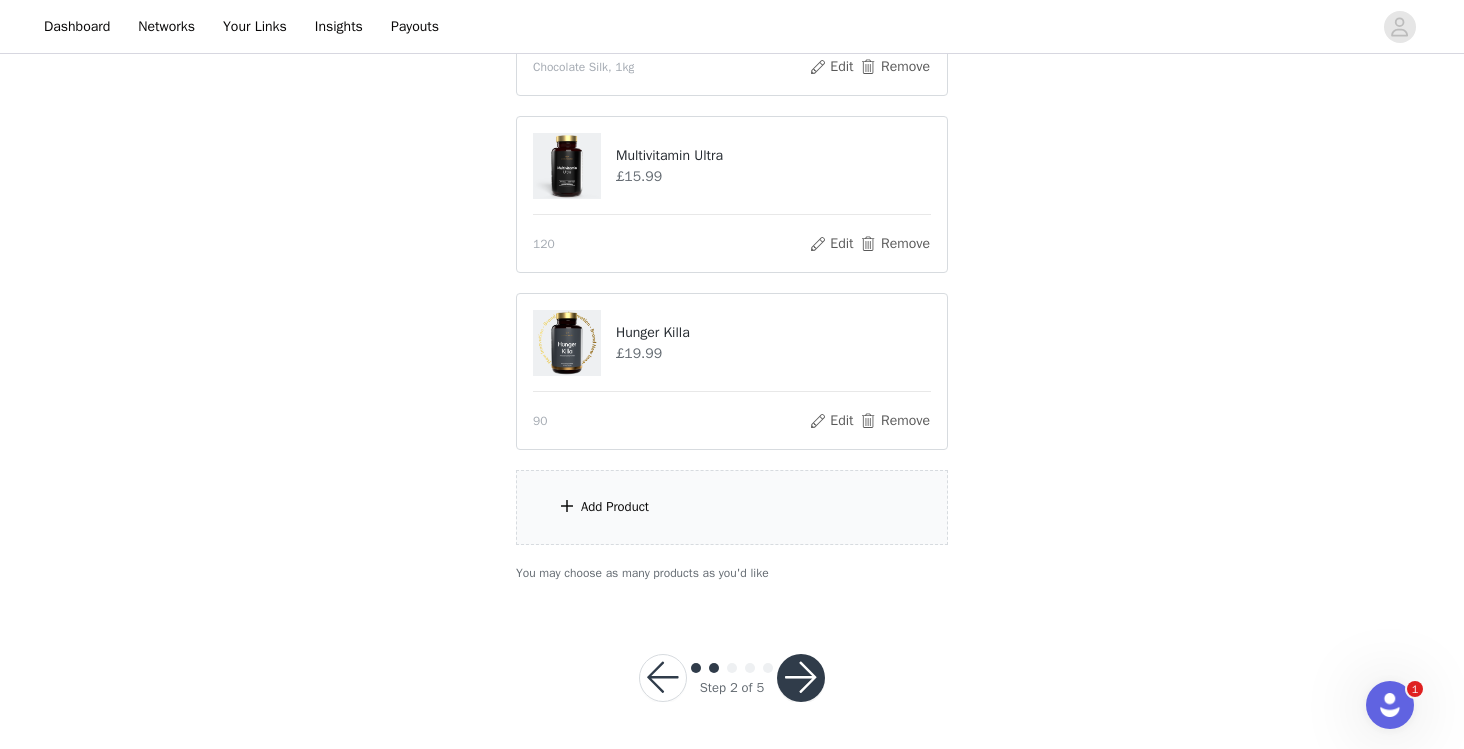 click on "Add Product" at bounding box center [732, 507] 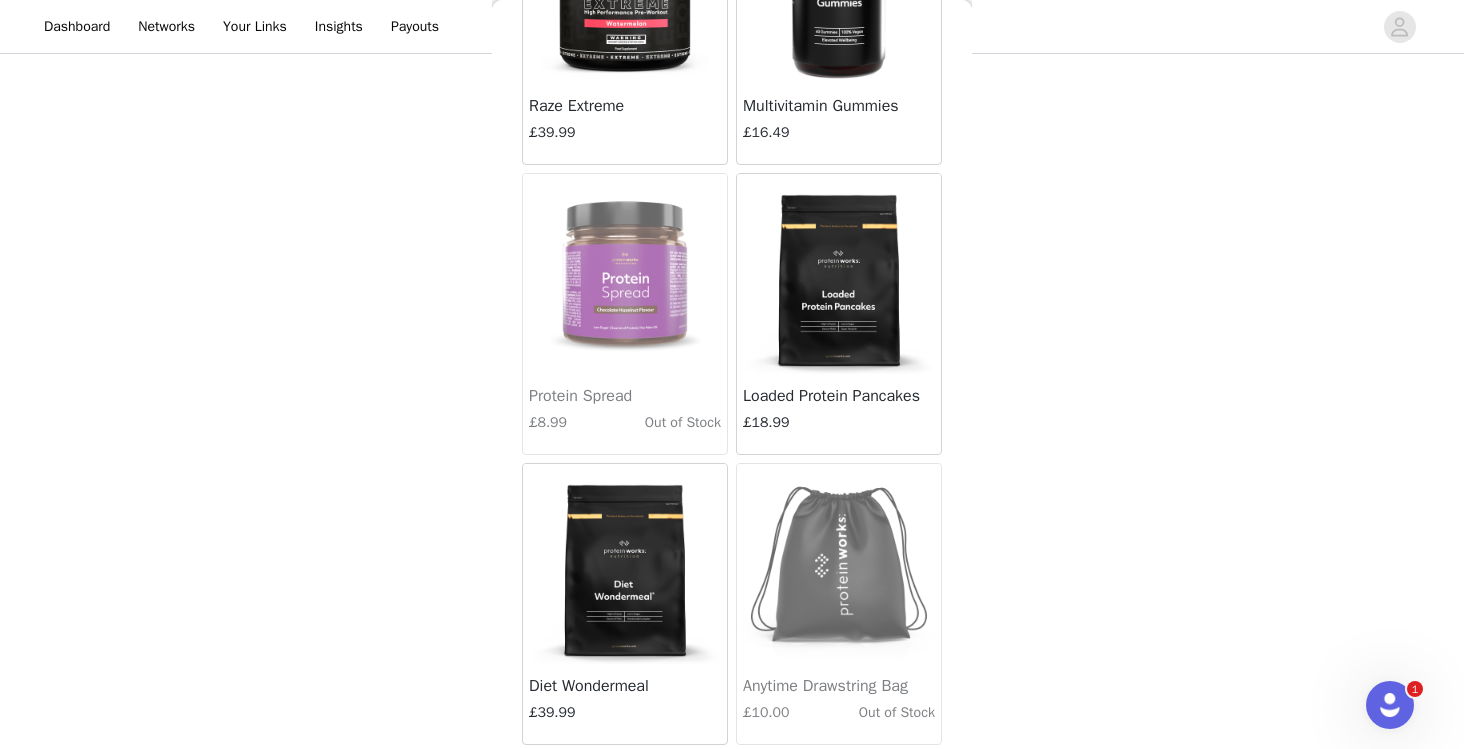 scroll, scrollTop: 18777, scrollLeft: 0, axis: vertical 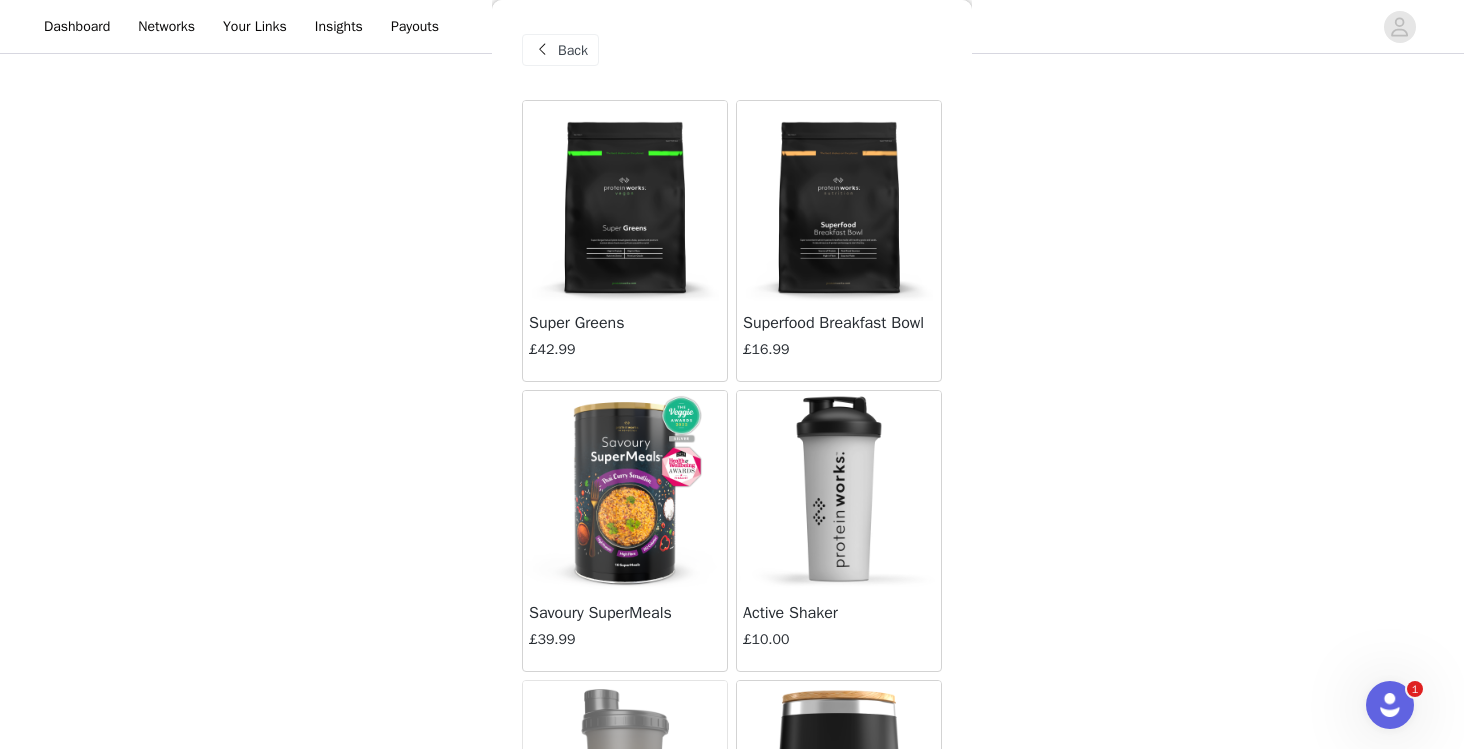 click on "Back" at bounding box center (560, 50) 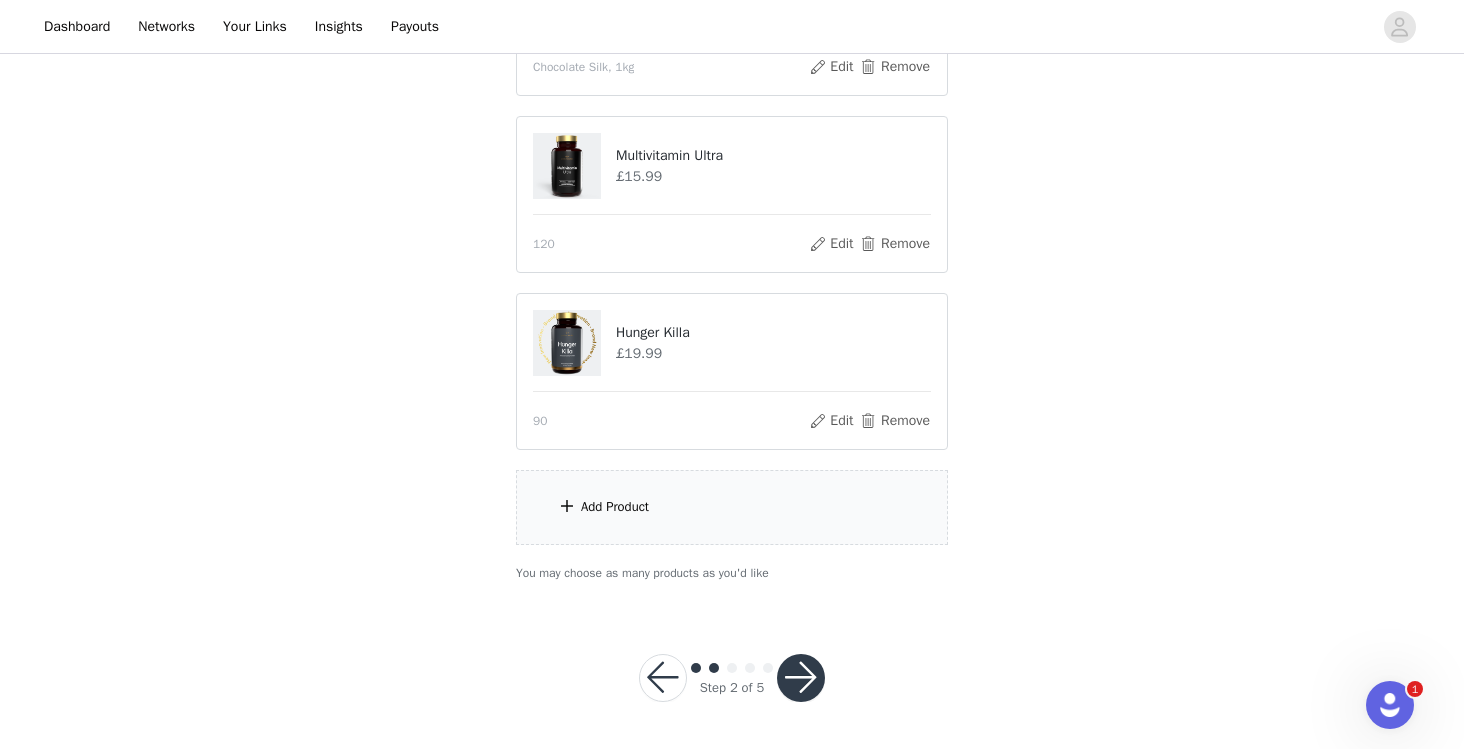 click at bounding box center (801, 678) 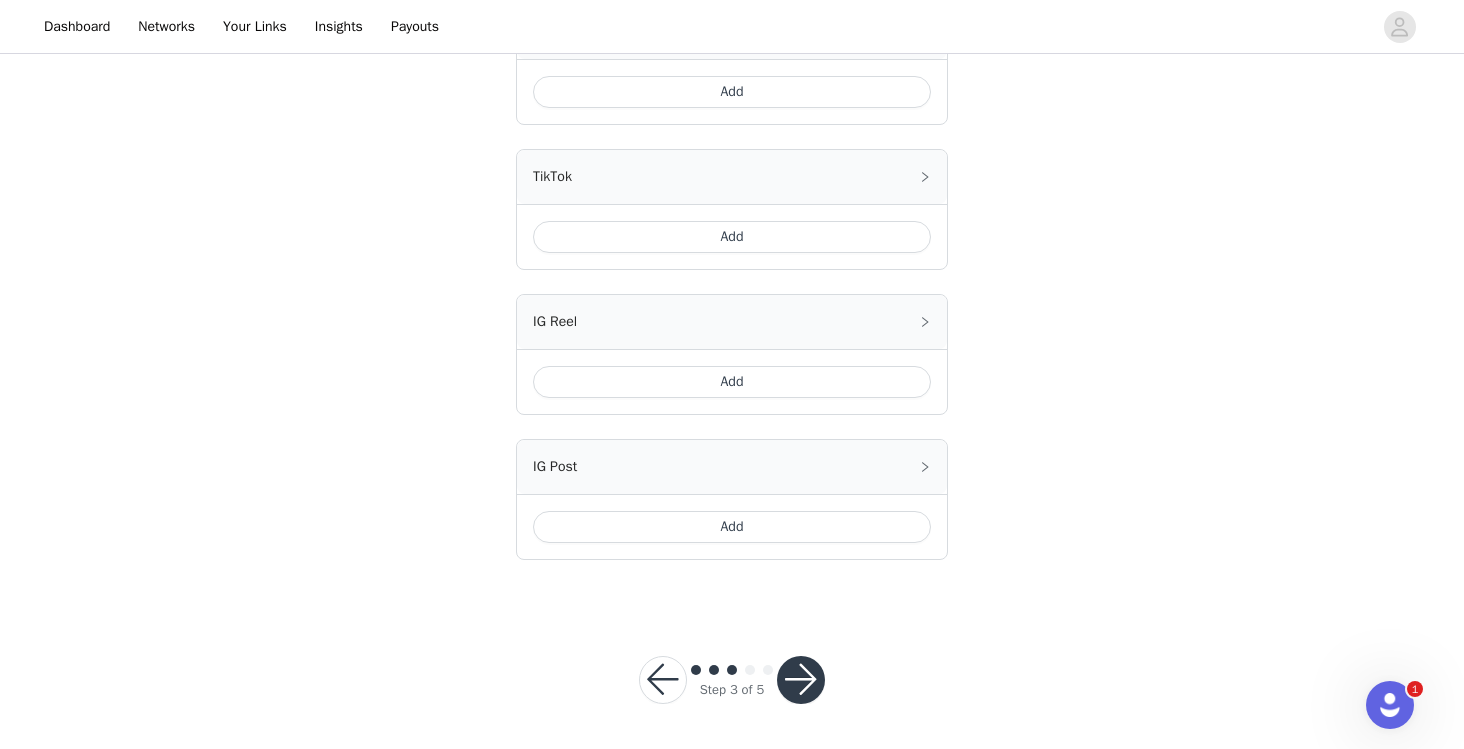 scroll, scrollTop: 620, scrollLeft: 0, axis: vertical 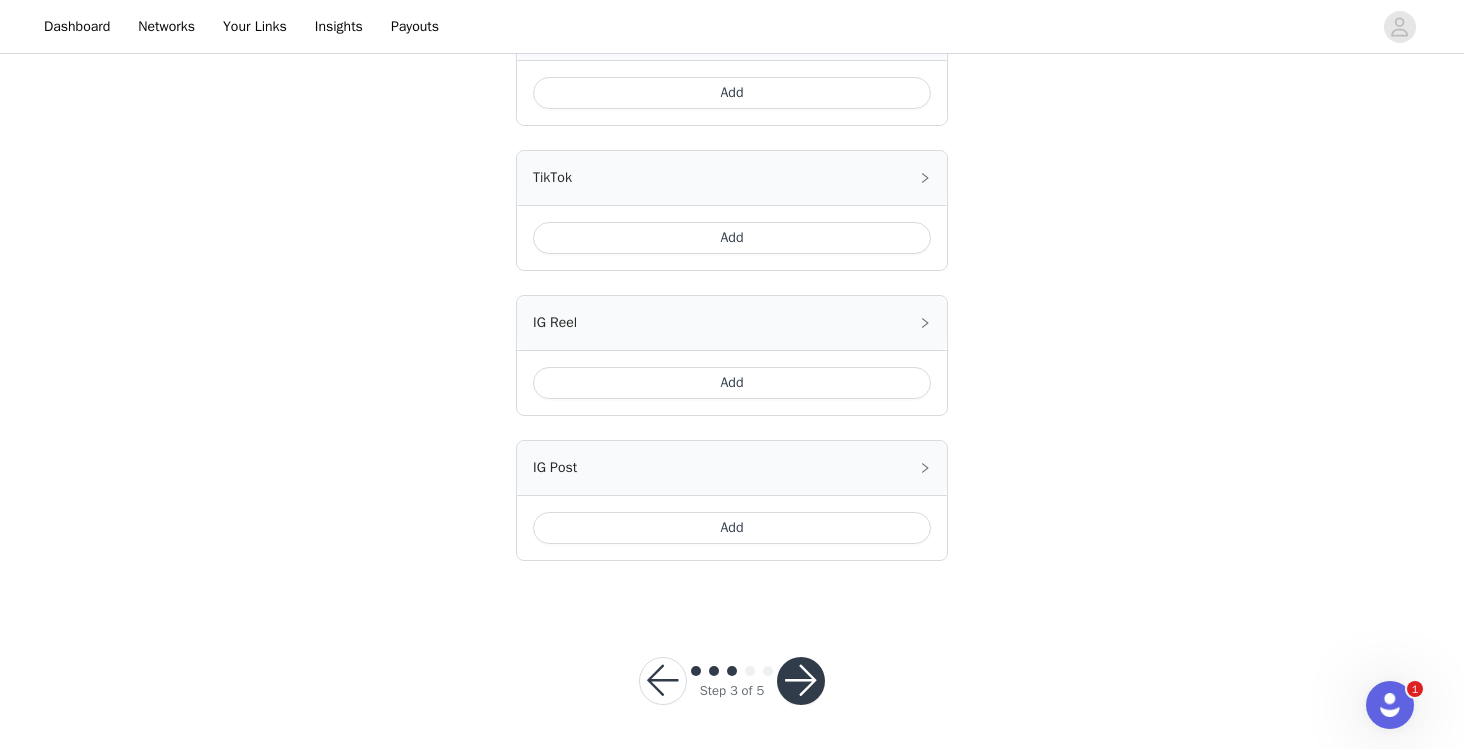 click at bounding box center (801, 681) 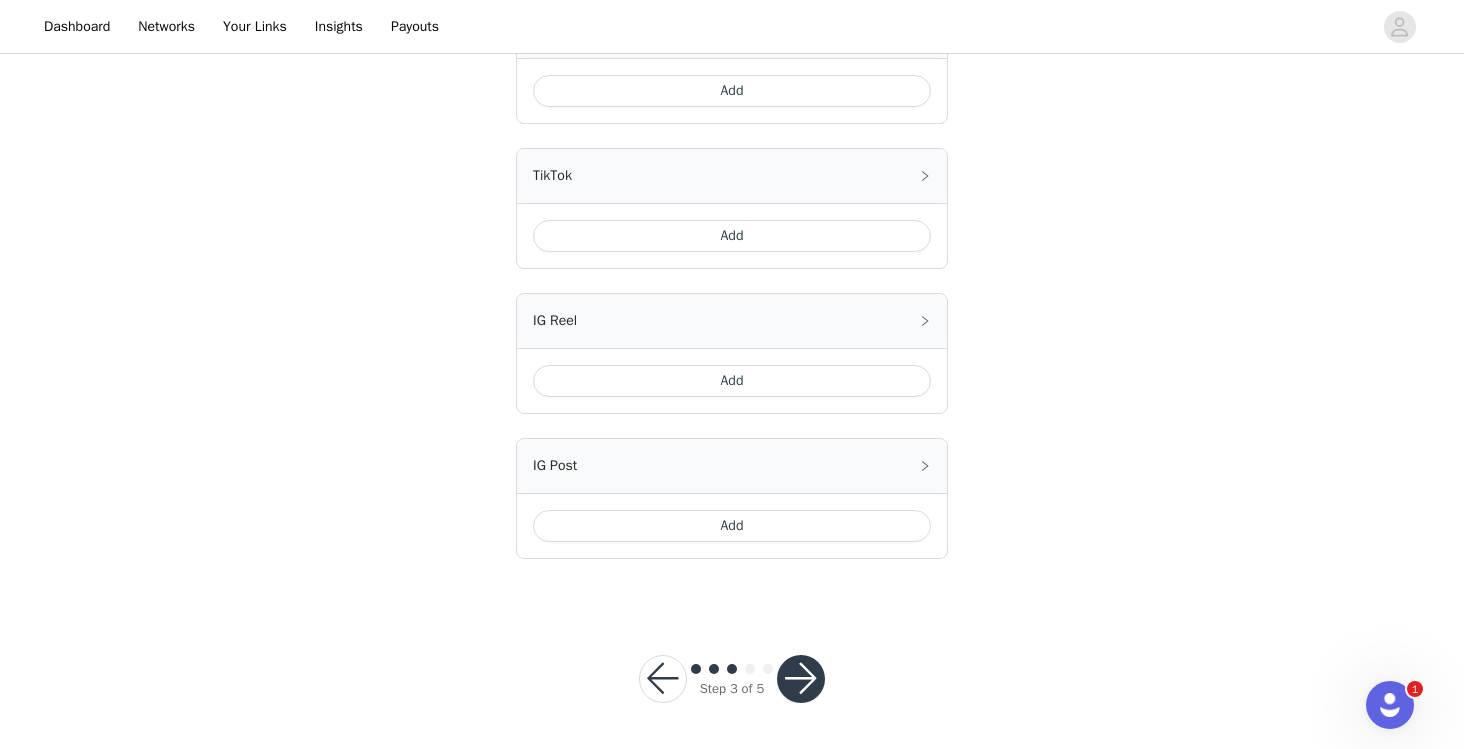 scroll, scrollTop: 620, scrollLeft: 0, axis: vertical 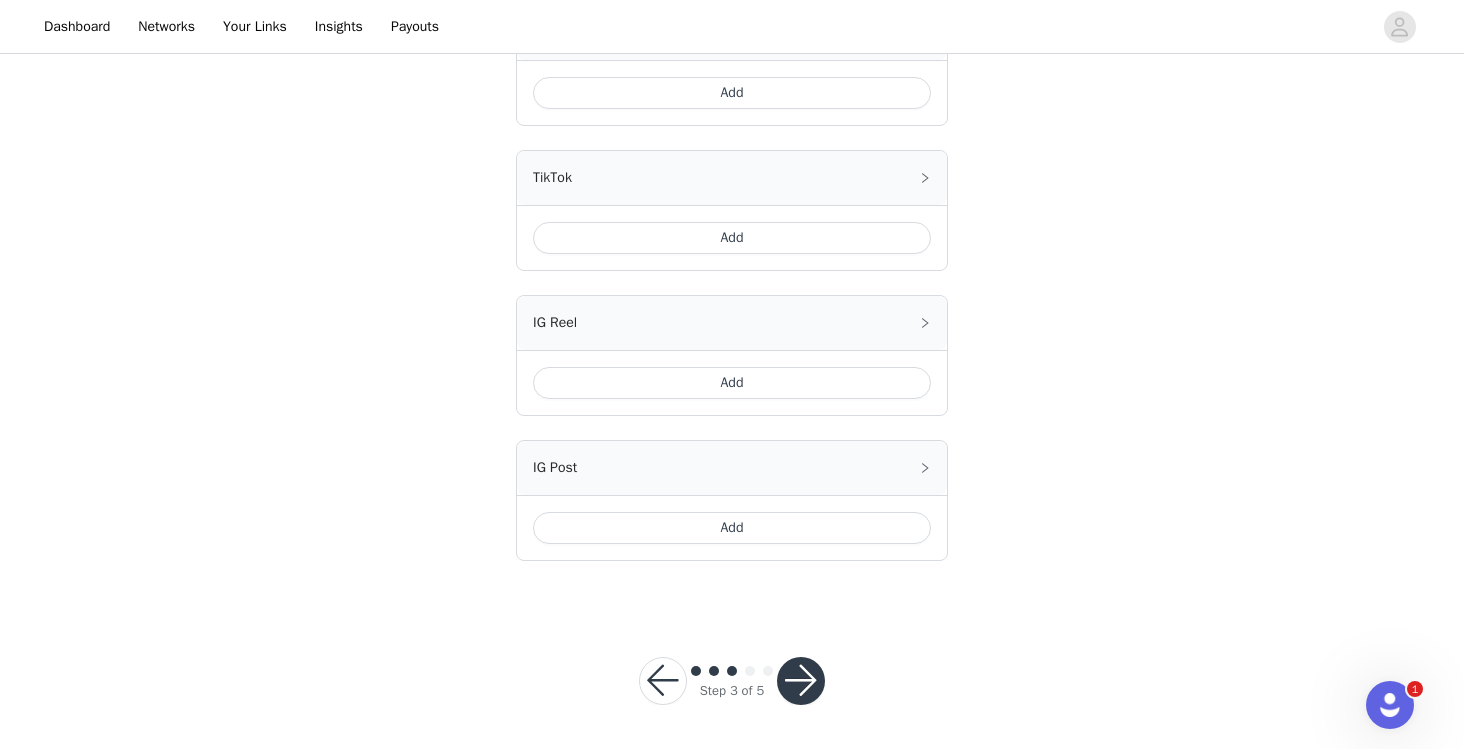 click at bounding box center [801, 681] 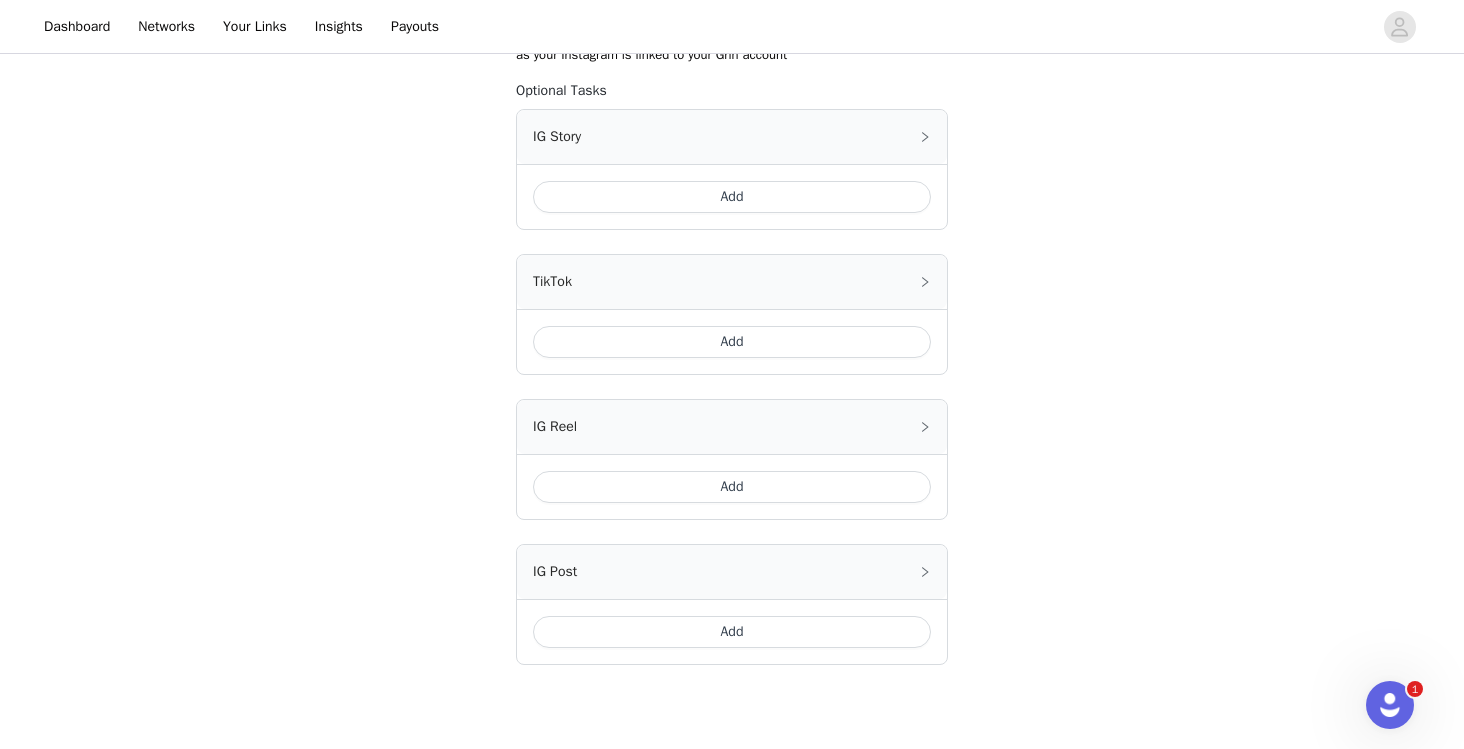 scroll, scrollTop: 468, scrollLeft: 0, axis: vertical 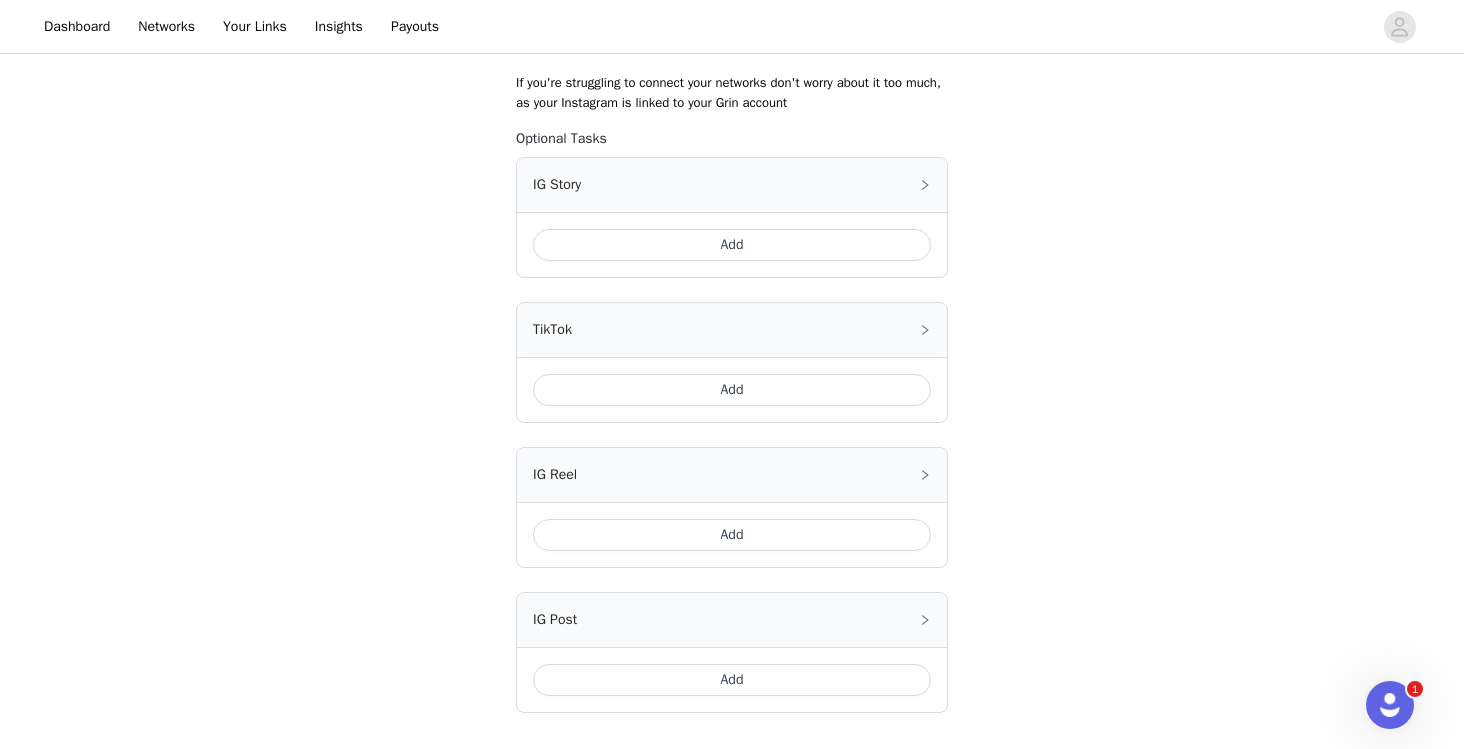 click on "Add" at bounding box center (732, 245) 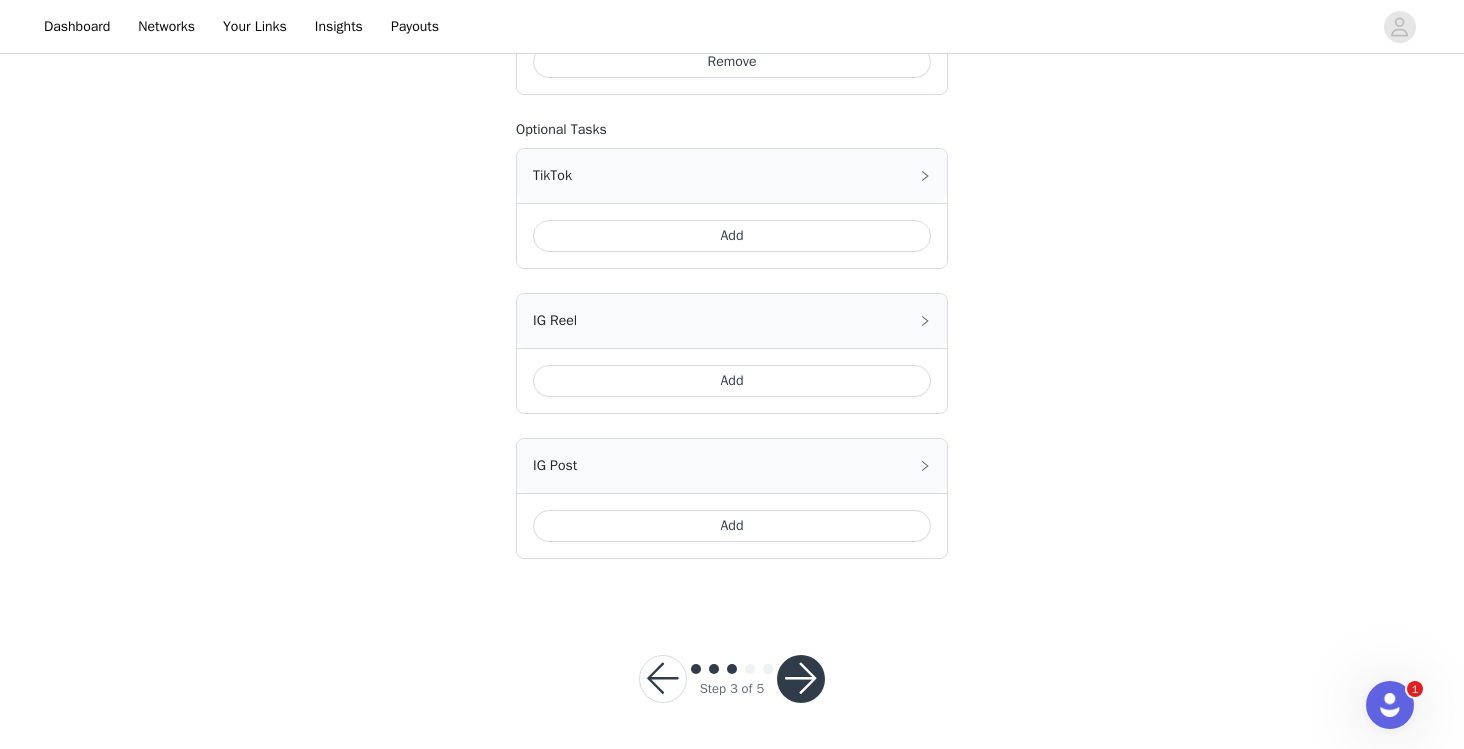 scroll, scrollTop: 829, scrollLeft: 0, axis: vertical 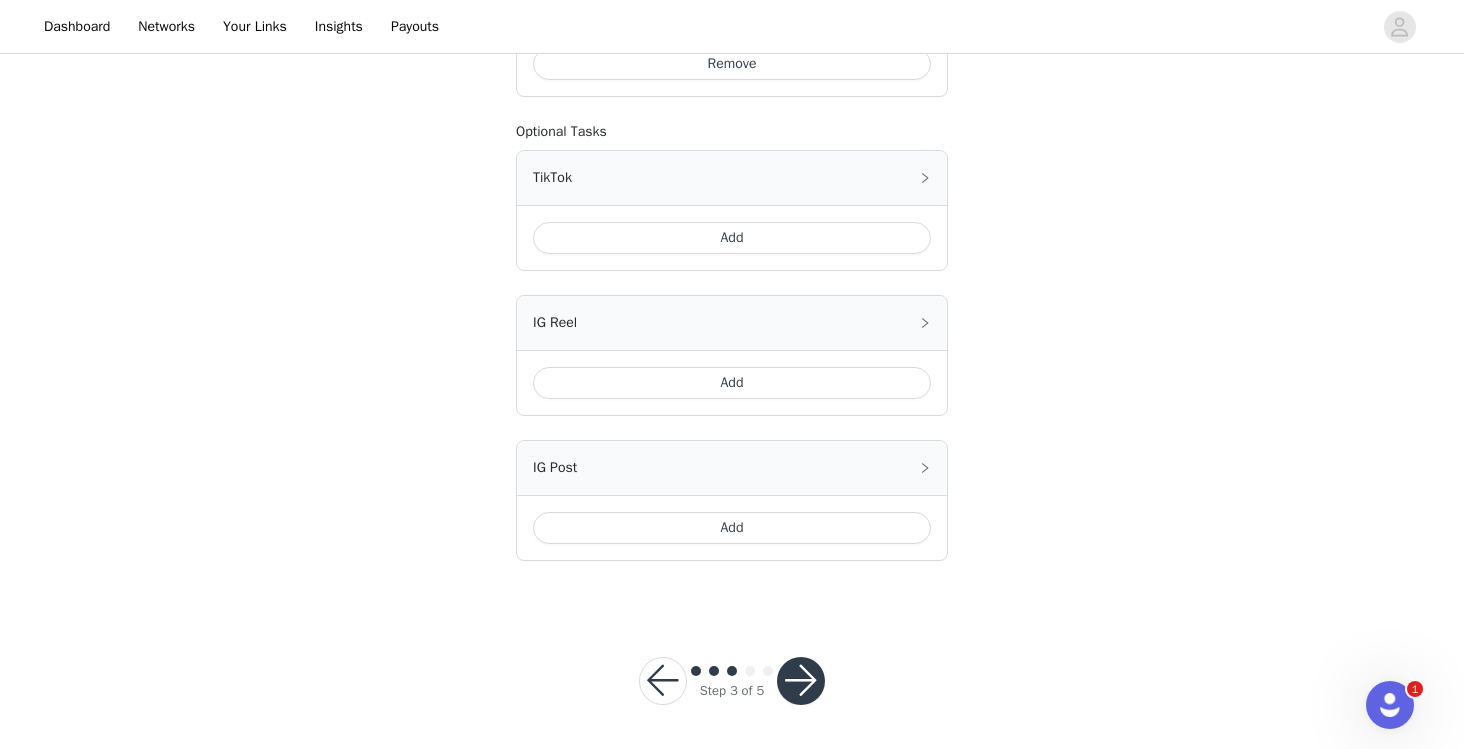 click at bounding box center [801, 681] 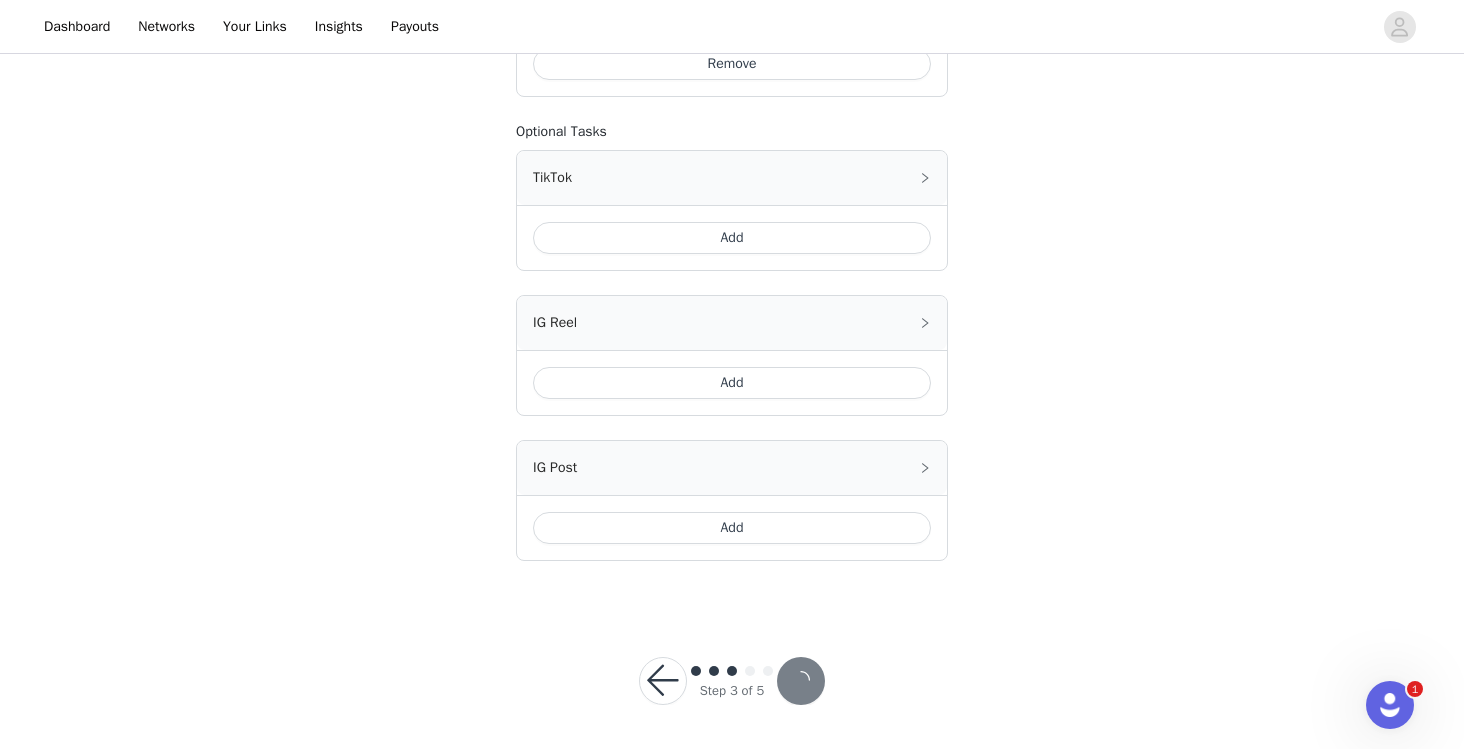 scroll, scrollTop: 0, scrollLeft: 0, axis: both 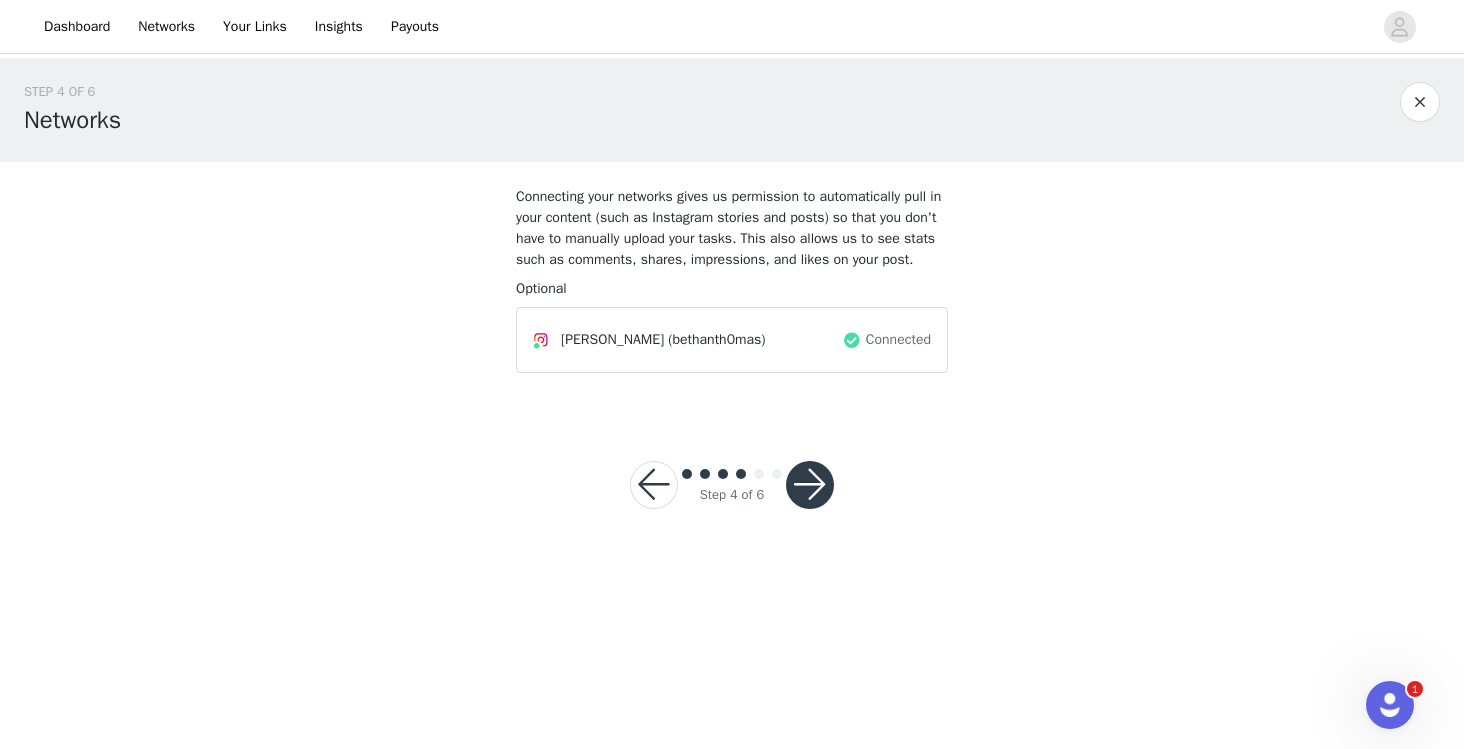 click at bounding box center (810, 485) 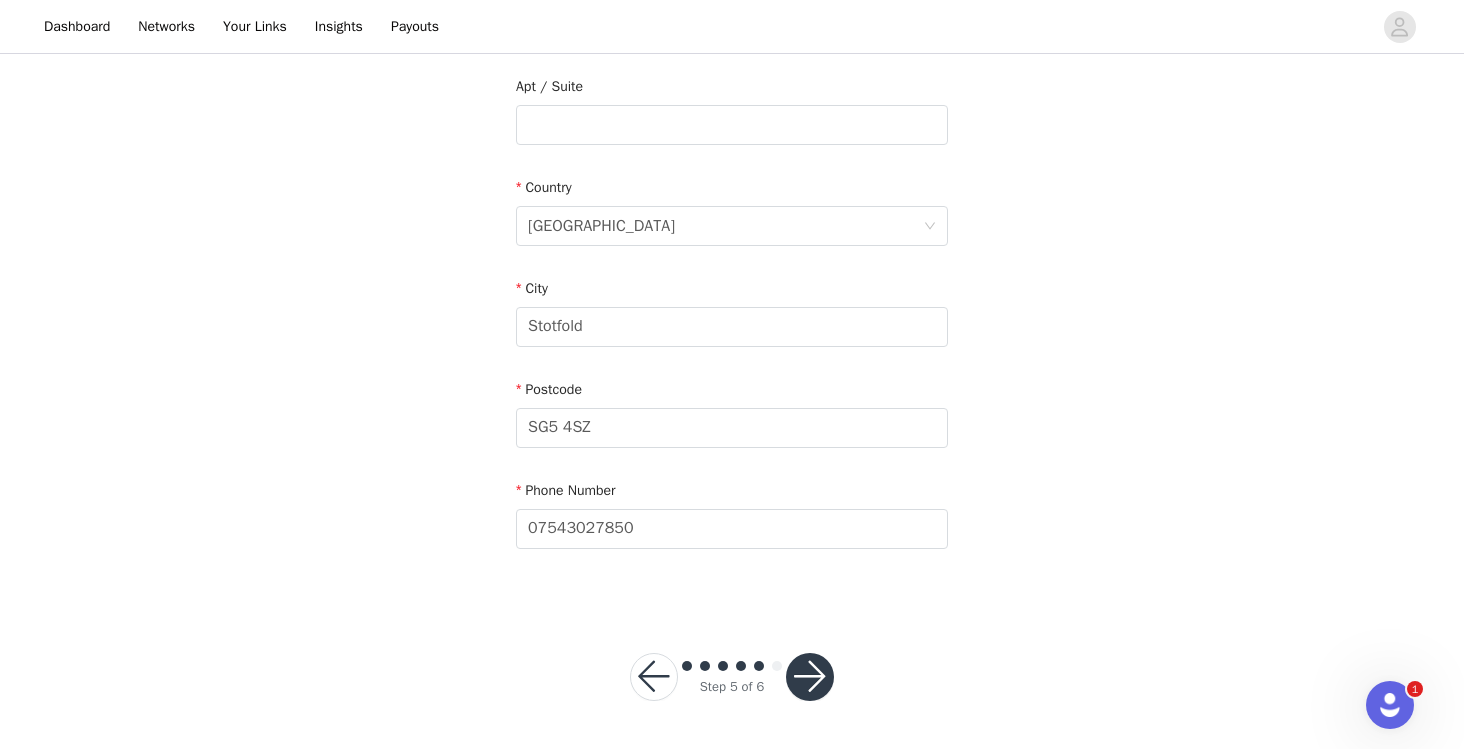 scroll, scrollTop: 513, scrollLeft: 0, axis: vertical 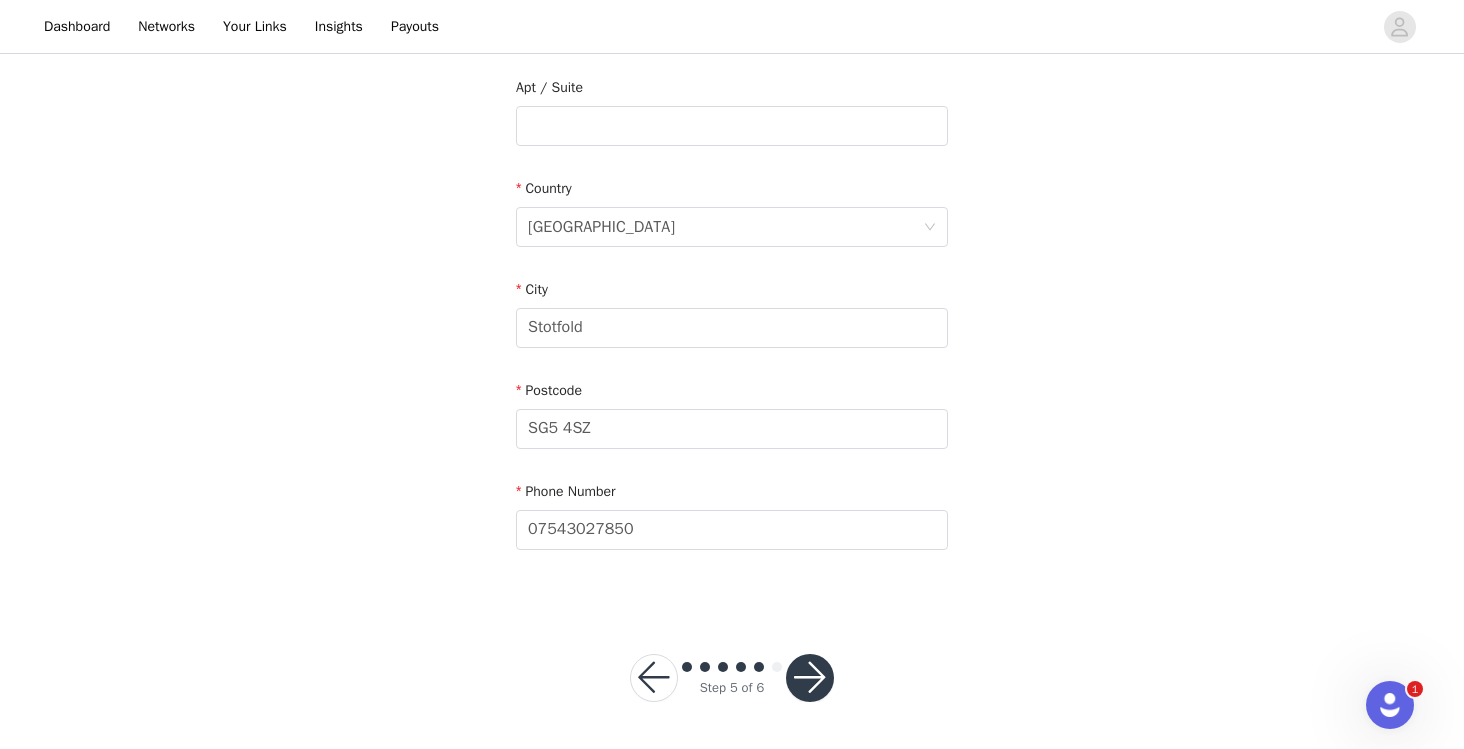click at bounding box center [810, 678] 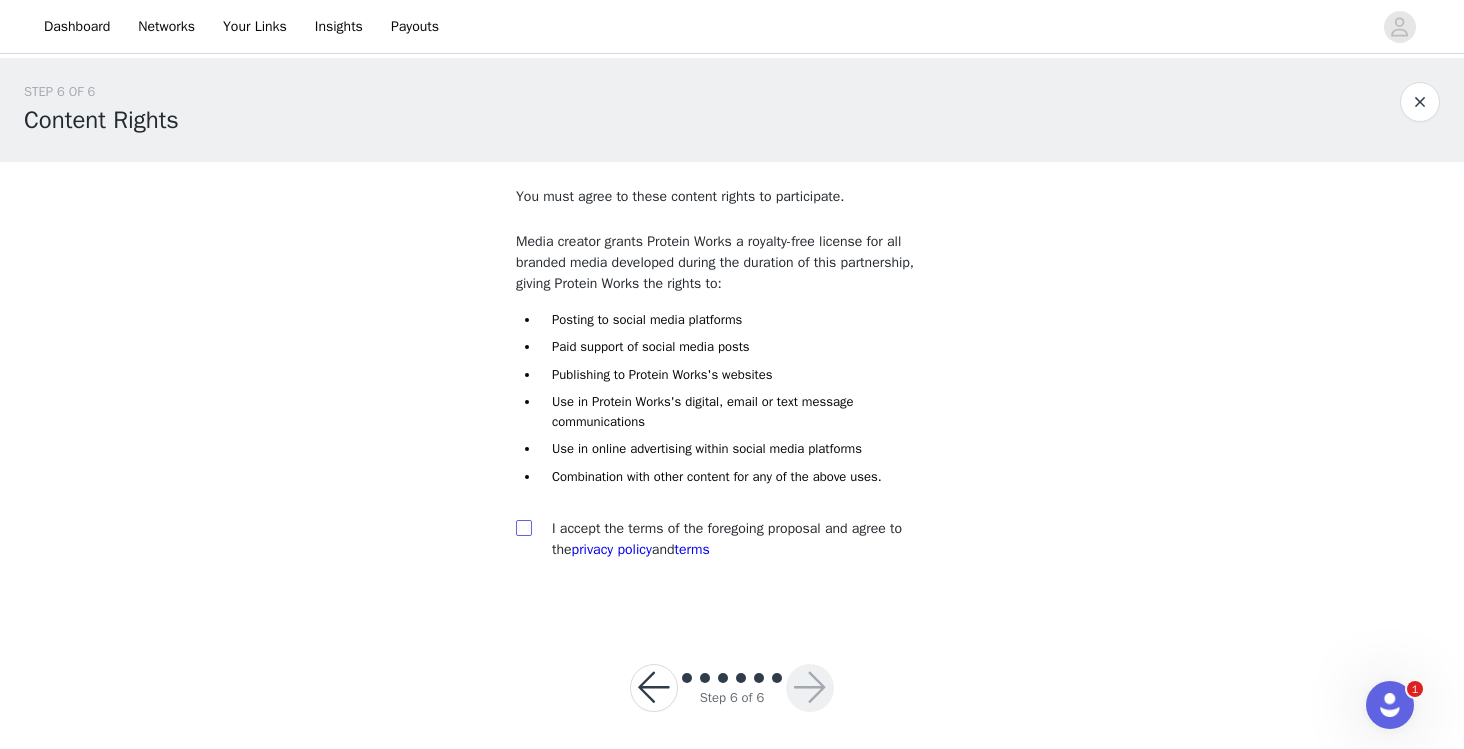 click at bounding box center (523, 527) 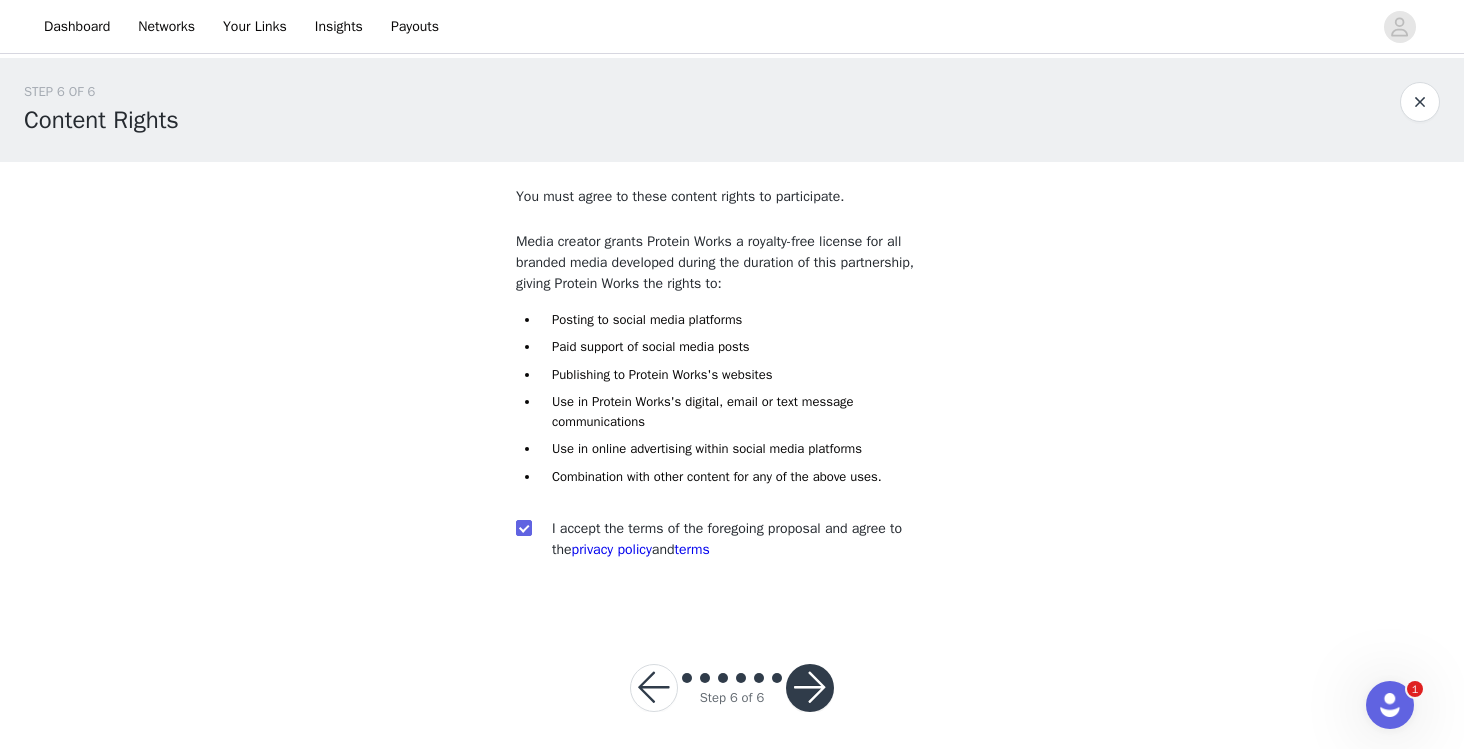 click at bounding box center (810, 688) 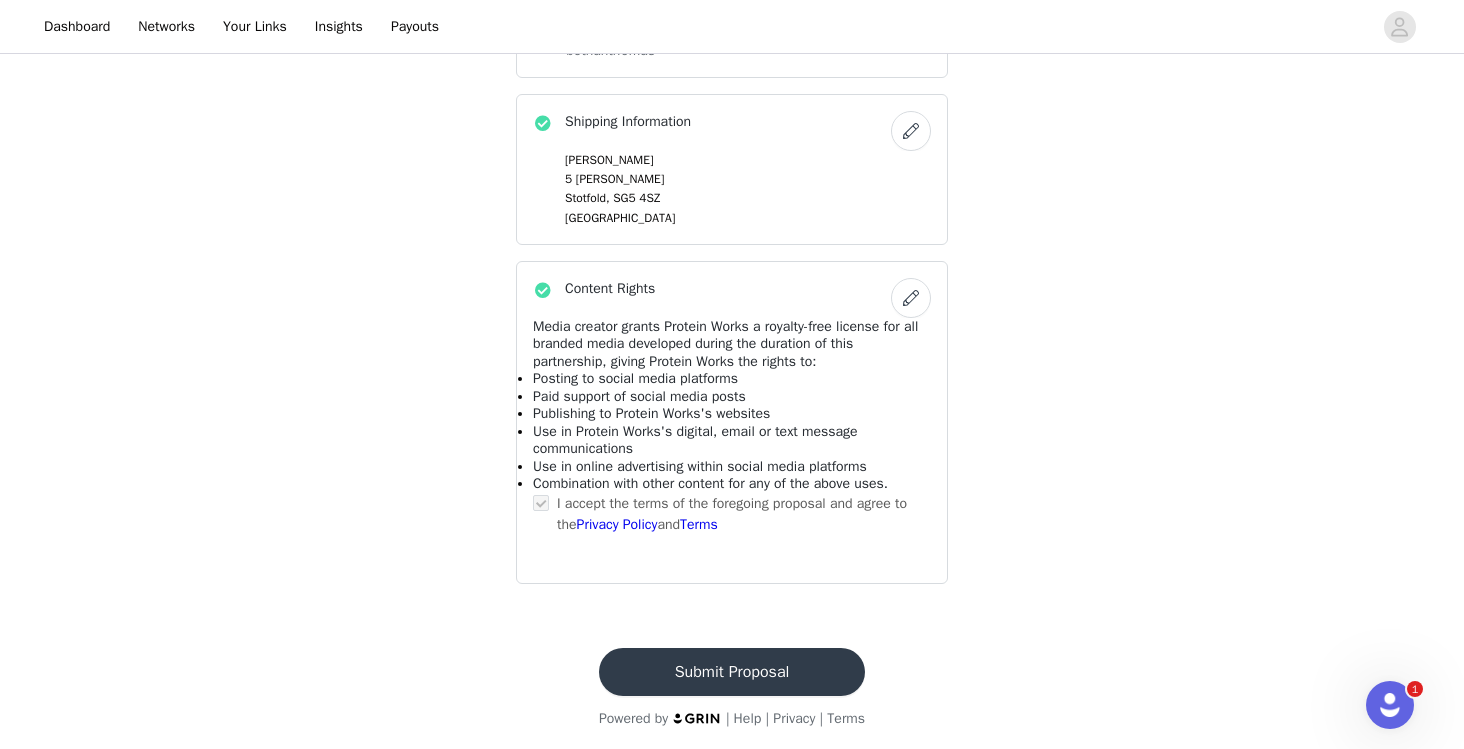 click on "Submit Proposal" at bounding box center [732, 672] 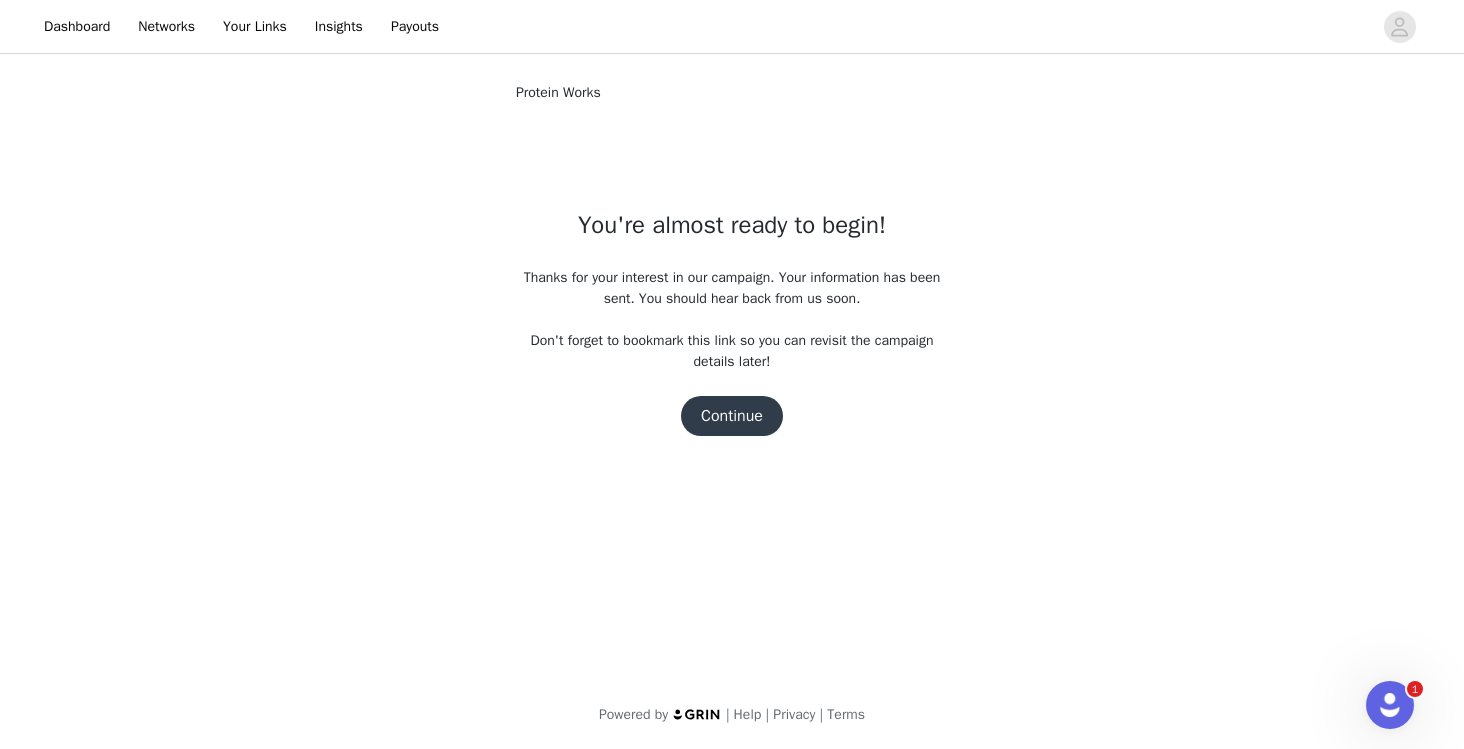 scroll, scrollTop: 0, scrollLeft: 0, axis: both 